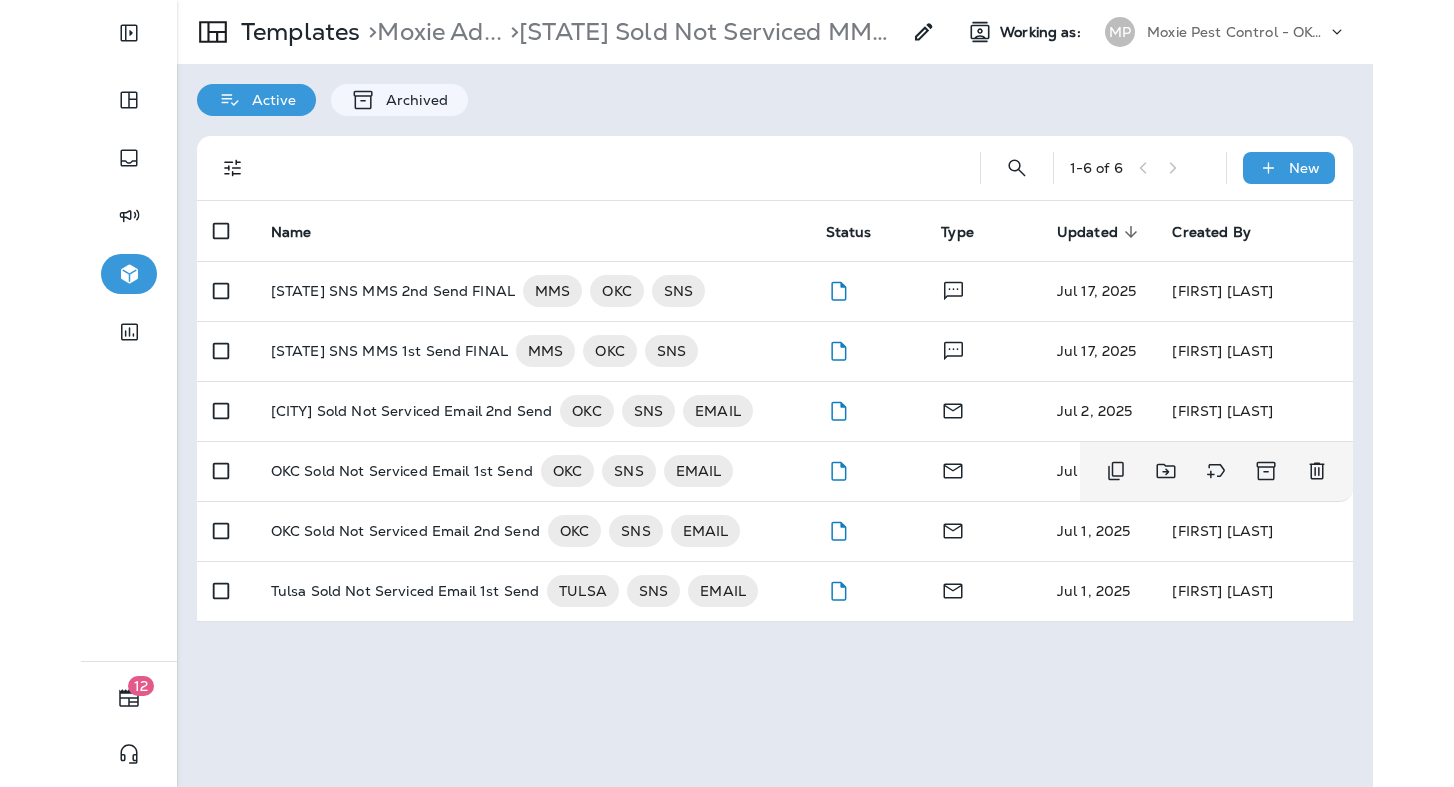 scroll, scrollTop: 0, scrollLeft: 0, axis: both 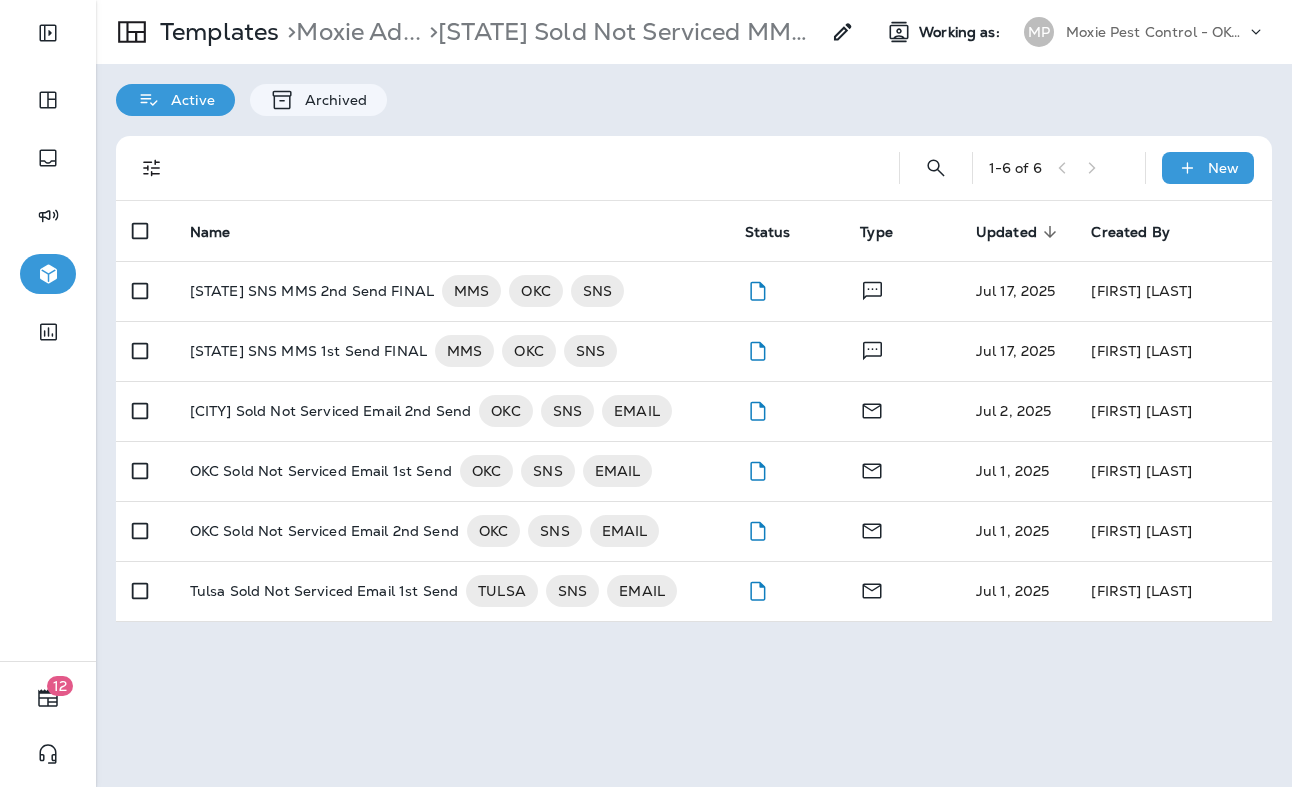 click on "Moxie Pest Control - OKC Tulsa" at bounding box center (1156, 32) 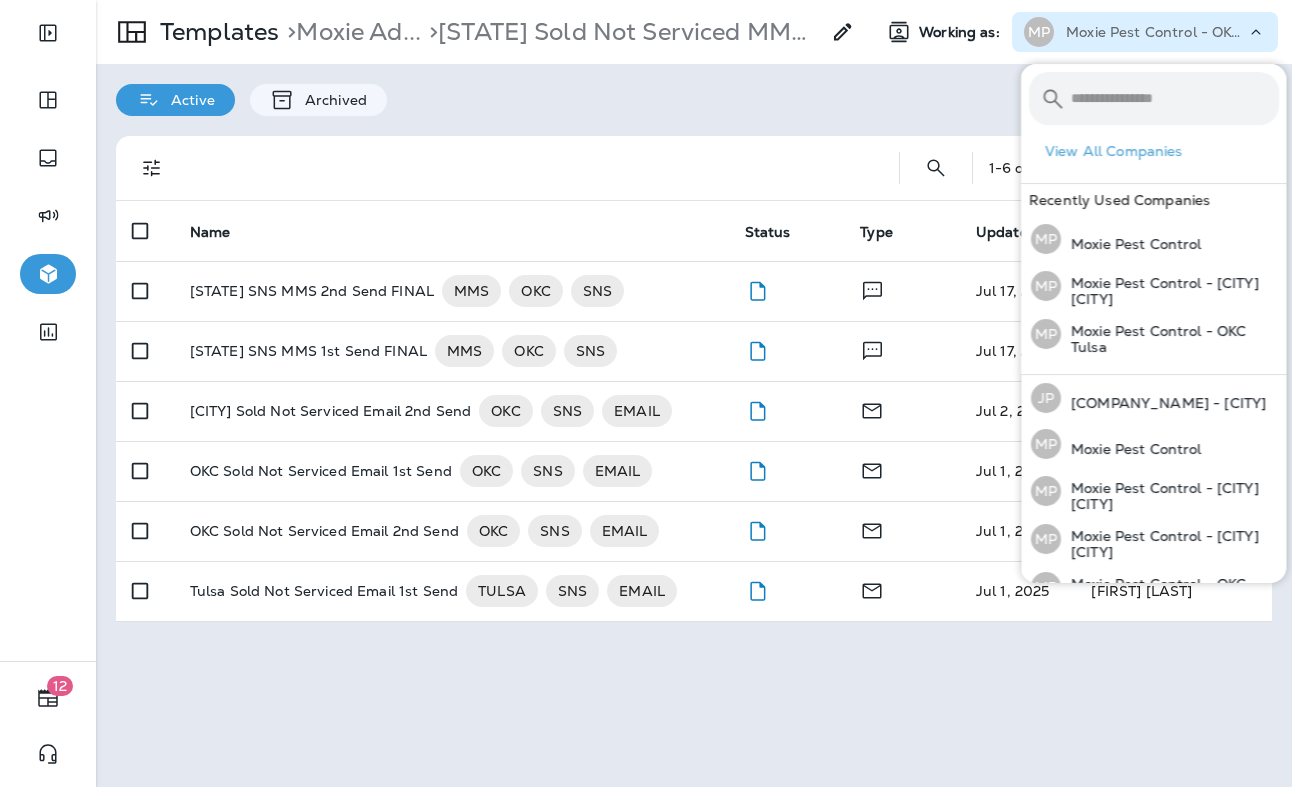 click on "Active Archived" at bounding box center [694, 90] 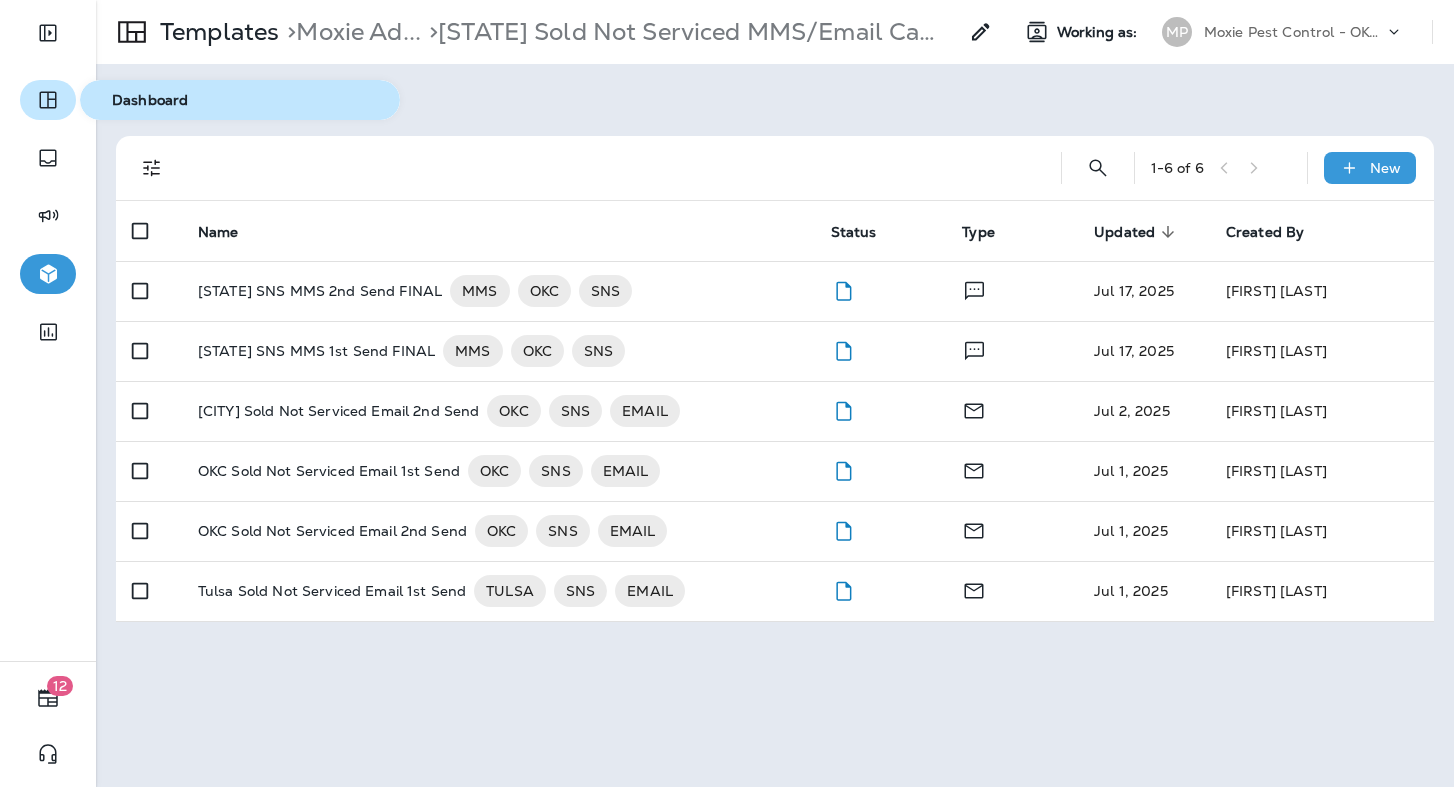 click at bounding box center (48, 100) 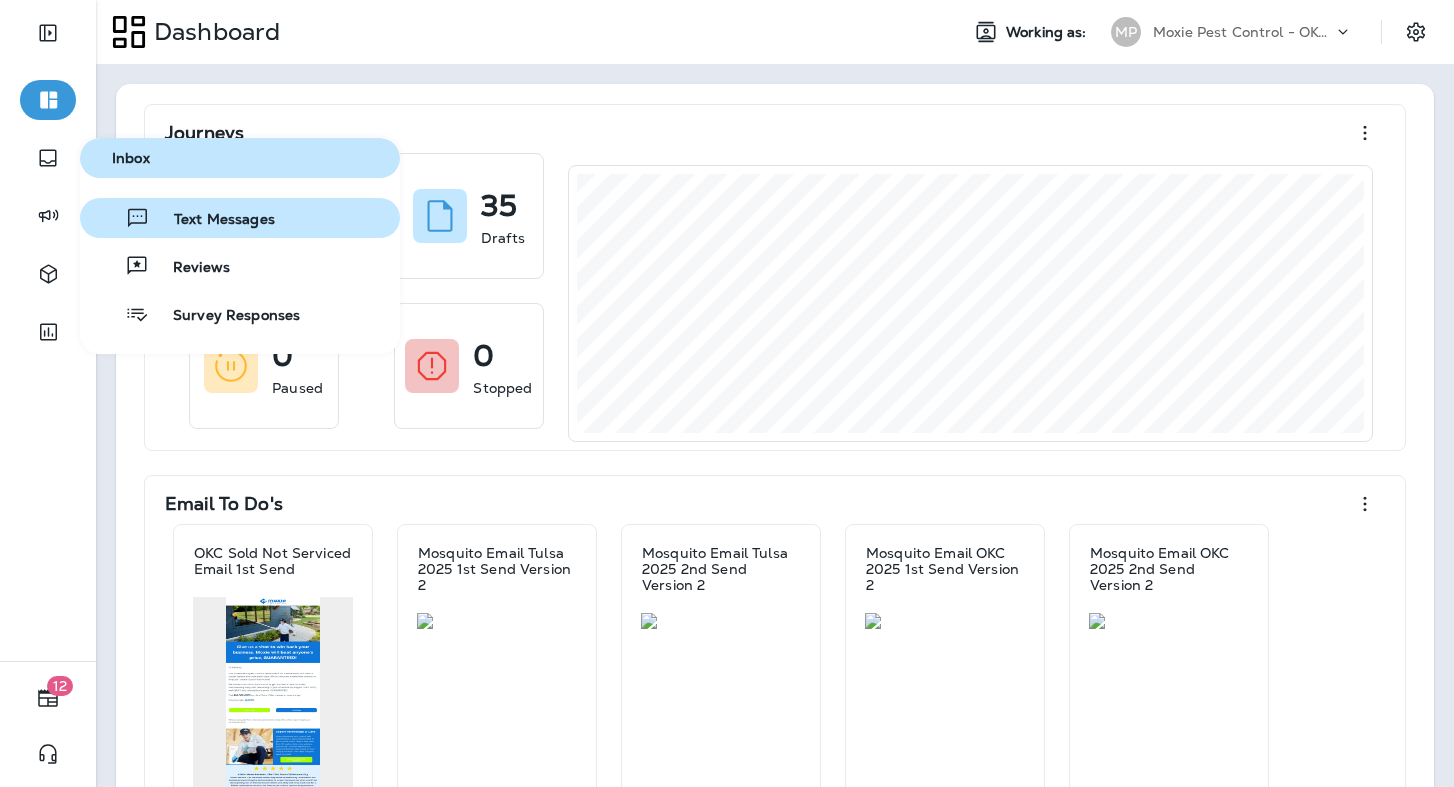 click on "Text Messages" at bounding box center (212, 220) 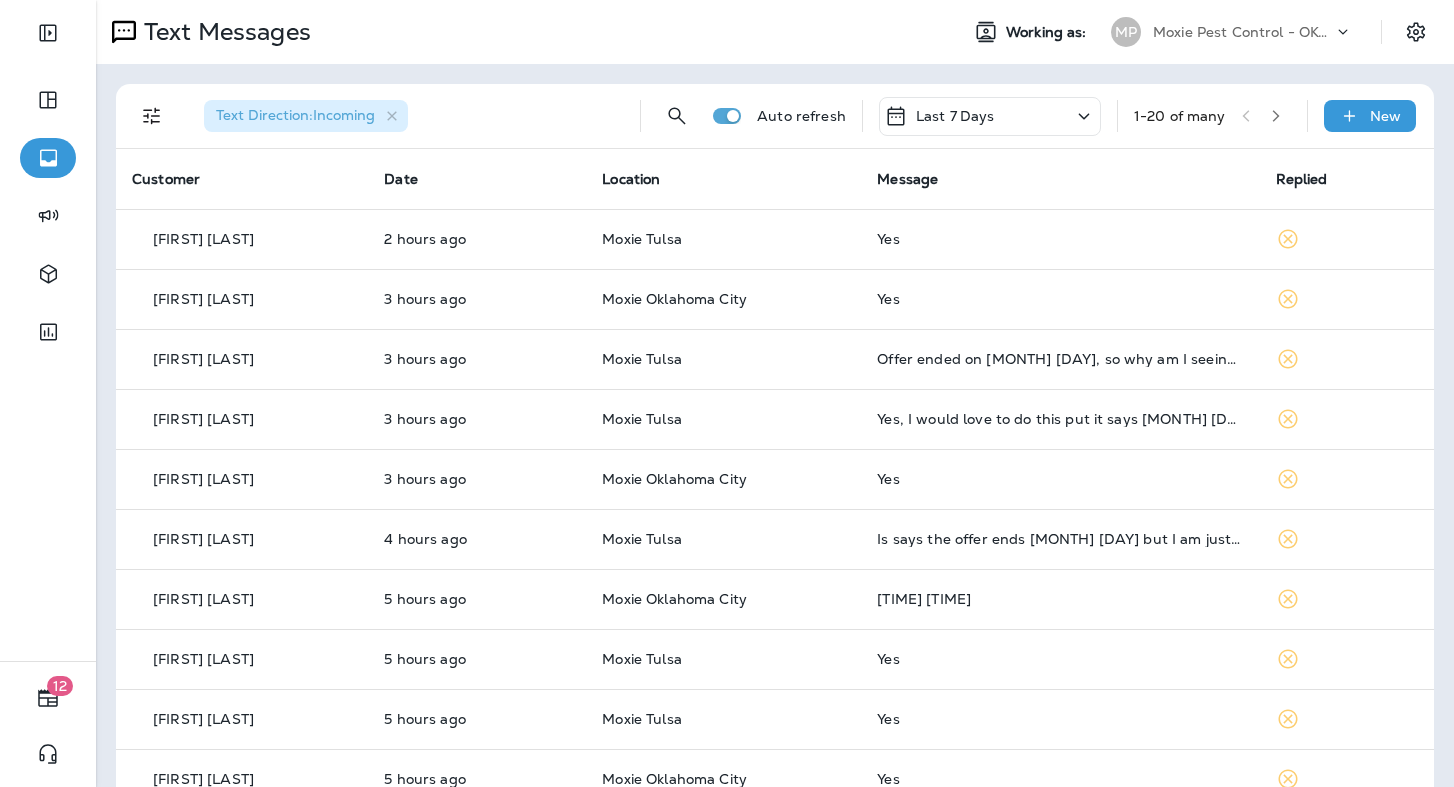 click at bounding box center [1276, 116] 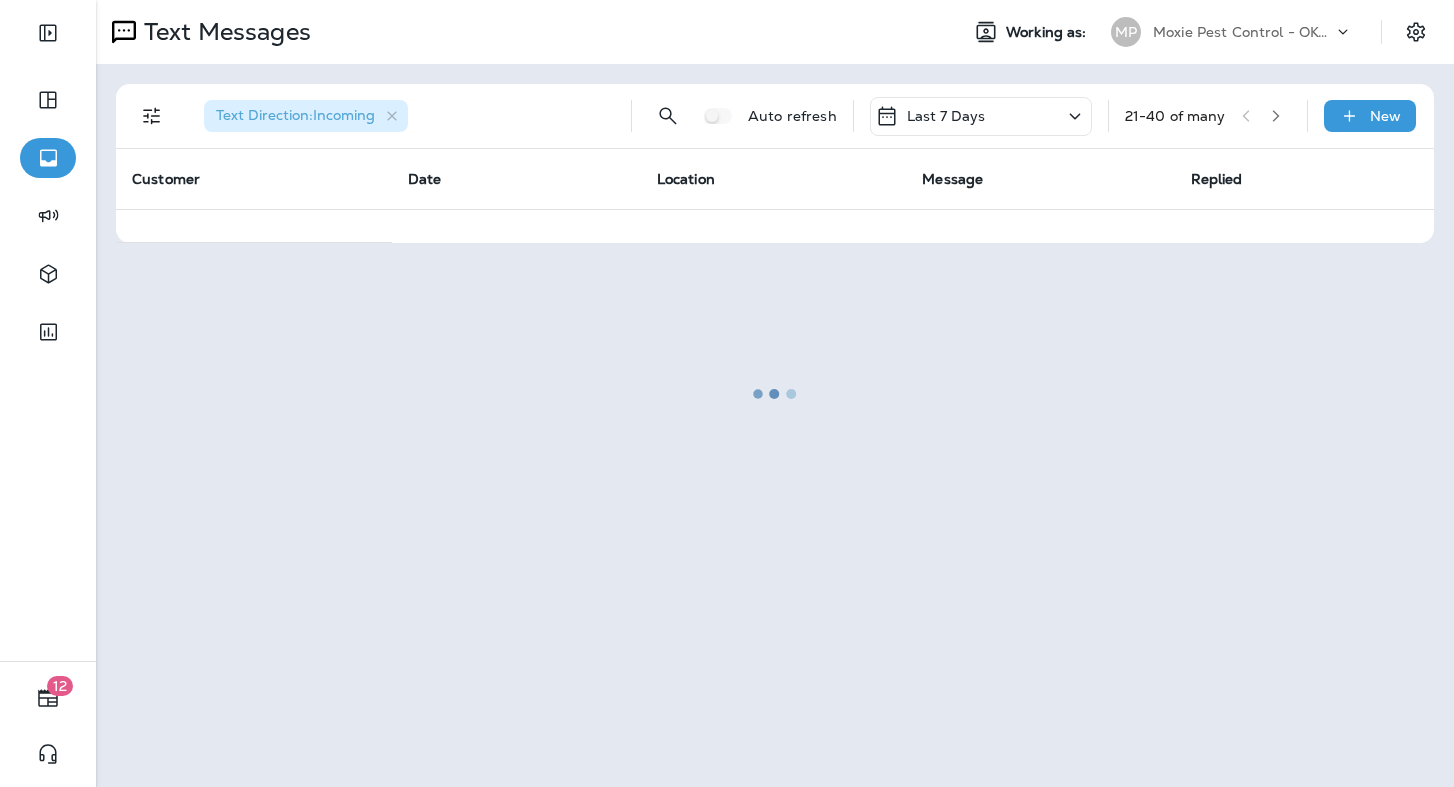 click at bounding box center (775, 393) 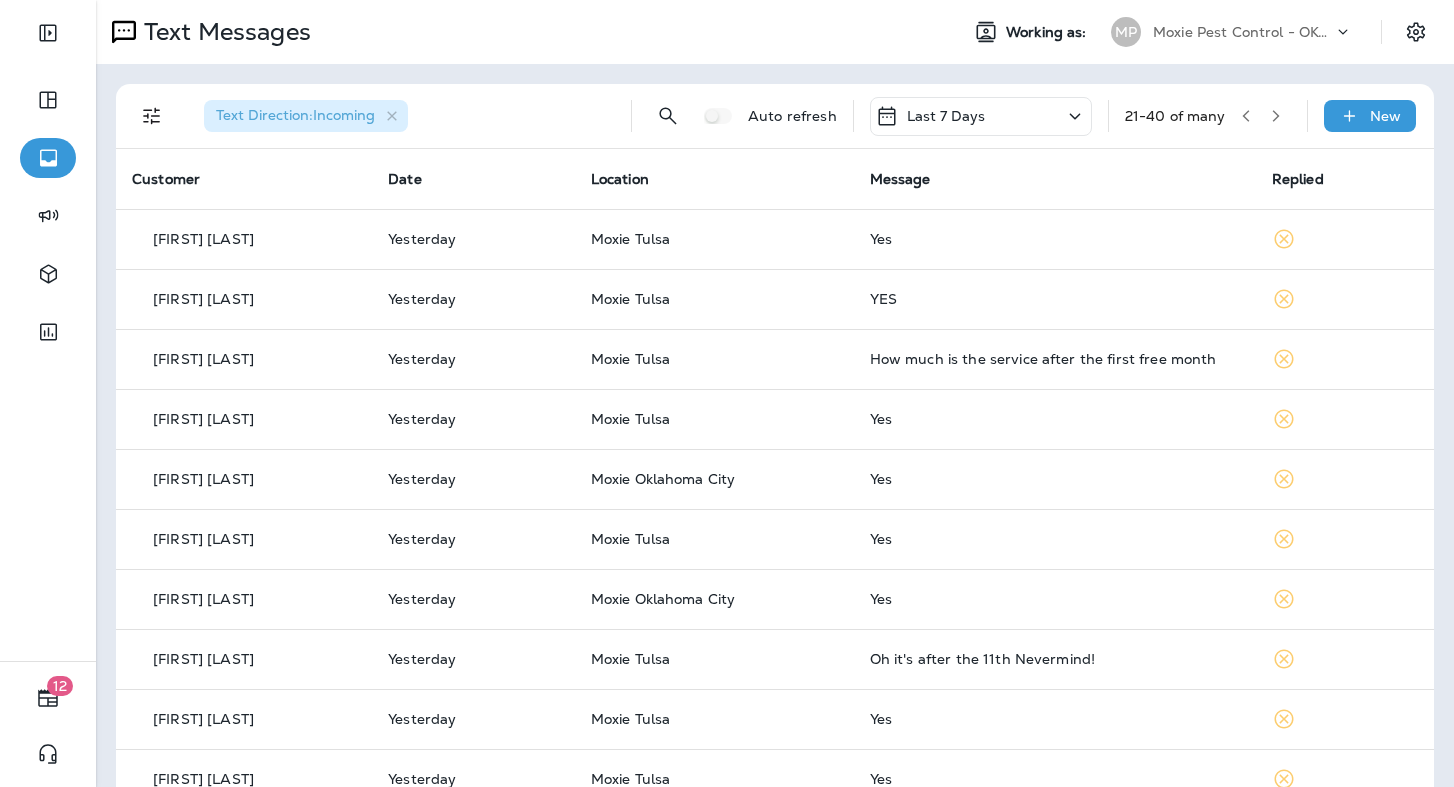 click 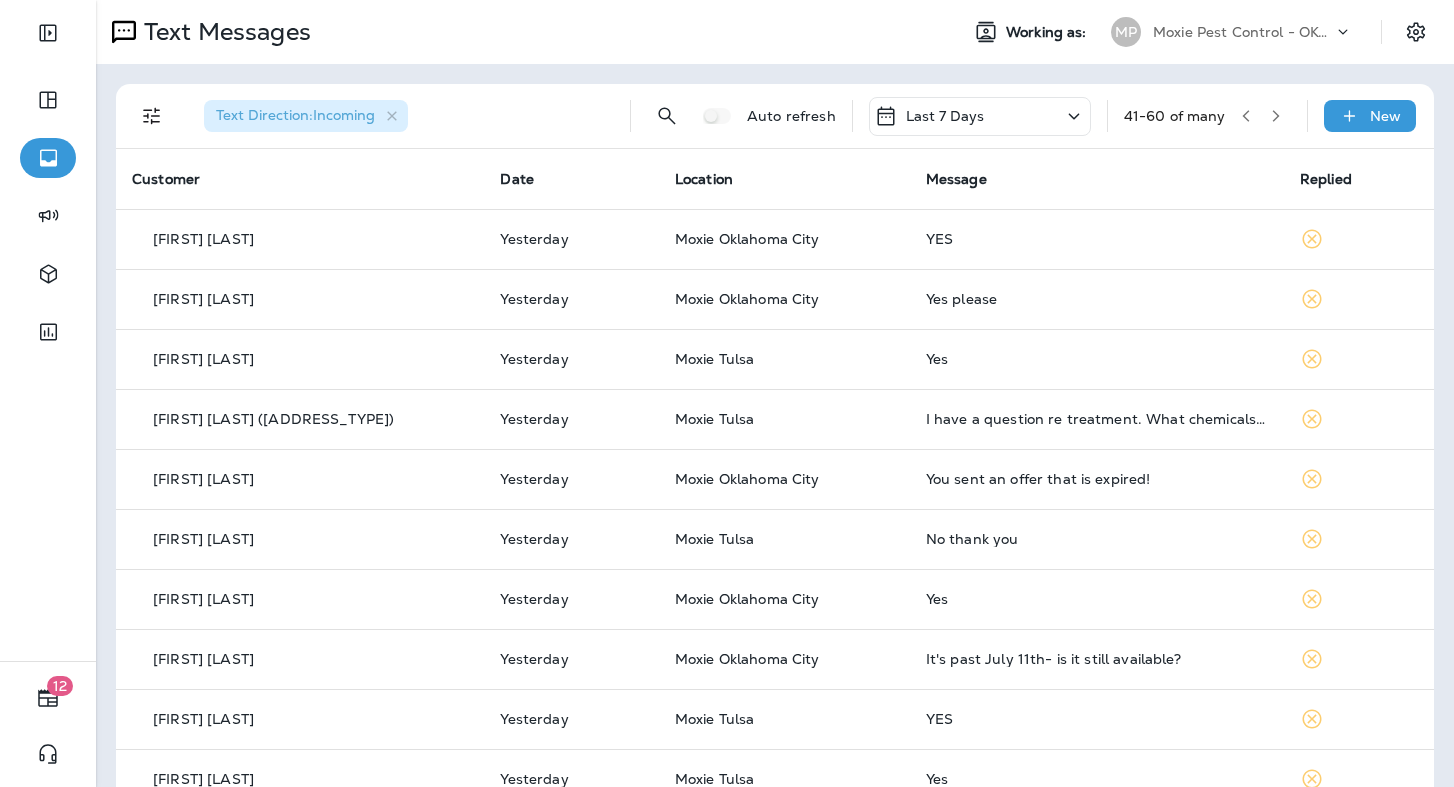 click on "Last 7 Days" at bounding box center (980, 116) 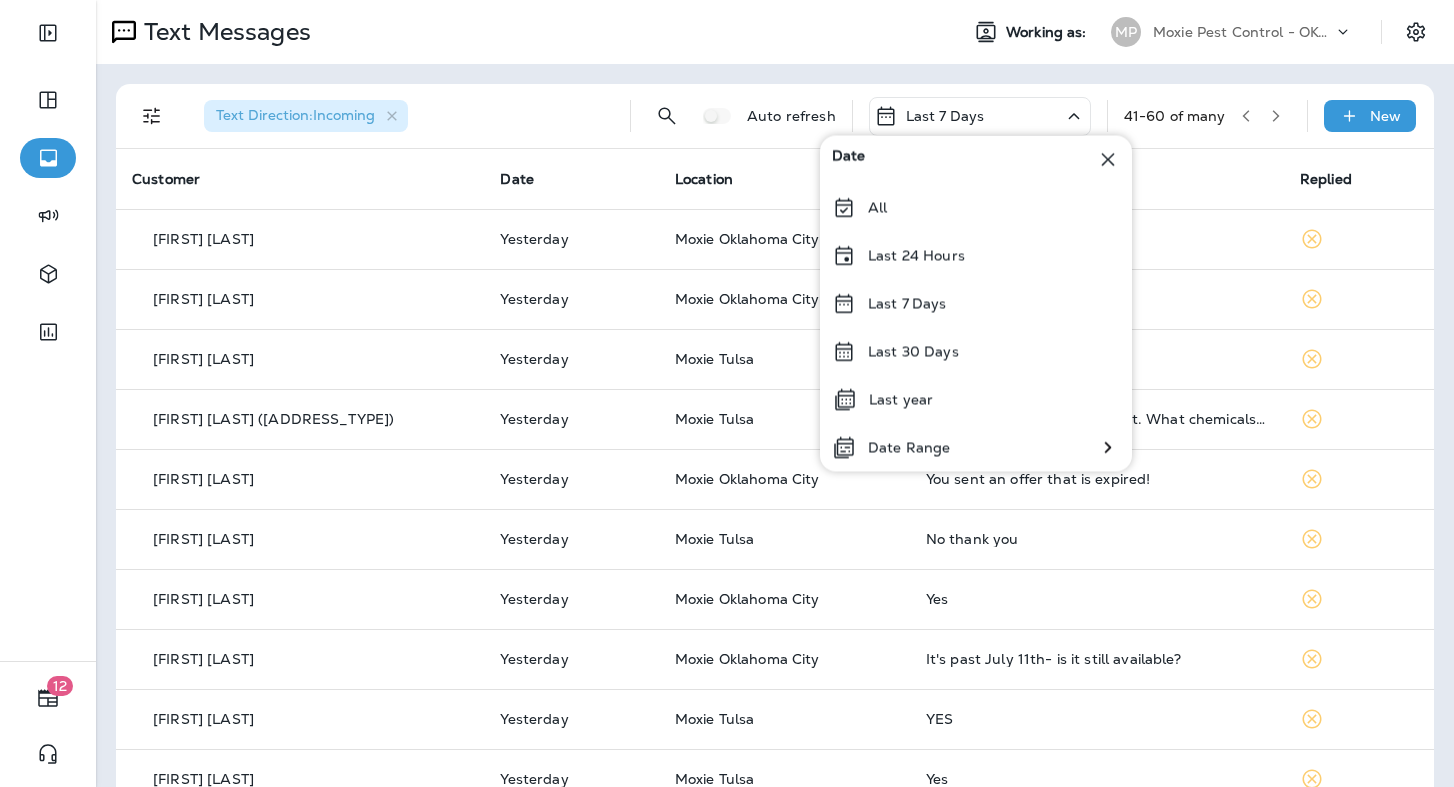 click on "Text Direction :  Incoming   Auto refresh       Last 7 Days 41  -  60   of many New" at bounding box center [779, 116] 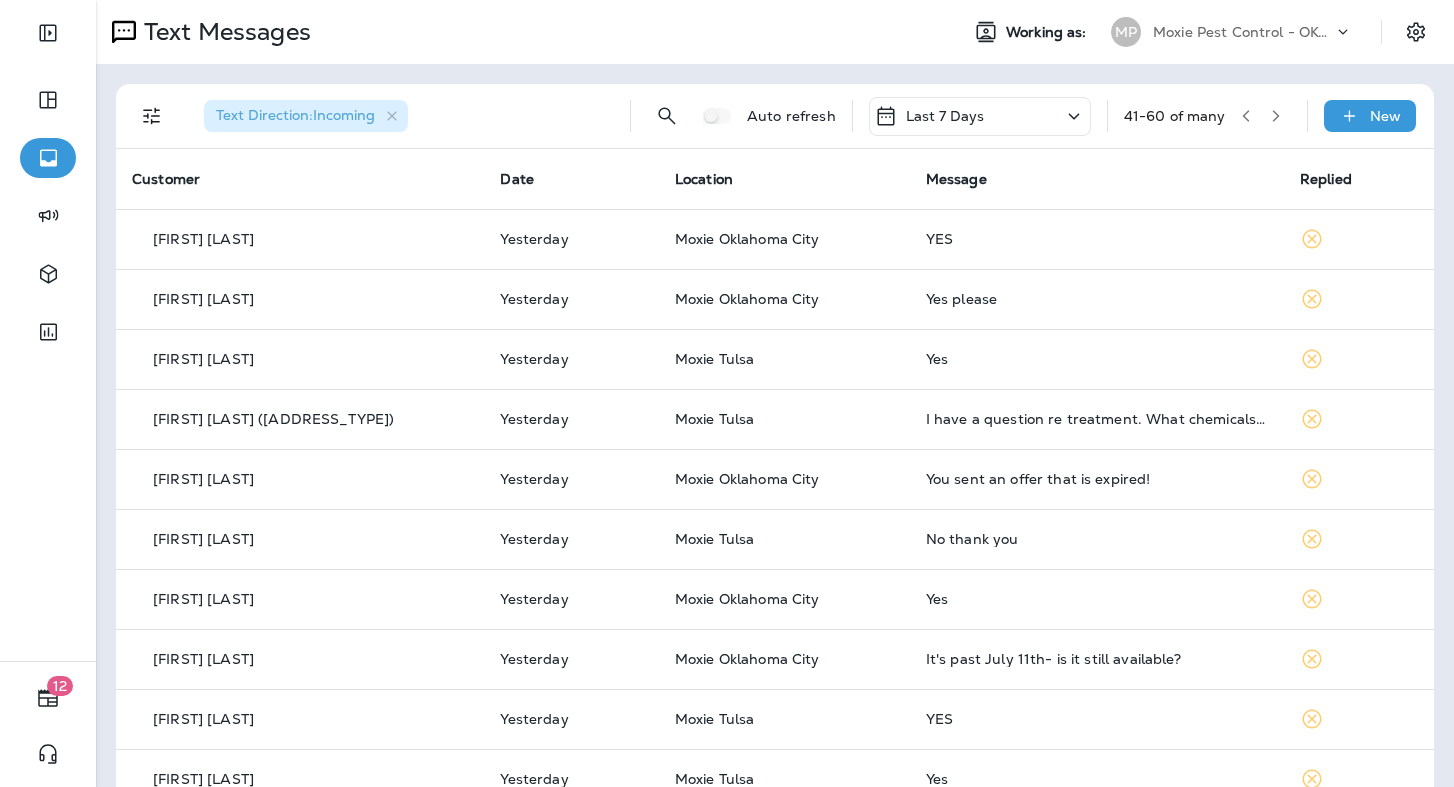 click at bounding box center (1276, 116) 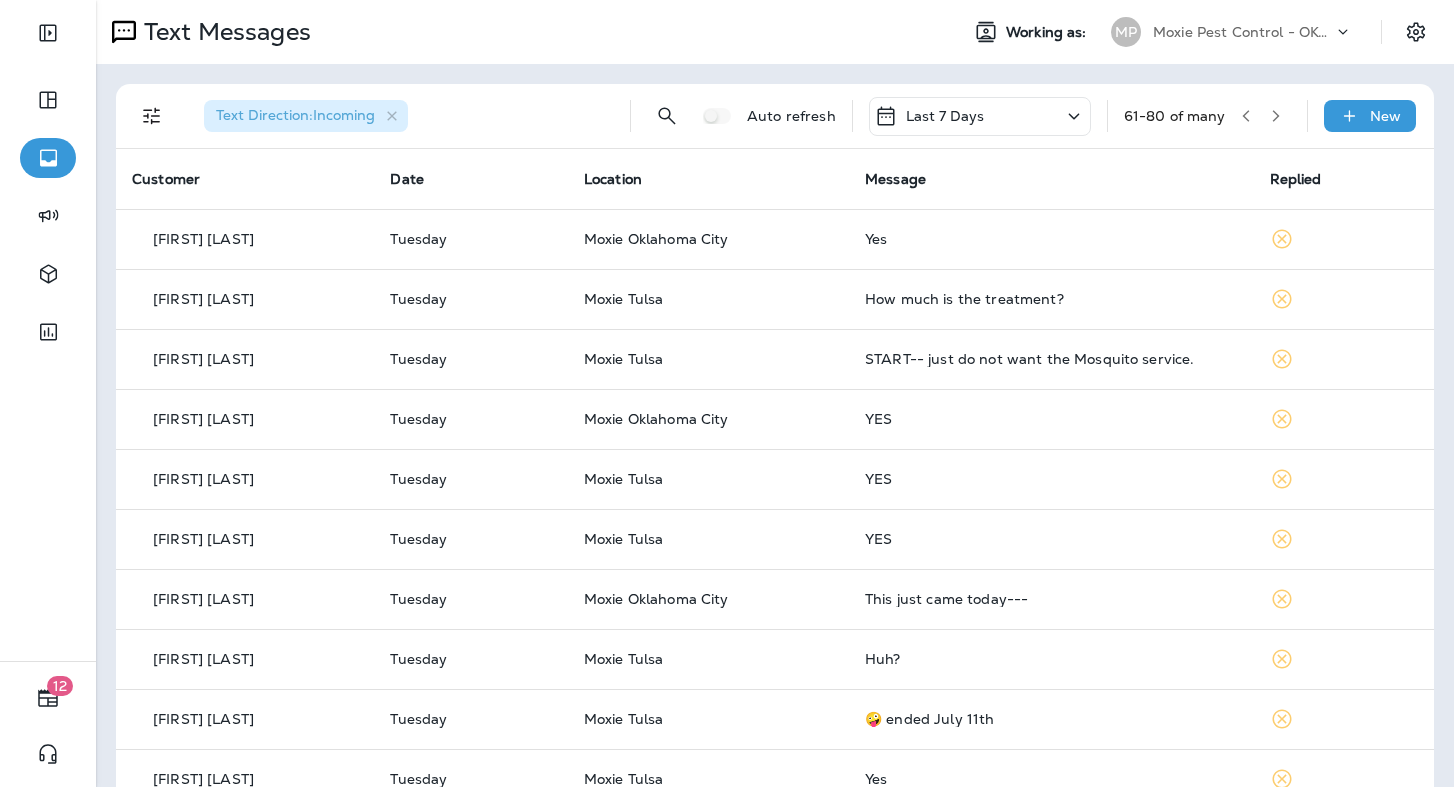 click 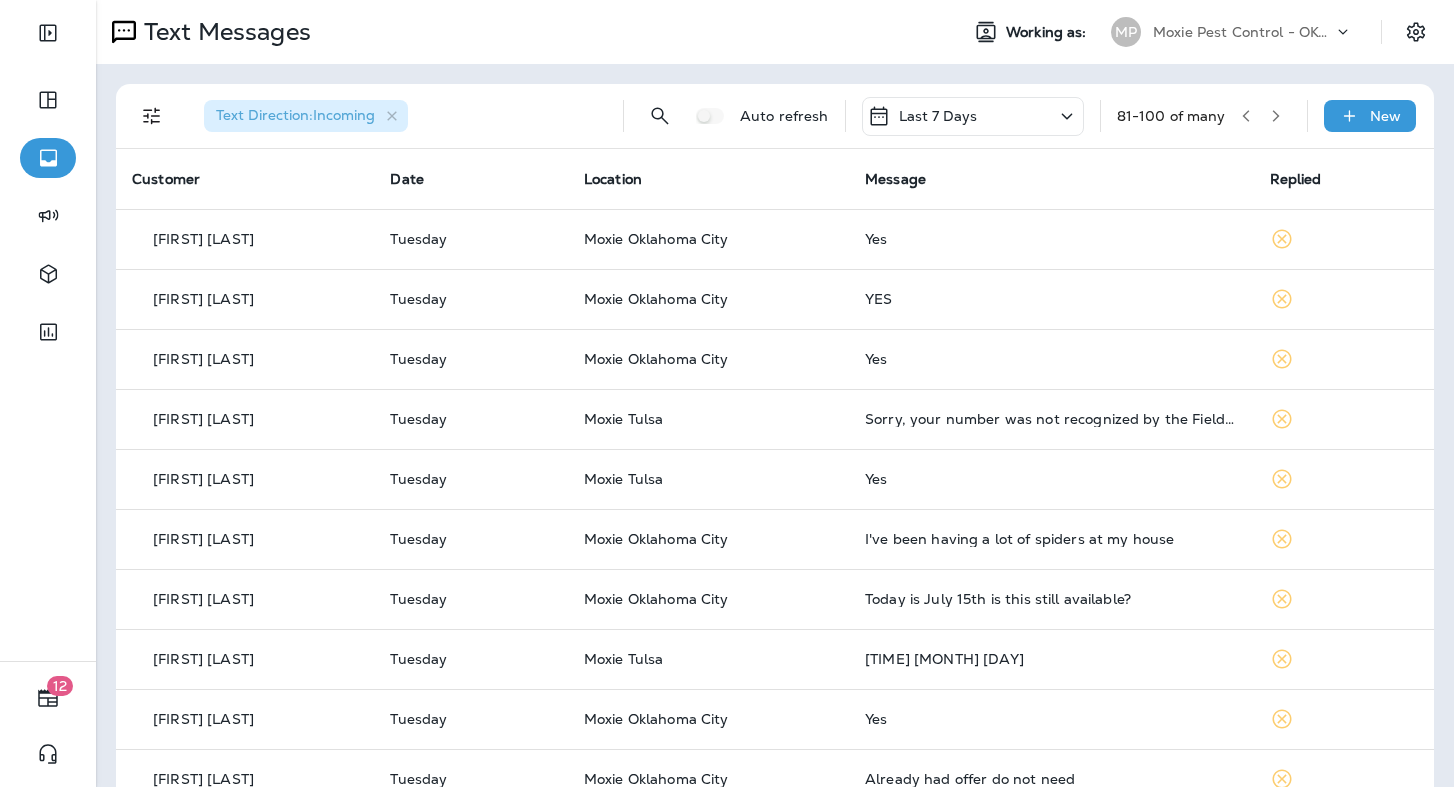 click 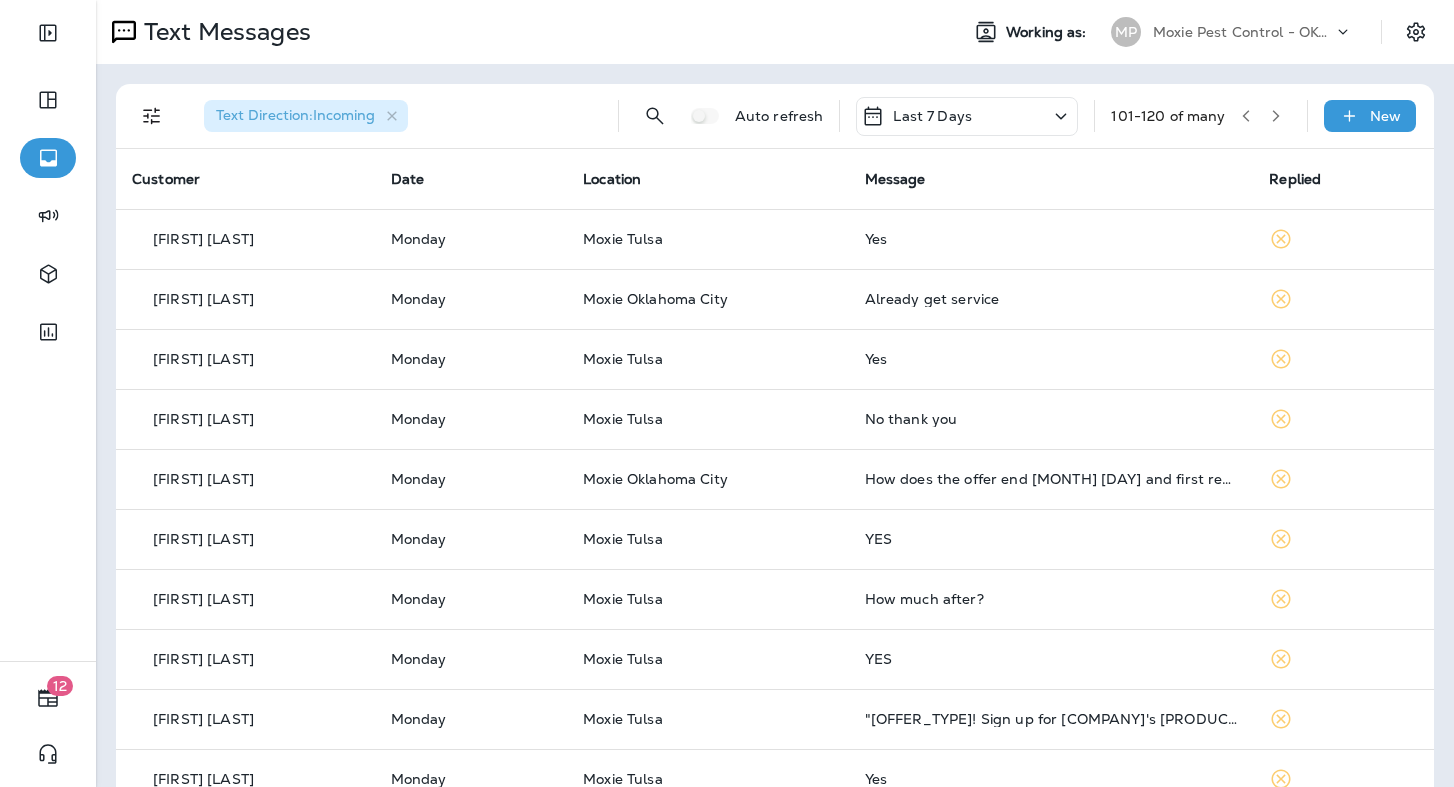 click 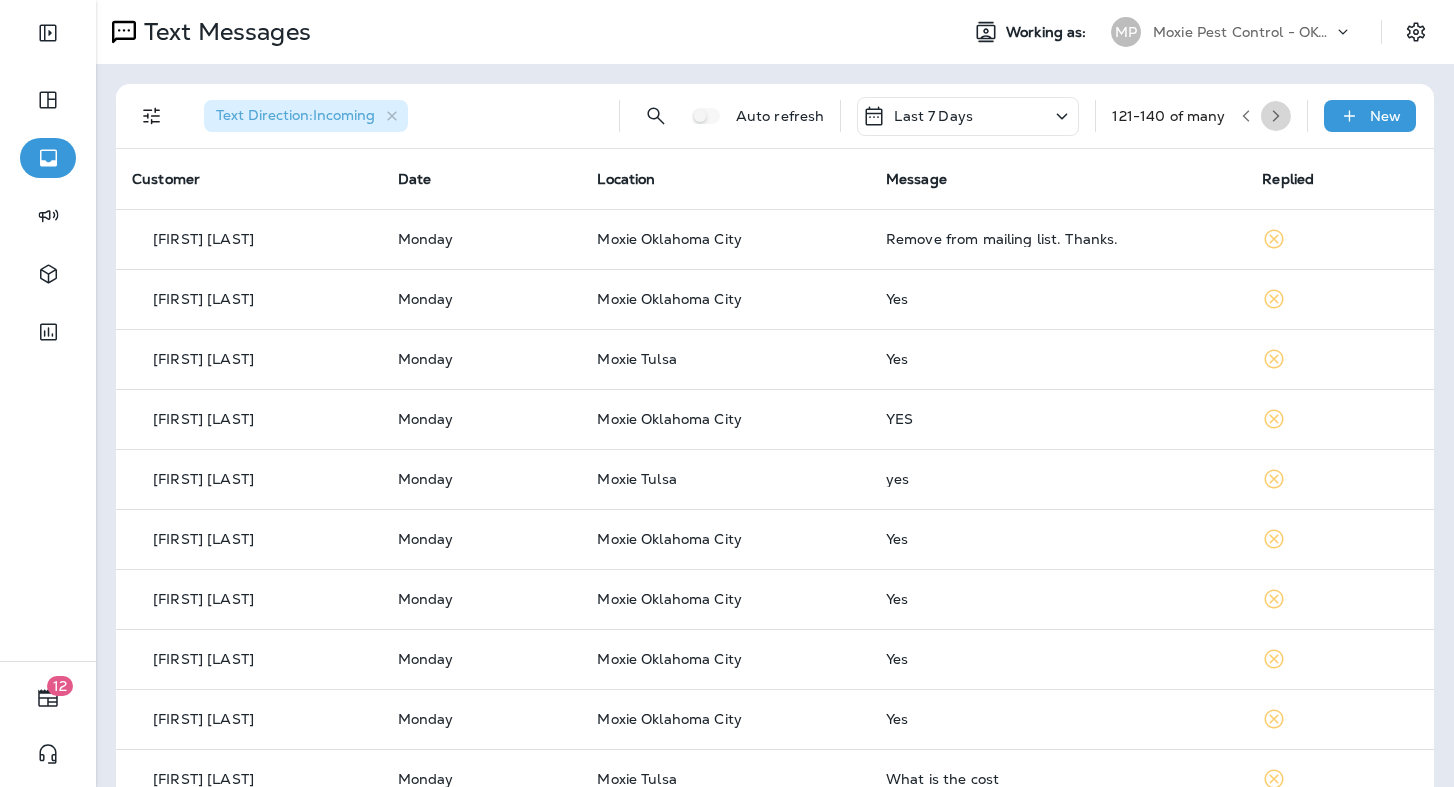 click 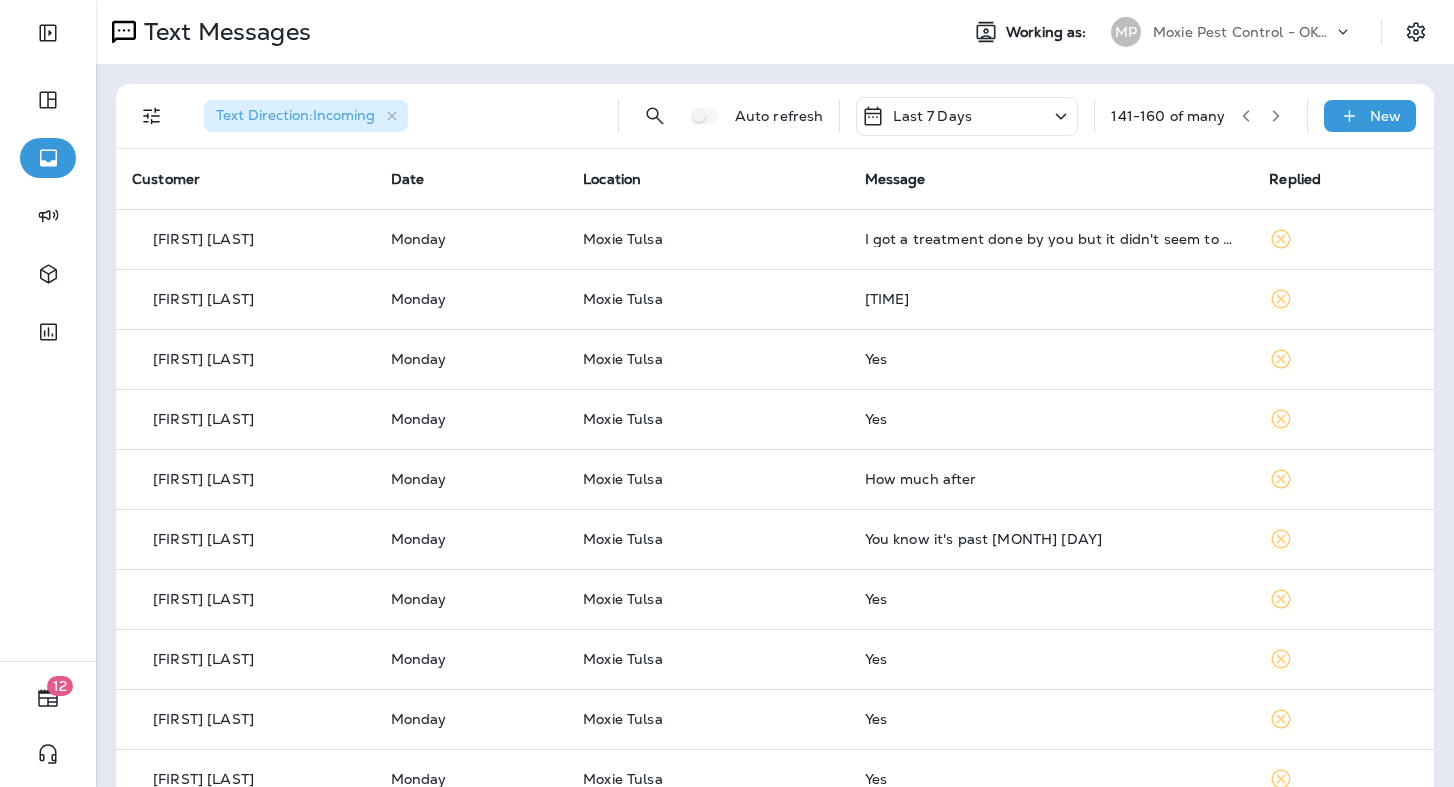 click 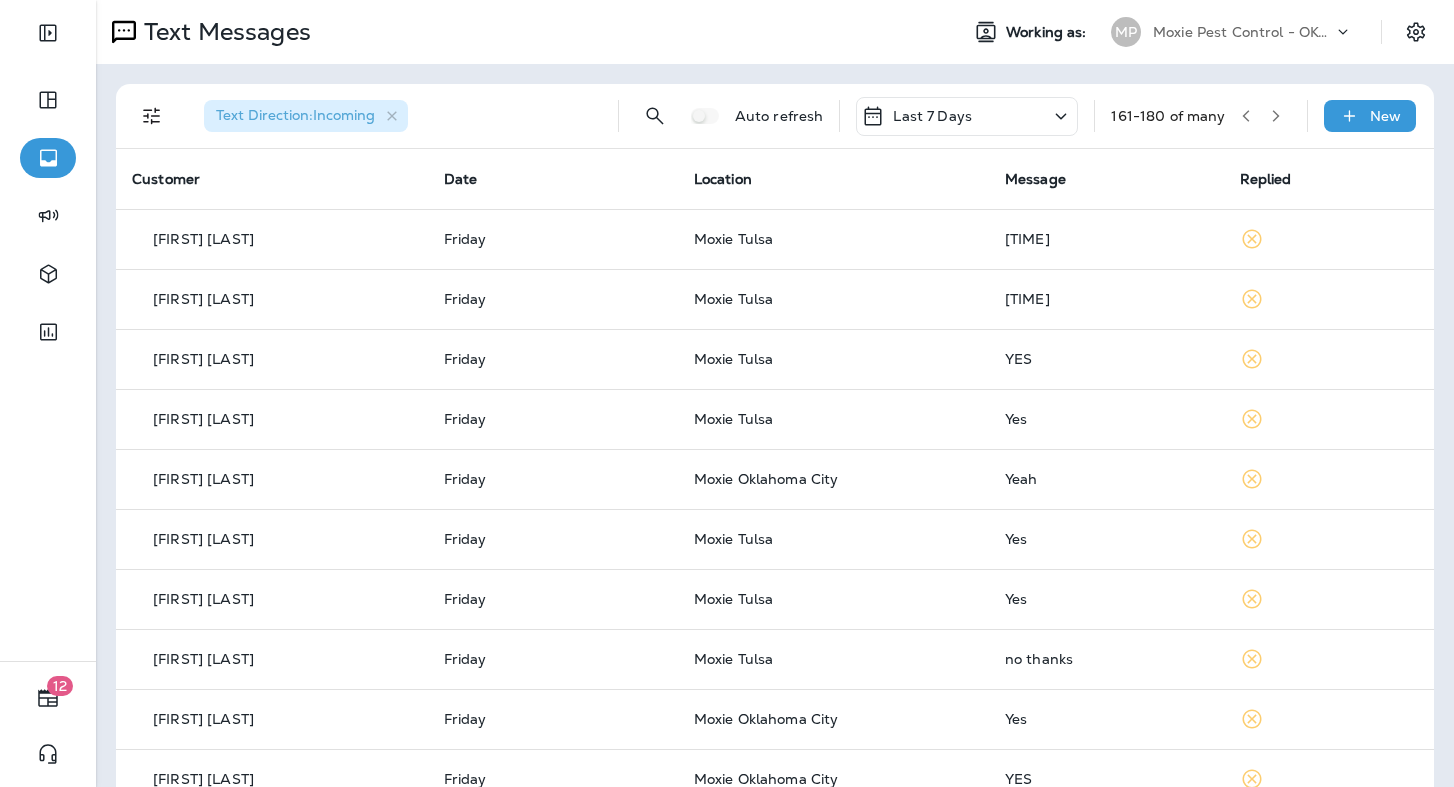click 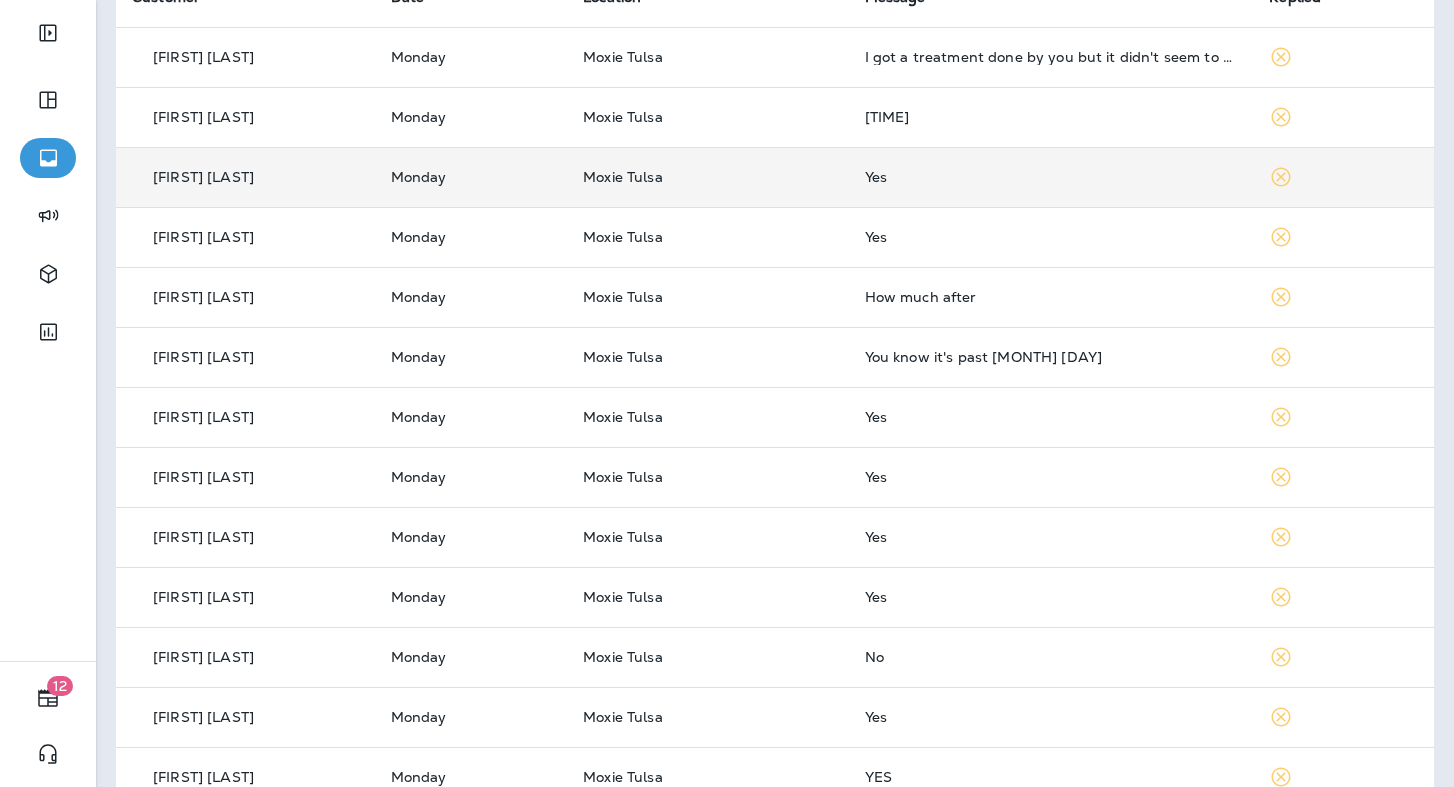 scroll, scrollTop: 189, scrollLeft: 0, axis: vertical 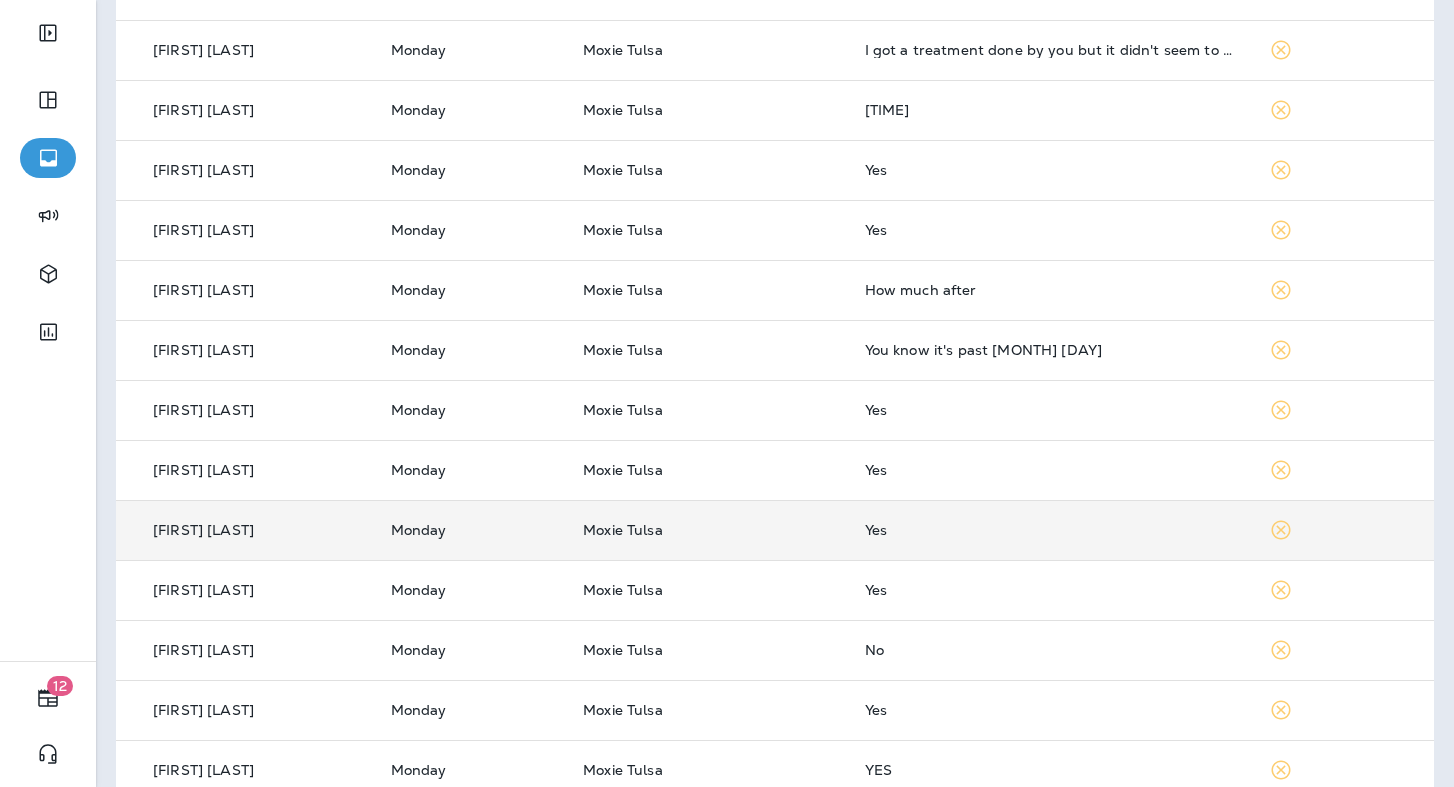 click on "Moxie Tulsa" at bounding box center [707, 530] 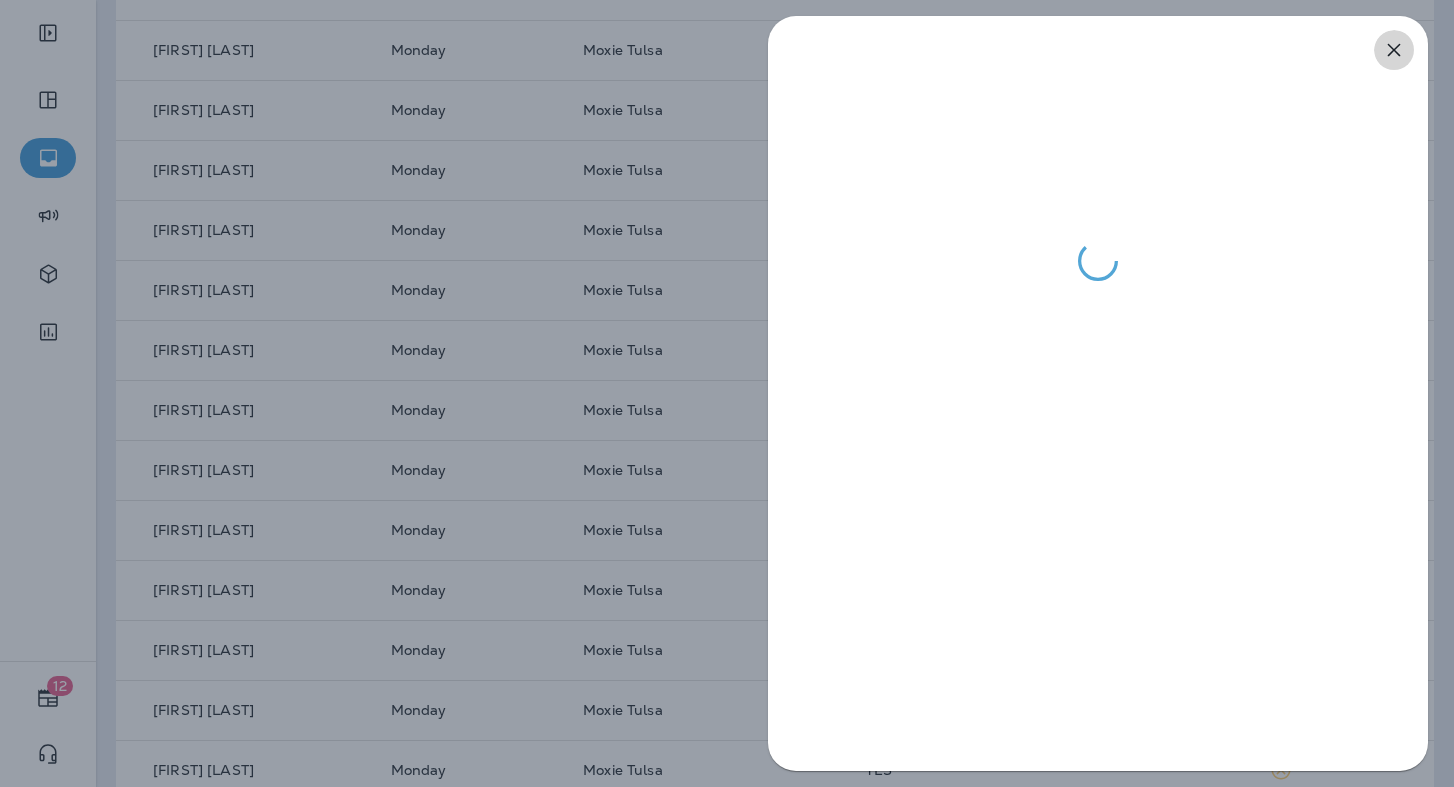 click 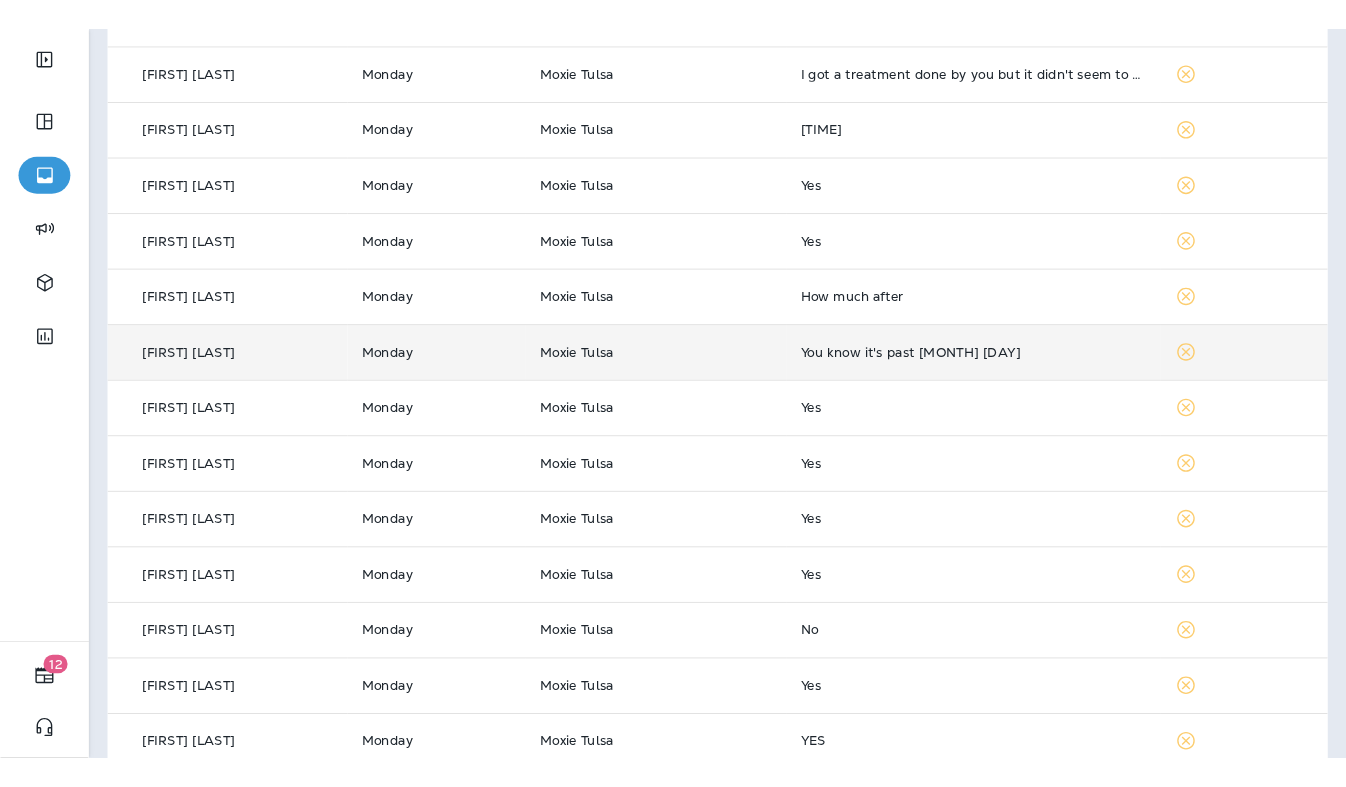scroll, scrollTop: 188, scrollLeft: 0, axis: vertical 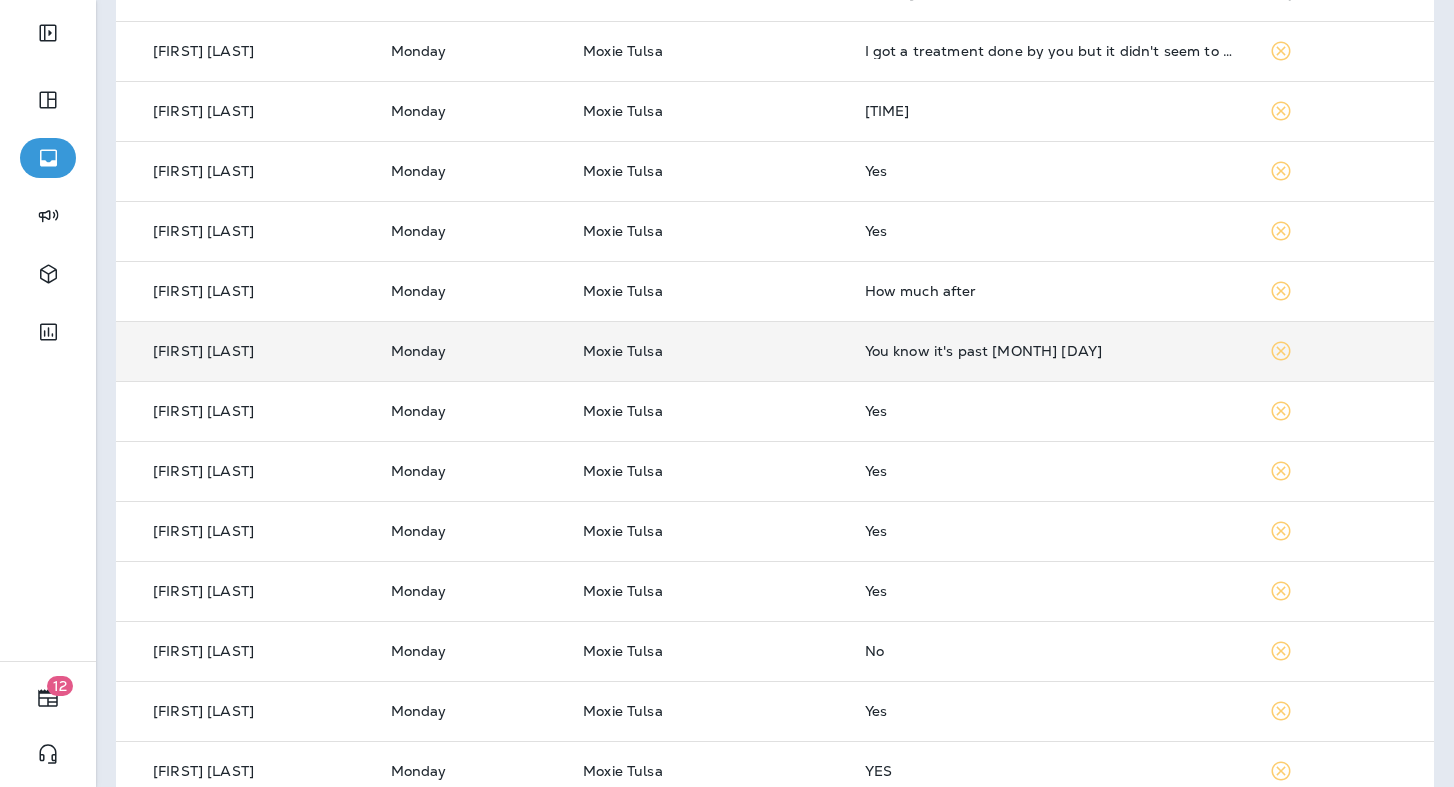 click on "You know it's past [MONTH] [DAY]" at bounding box center [1051, 351] 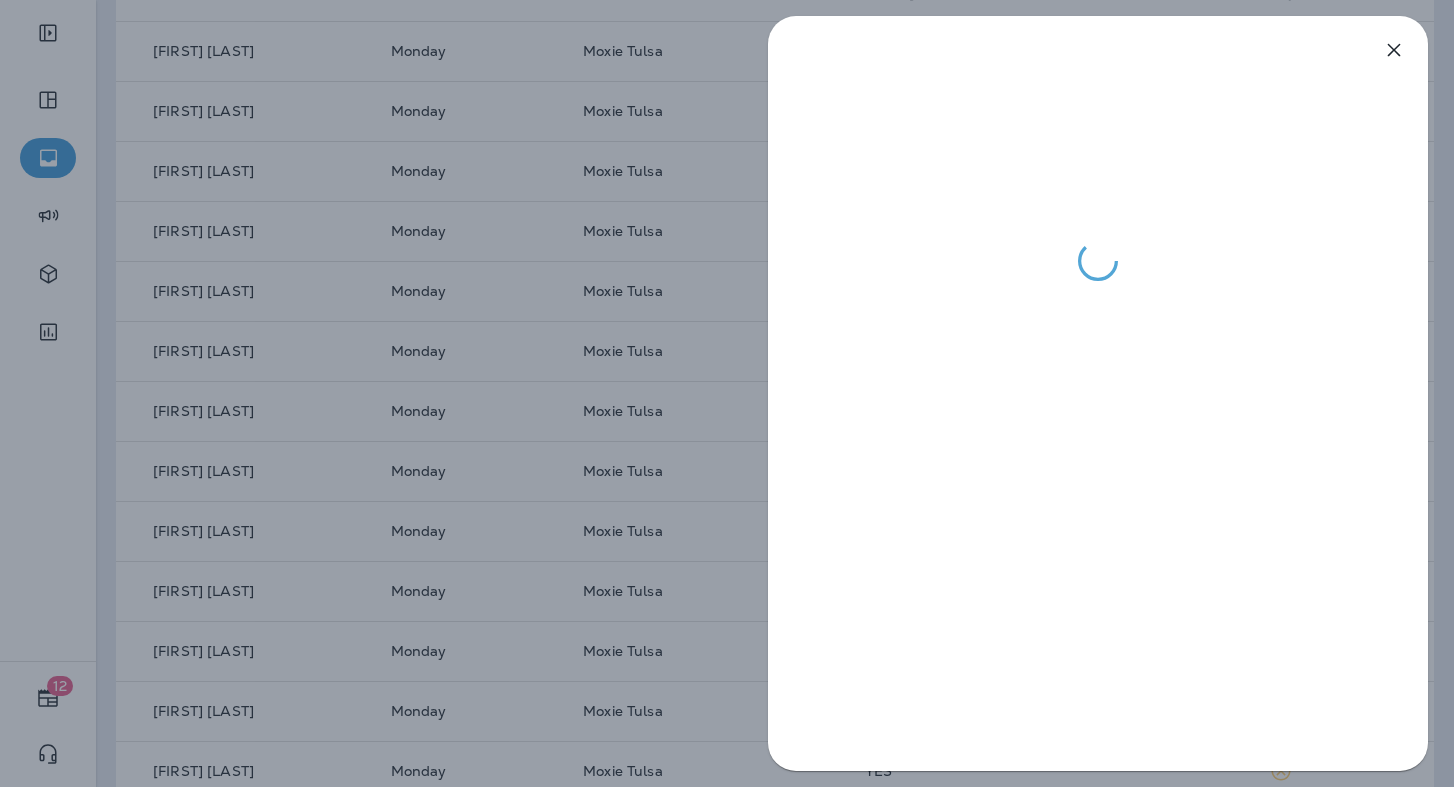 click 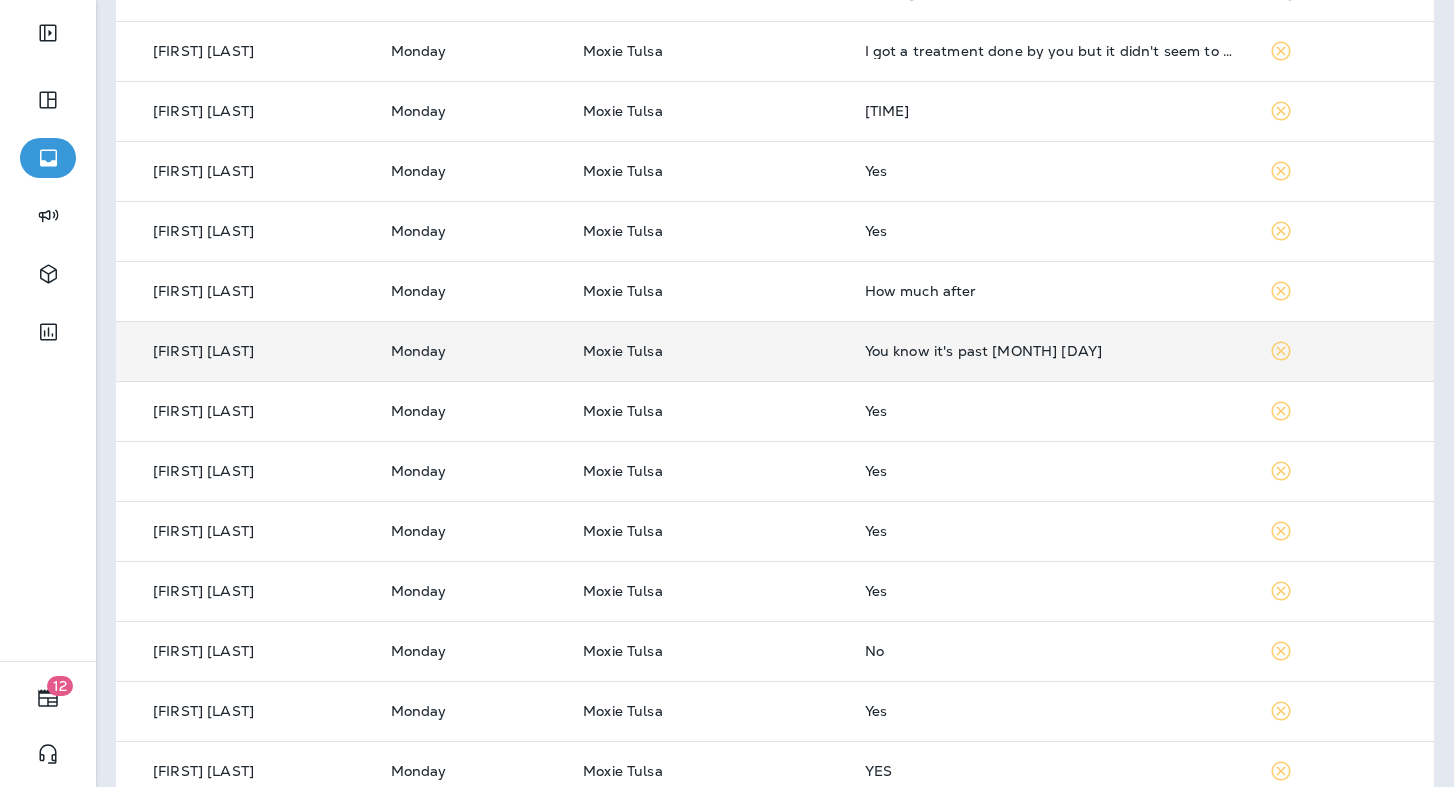 click on "You know it's past [MONTH] [DAY]" at bounding box center [1051, 351] 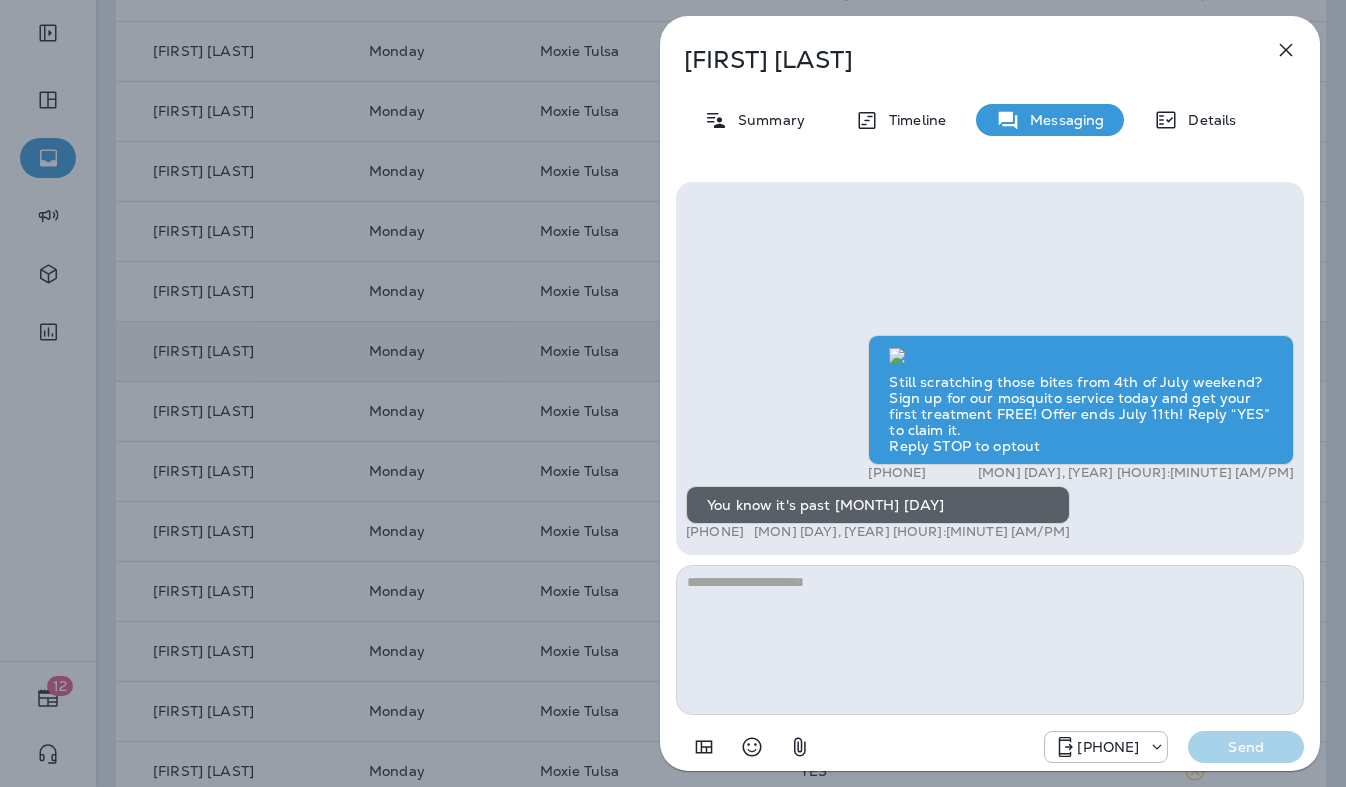 click at bounding box center [990, 640] 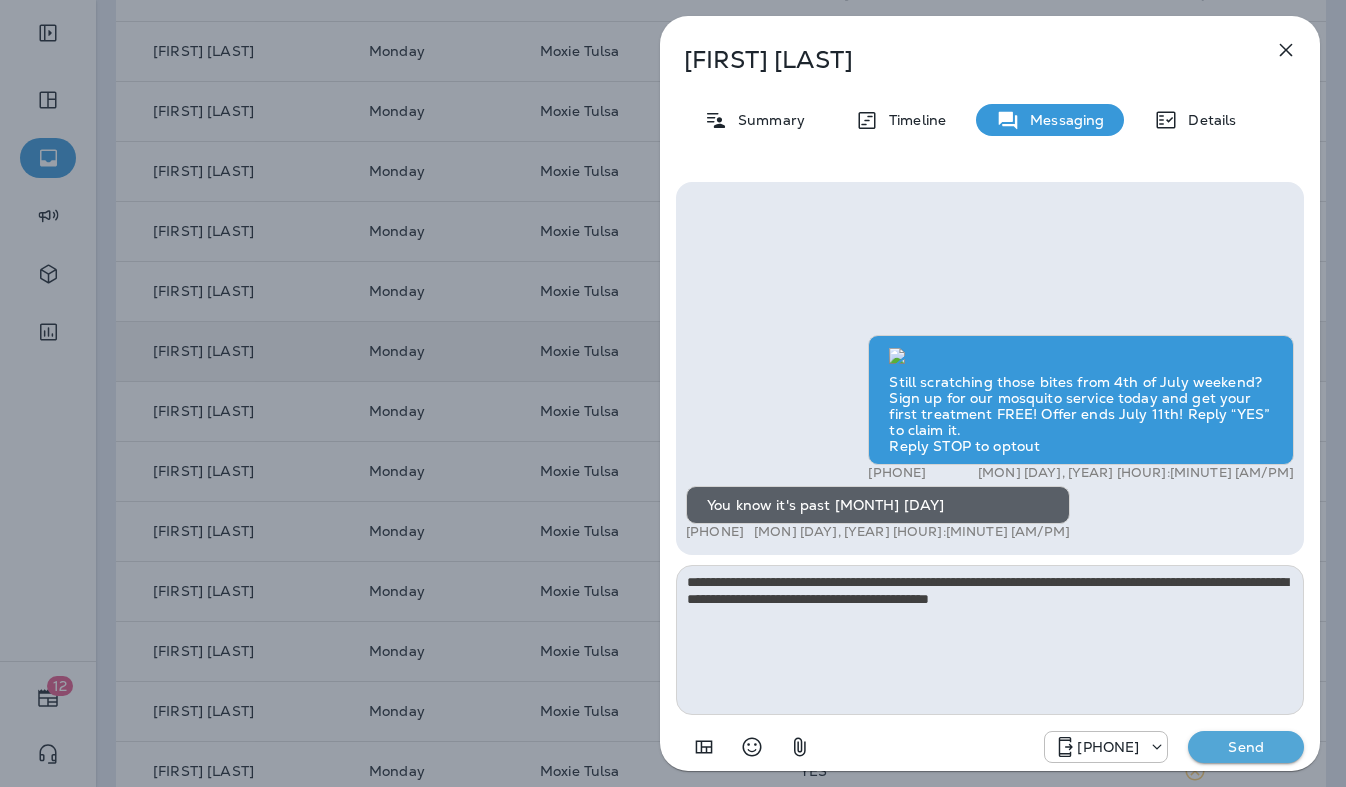 type on "**********" 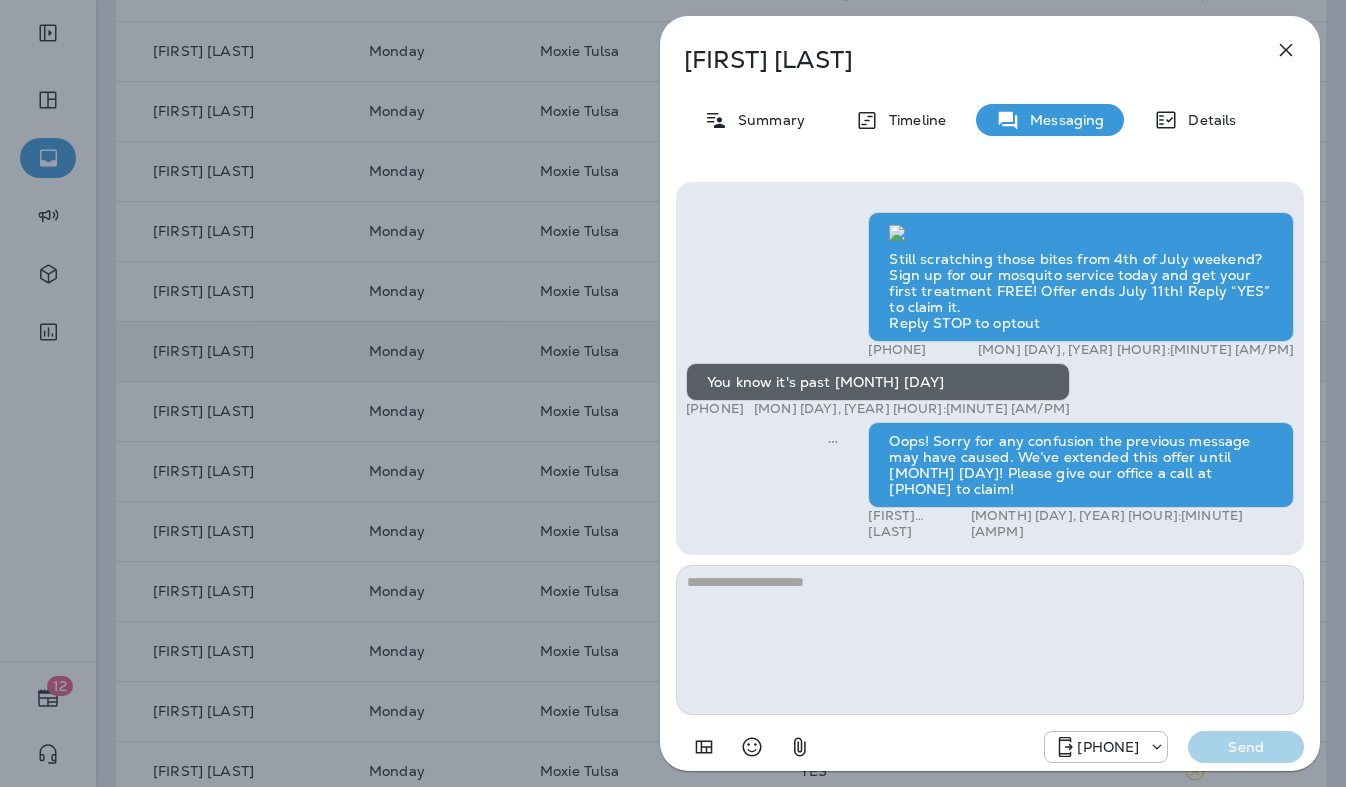 click 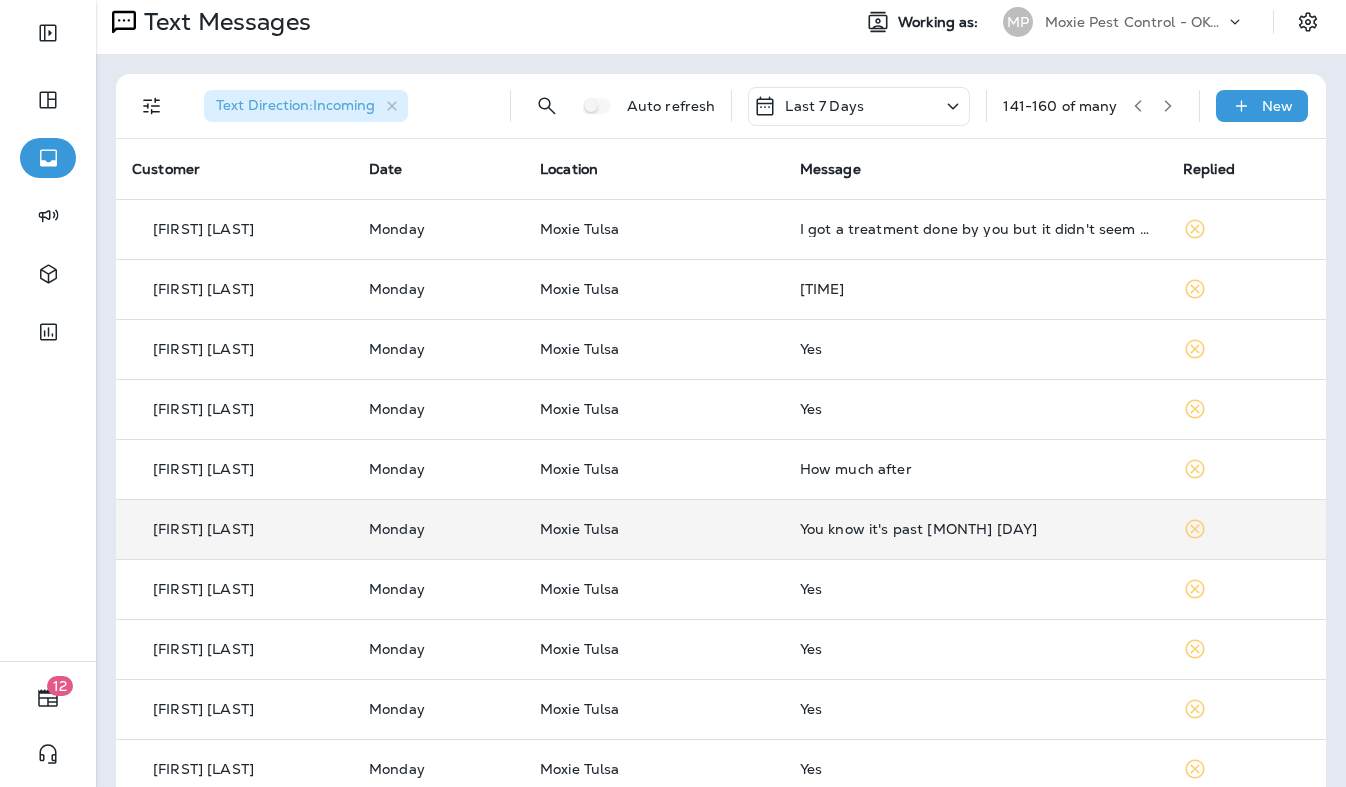 scroll, scrollTop: 0, scrollLeft: 0, axis: both 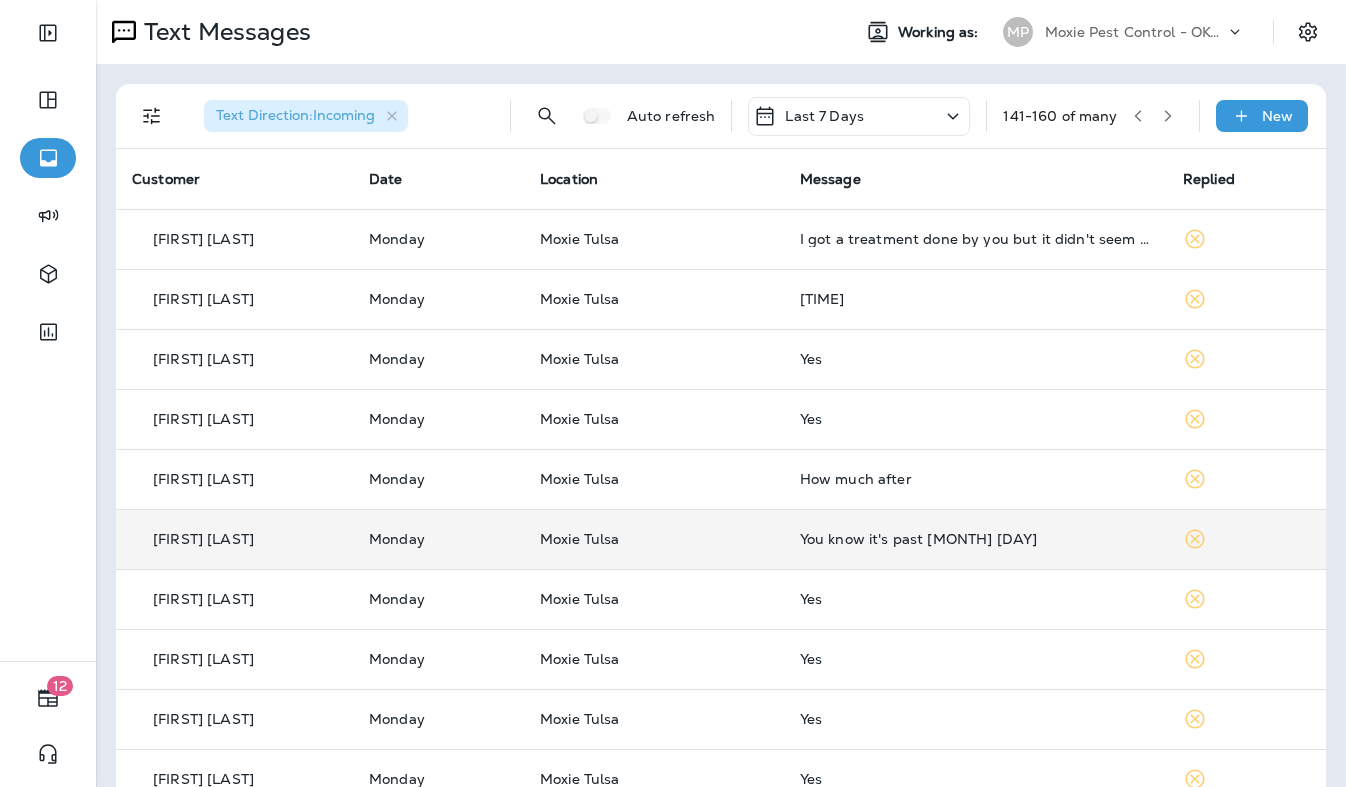 click 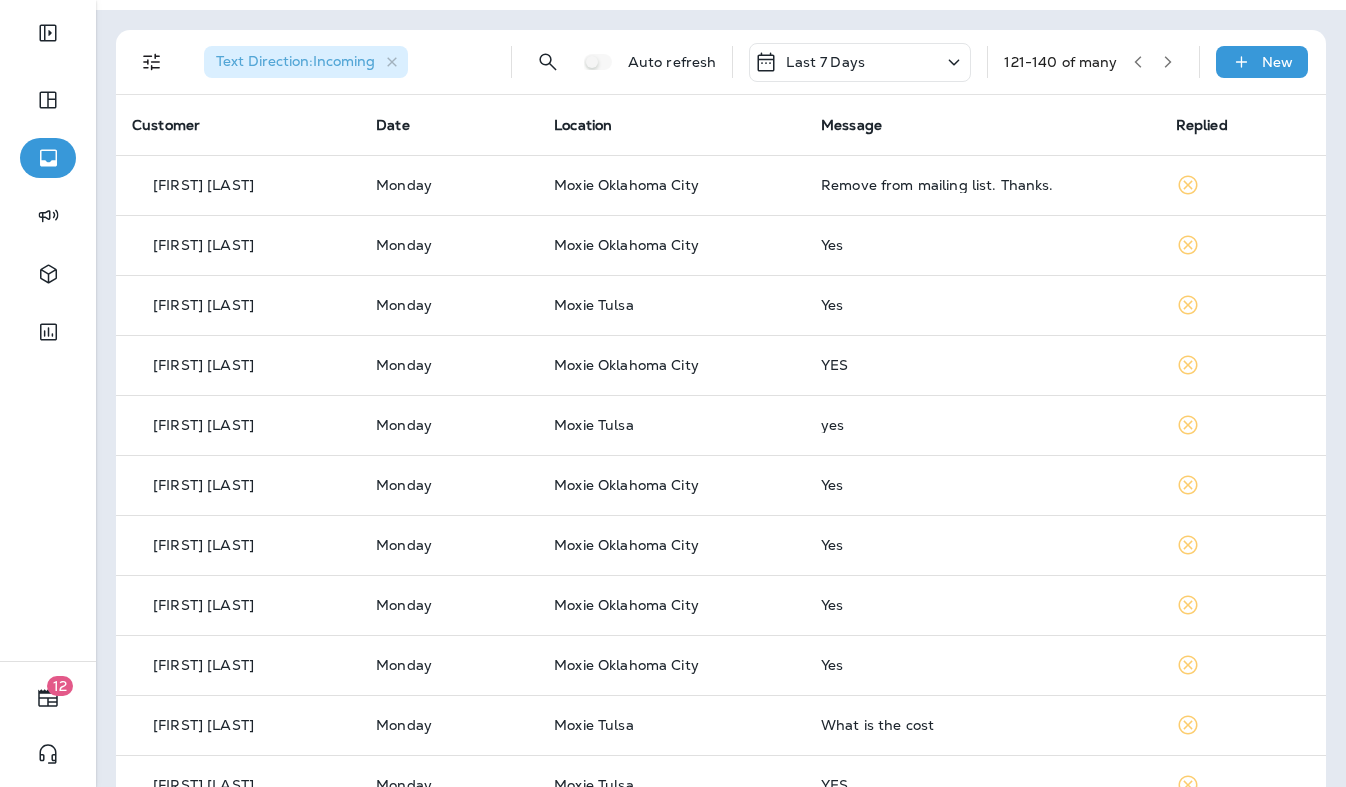 scroll, scrollTop: 50, scrollLeft: 0, axis: vertical 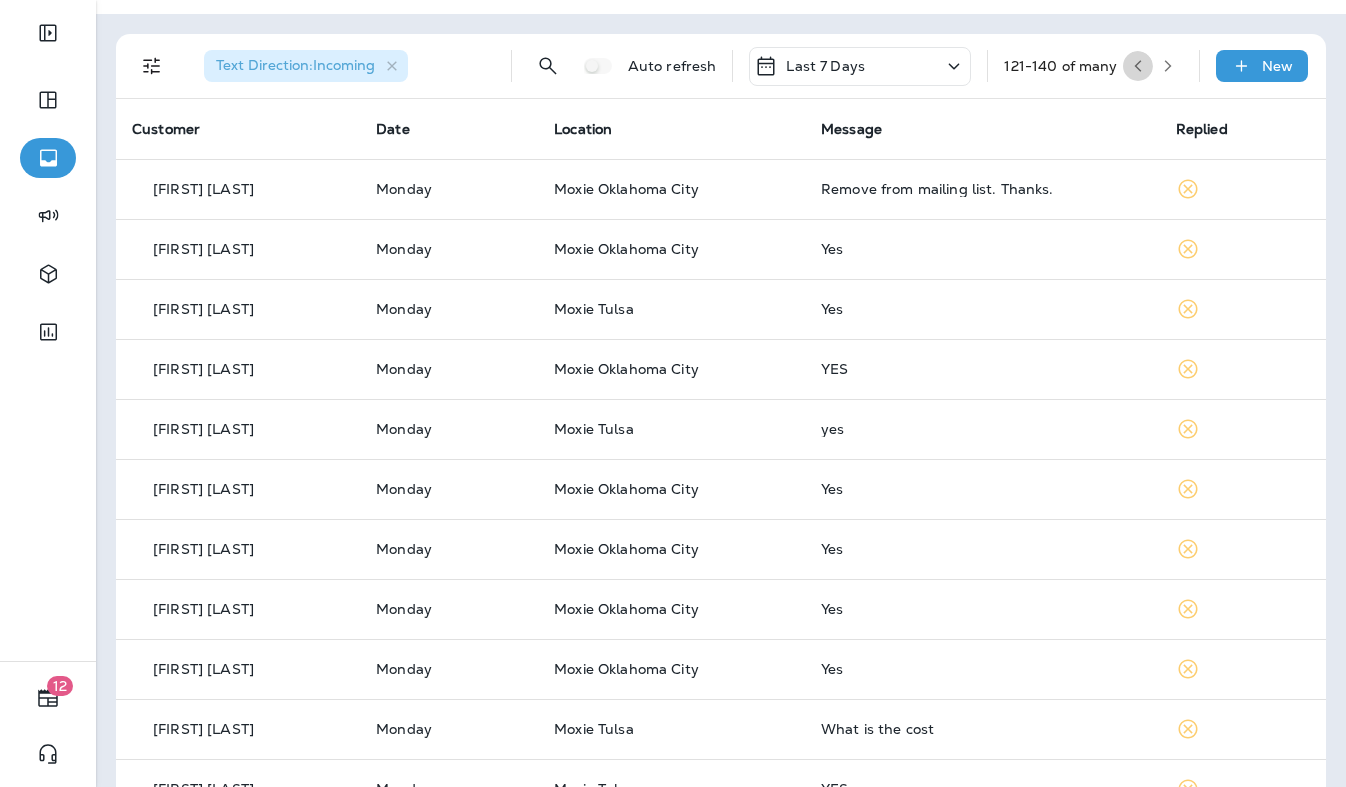 click 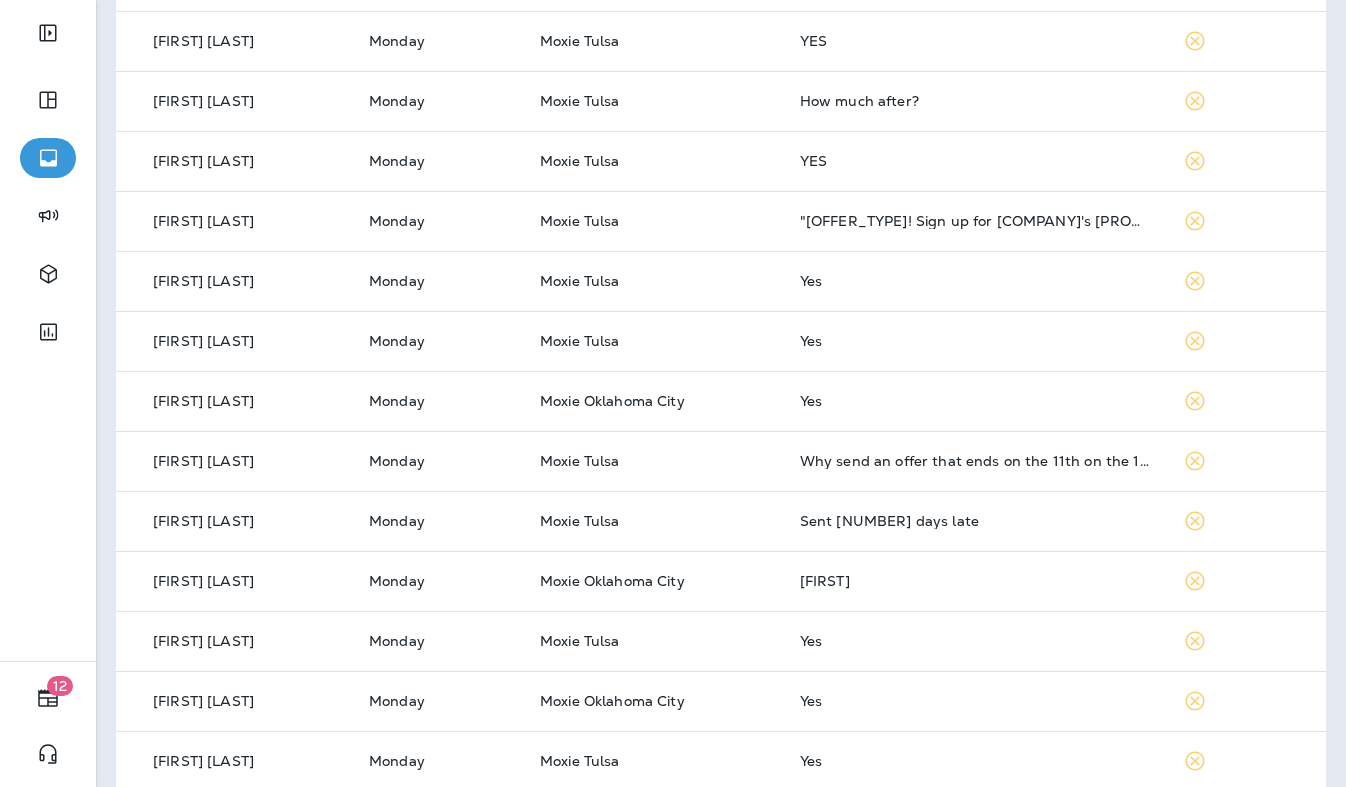 scroll, scrollTop: 483, scrollLeft: 0, axis: vertical 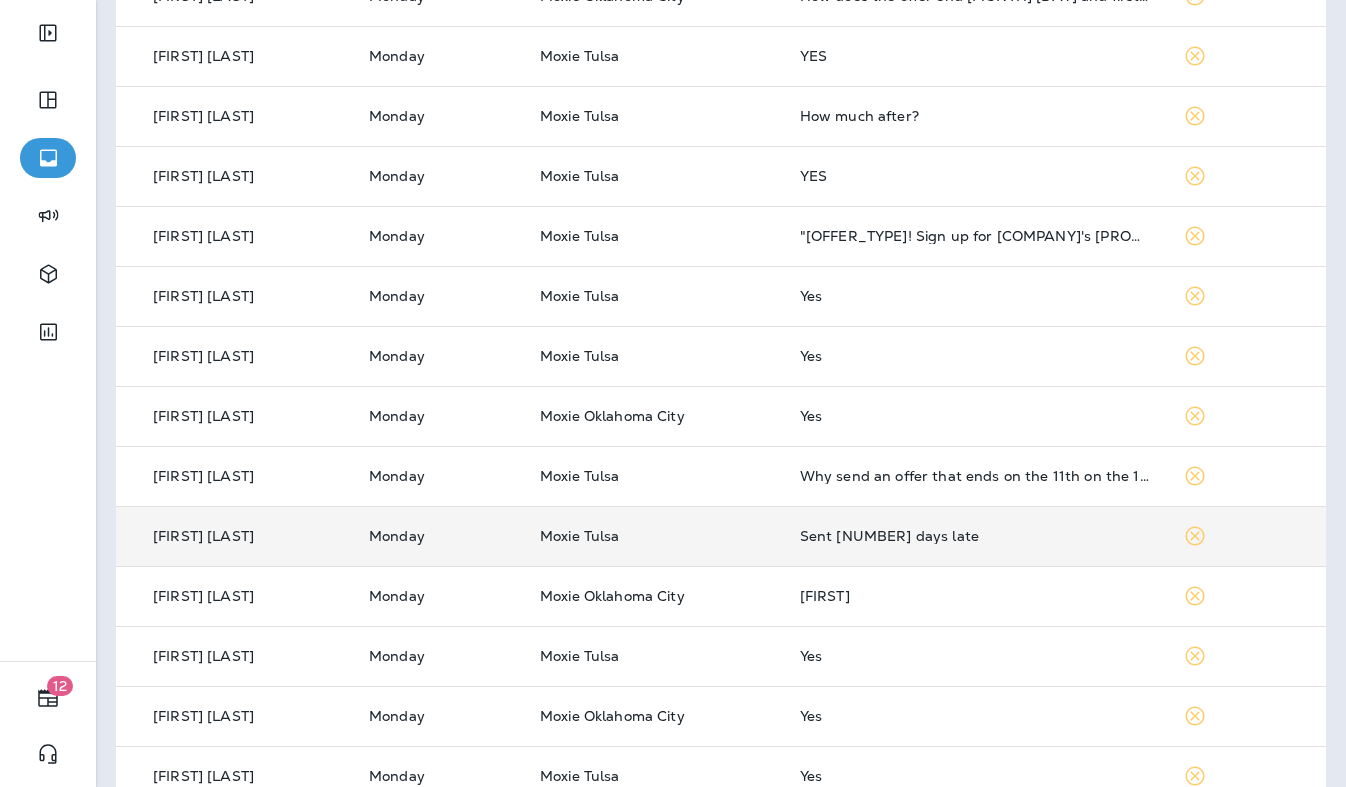 click on "Sent [NUMBER] days late" at bounding box center [975, 536] 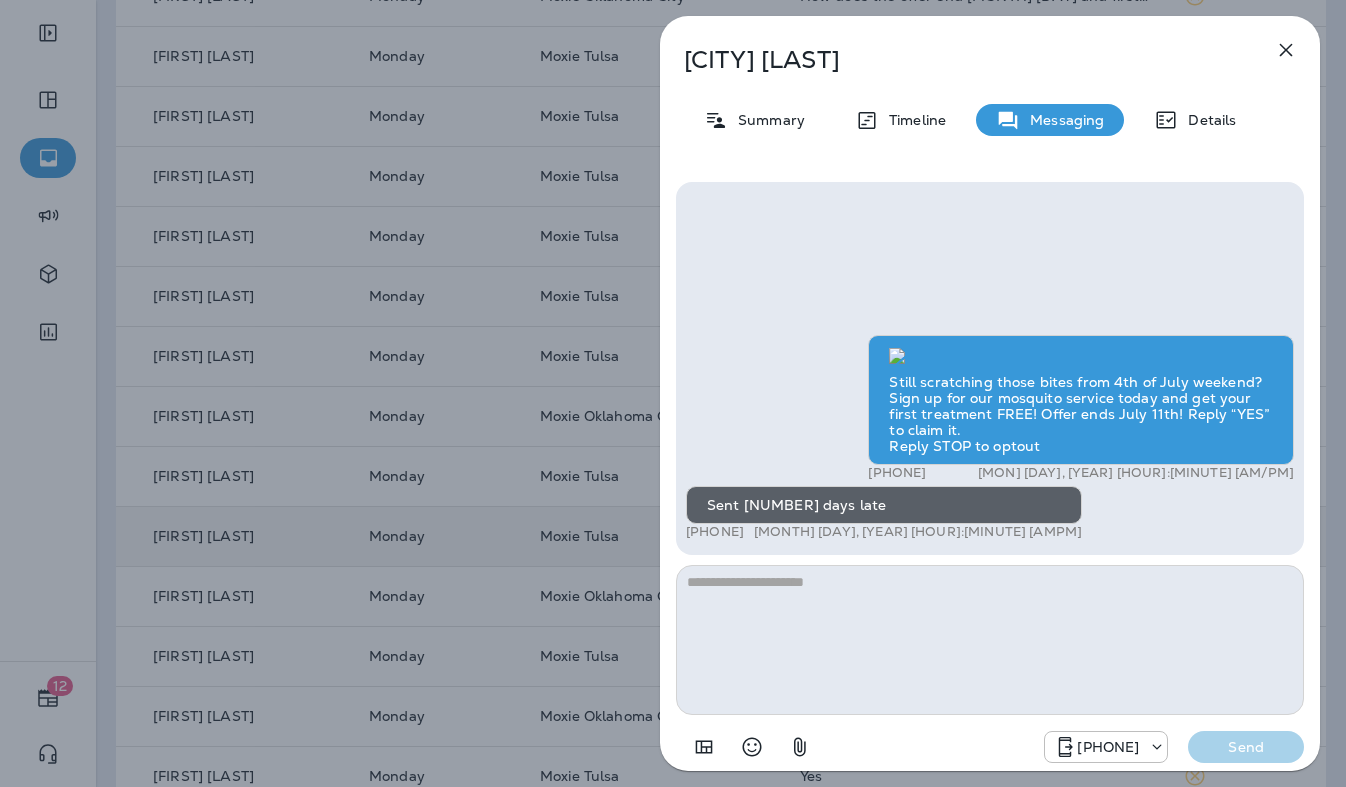 click at bounding box center (990, 640) 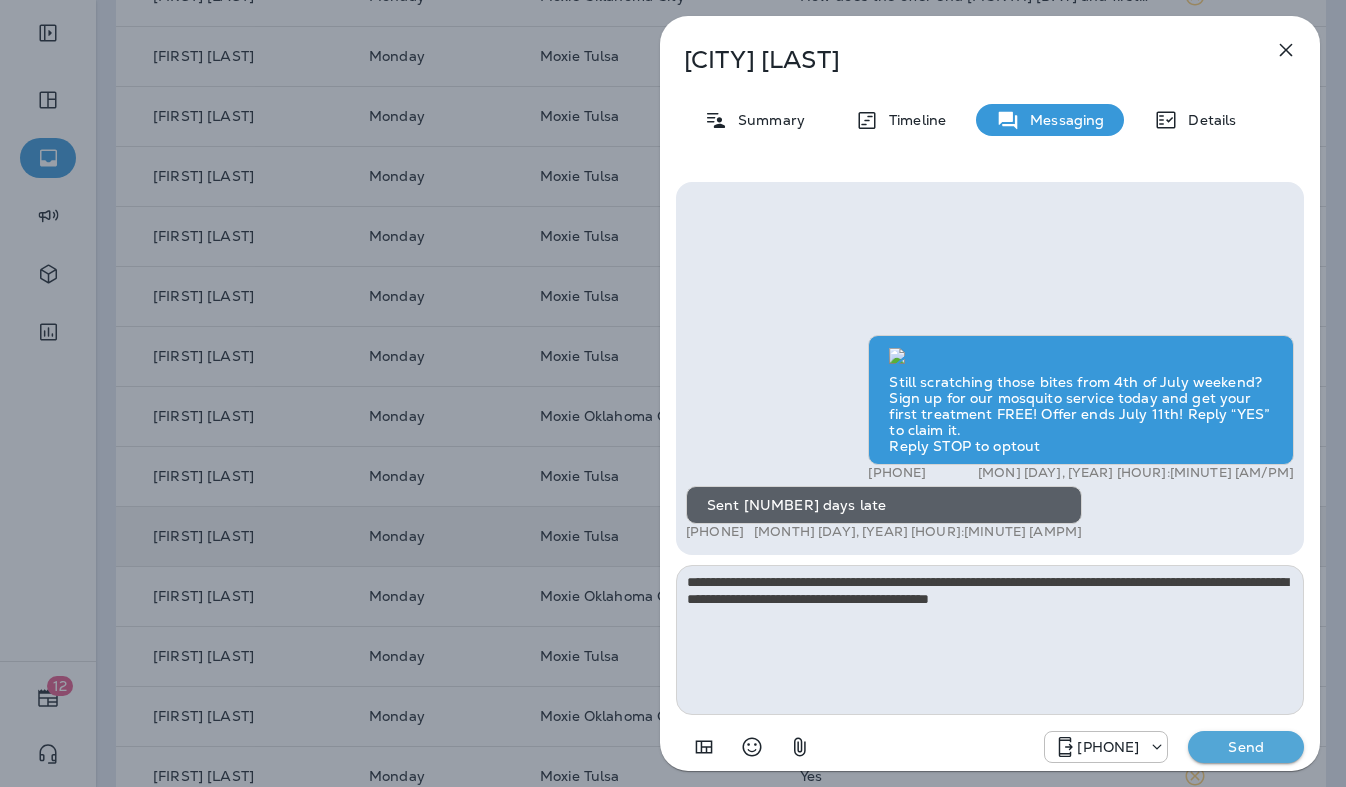 scroll, scrollTop: 0, scrollLeft: 0, axis: both 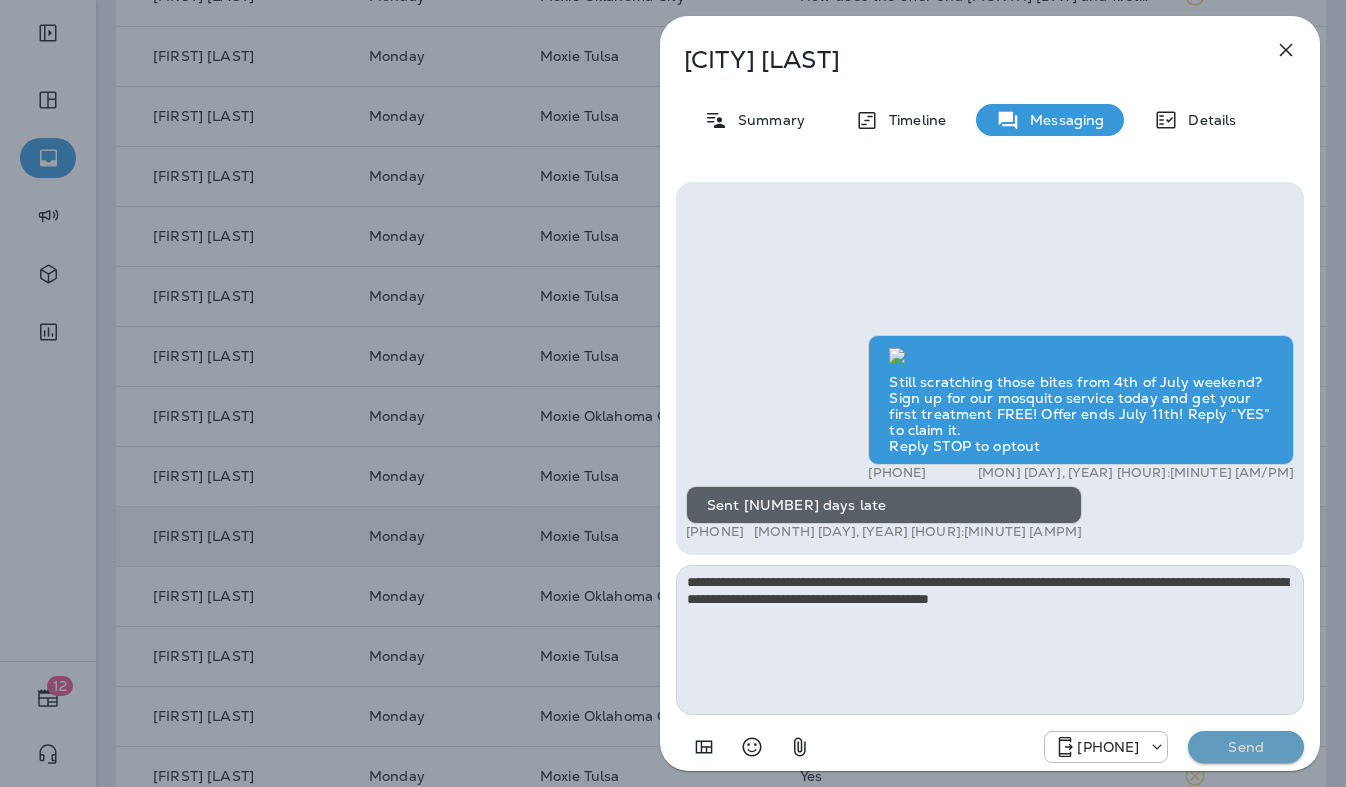 click on "Send" at bounding box center [1246, 747] 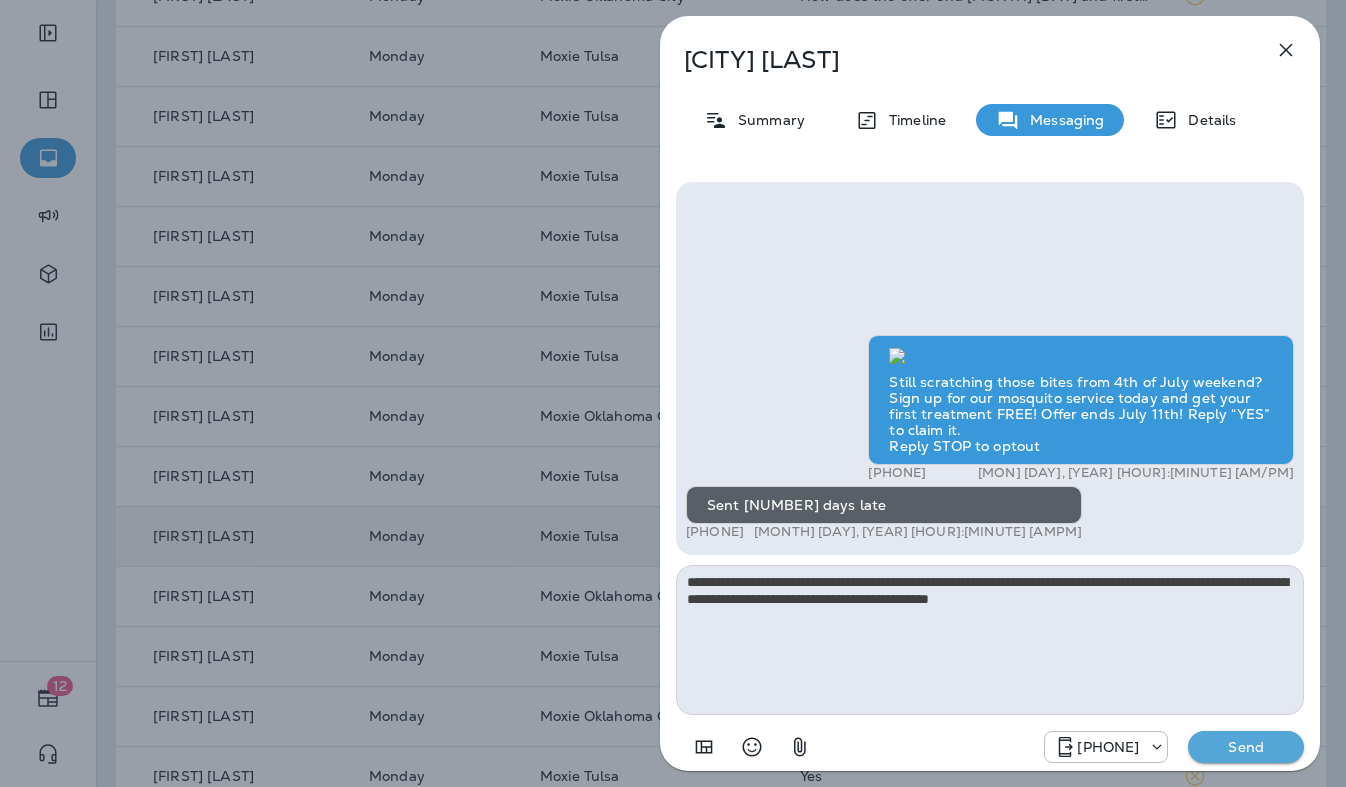 type 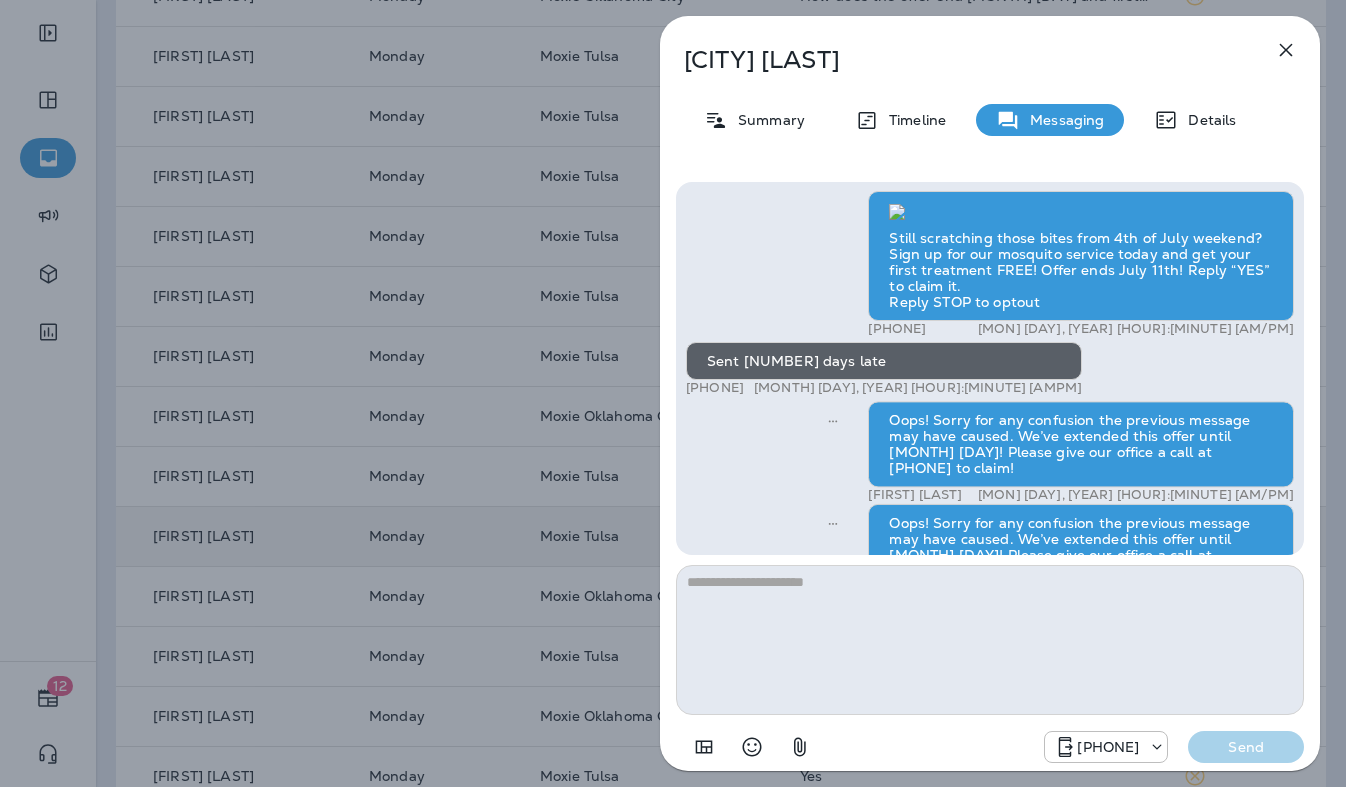 scroll, scrollTop: -106, scrollLeft: 0, axis: vertical 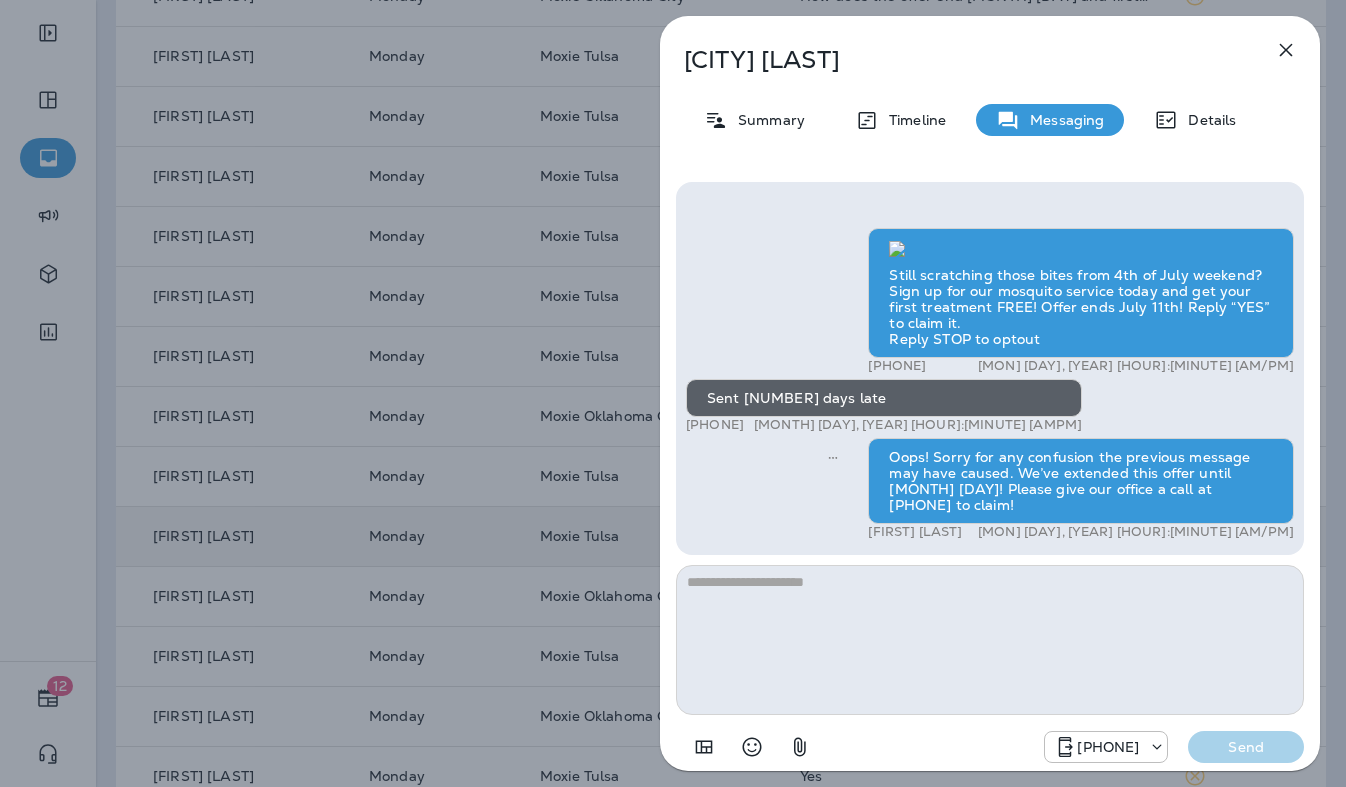 click 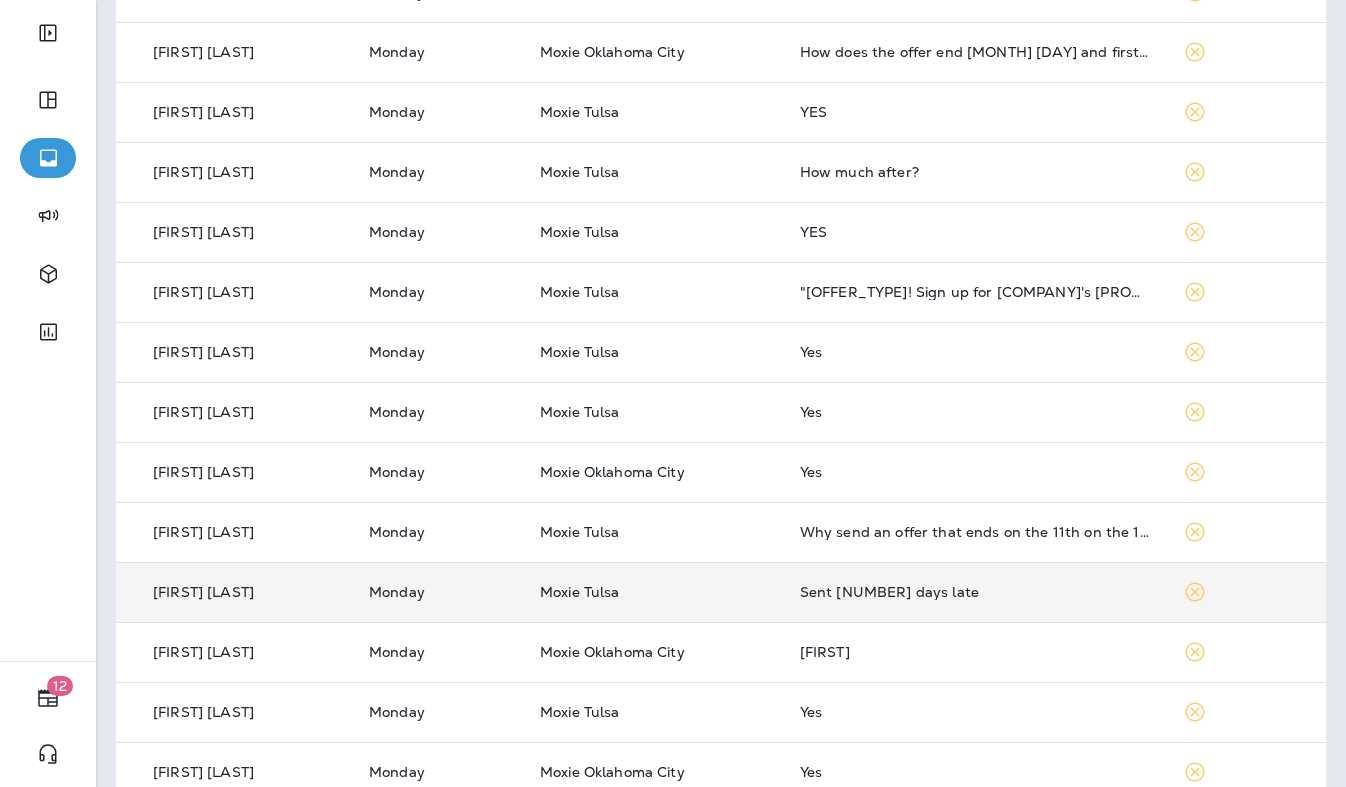 scroll, scrollTop: 423, scrollLeft: 0, axis: vertical 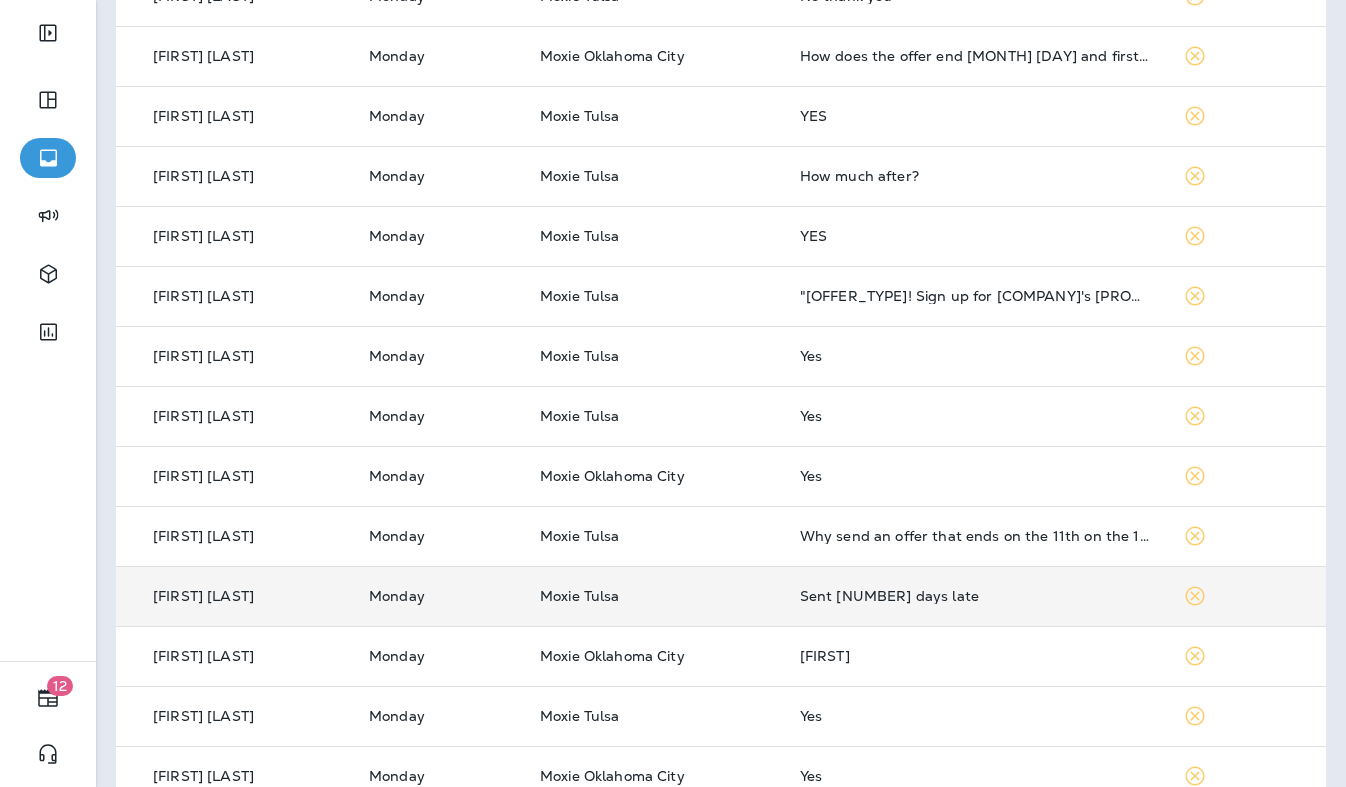 click on "Why send an offer that ends on the 11th on the 14th?" at bounding box center [975, 536] 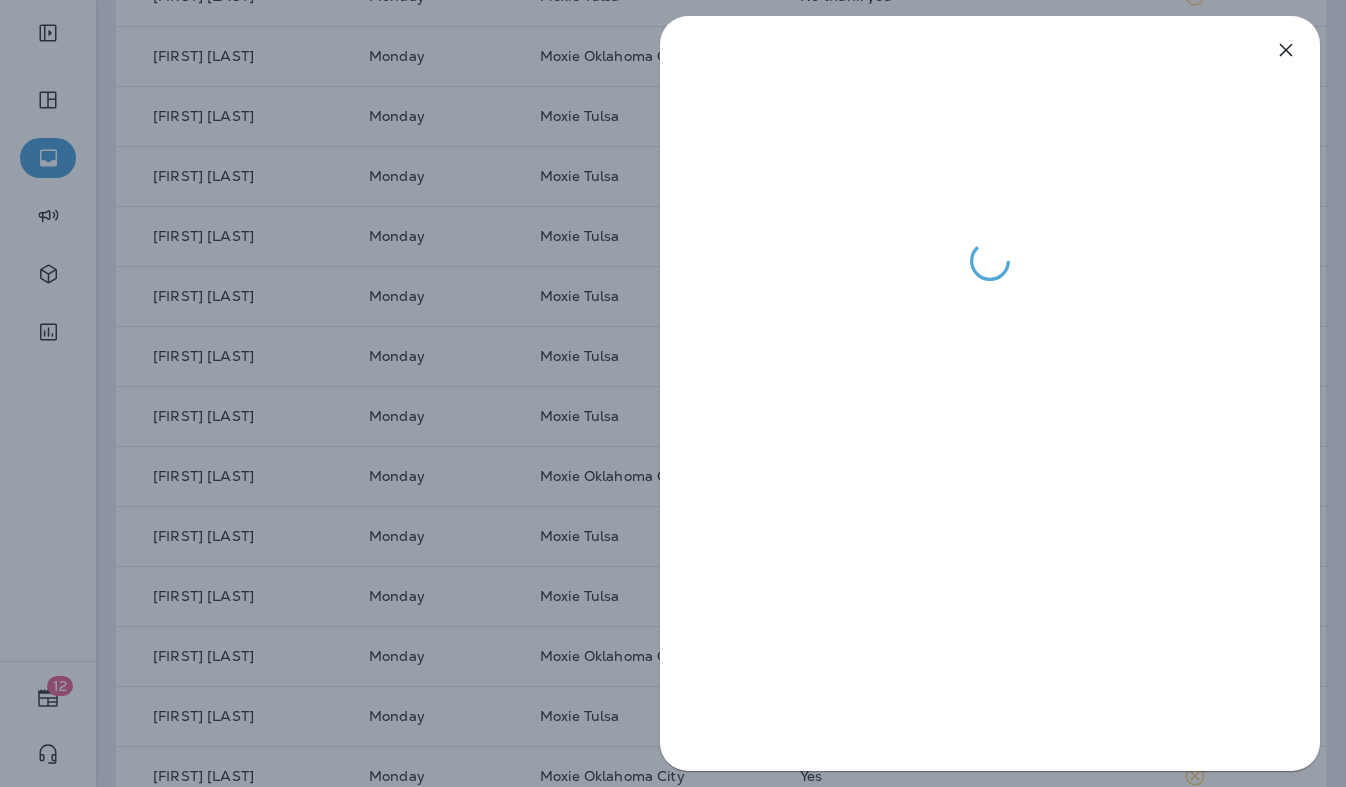 click 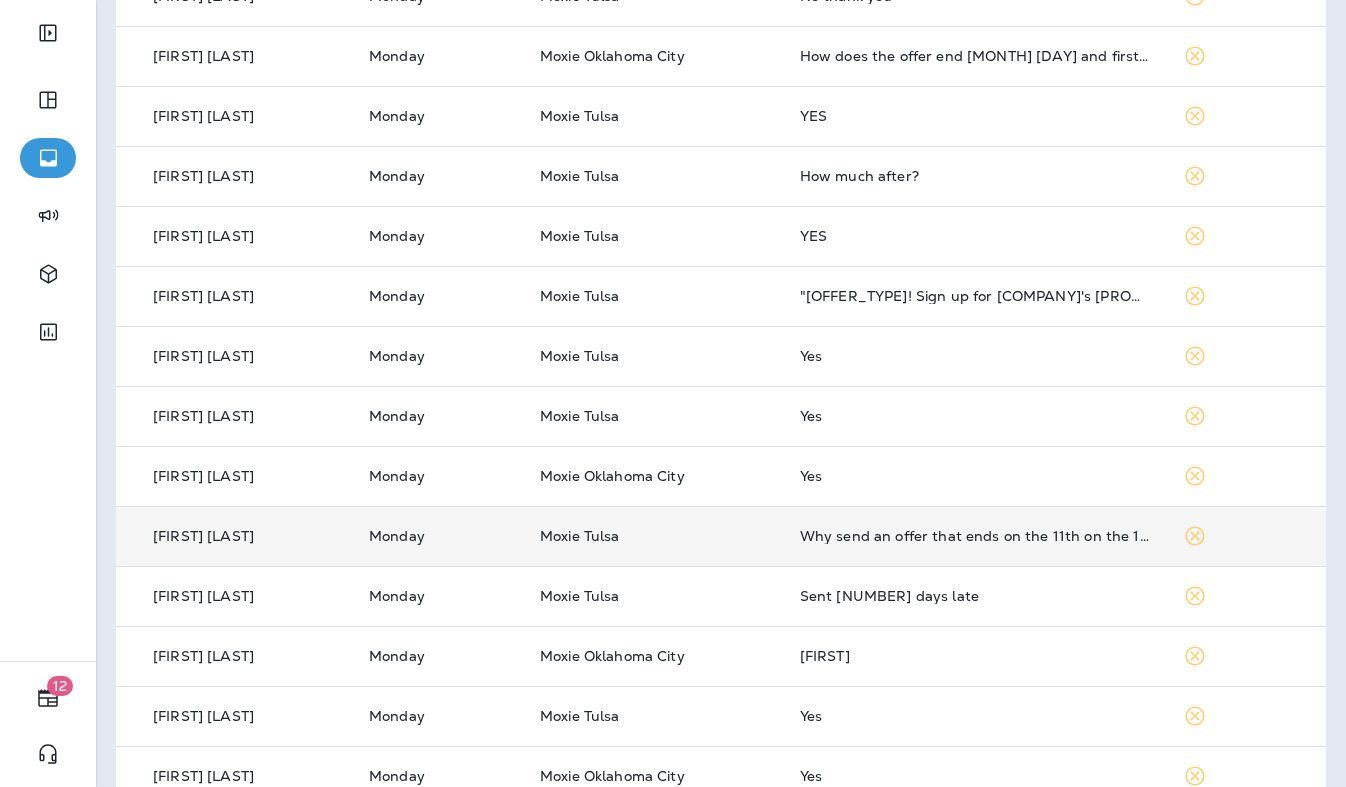 click on "Why send an offer that ends on the 11th on the 14th?" at bounding box center [975, 536] 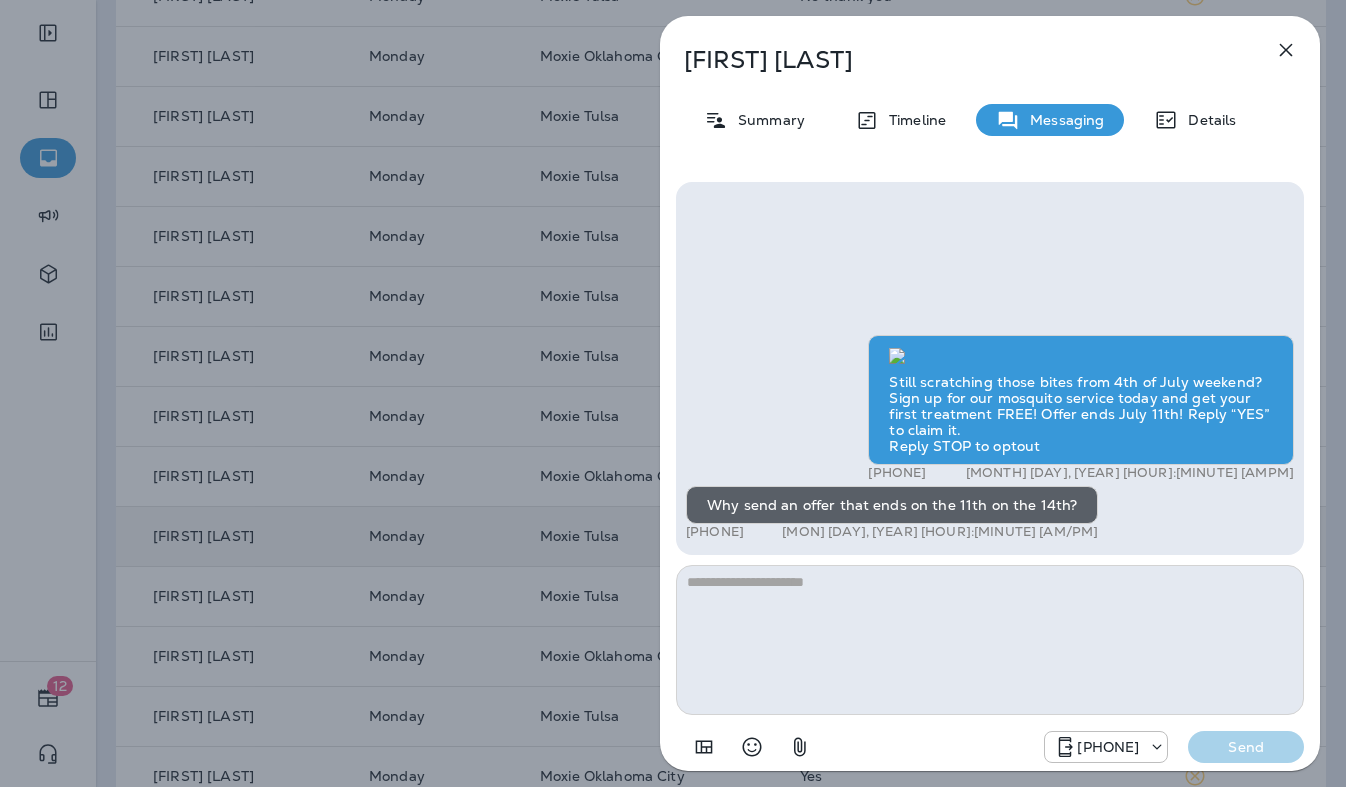 click at bounding box center (990, 640) 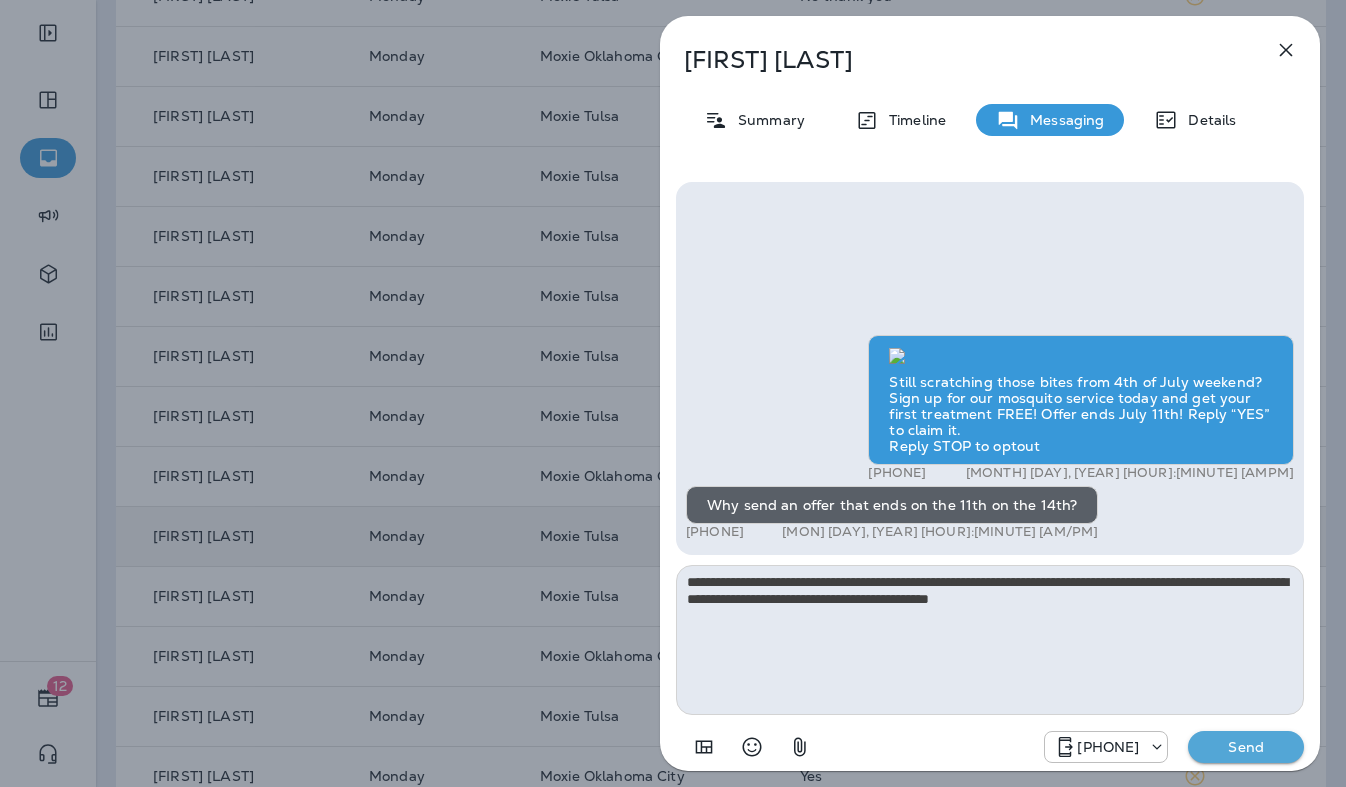 type on "**********" 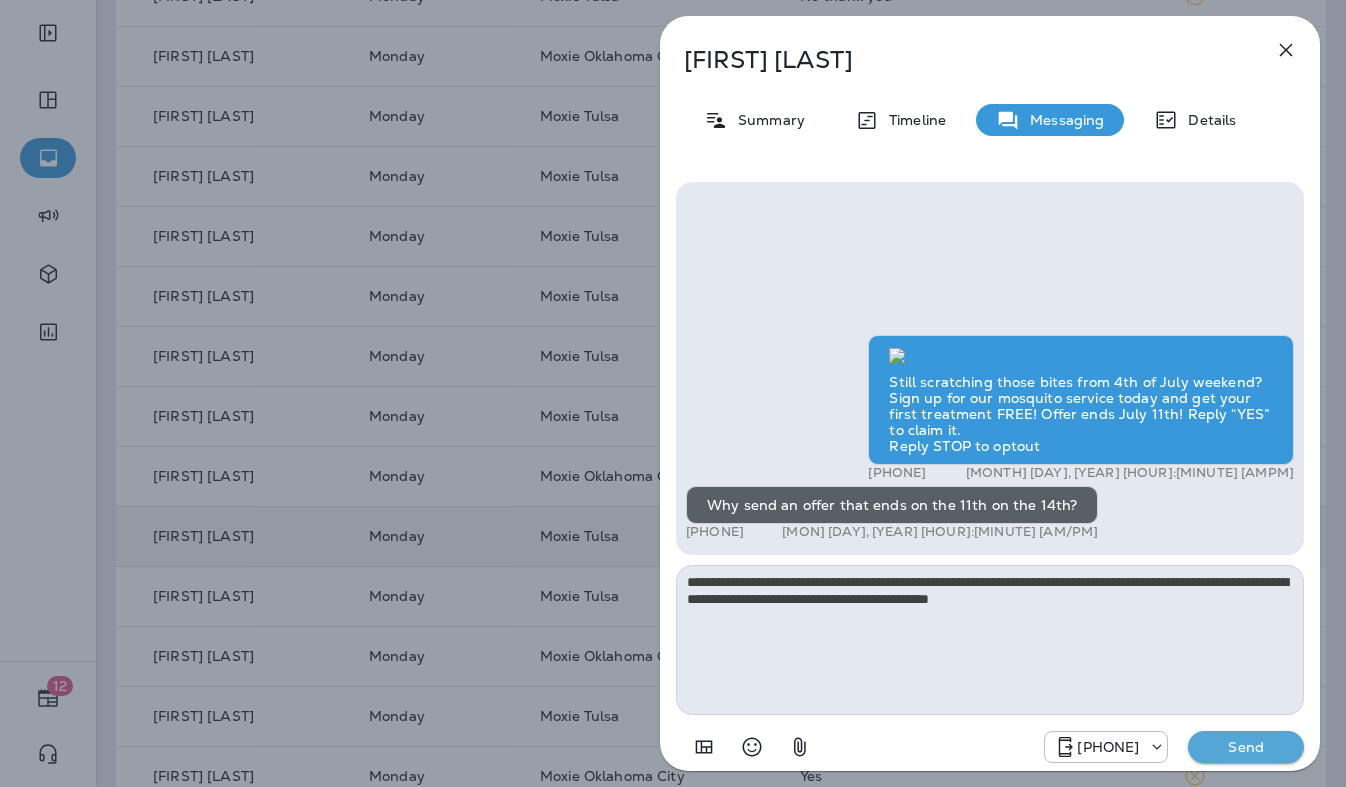 type 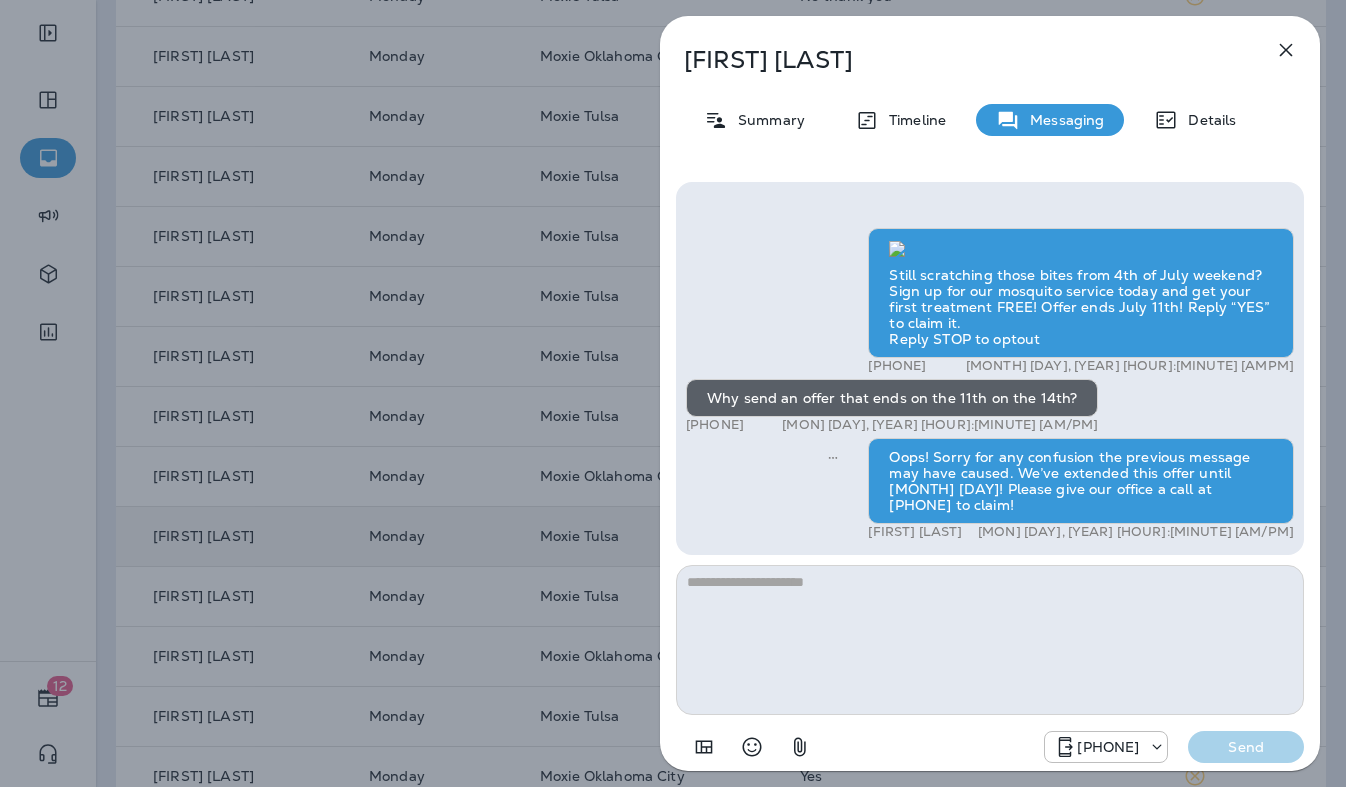 click 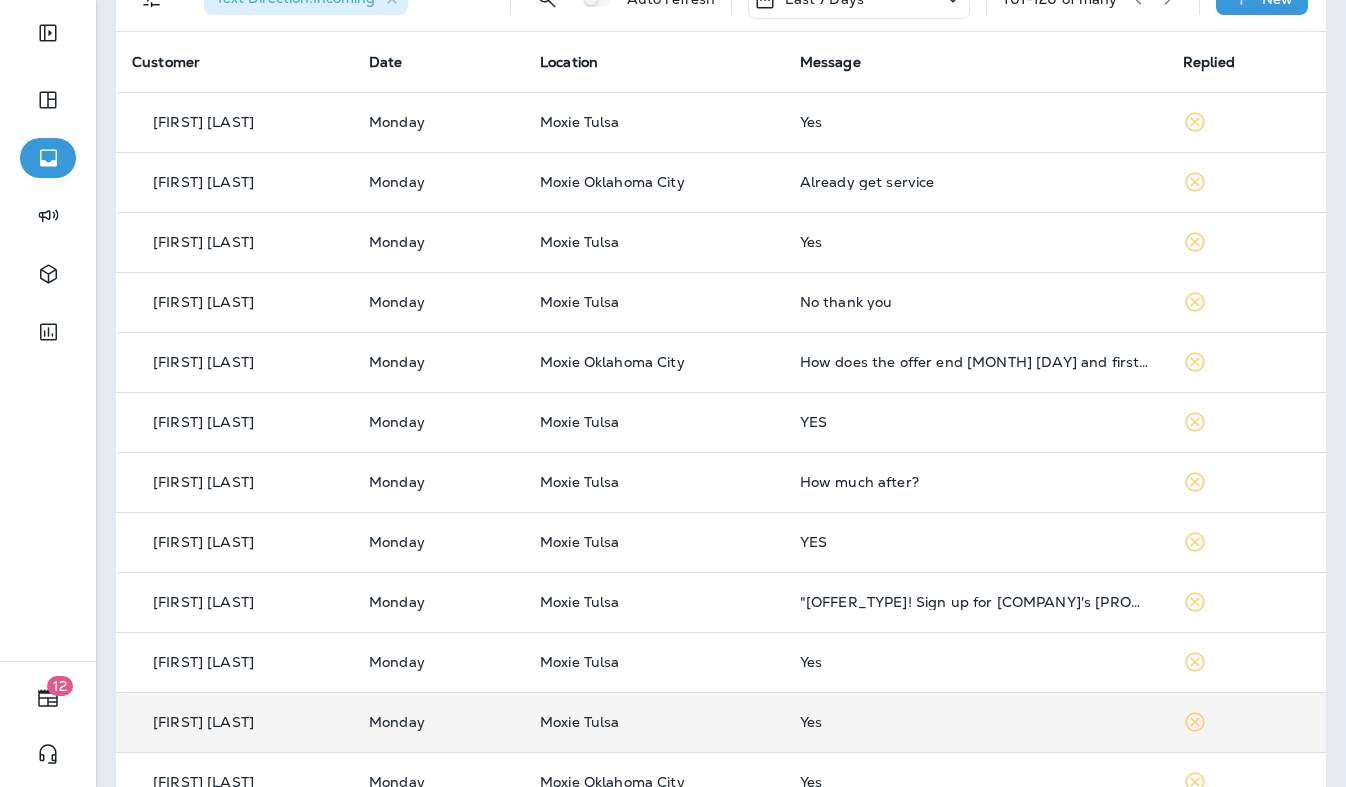 scroll, scrollTop: 78, scrollLeft: 0, axis: vertical 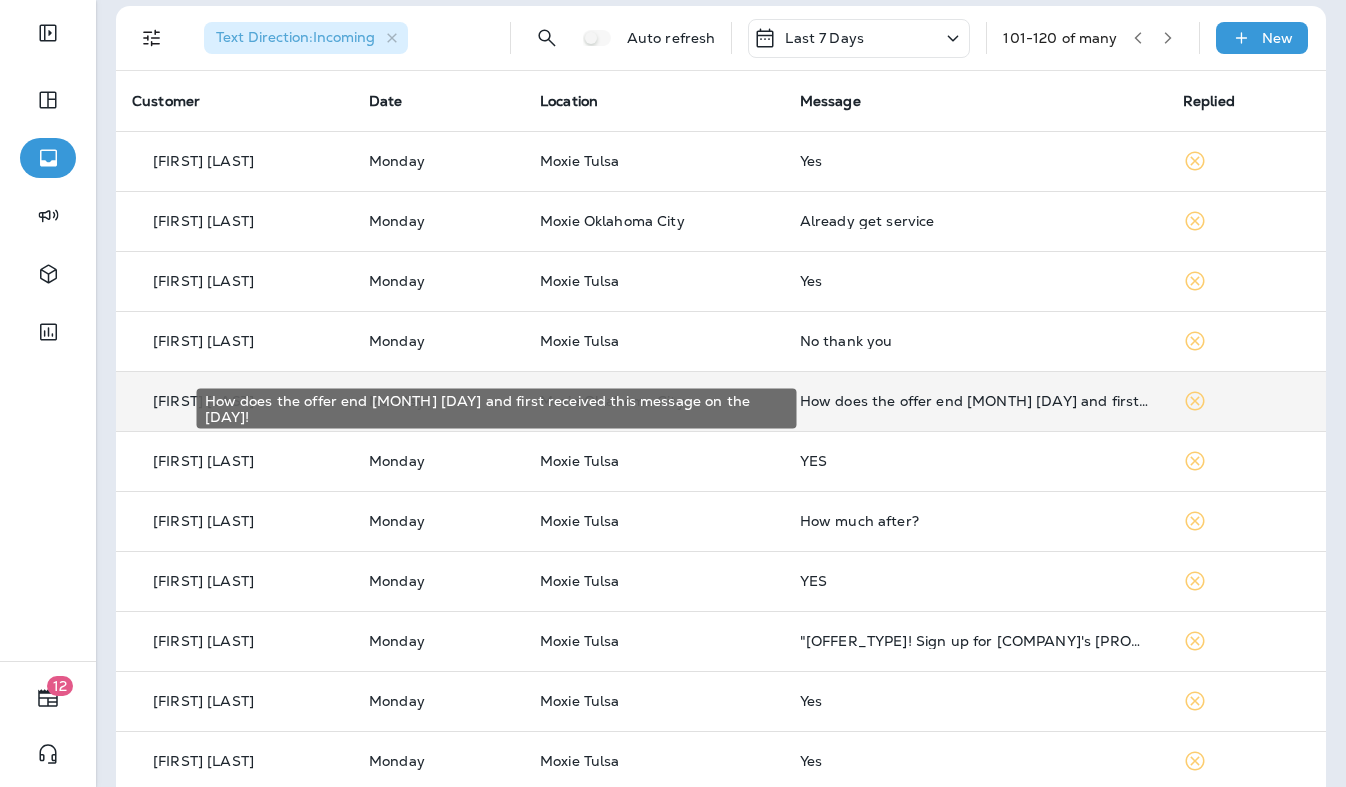click on "How does the offer end [MONTH] [DAY] and first received this message on the [DAY]!" at bounding box center [975, 401] 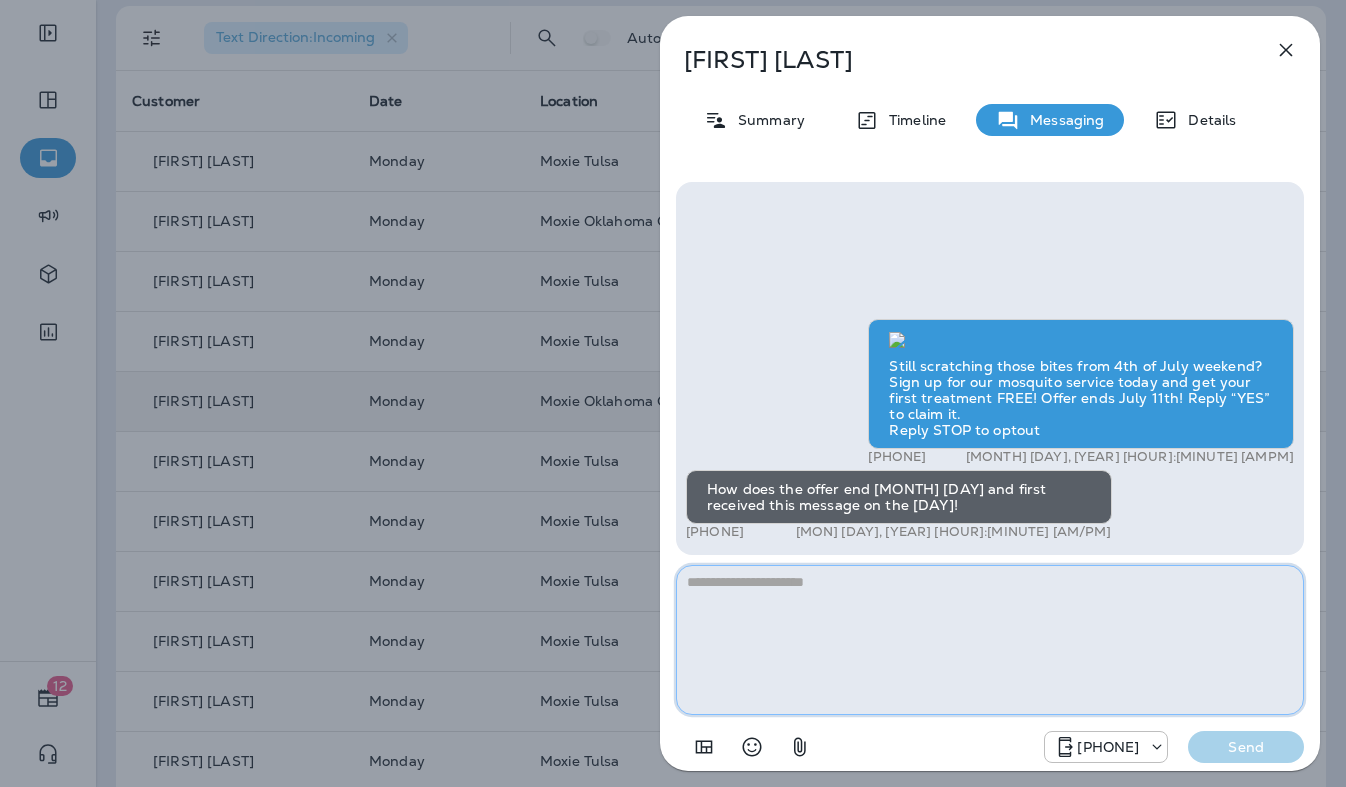 click at bounding box center (990, 640) 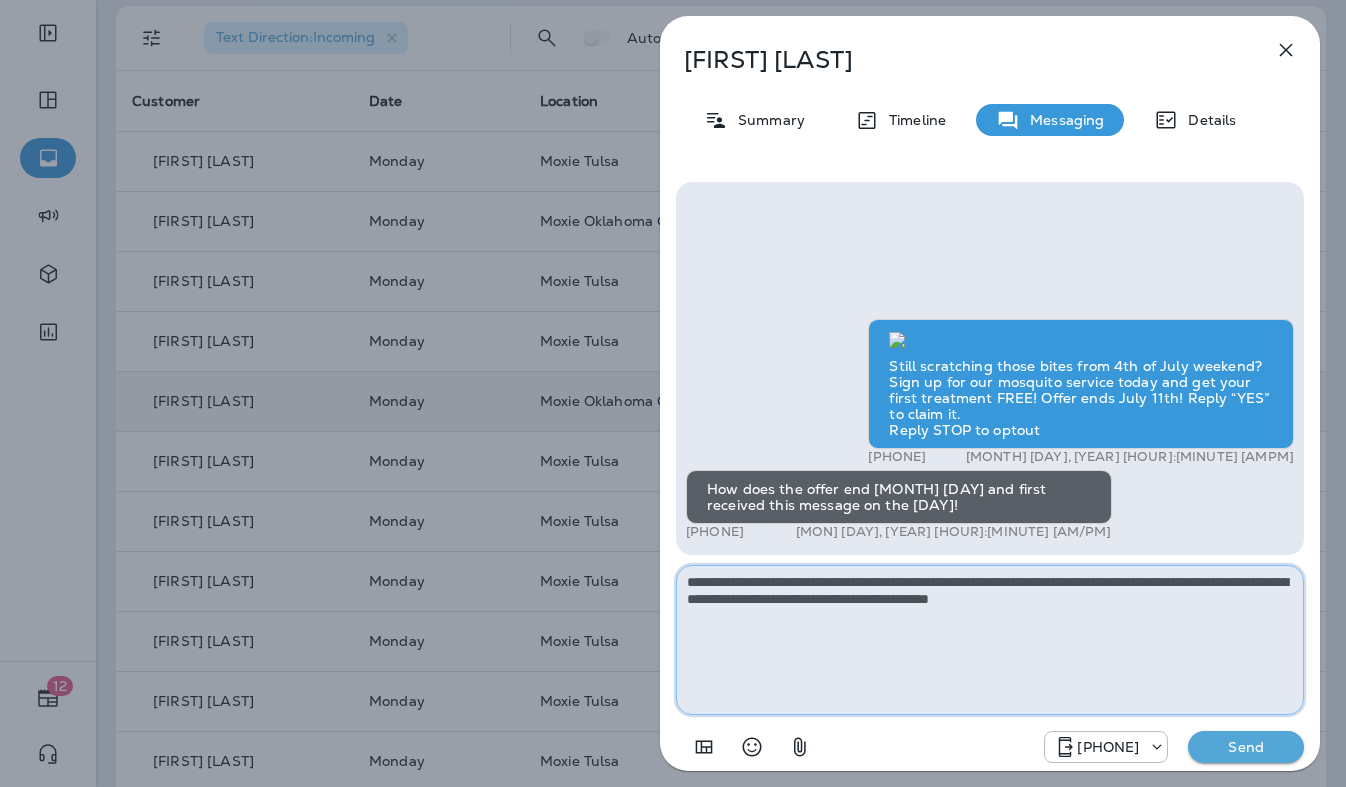 type on "**********" 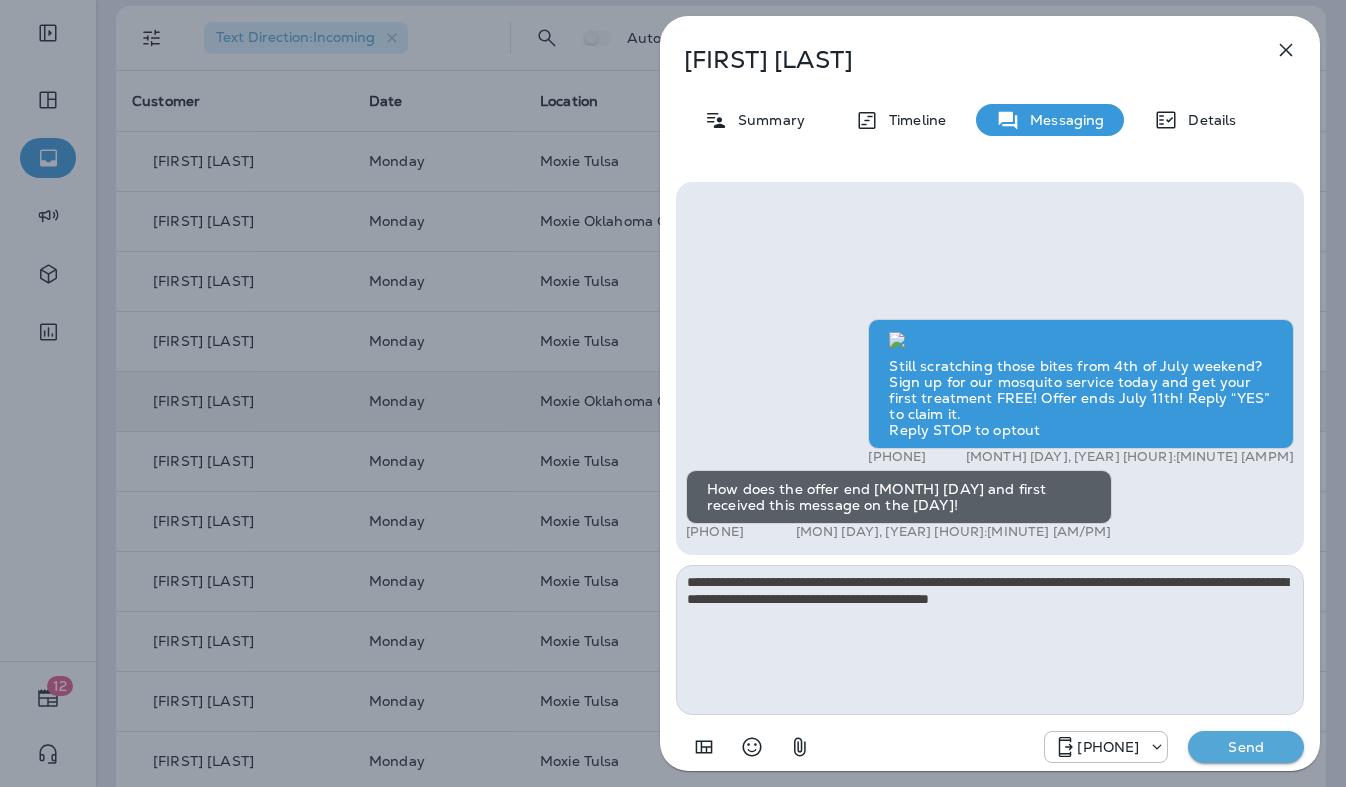 click on "Send" at bounding box center [1246, 747] 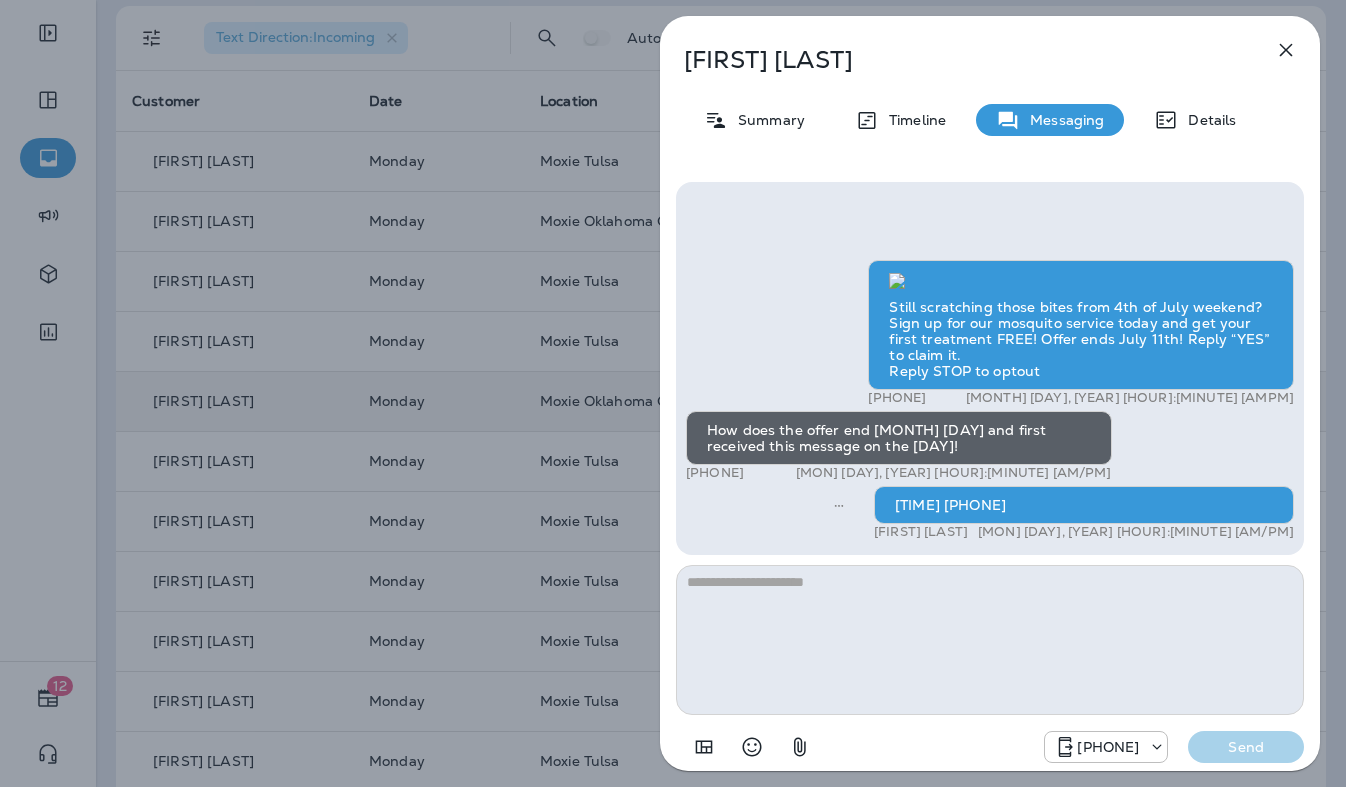 click 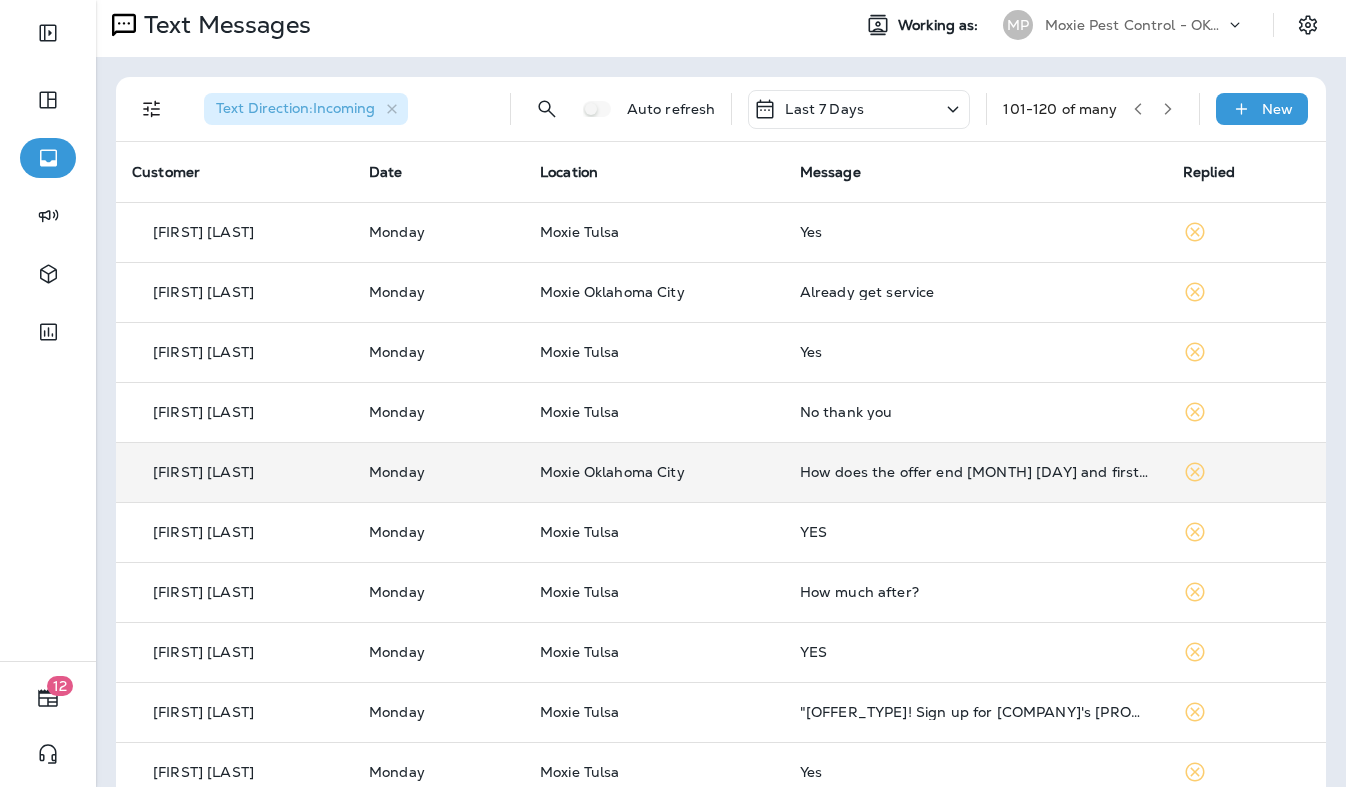 scroll, scrollTop: 0, scrollLeft: 0, axis: both 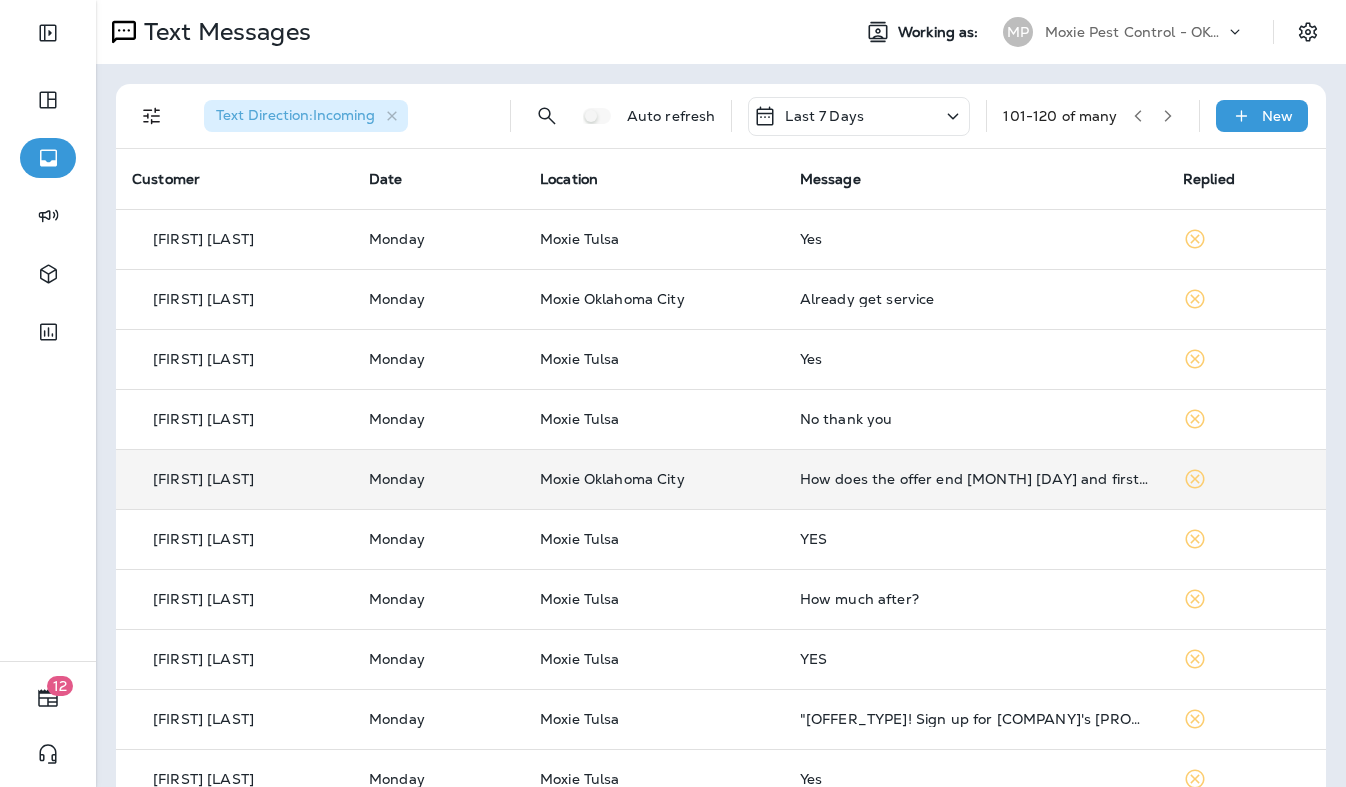 click on "[NUMBER] - [NUMBER] of many New" at bounding box center (725, 116) 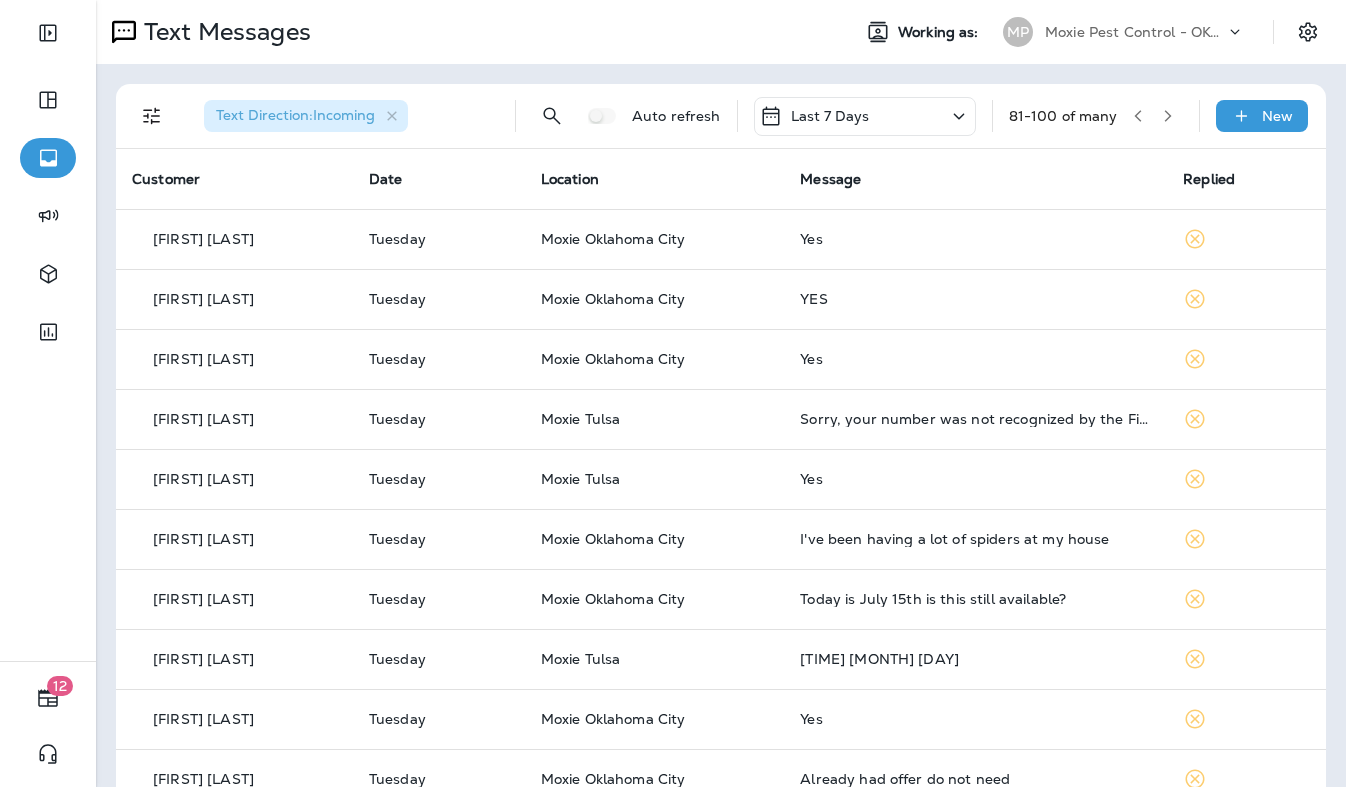 scroll, scrollTop: 642, scrollLeft: 0, axis: vertical 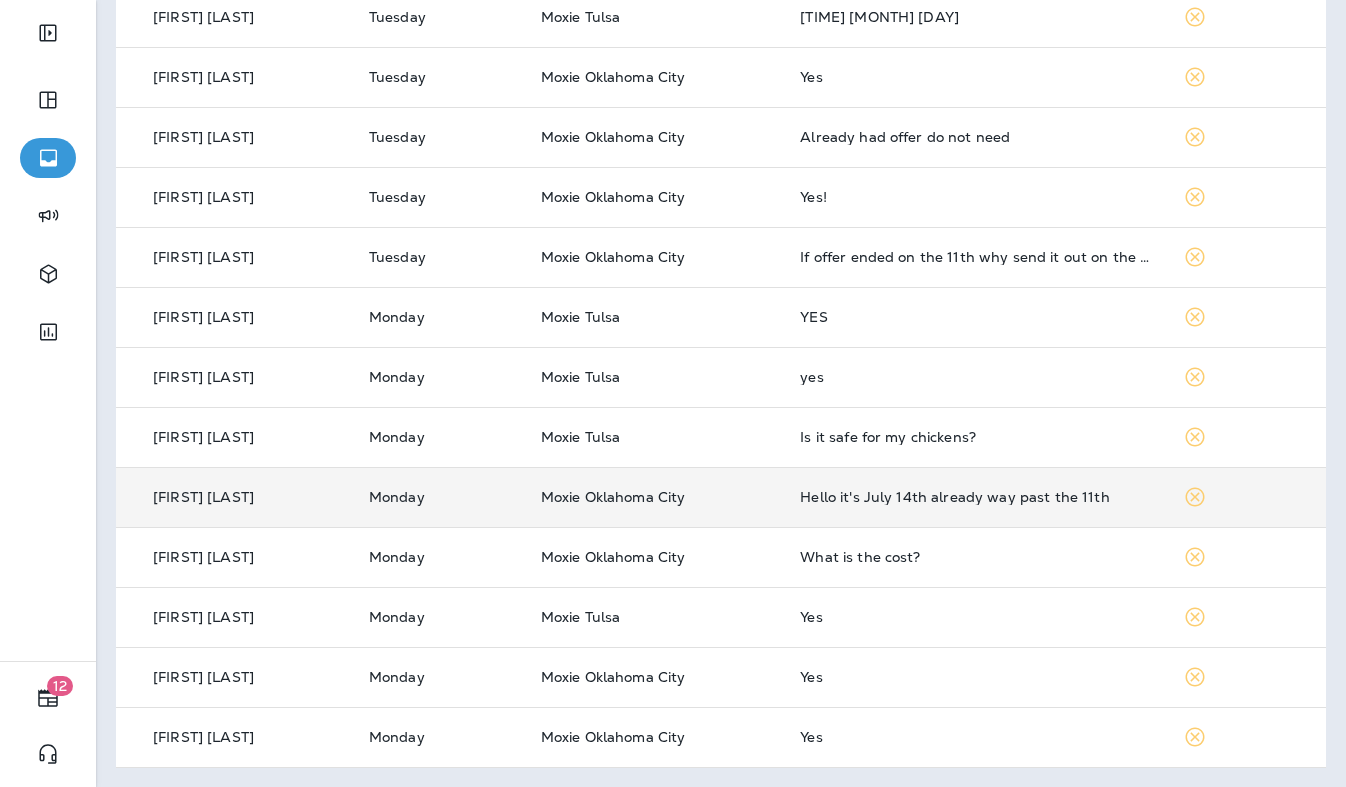 click on "Hello it's July 14th already way past the 11th" at bounding box center (975, 497) 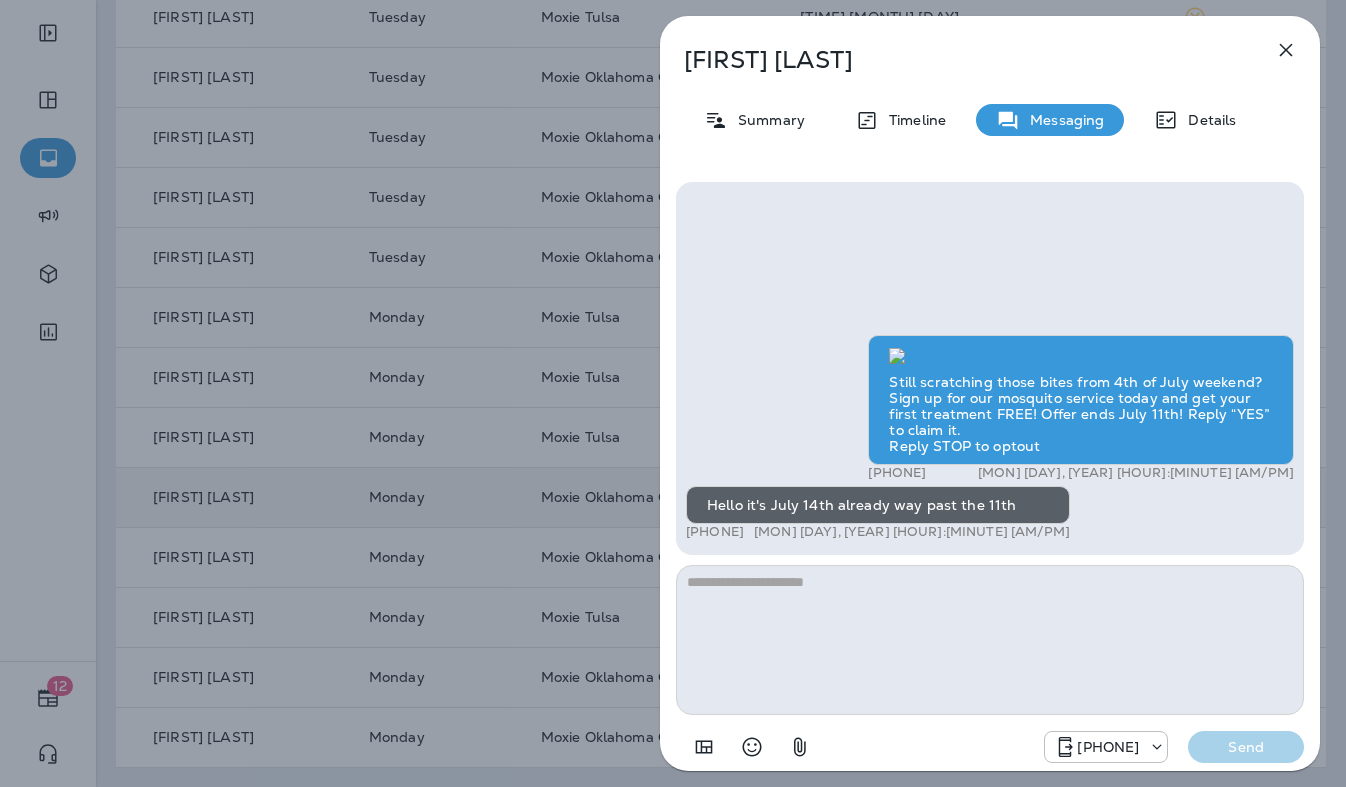 click at bounding box center [990, 640] 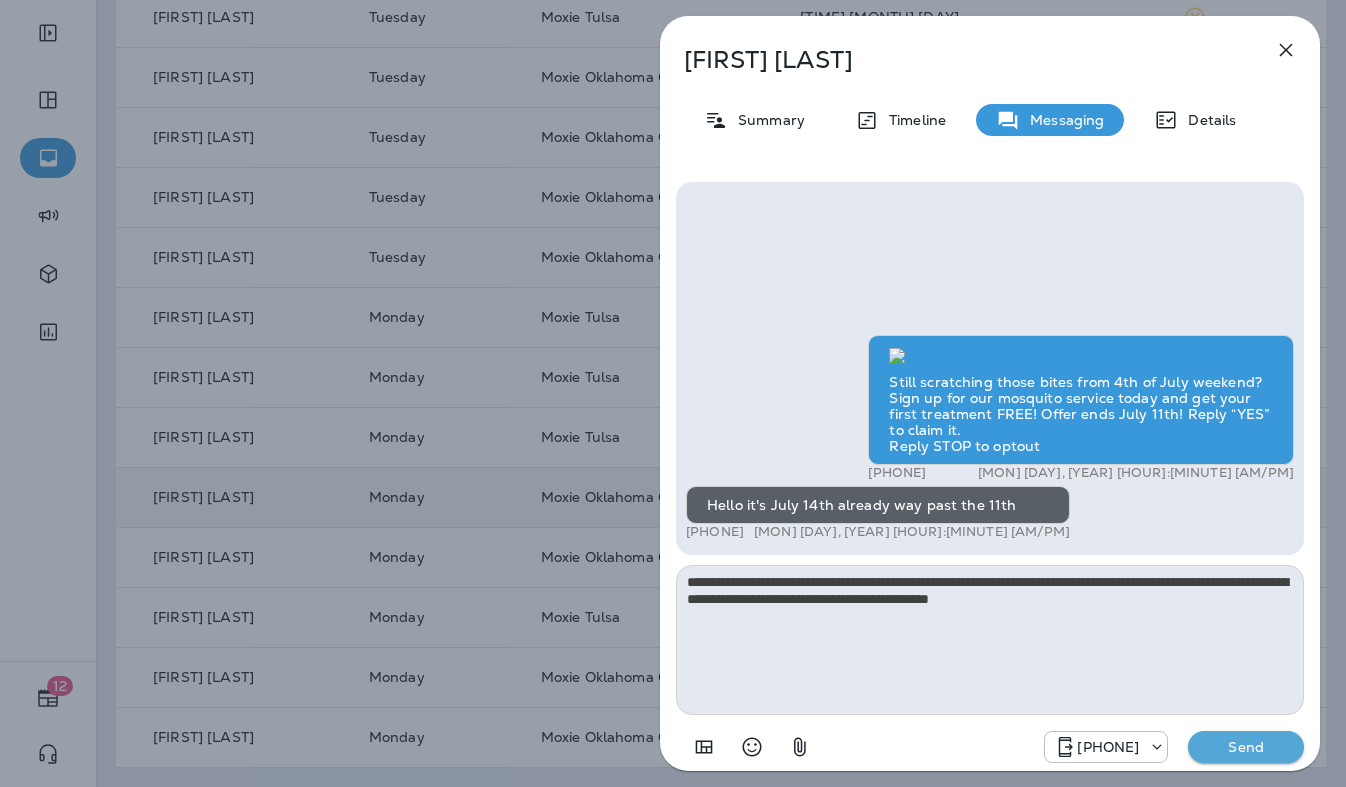 type on "**********" 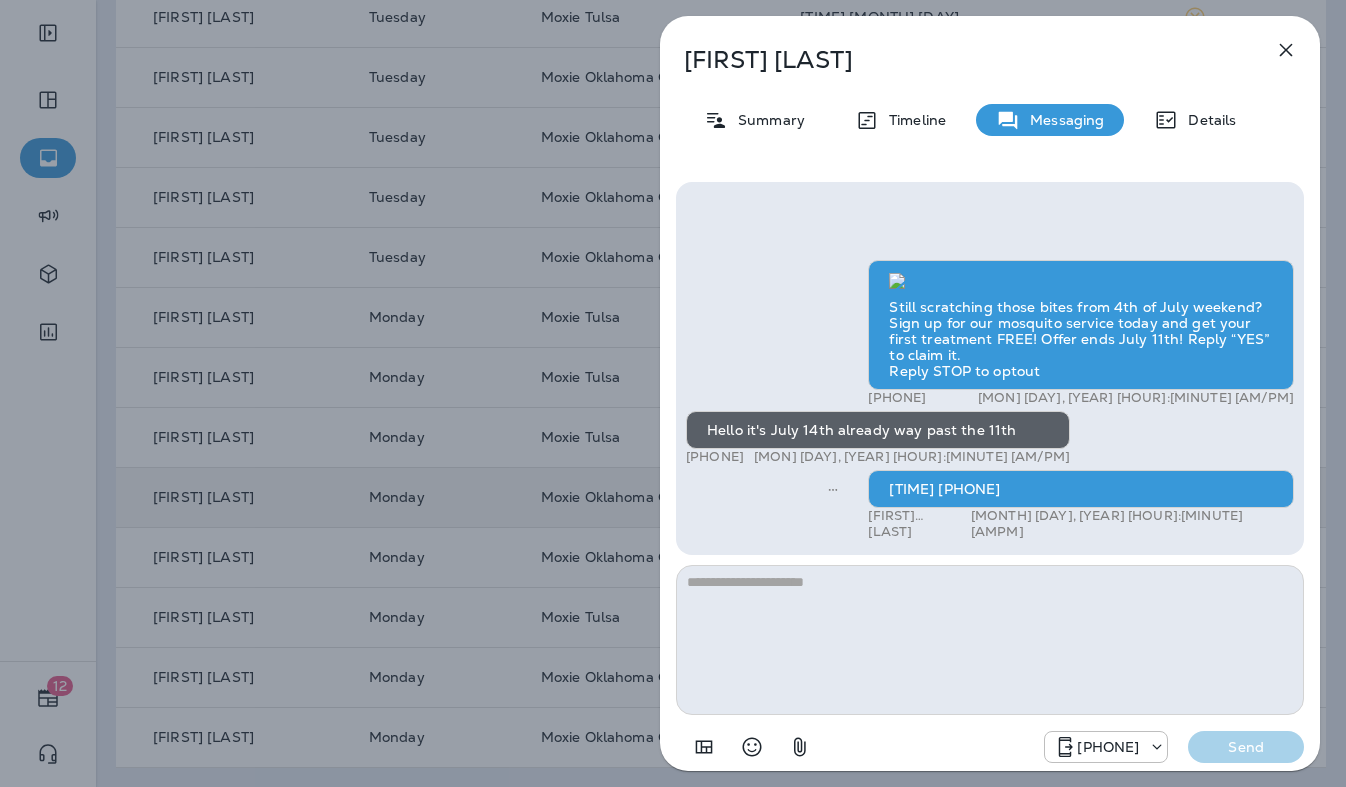 click 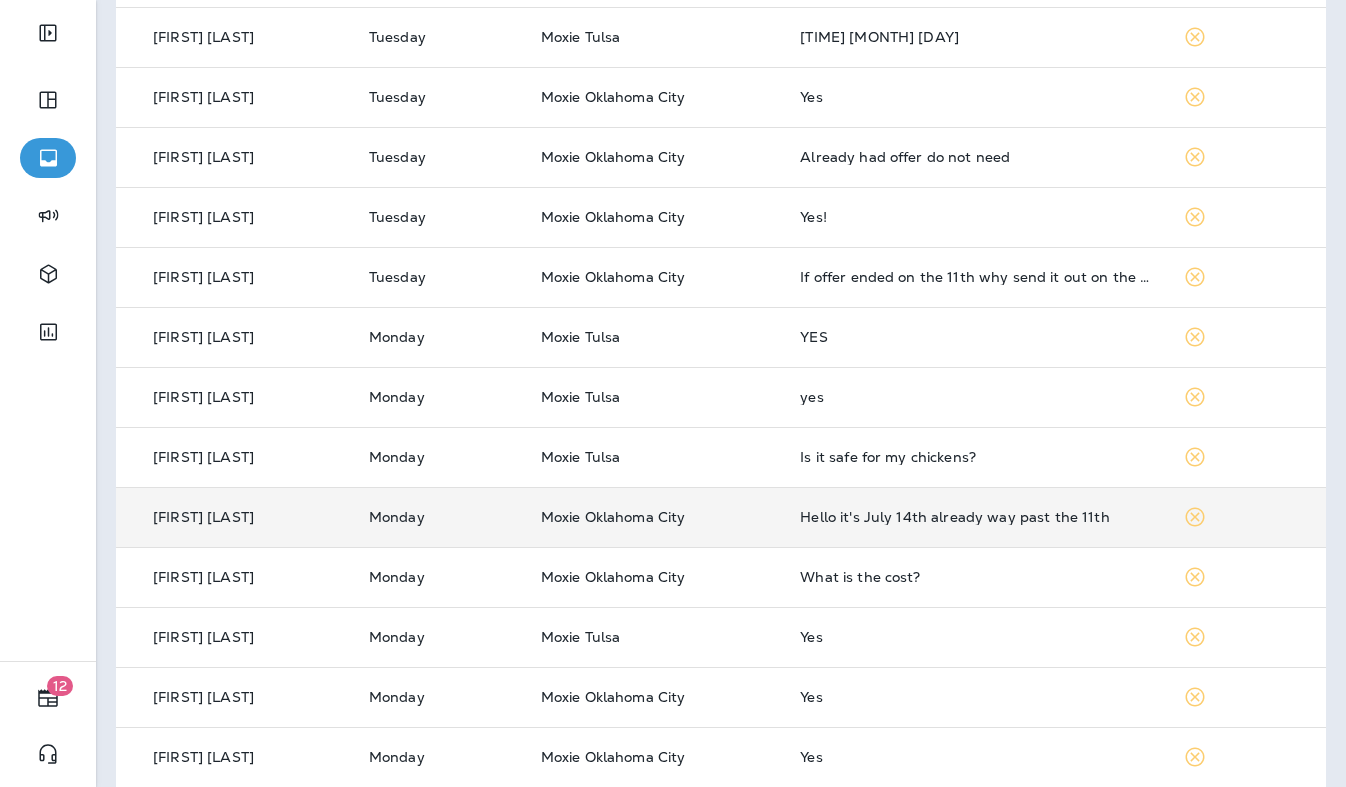 scroll, scrollTop: 607, scrollLeft: 0, axis: vertical 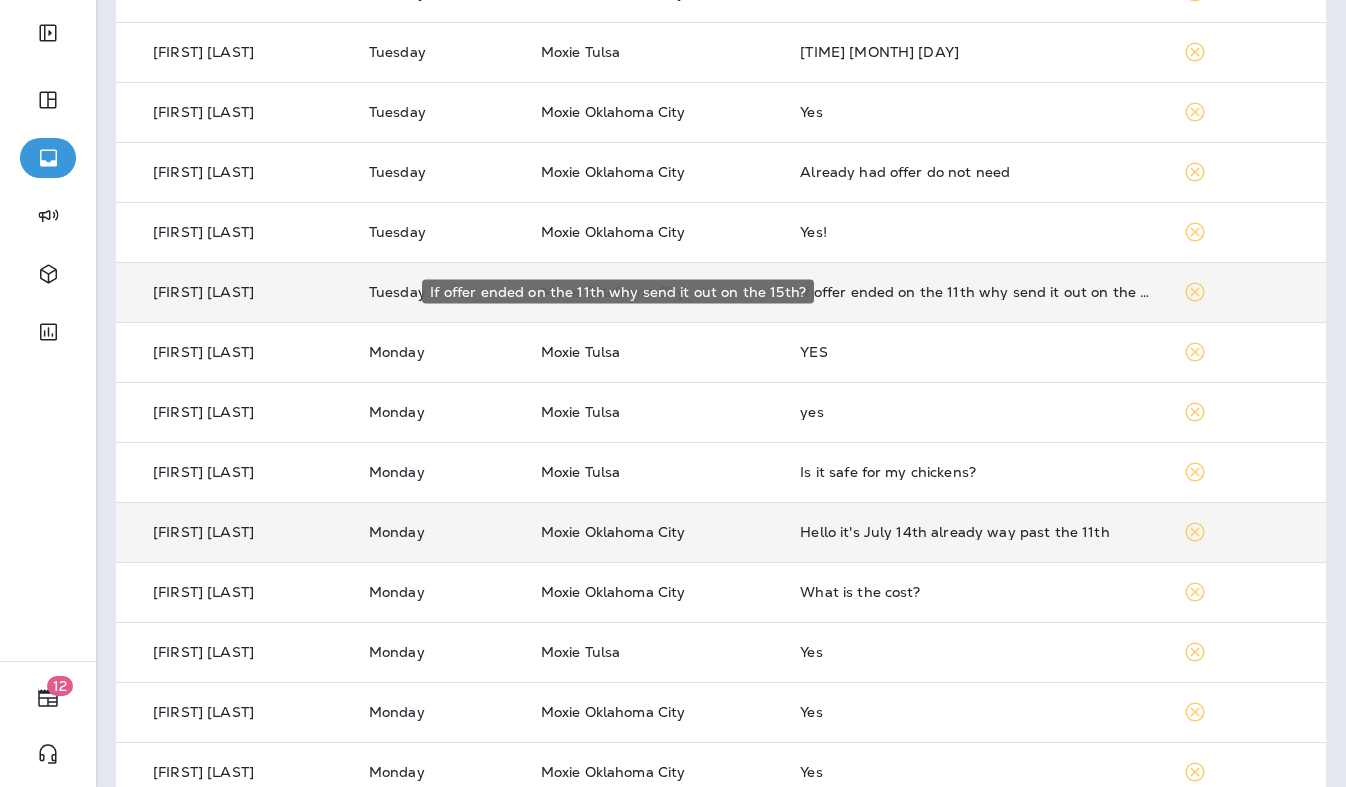 click on "If offer ended on the 11th why send it out on the 15th?" at bounding box center (975, 292) 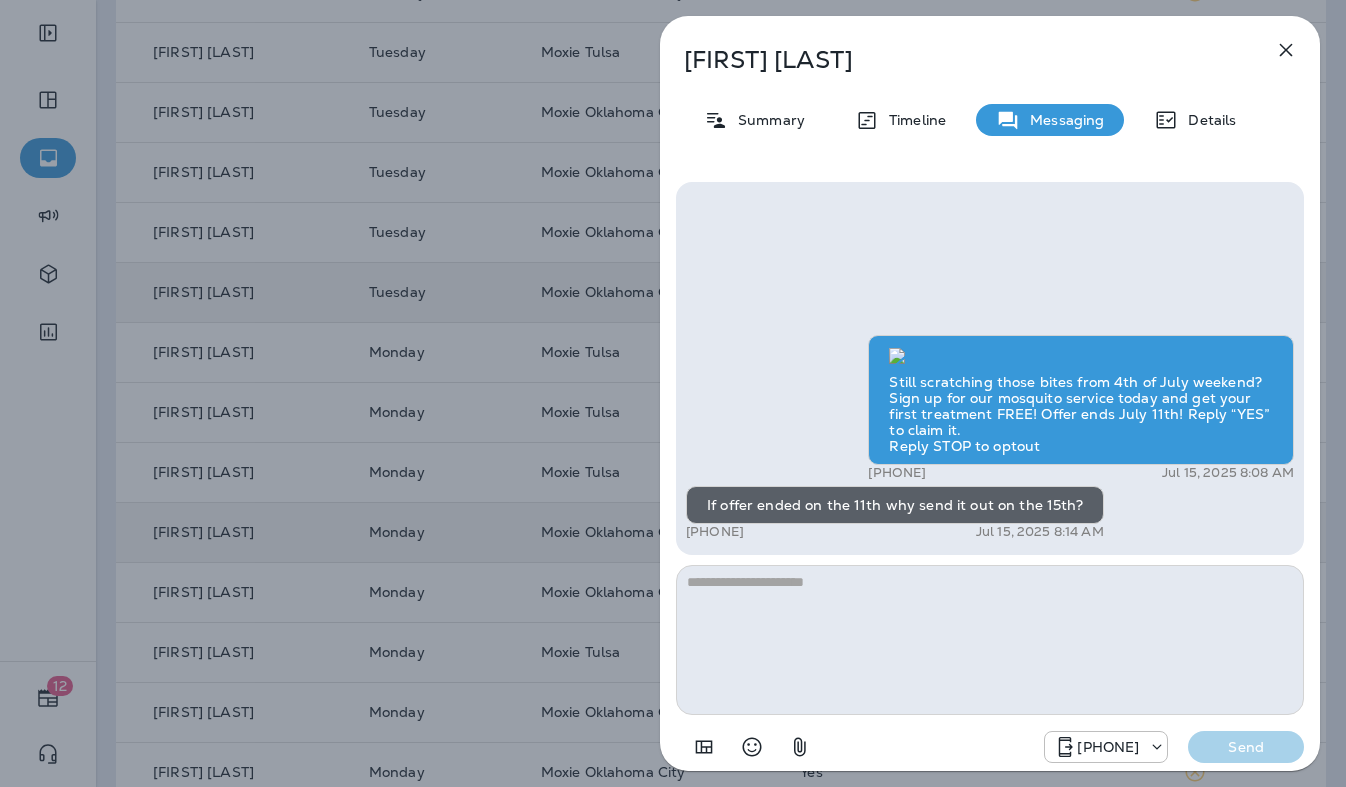 click at bounding box center (990, 640) 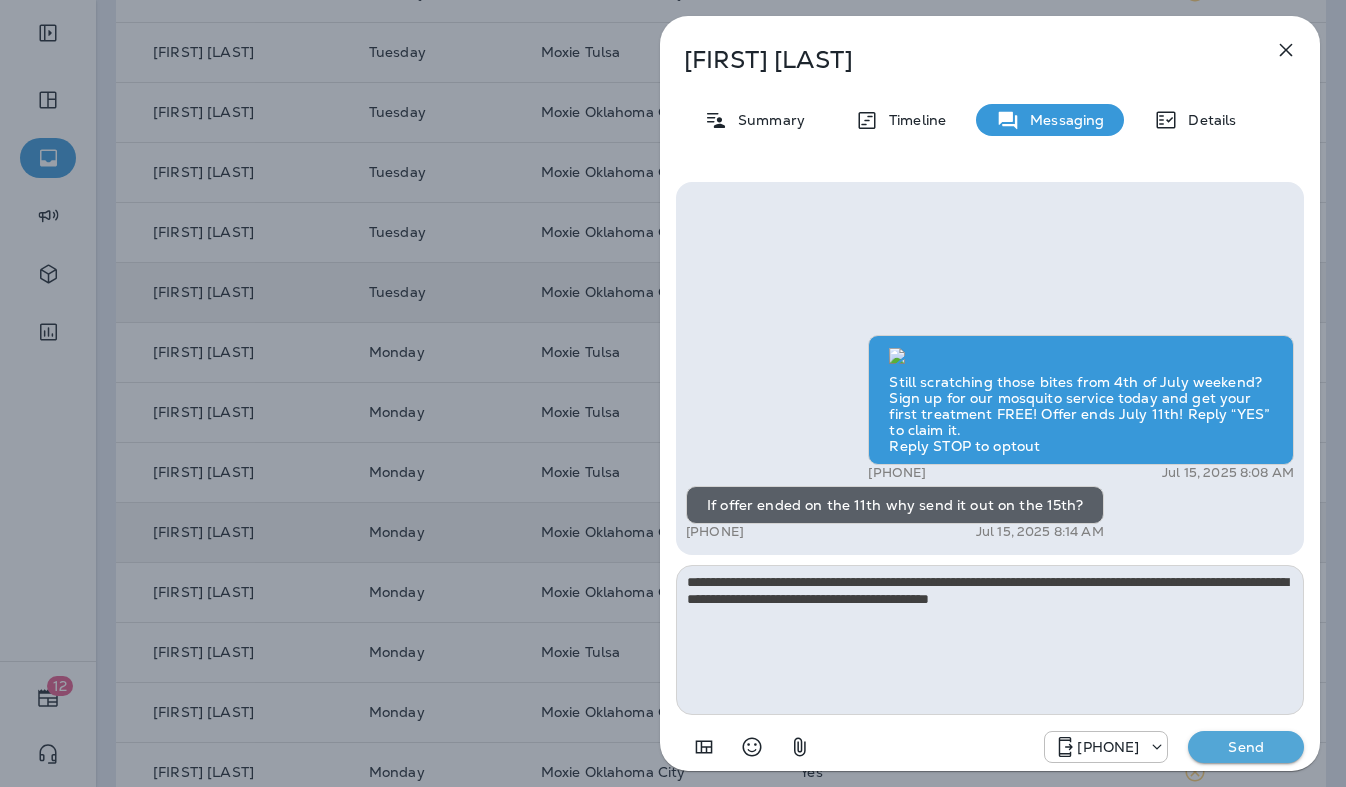 type on "**********" 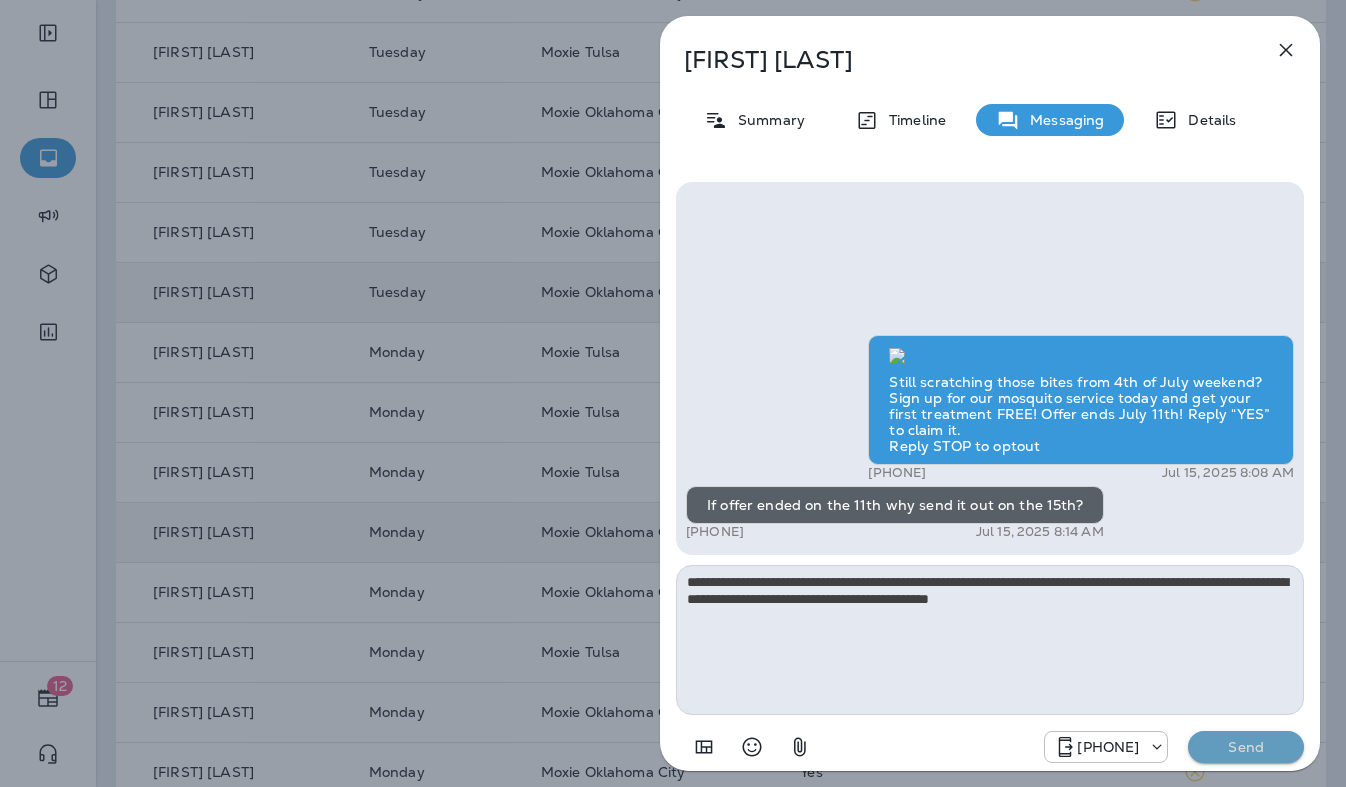 click on "Send" at bounding box center [1246, 747] 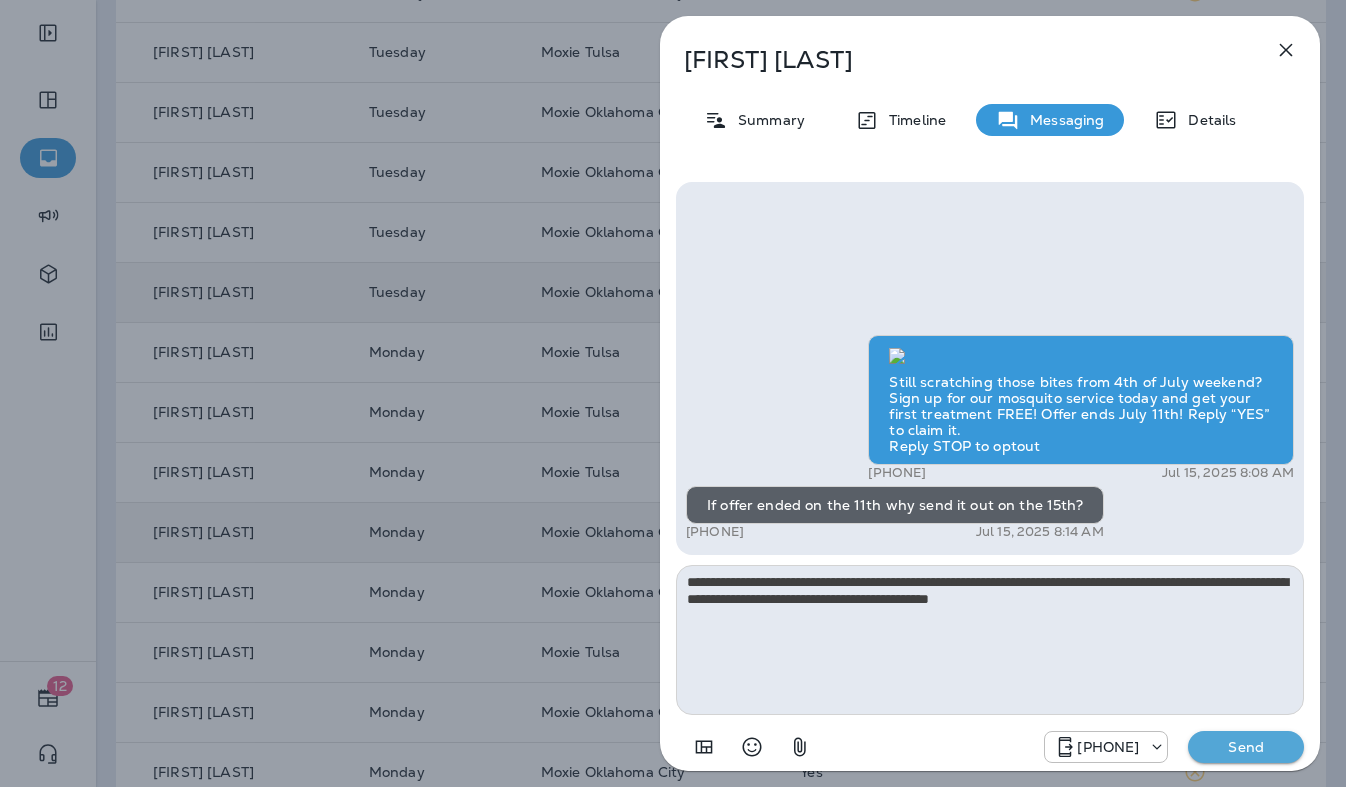 type 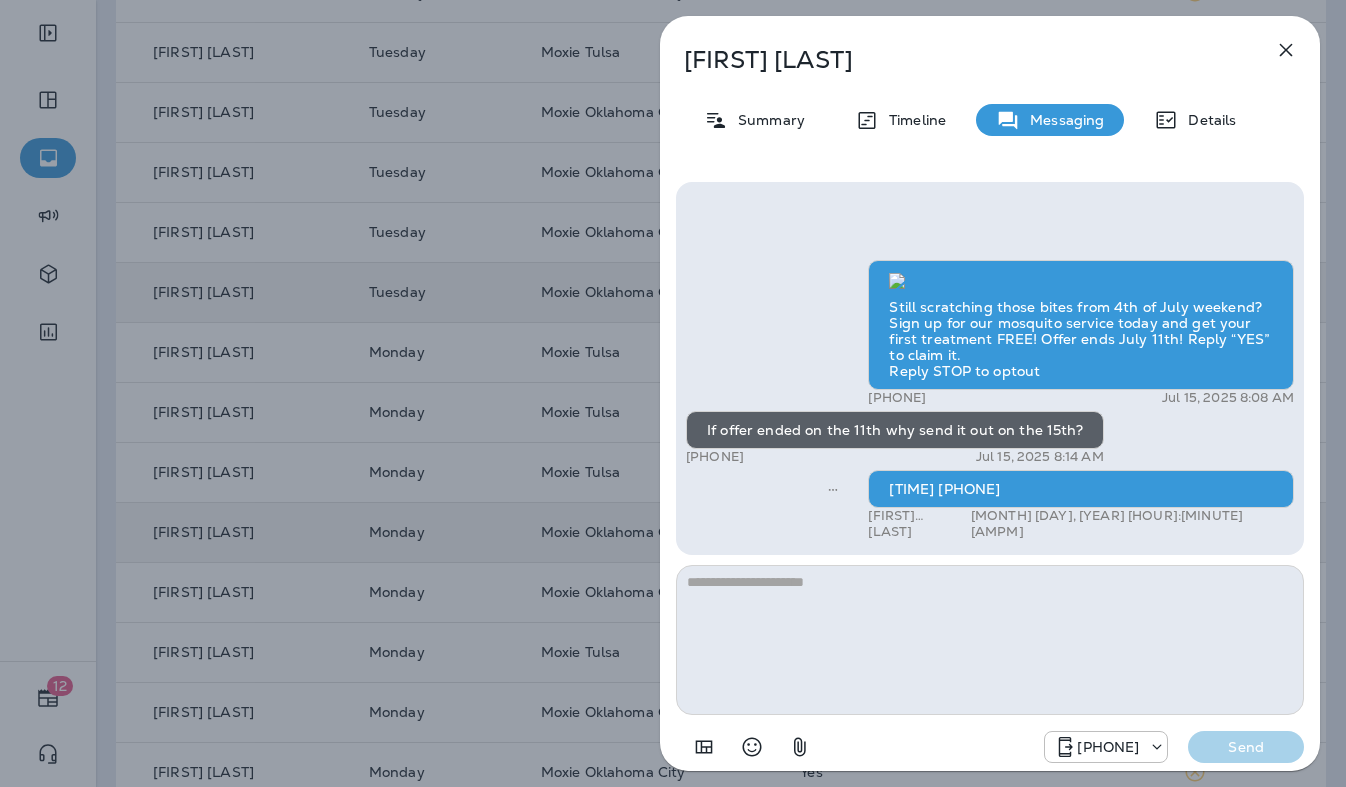 click 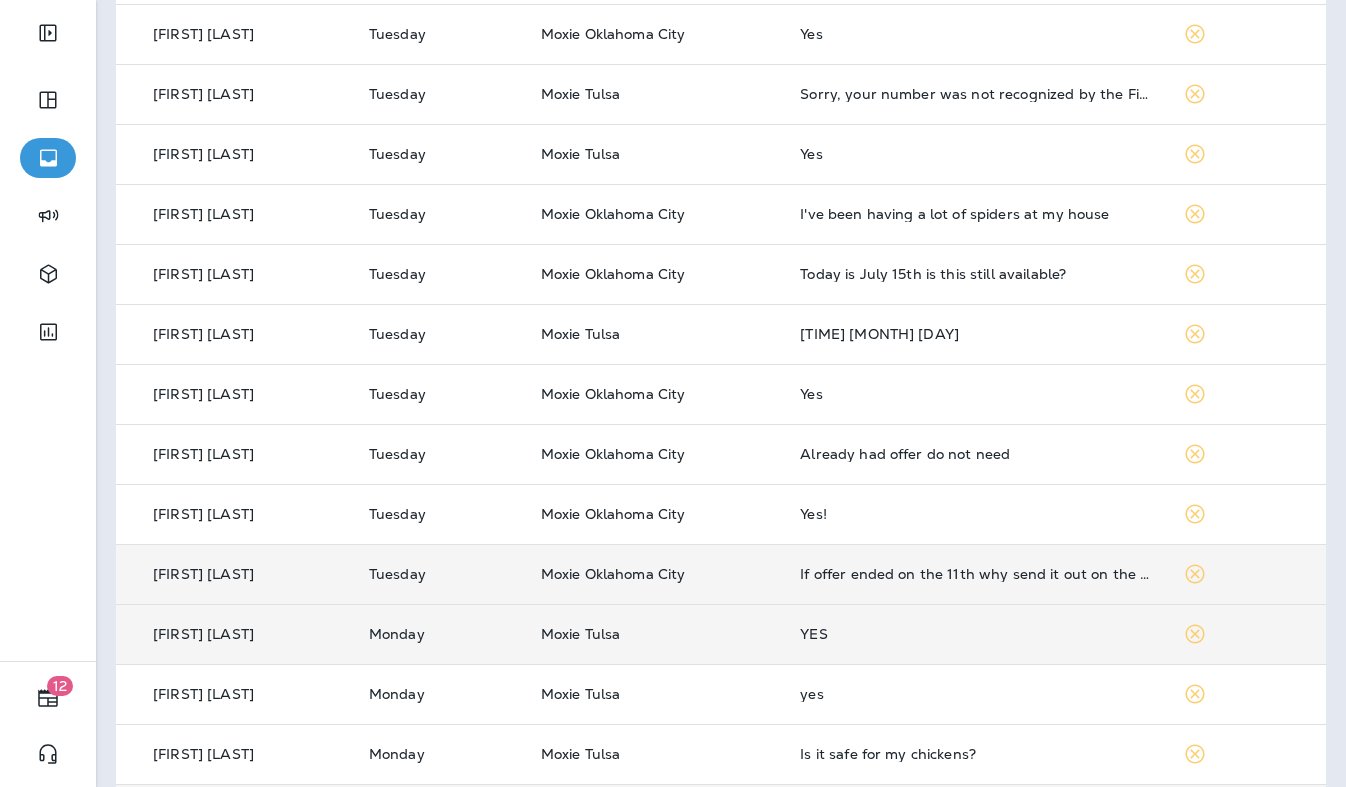 scroll, scrollTop: 320, scrollLeft: 0, axis: vertical 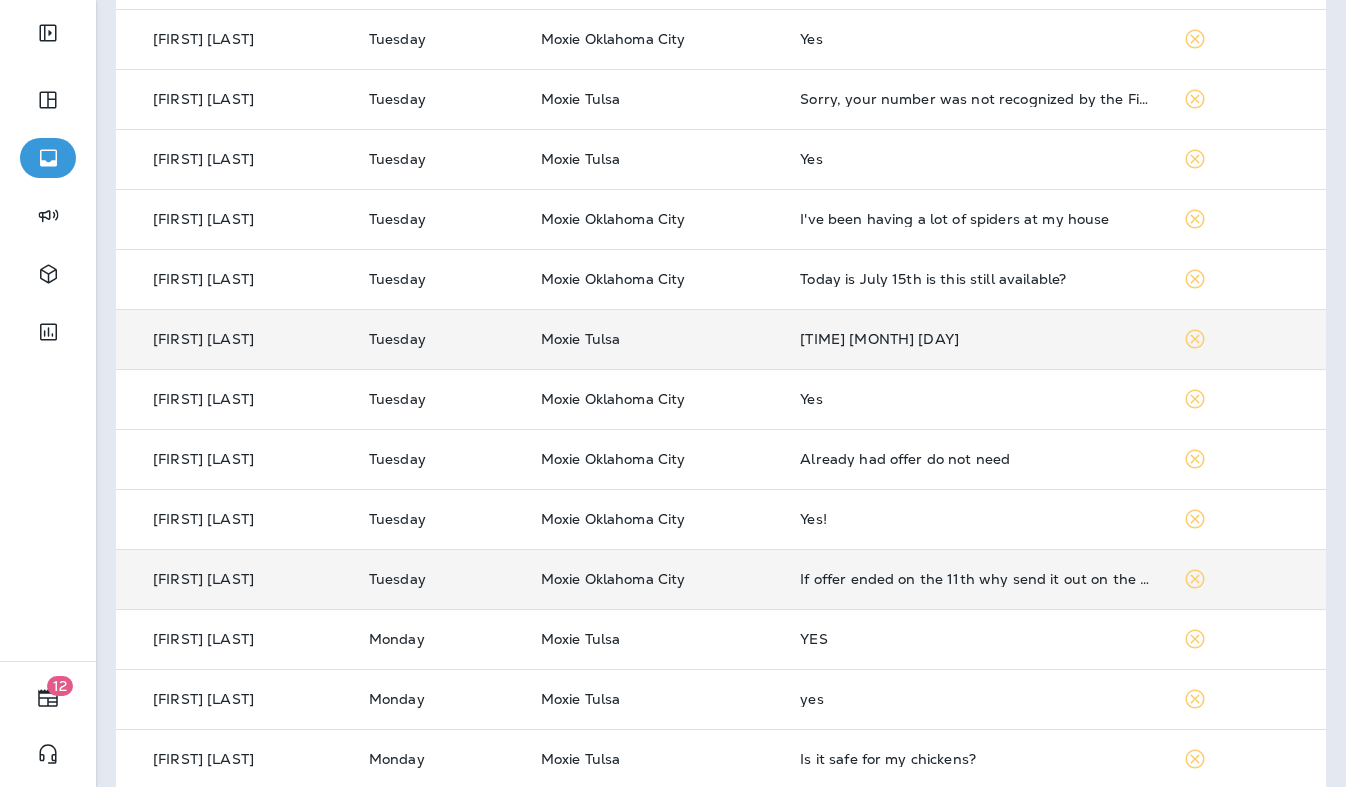 click on "[TIME] [MONTH] [DAY]" at bounding box center (975, 339) 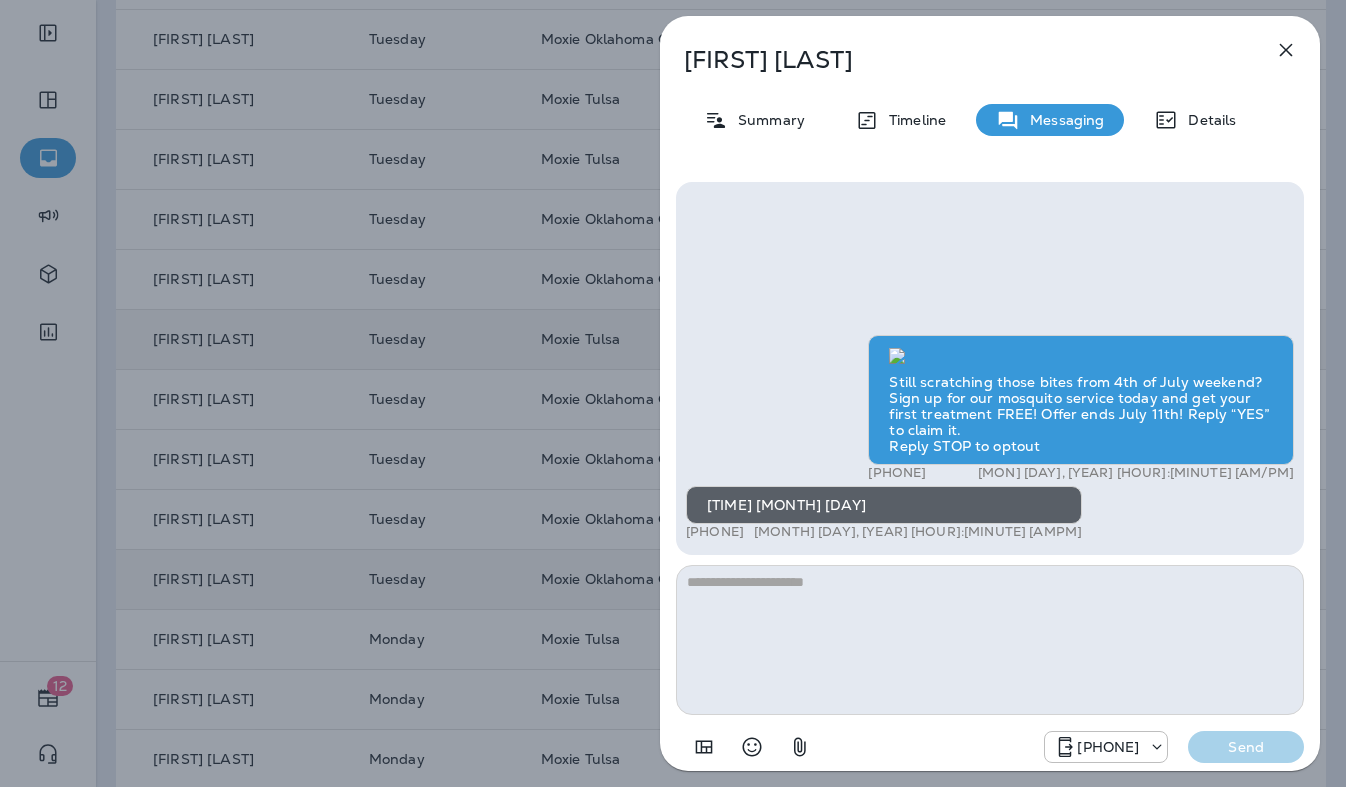 click at bounding box center (990, 640) 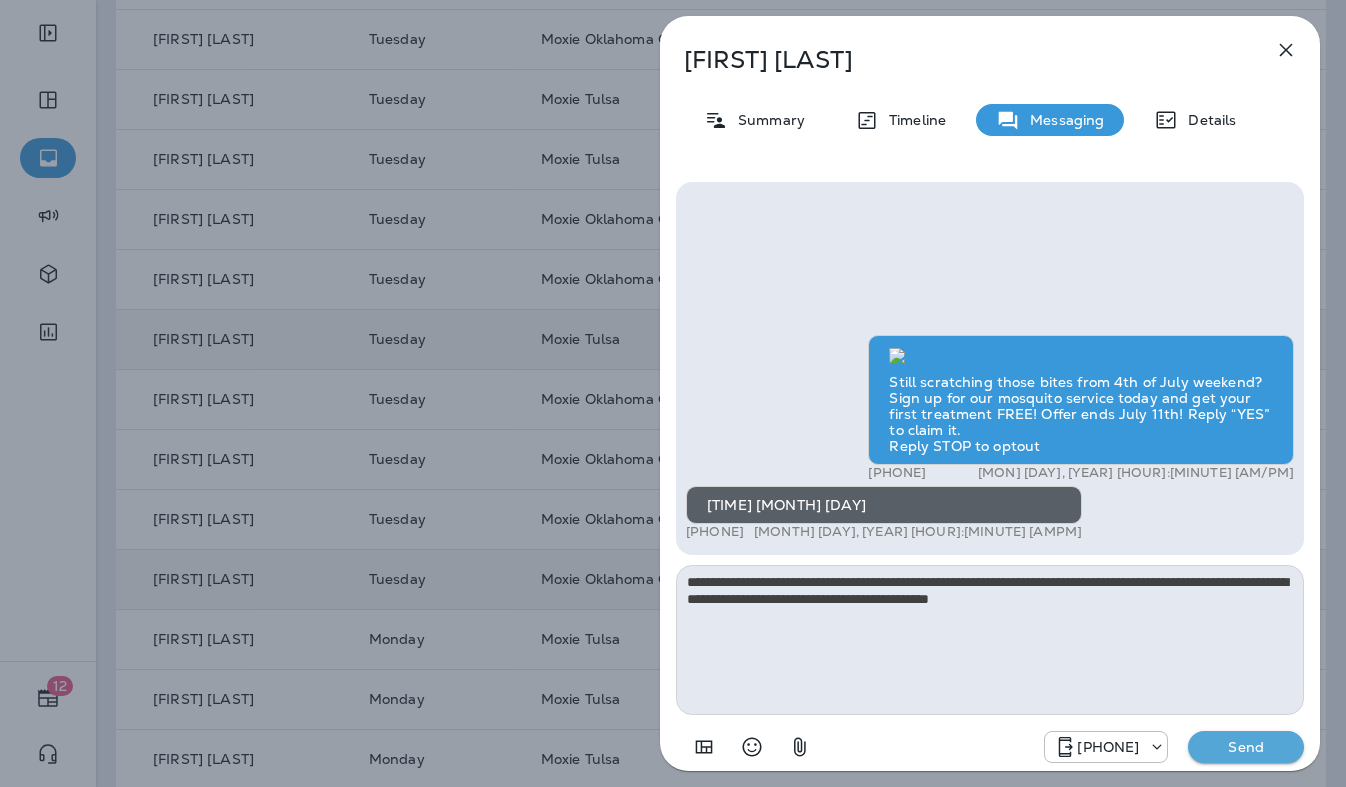 type on "**********" 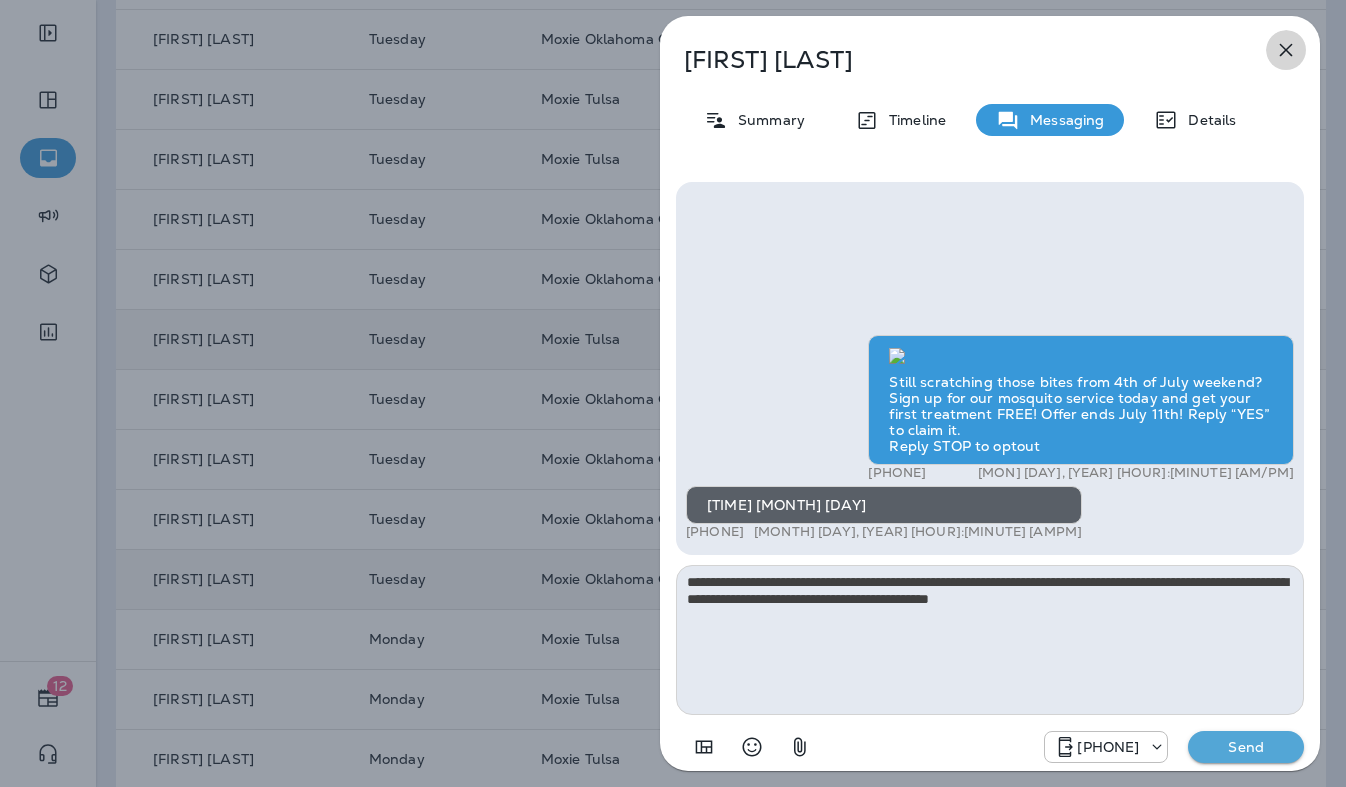 click 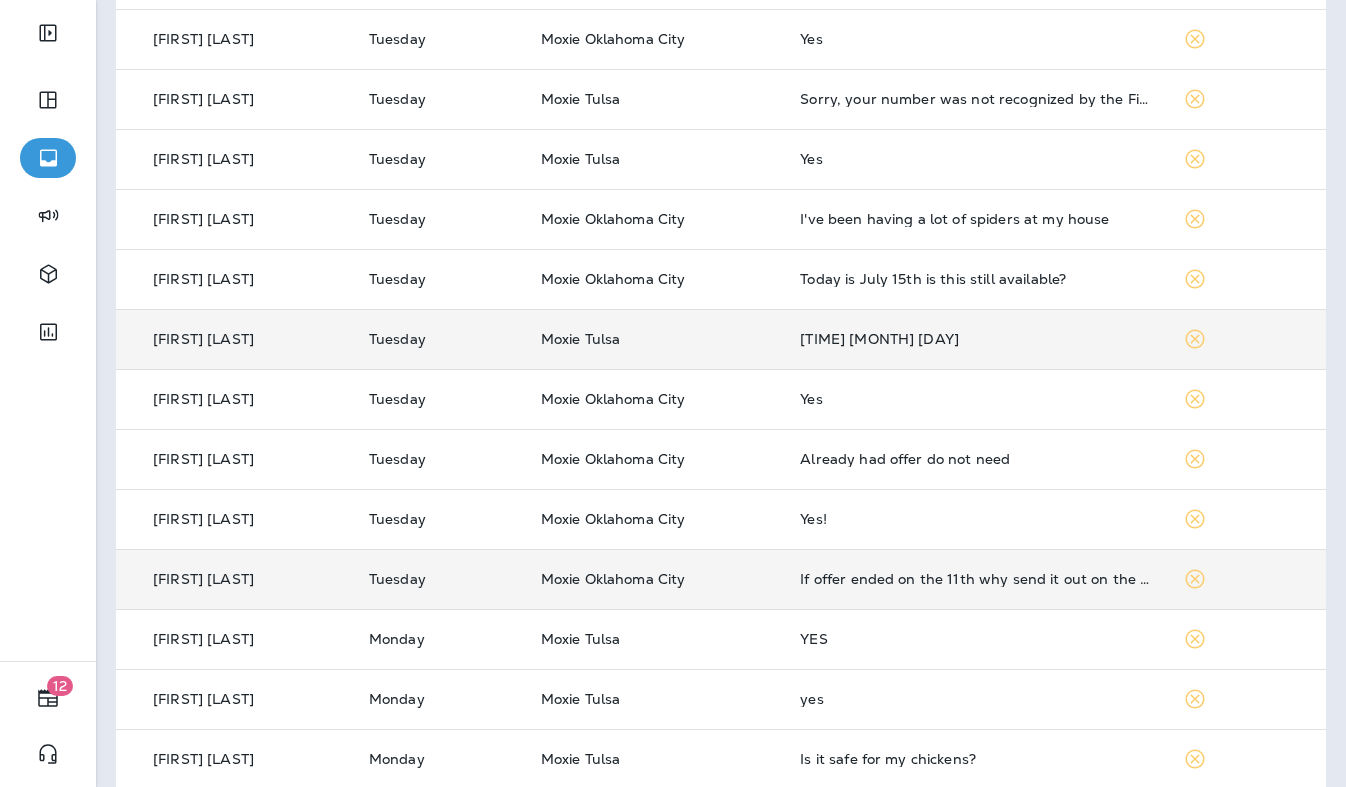 click on "[TIME] [MONTH] [DAY]" at bounding box center (975, 339) 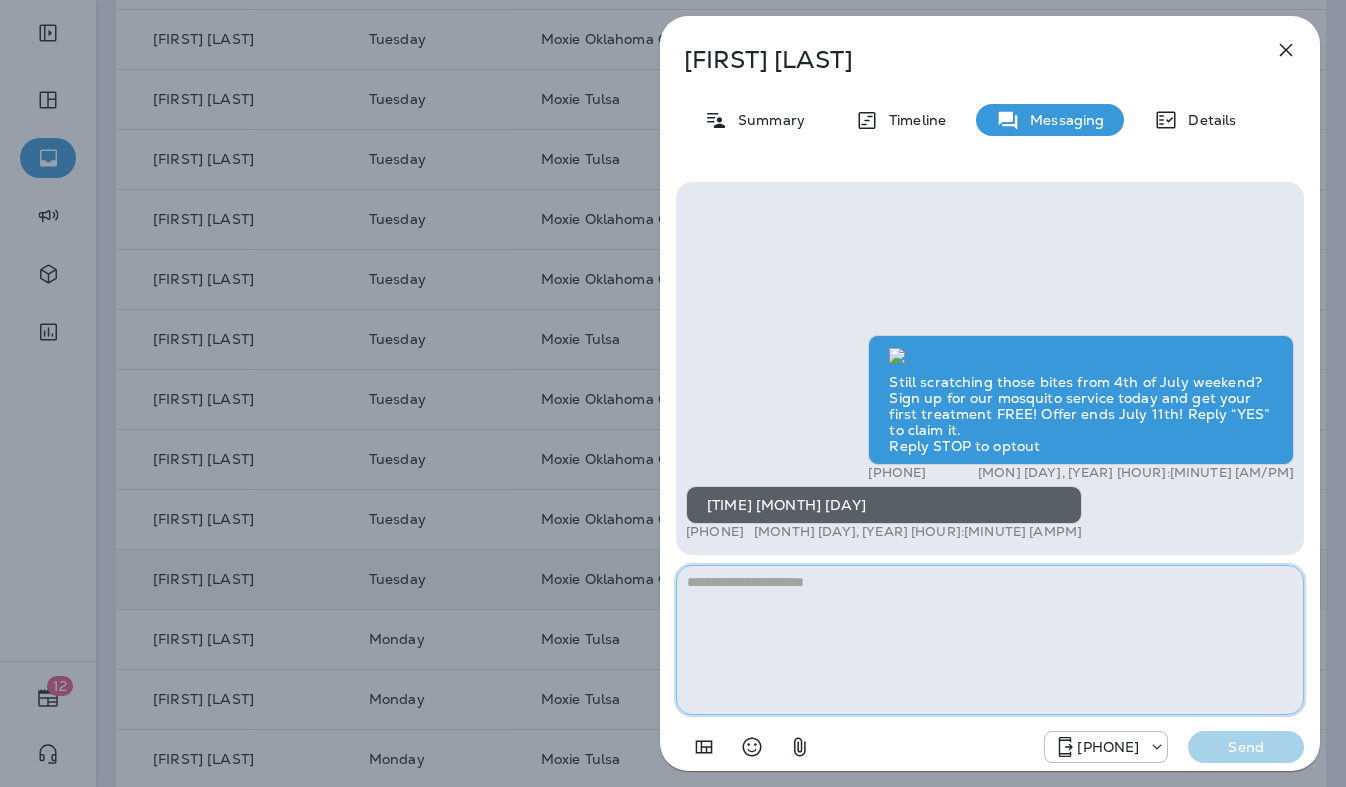 paste on "**********" 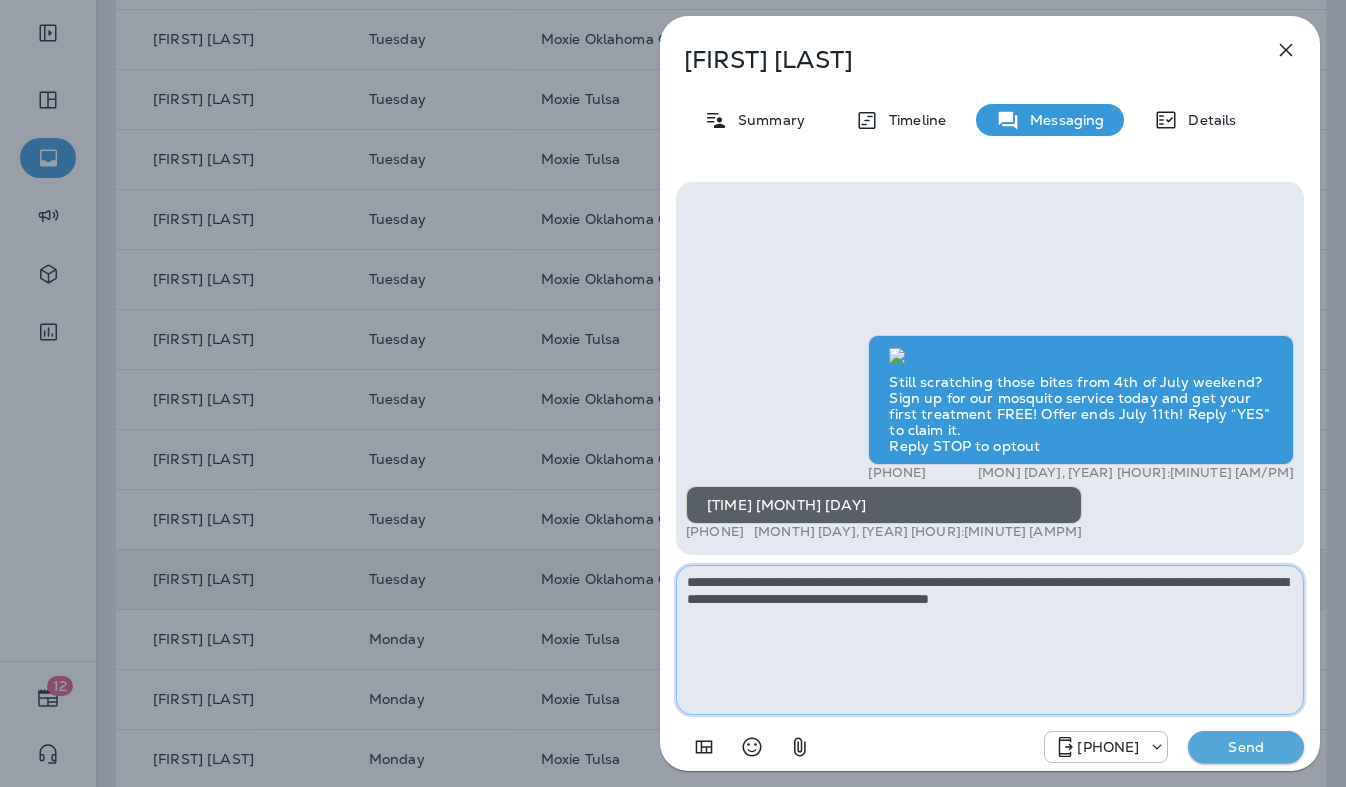 type on "**********" 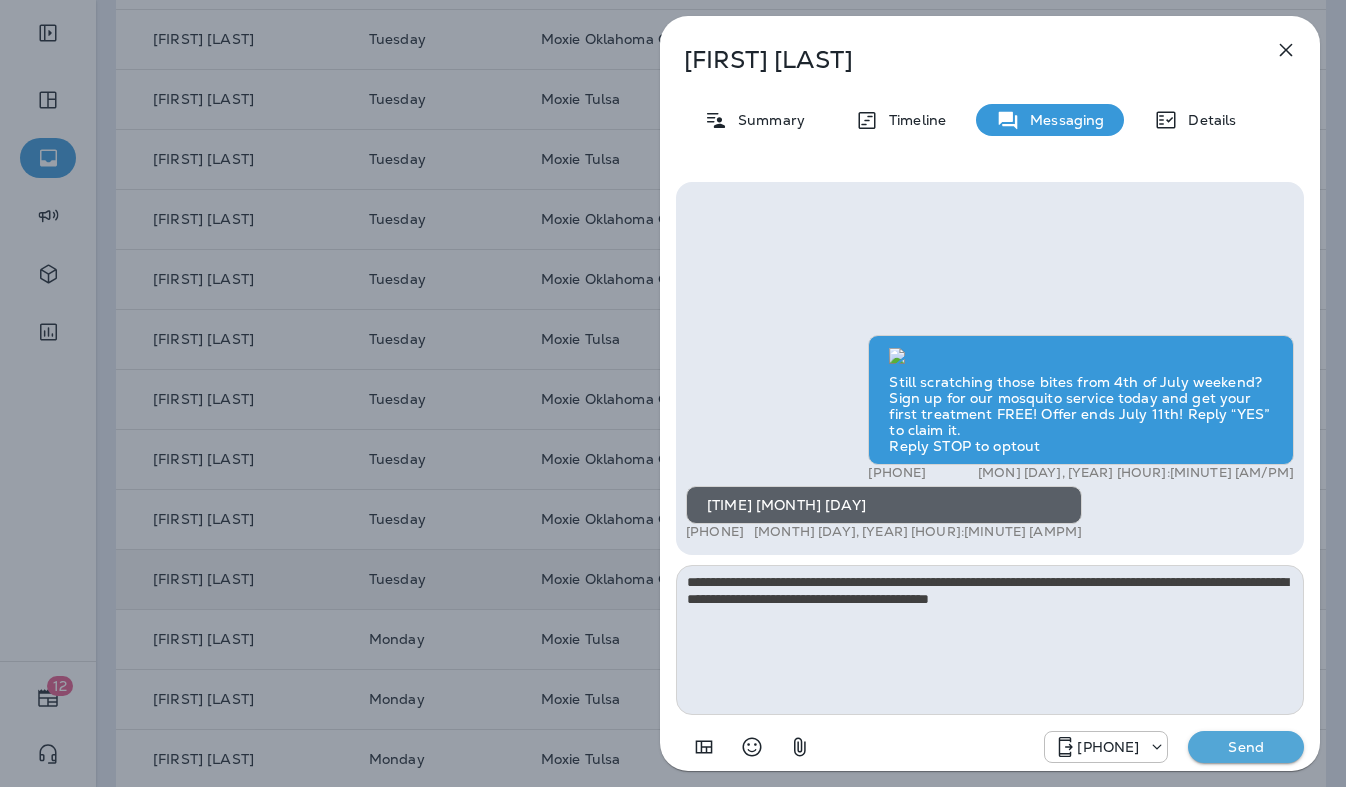 click on "Send" at bounding box center (1246, 747) 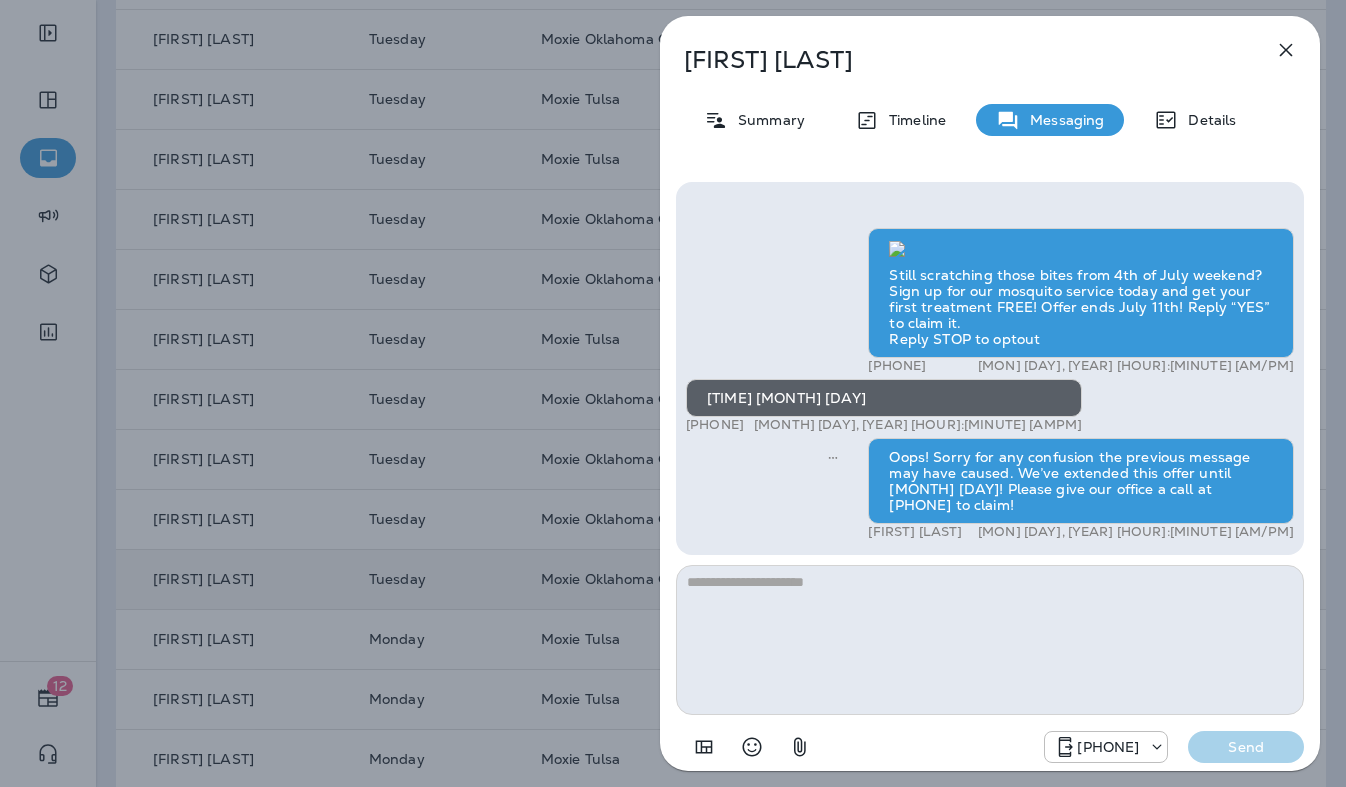 click 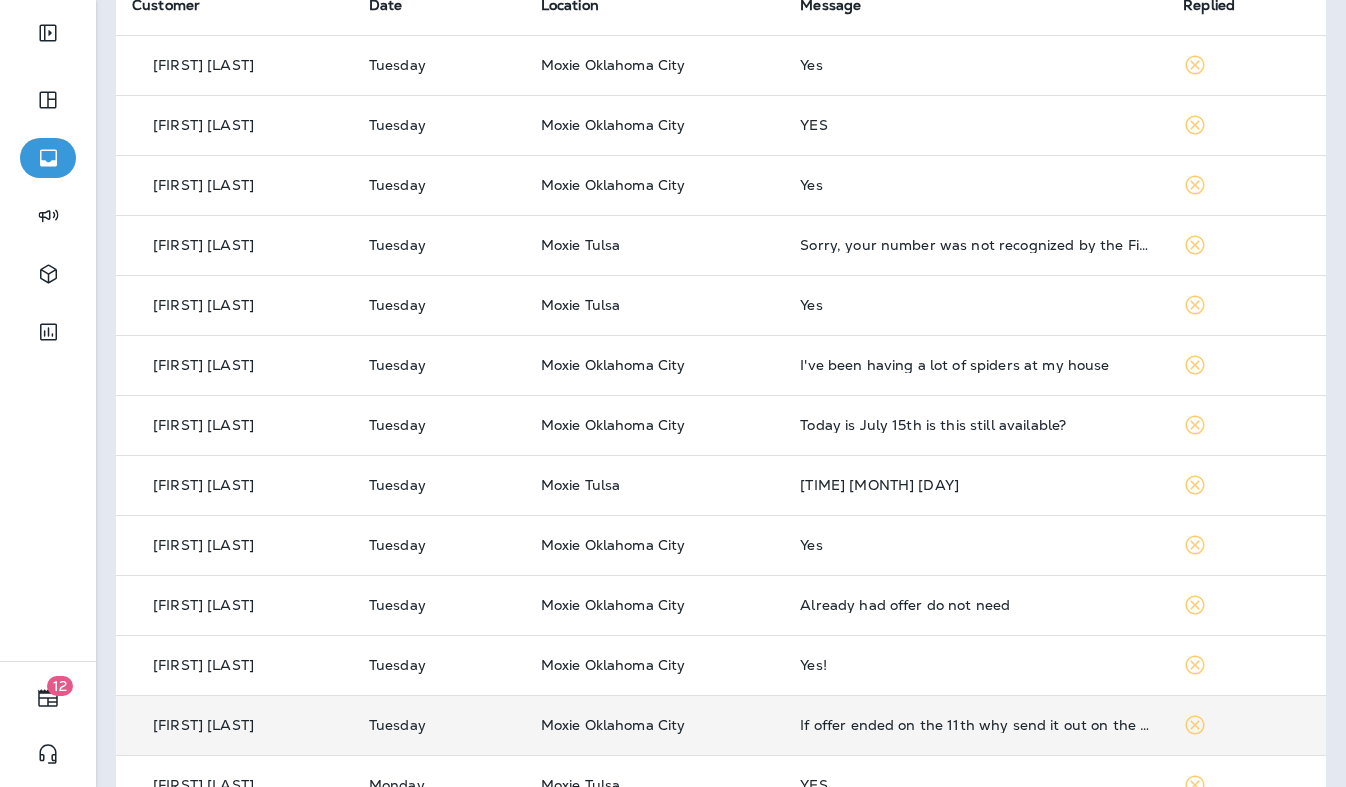 scroll, scrollTop: 167, scrollLeft: 0, axis: vertical 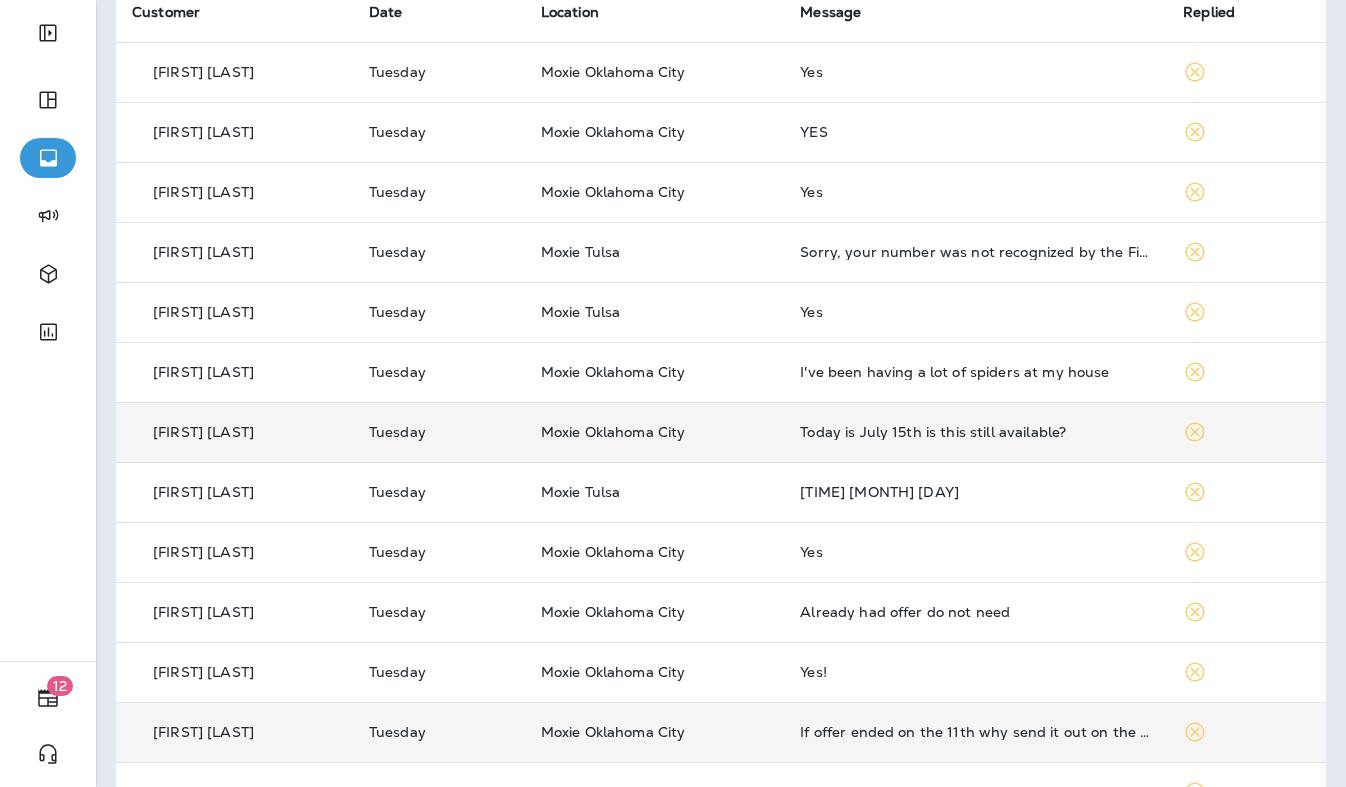 click on "Today is July 15th is this still available?" at bounding box center (975, 432) 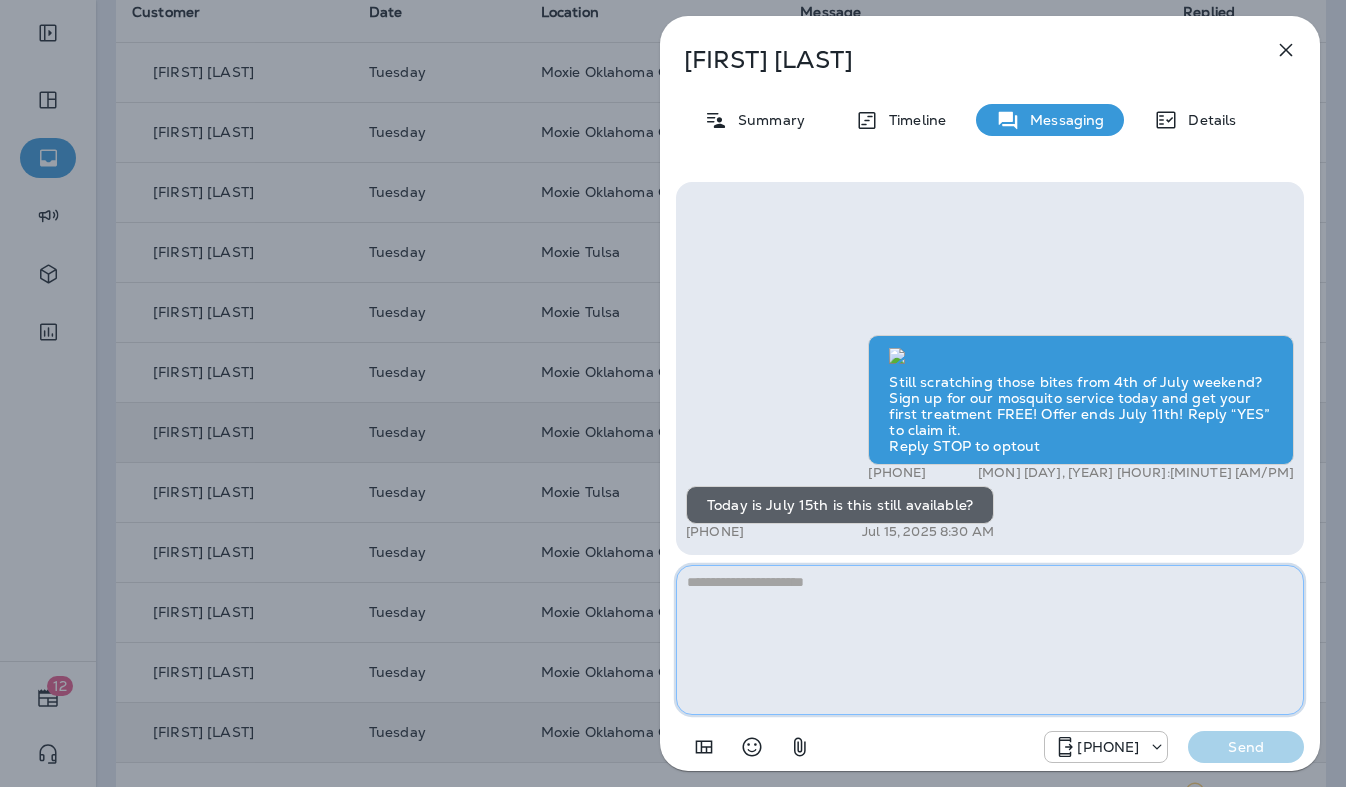 click at bounding box center [990, 640] 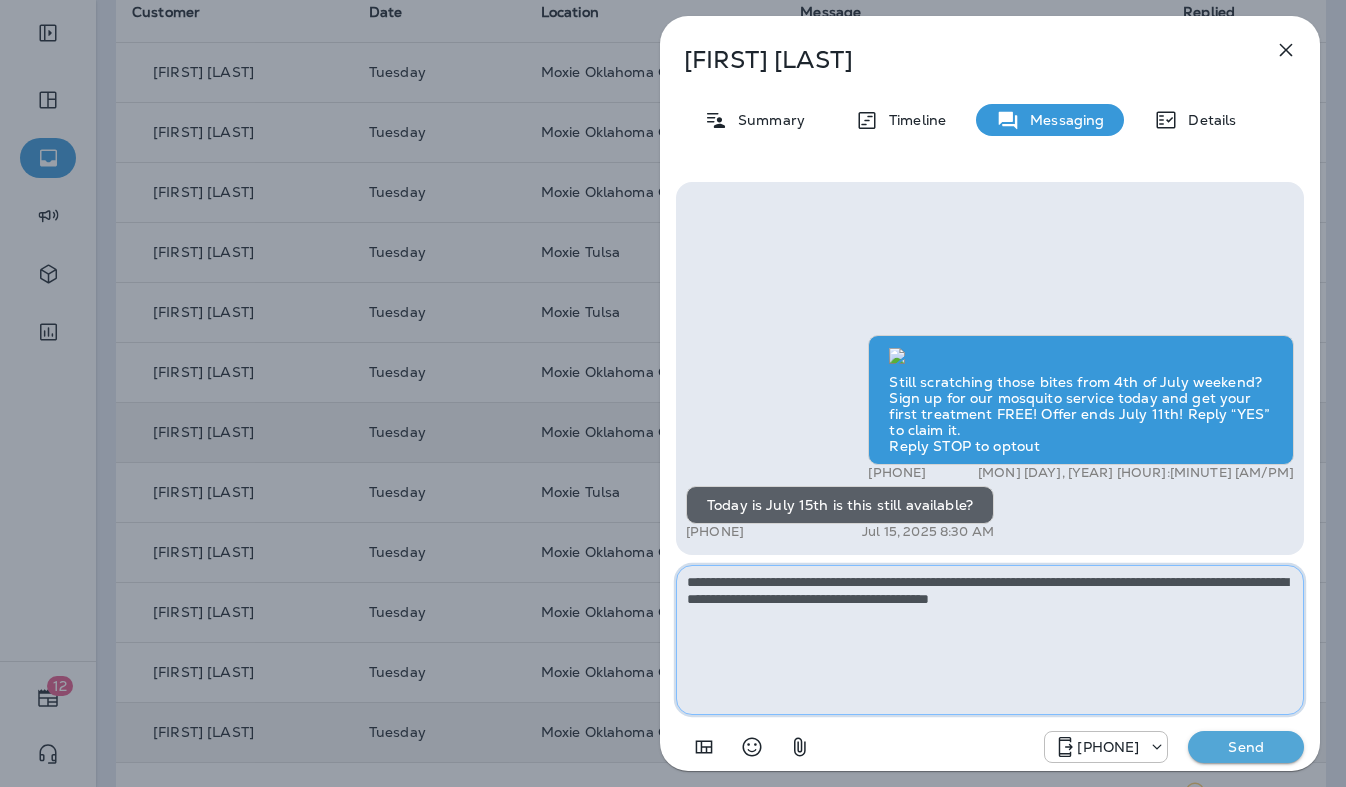 type on "**********" 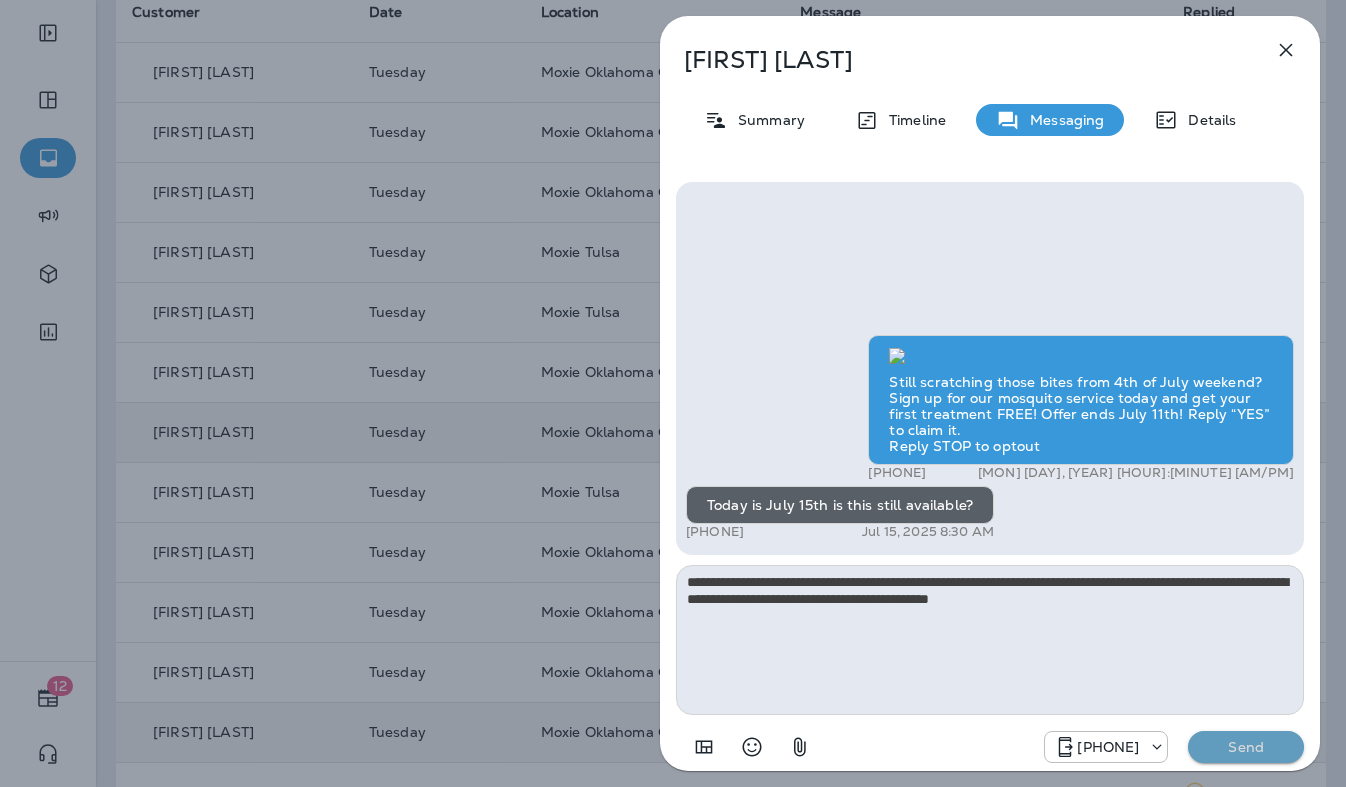 click on "Send" at bounding box center [1246, 747] 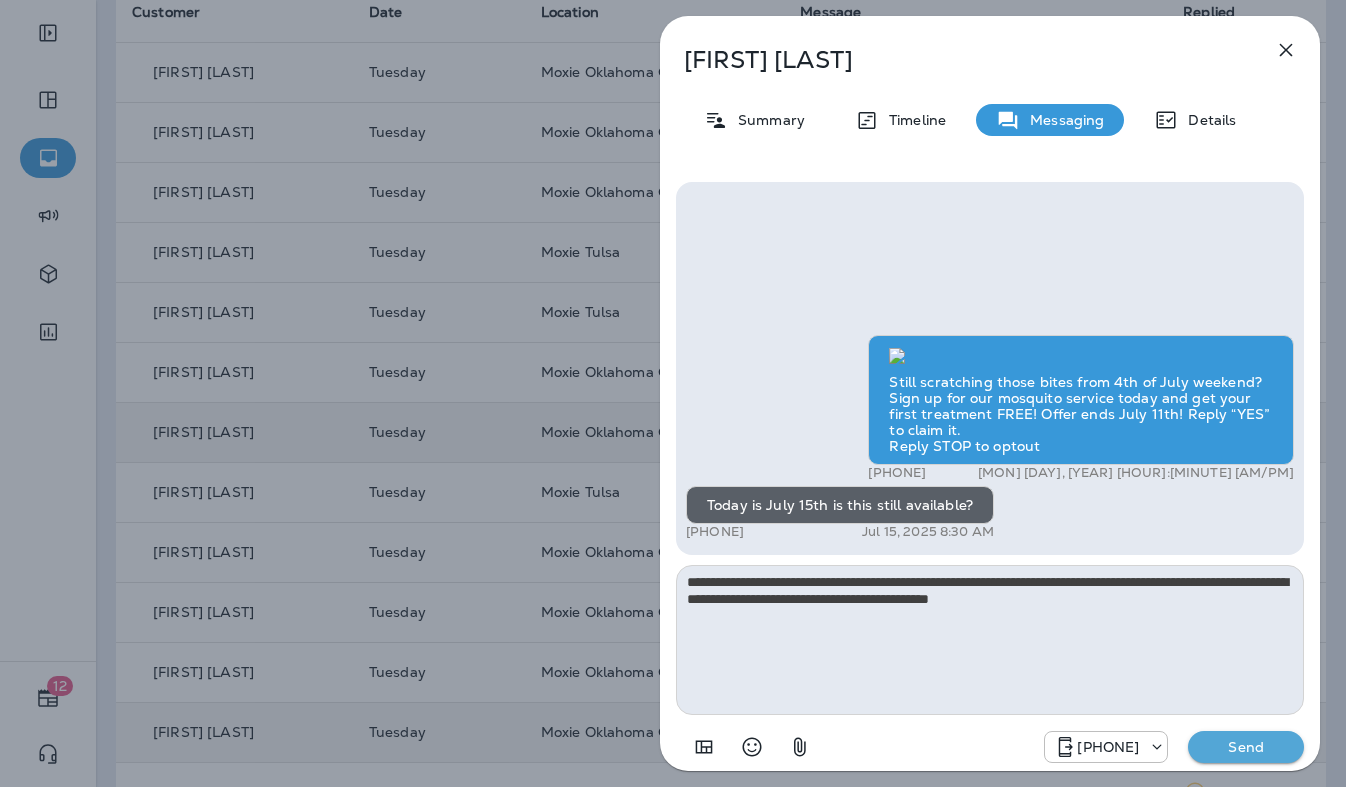 type 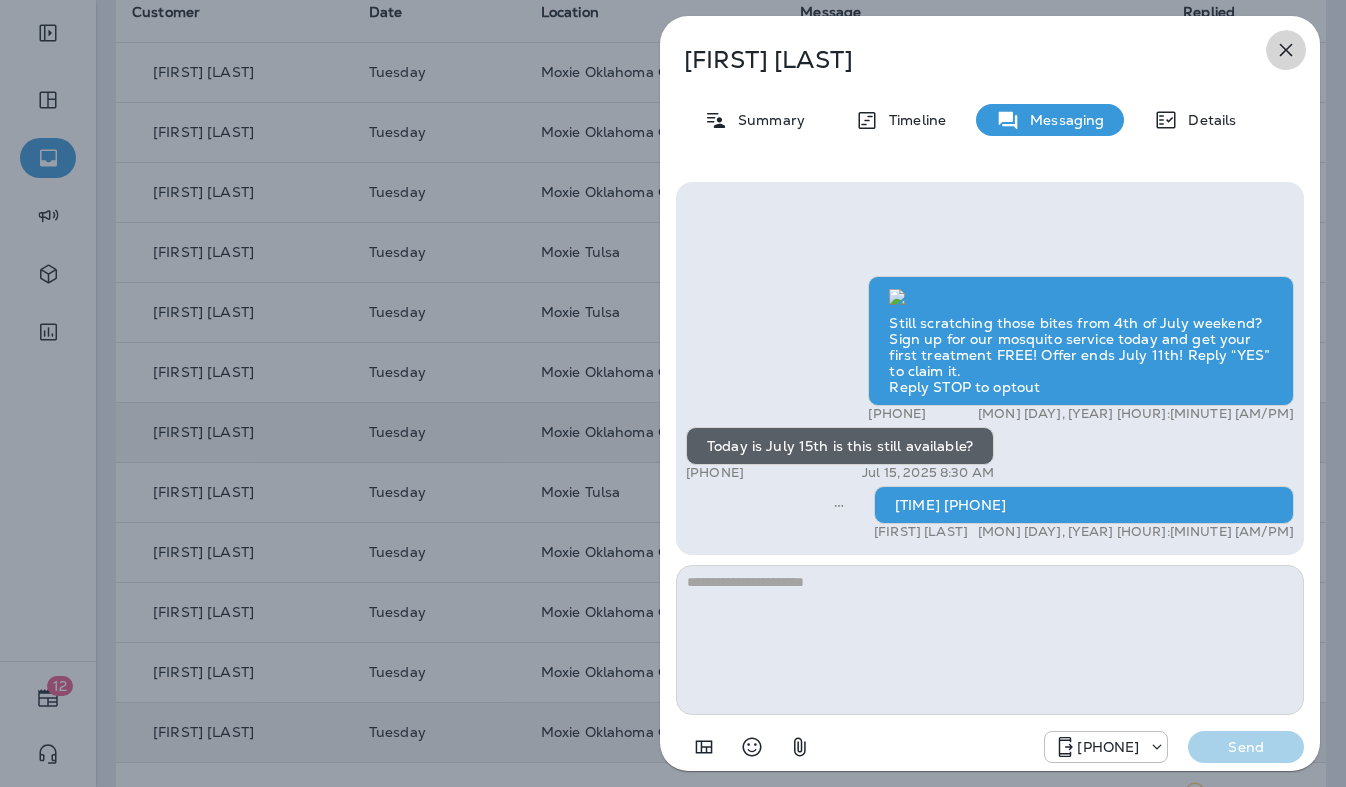 click 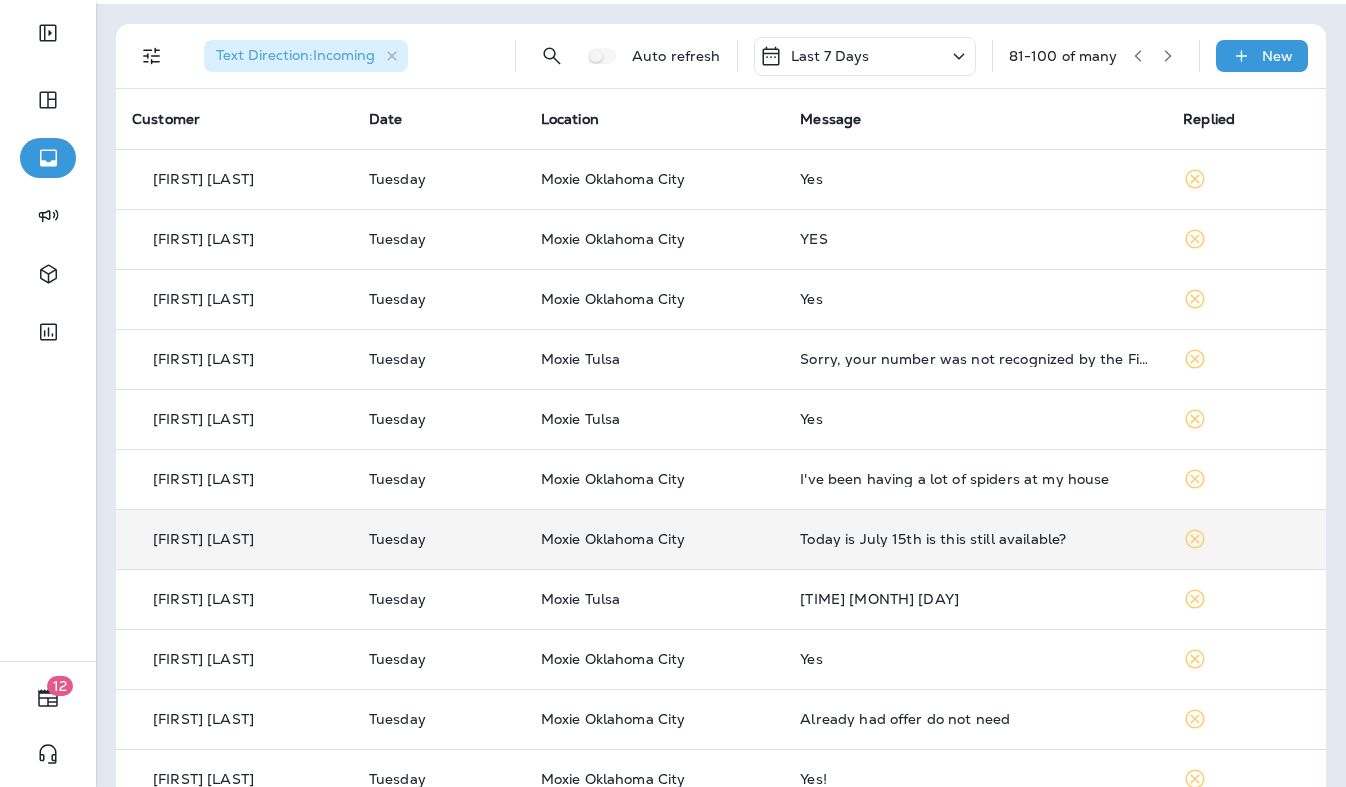 scroll, scrollTop: 52, scrollLeft: 0, axis: vertical 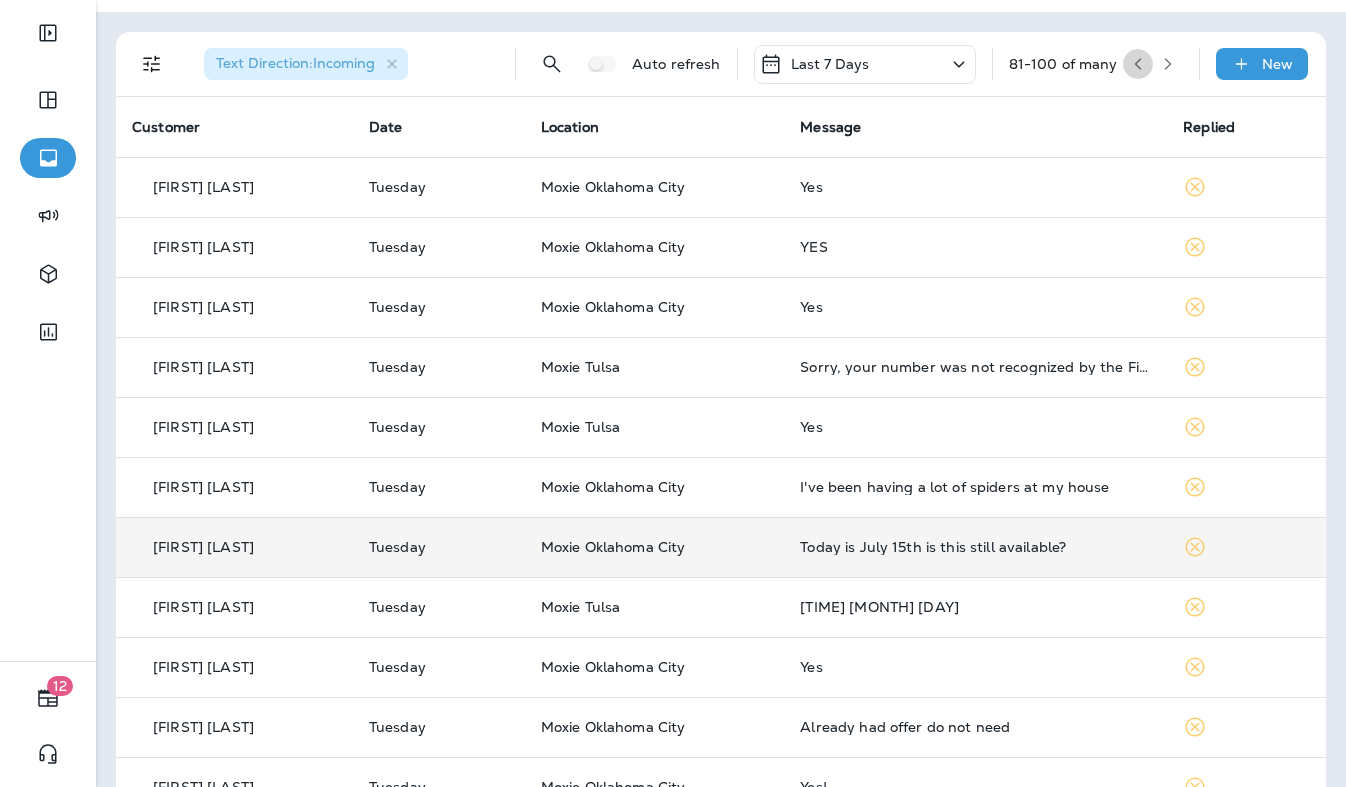 click 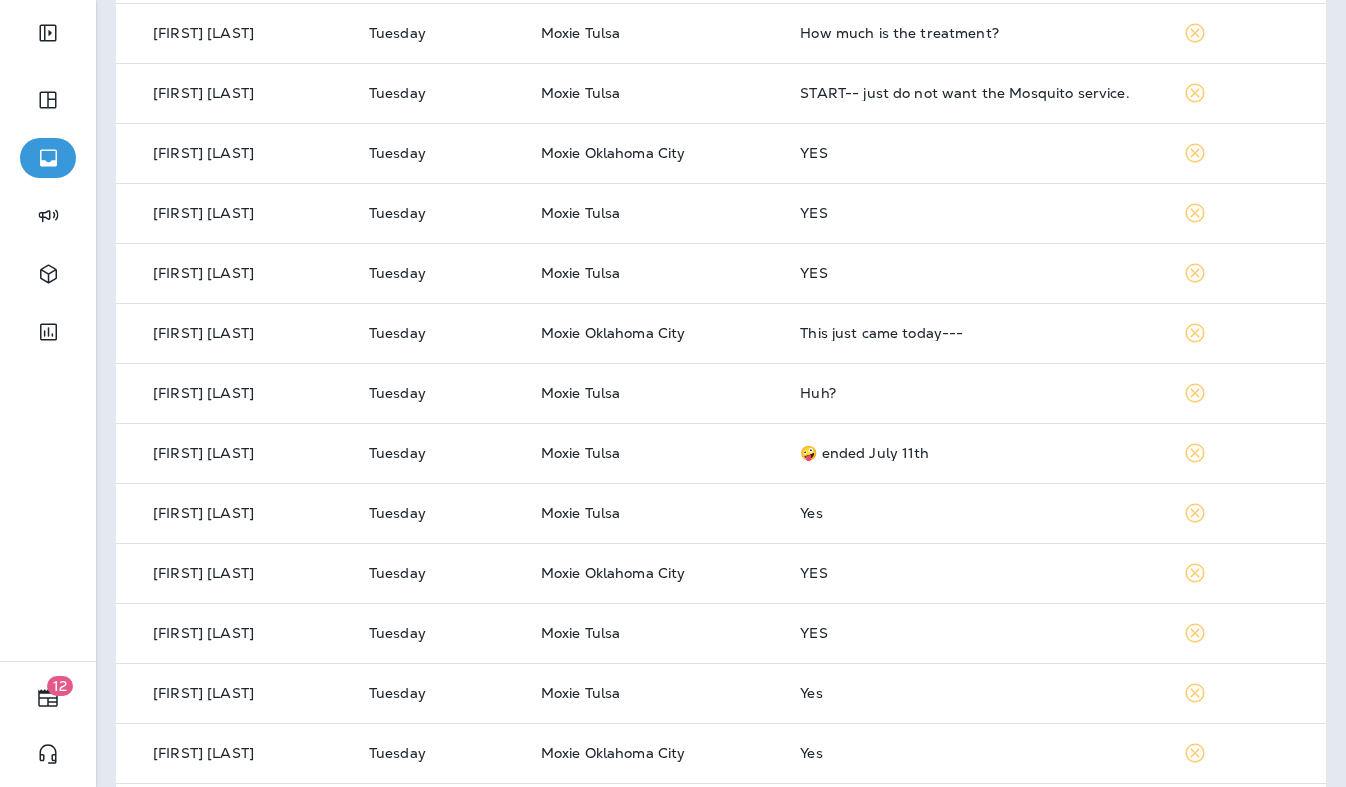 scroll, scrollTop: 245, scrollLeft: 0, axis: vertical 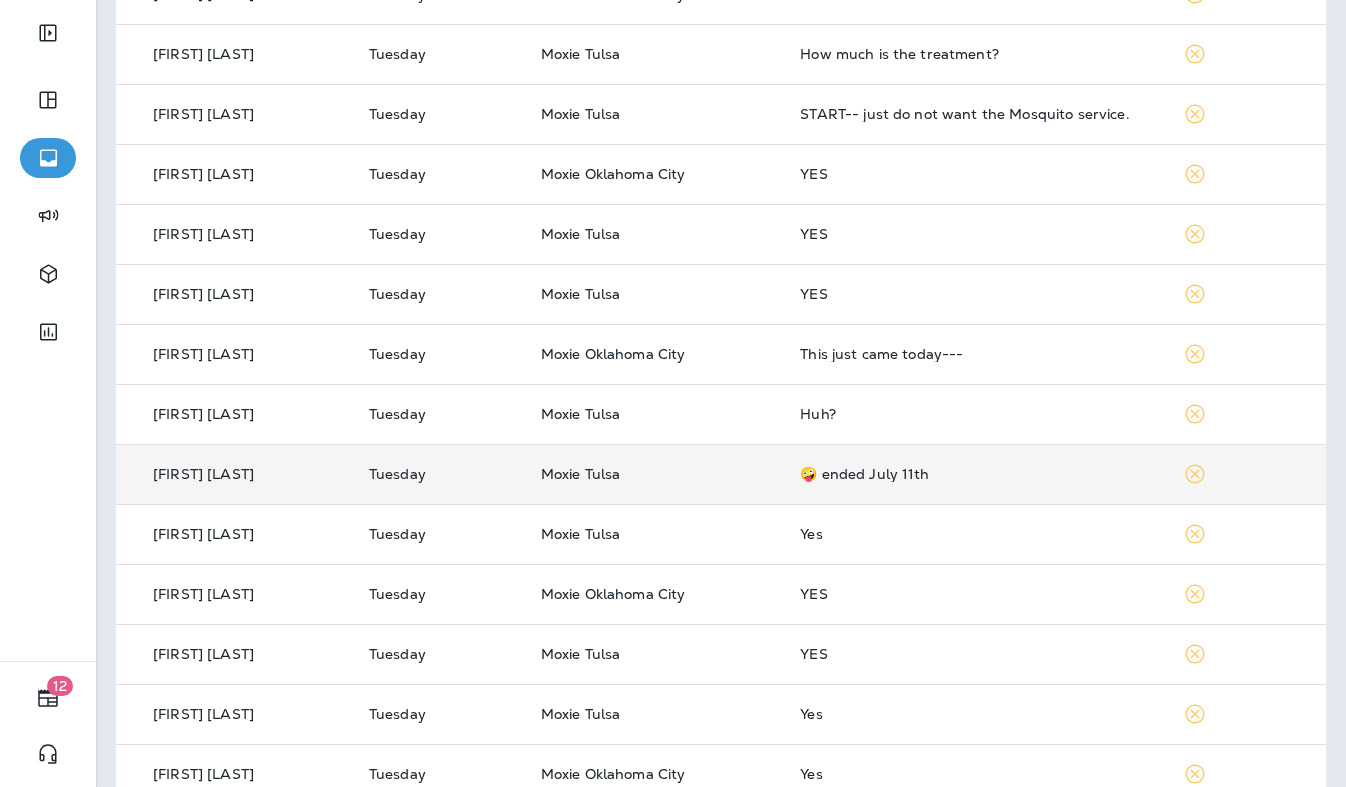 click on "🤪 ended July 11th" at bounding box center (975, 474) 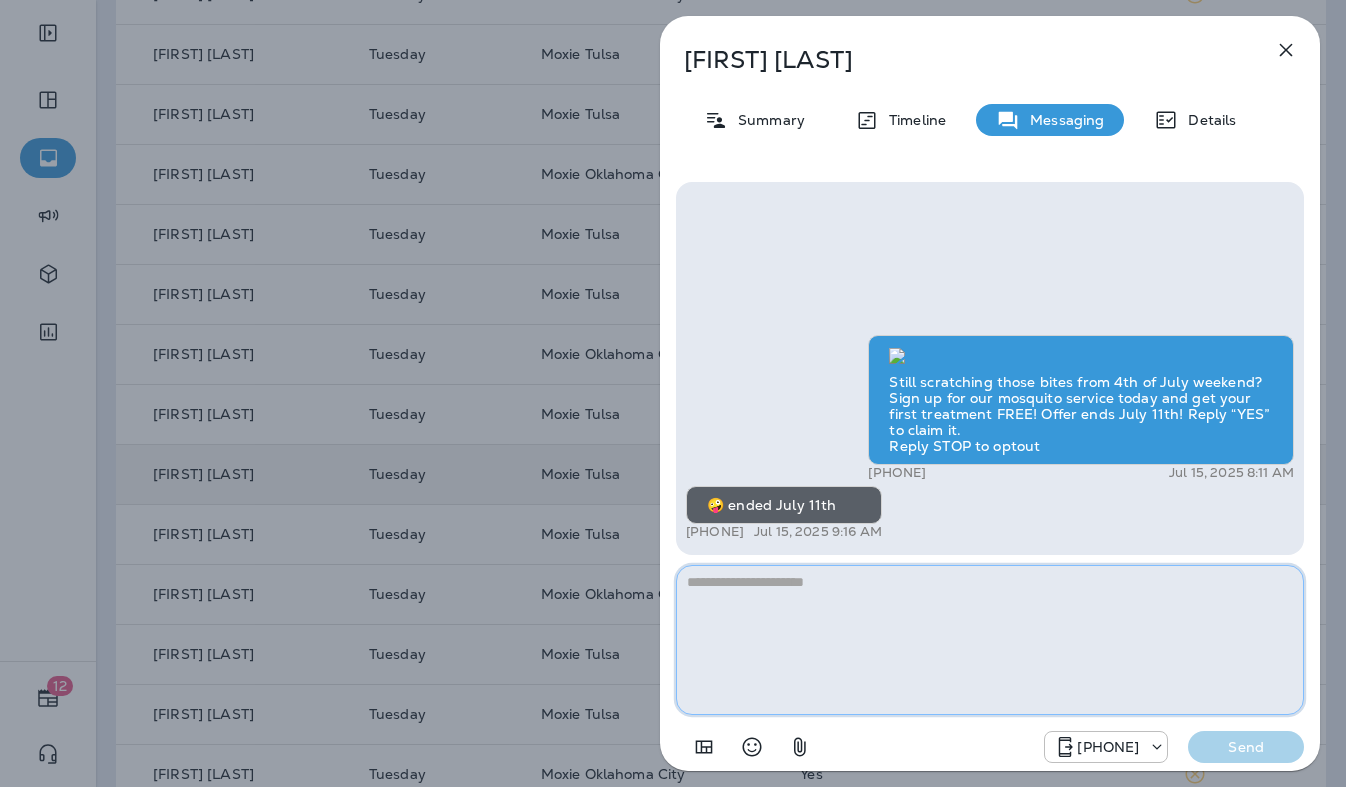paste on "**********" 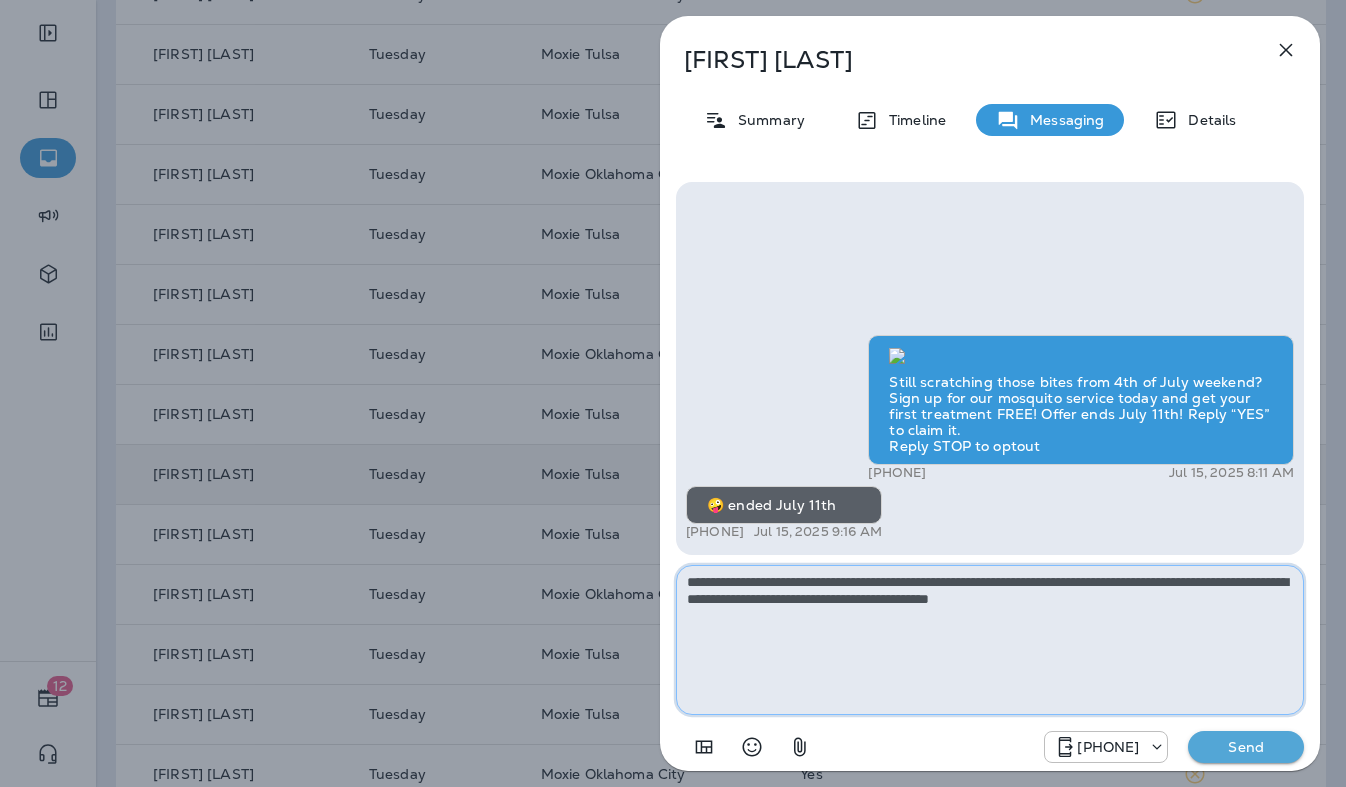 type on "**********" 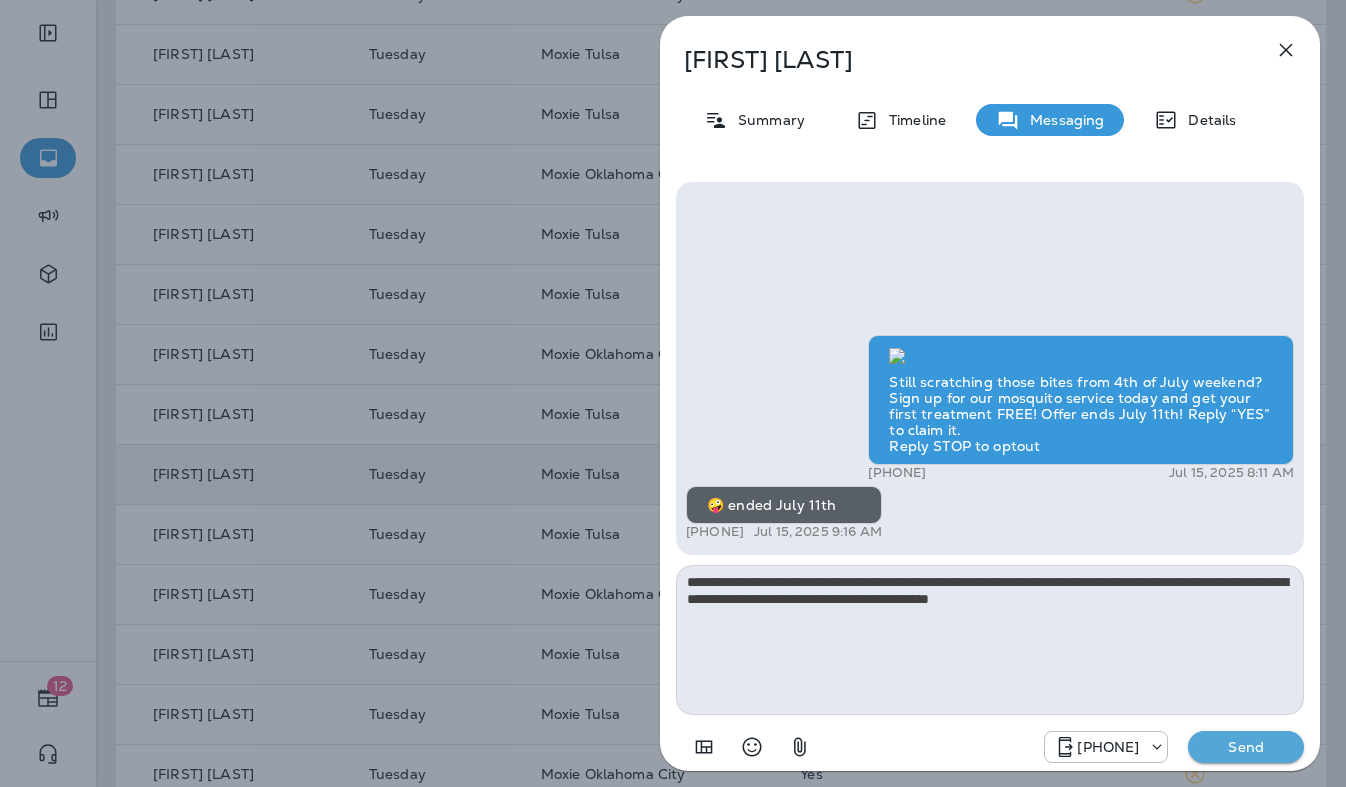 click on "Send" at bounding box center [1246, 747] 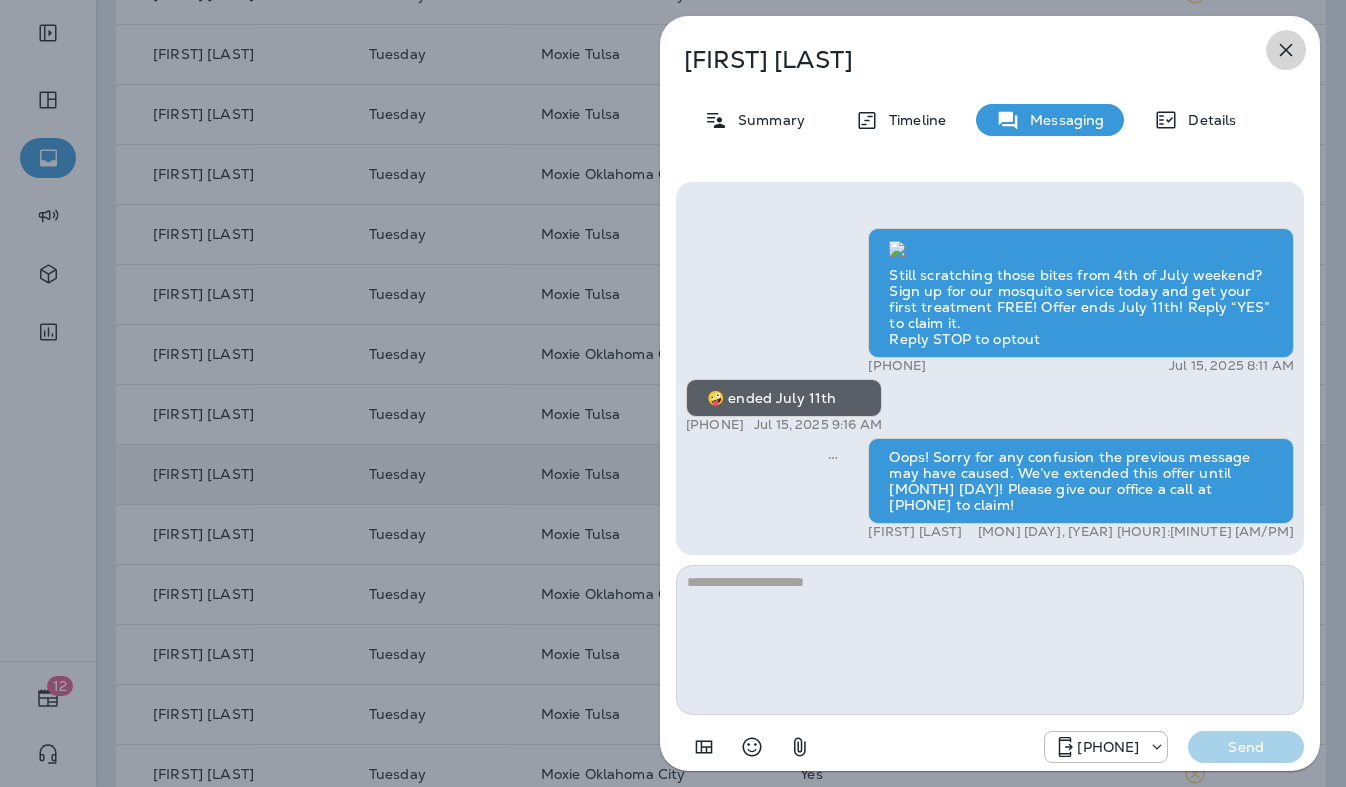 click 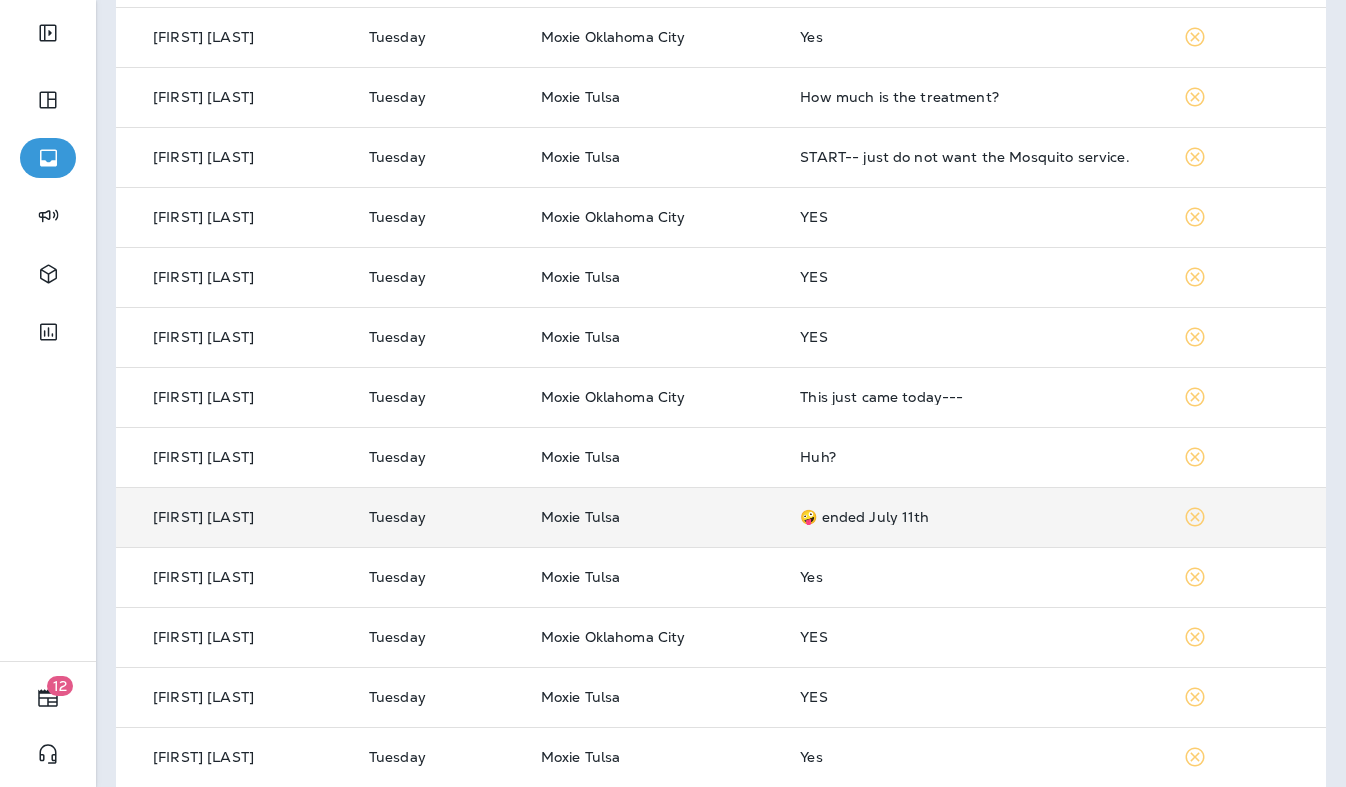 scroll, scrollTop: 192, scrollLeft: 0, axis: vertical 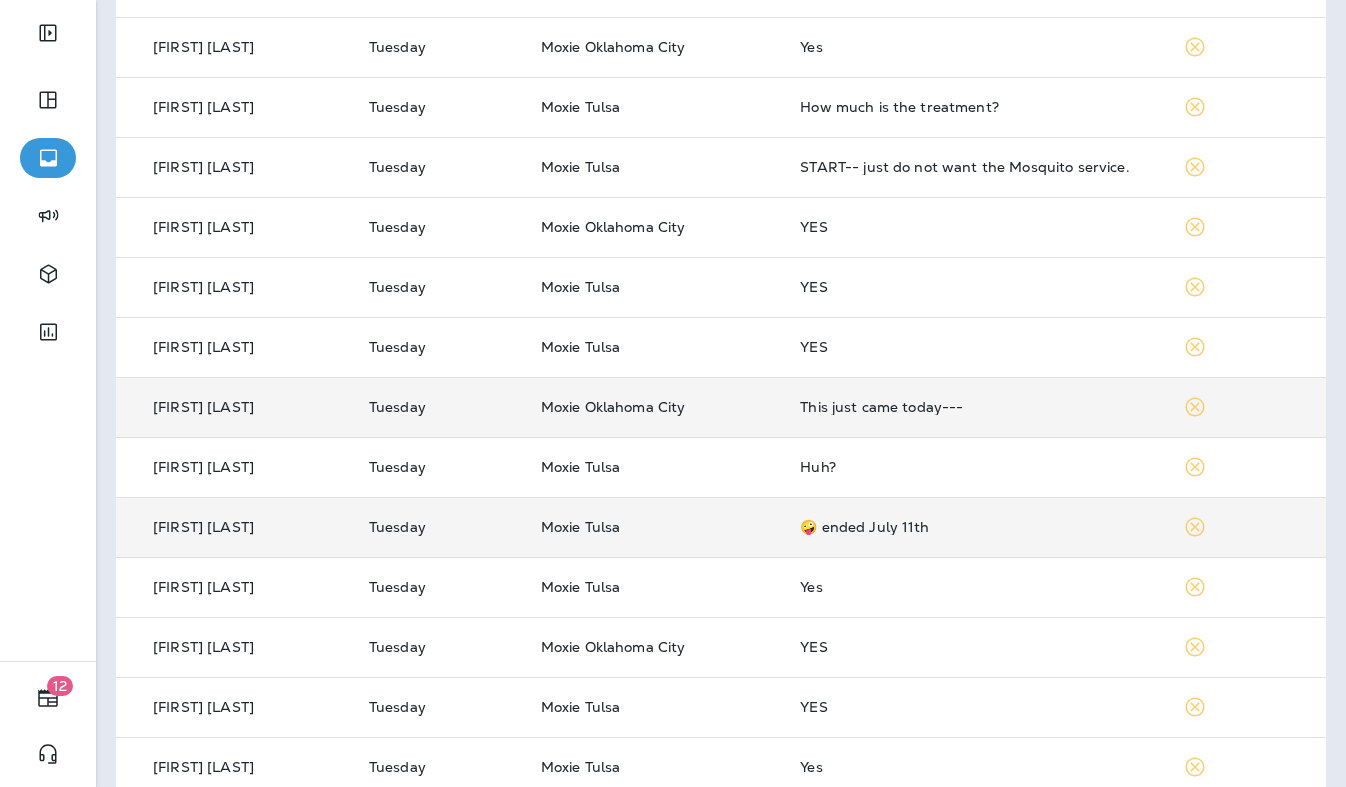 click on "This just came today---" at bounding box center [975, 407] 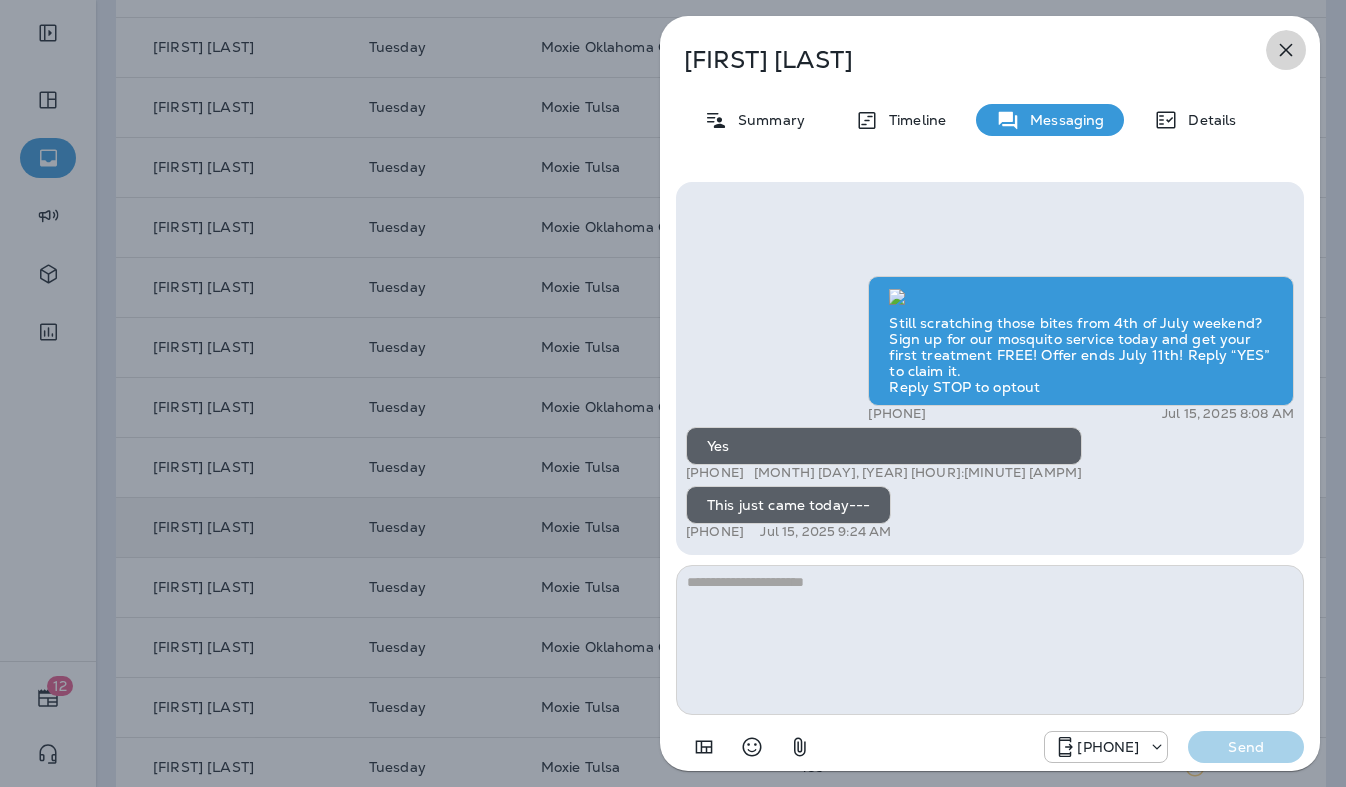 click 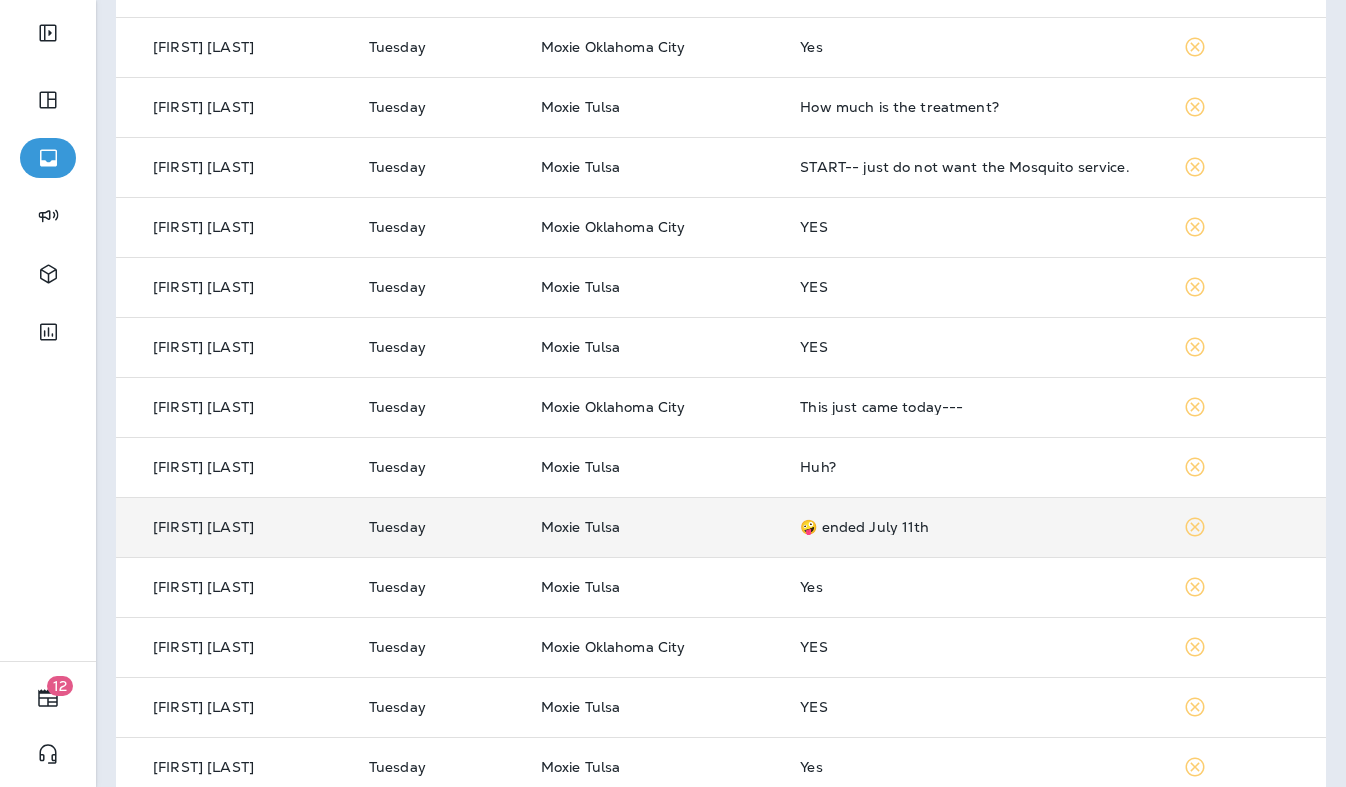 click on "Huh?" at bounding box center [975, 467] 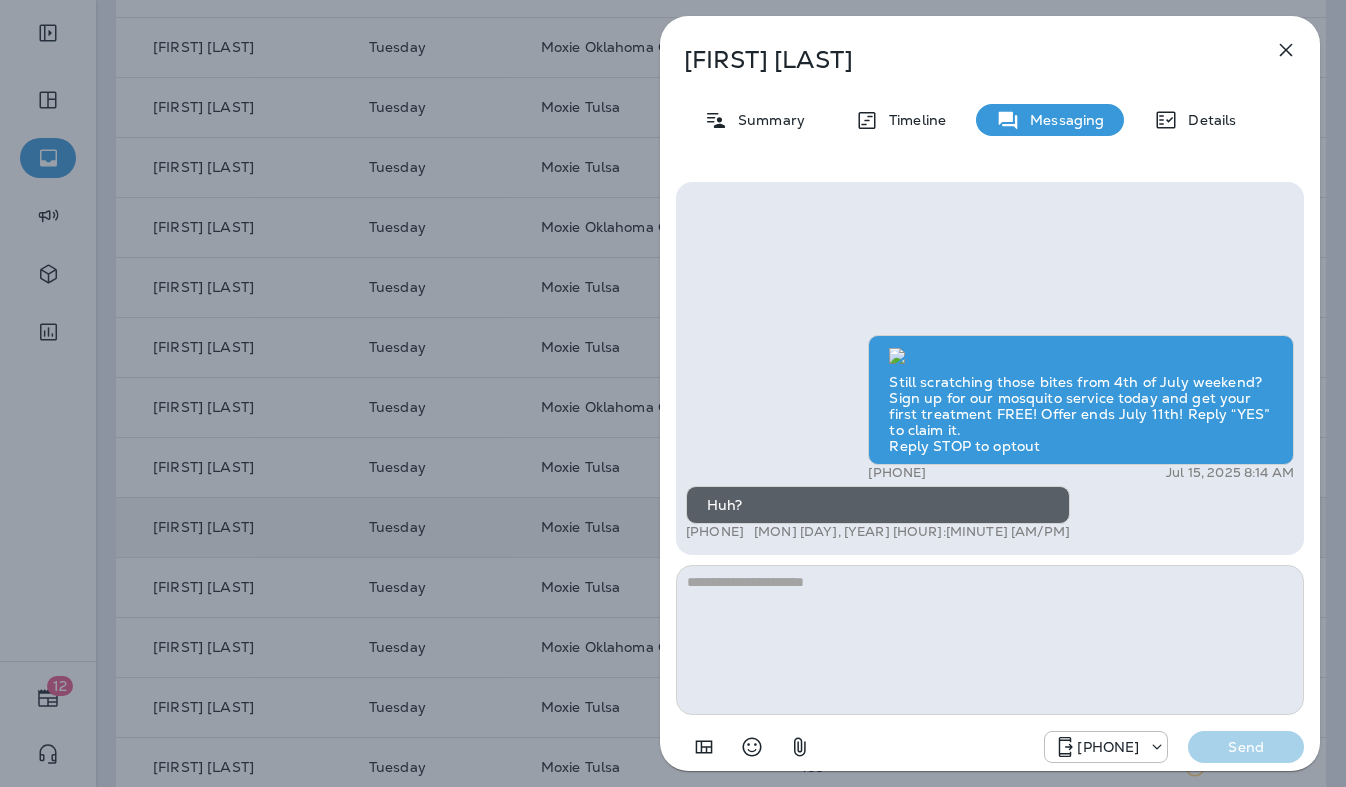 click at bounding box center [990, 640] 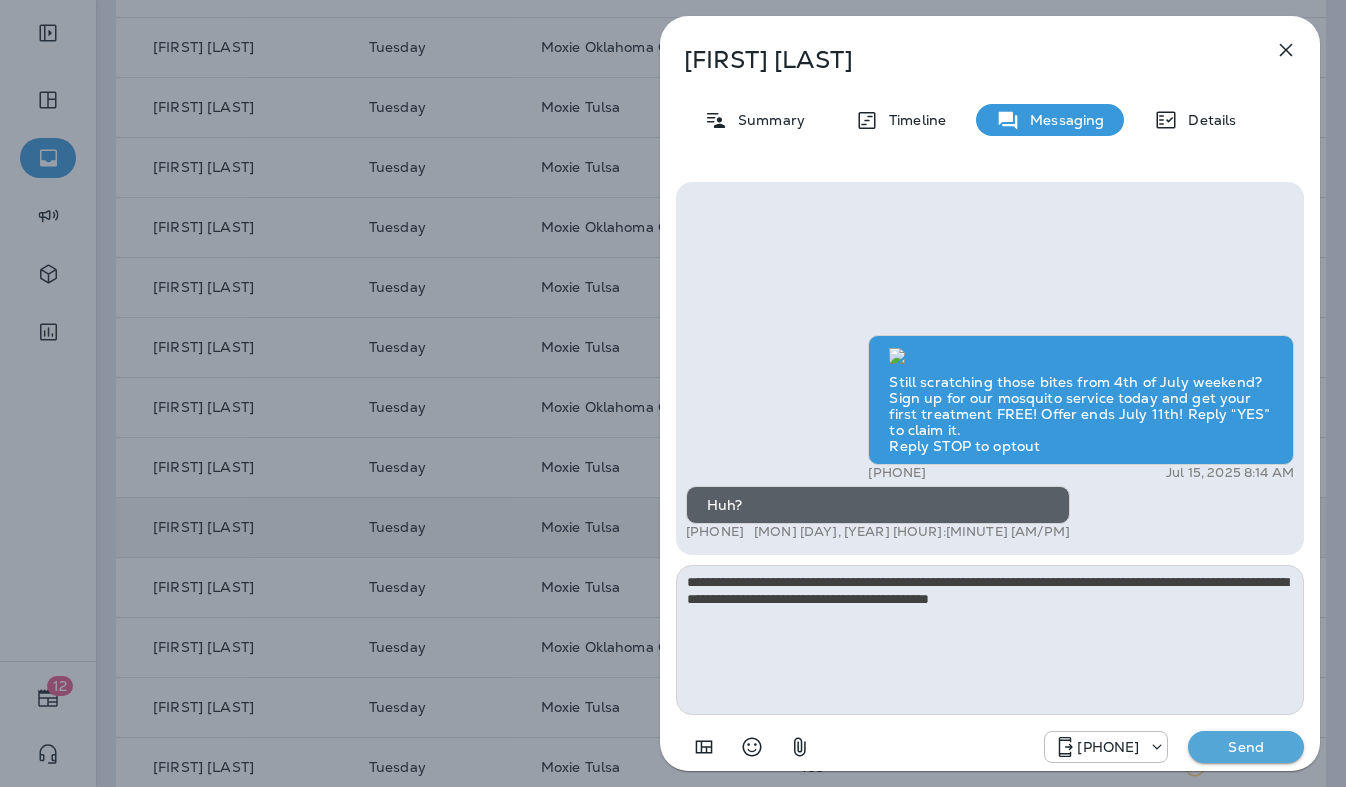 type on "**********" 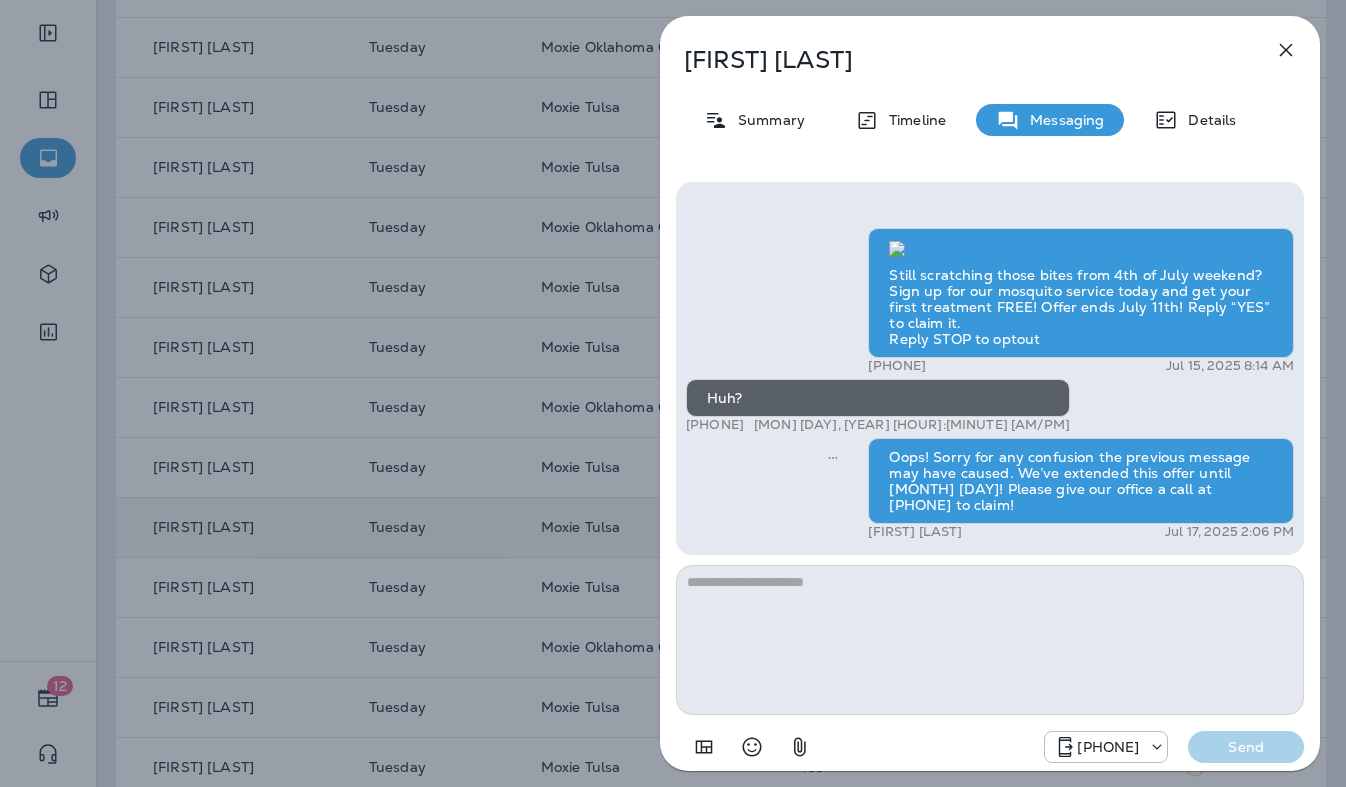 click 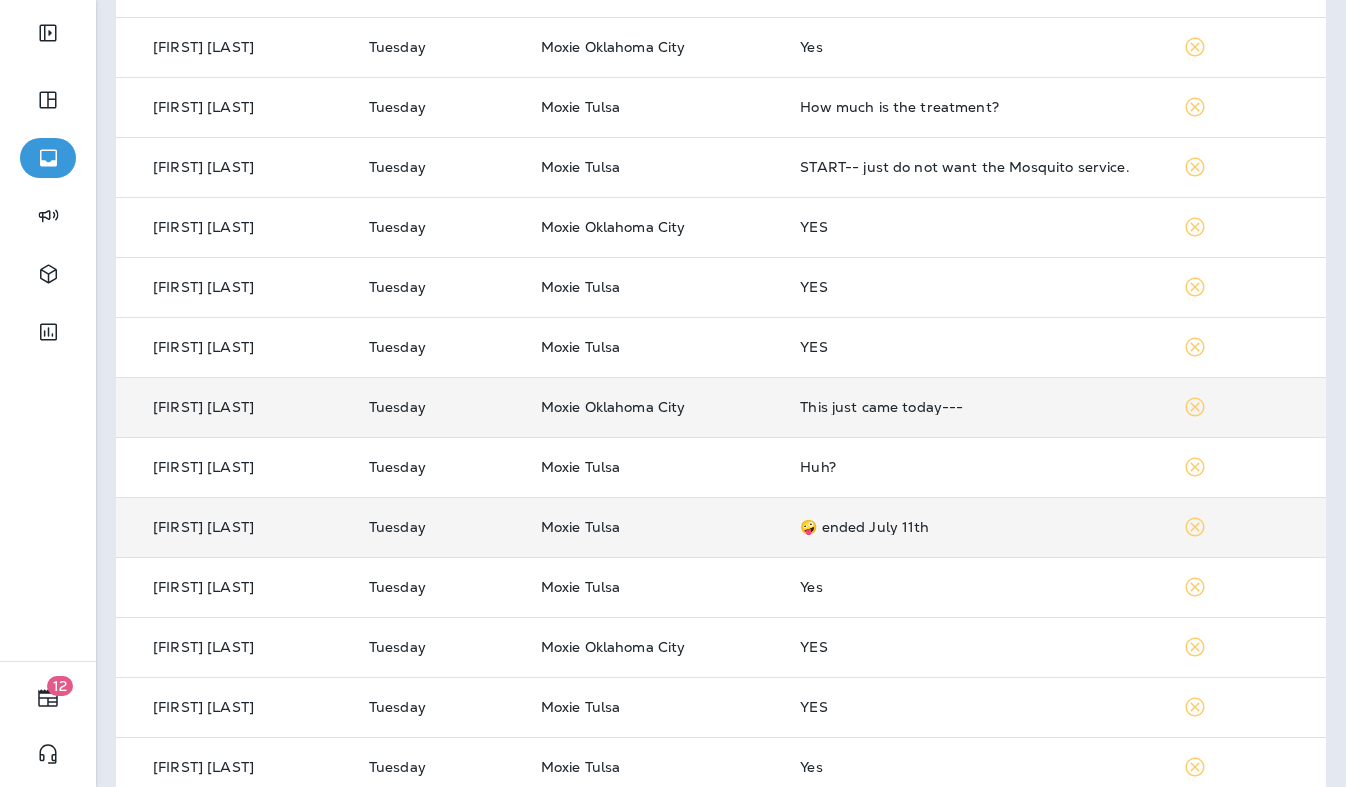 click on "This just came today---" at bounding box center [975, 407] 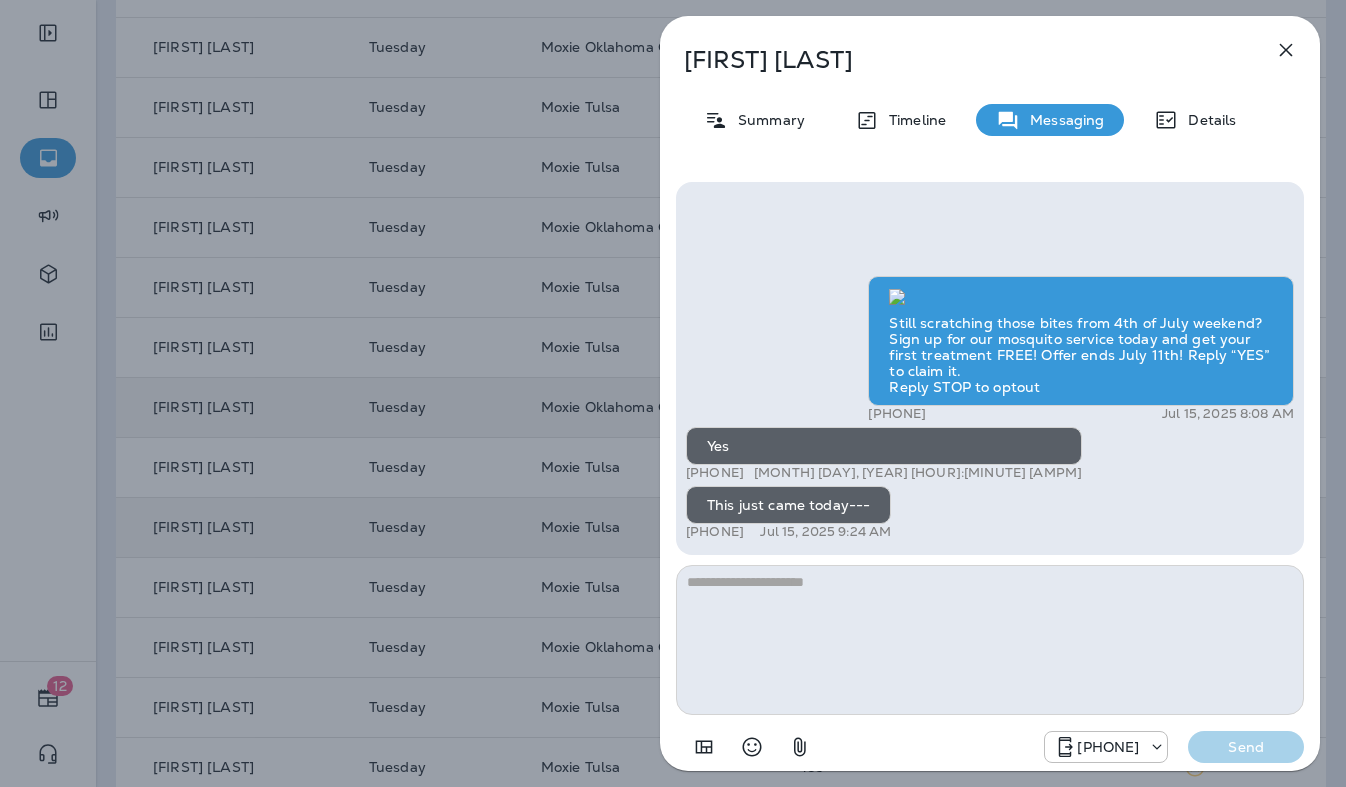 click at bounding box center (990, 640) 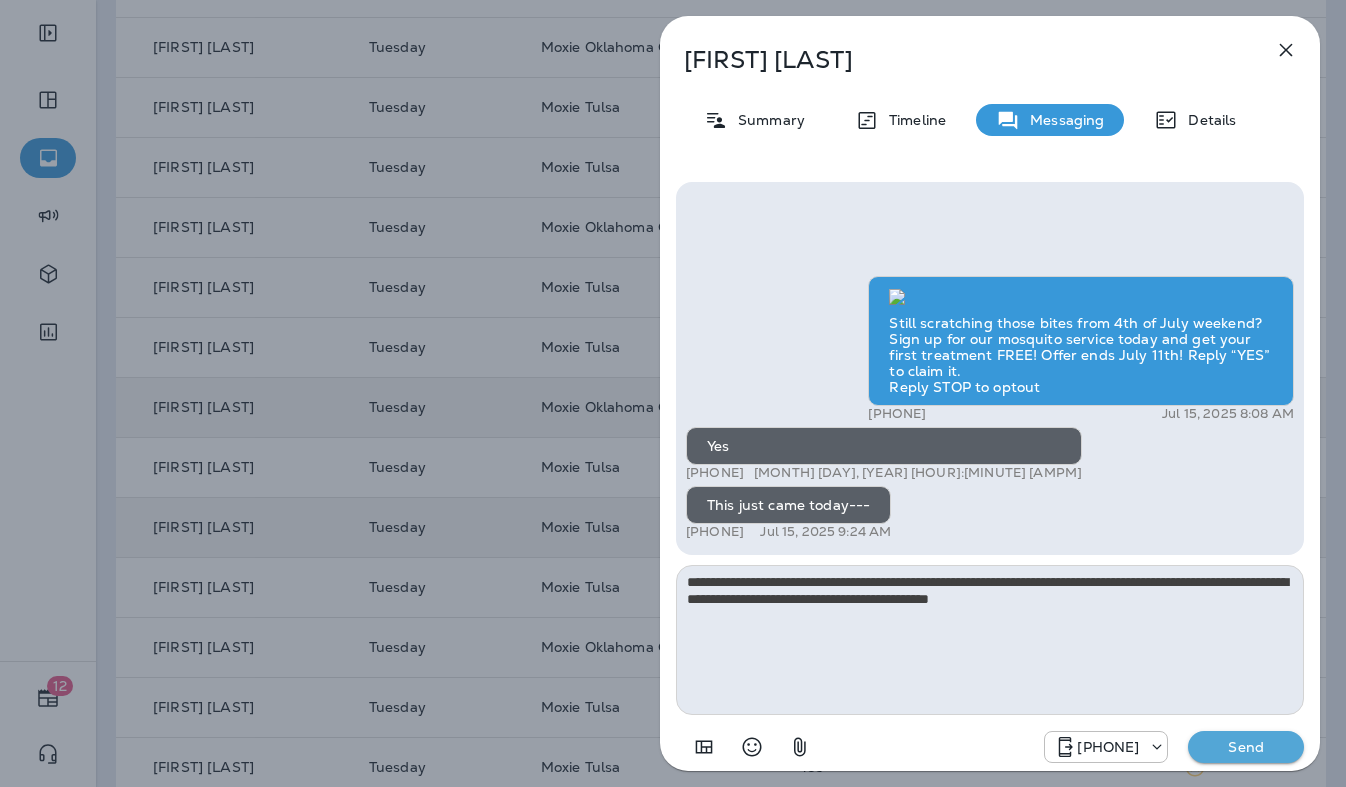 type on "**********" 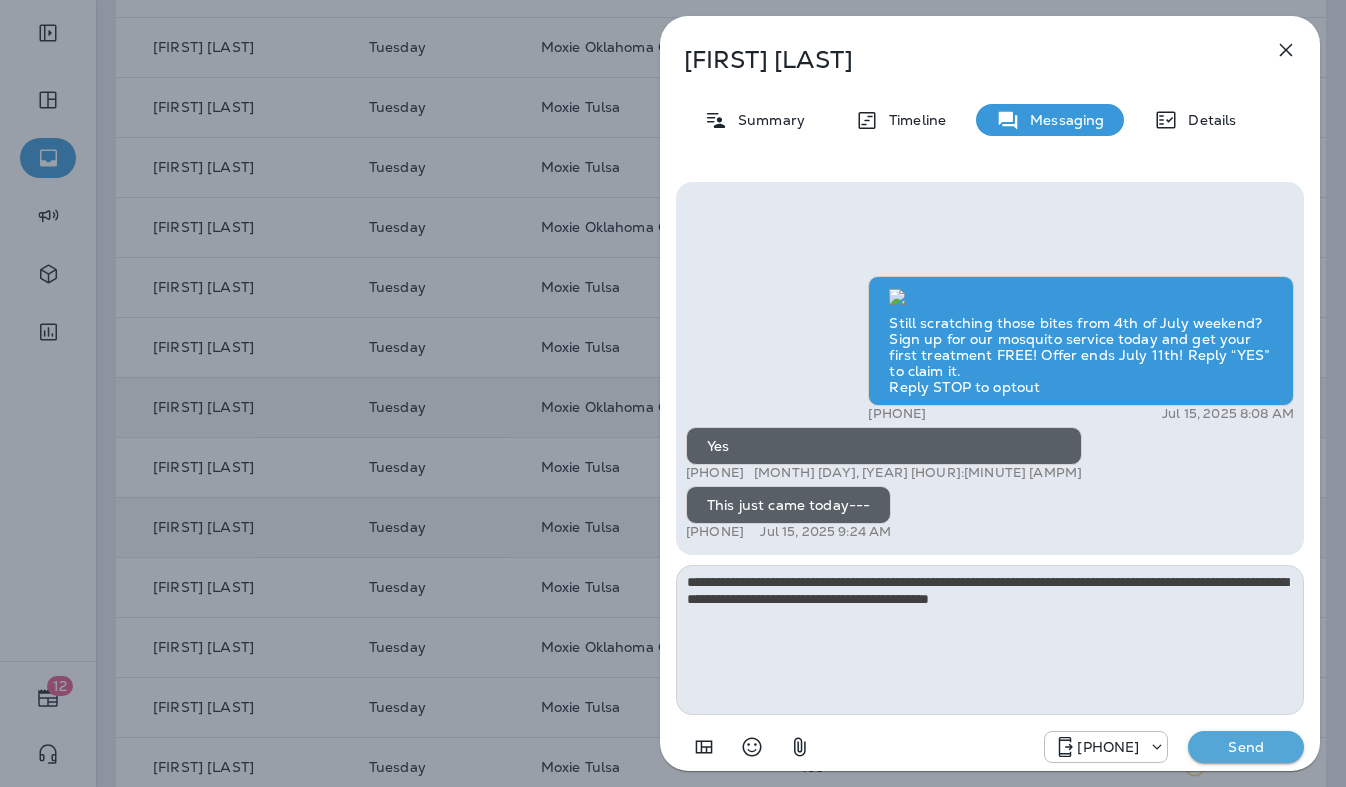 type 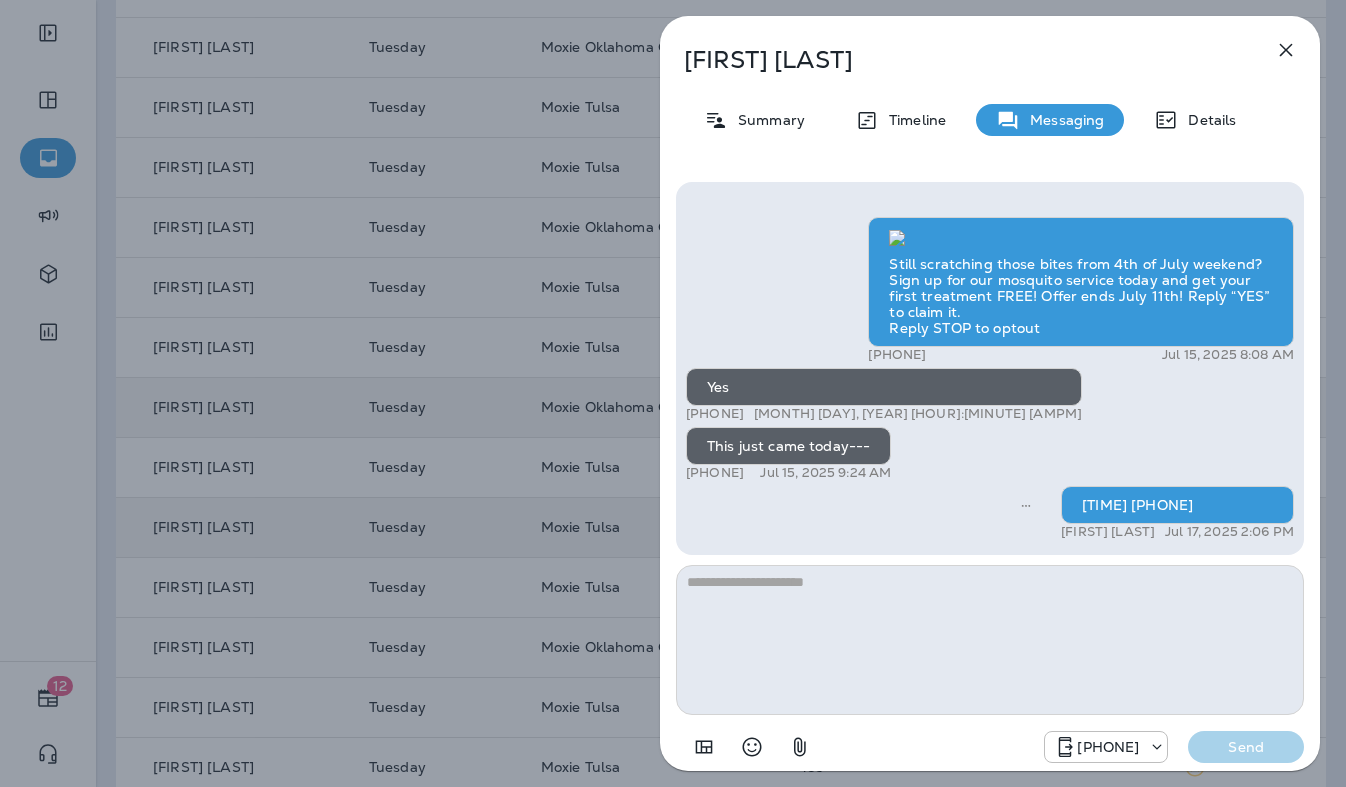 click 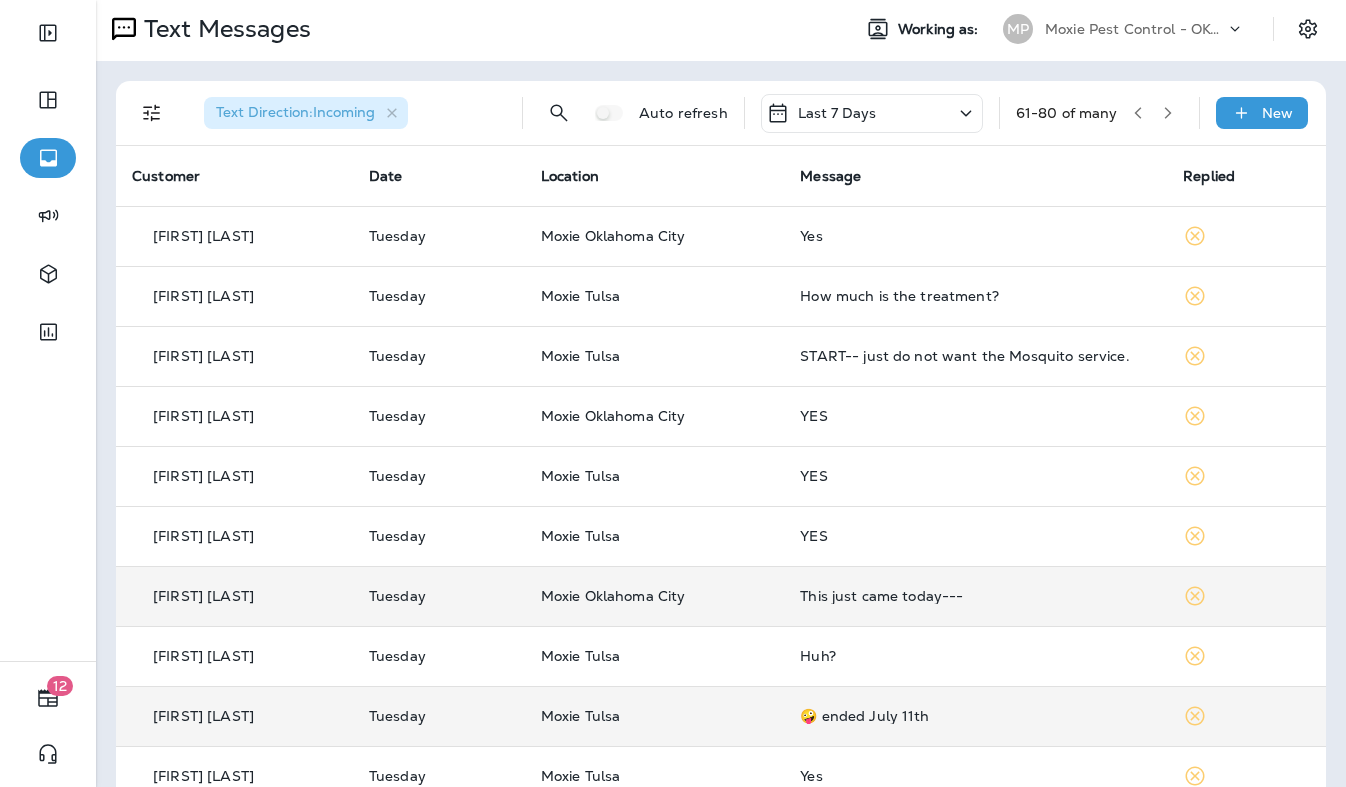 scroll, scrollTop: 0, scrollLeft: 0, axis: both 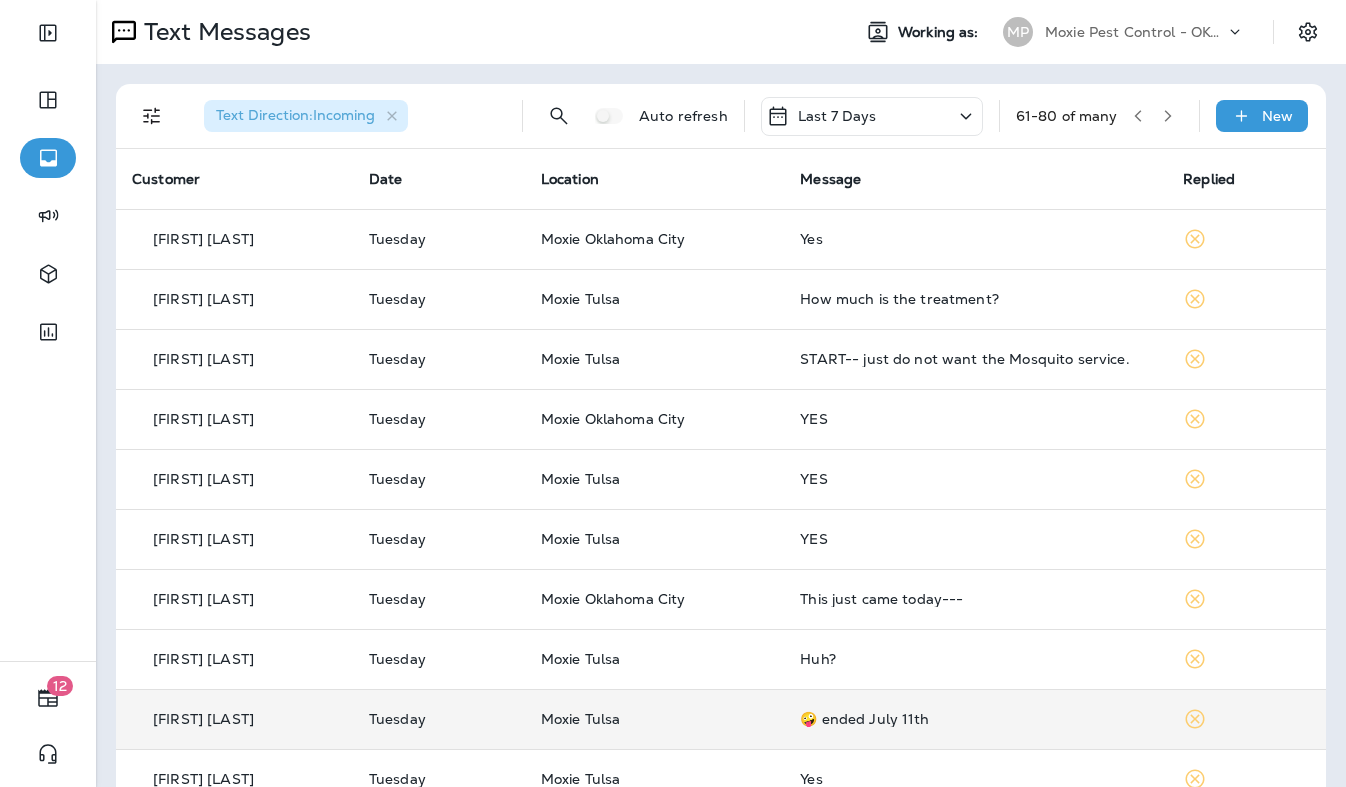 click at bounding box center [1138, 116] 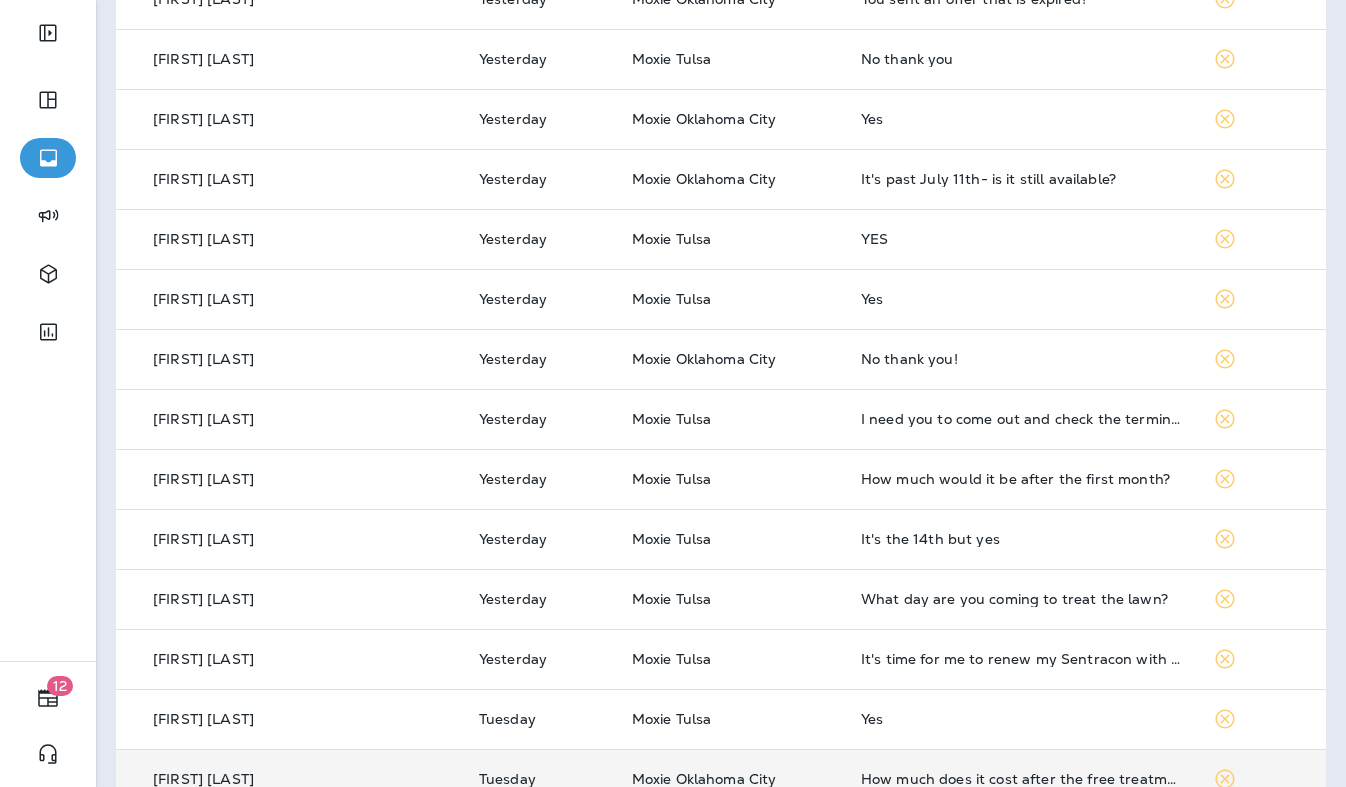 scroll, scrollTop: 479, scrollLeft: 0, axis: vertical 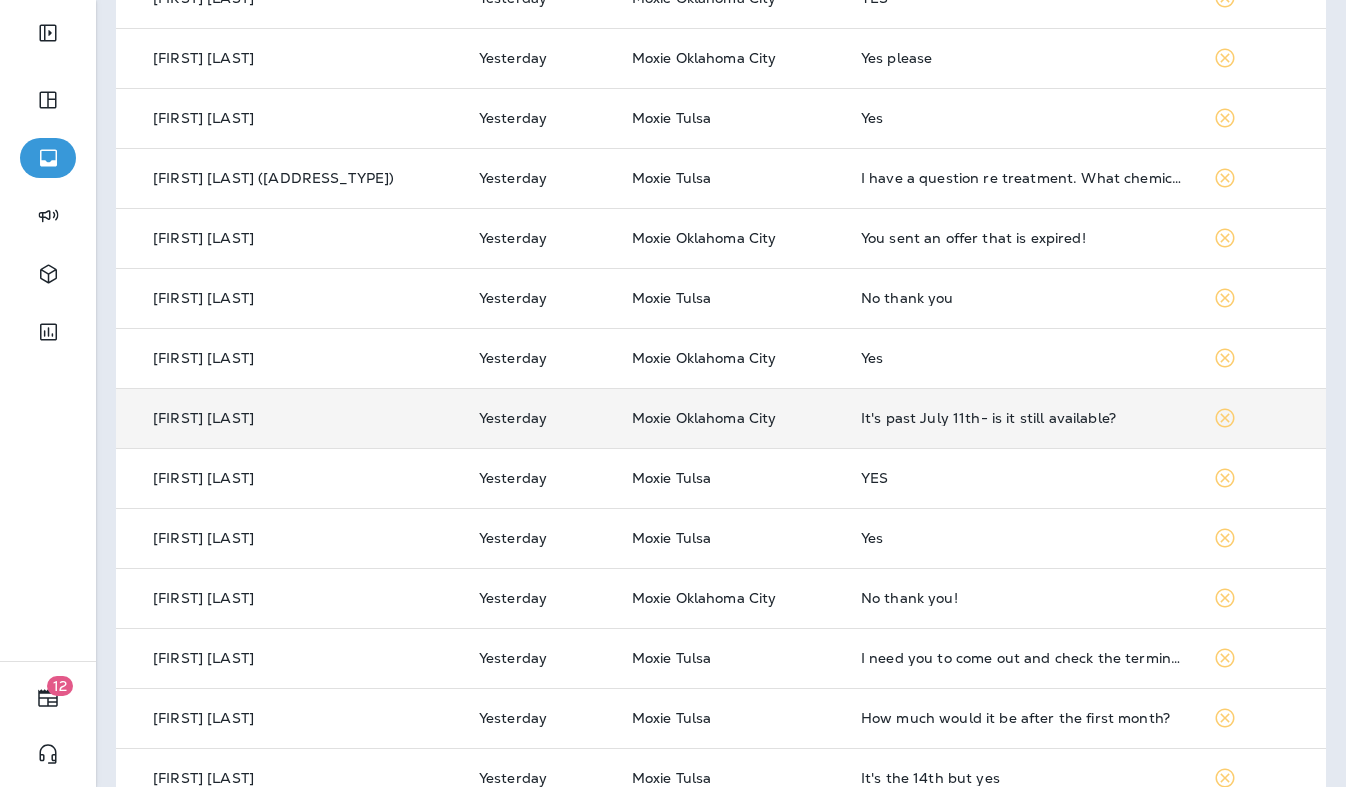click on "It's past July 11th- is it still available?" at bounding box center (1021, 418) 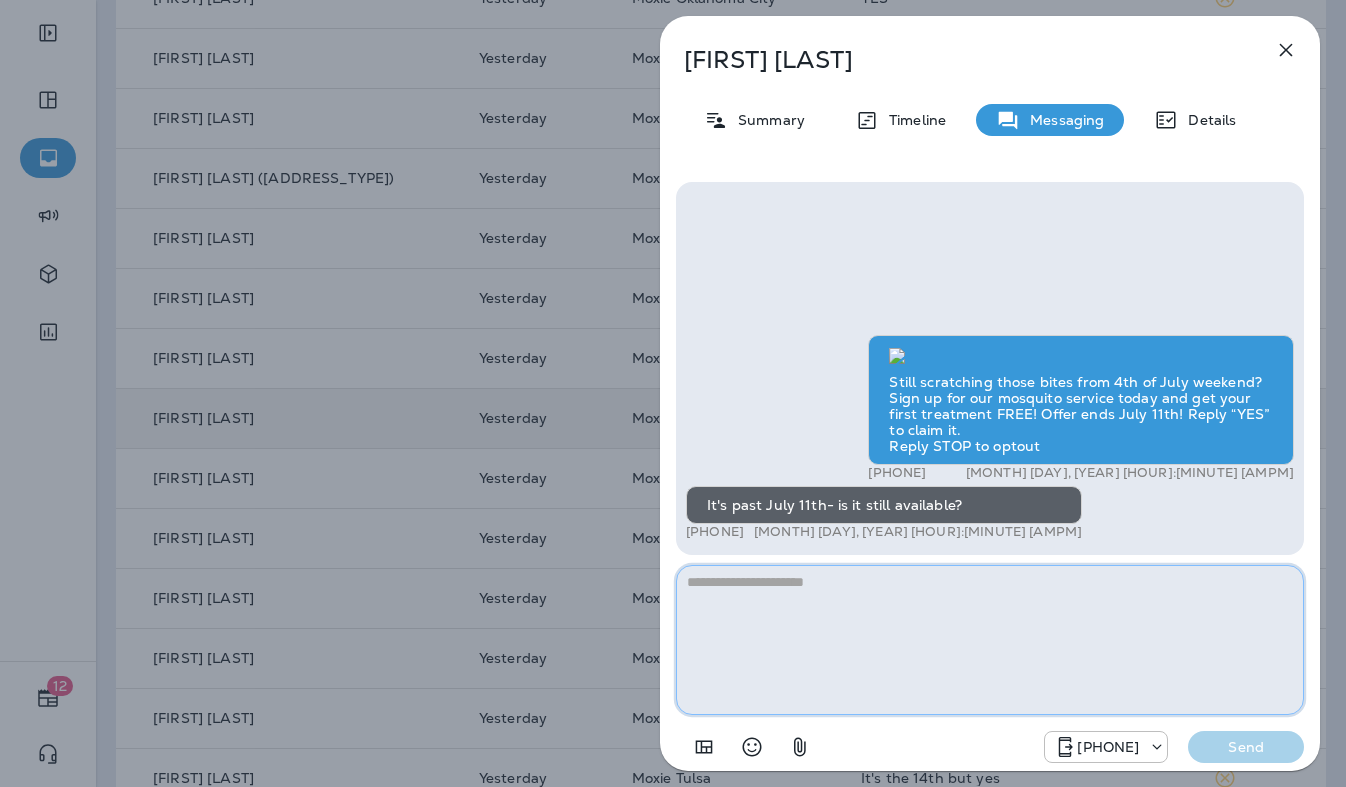 click at bounding box center [990, 640] 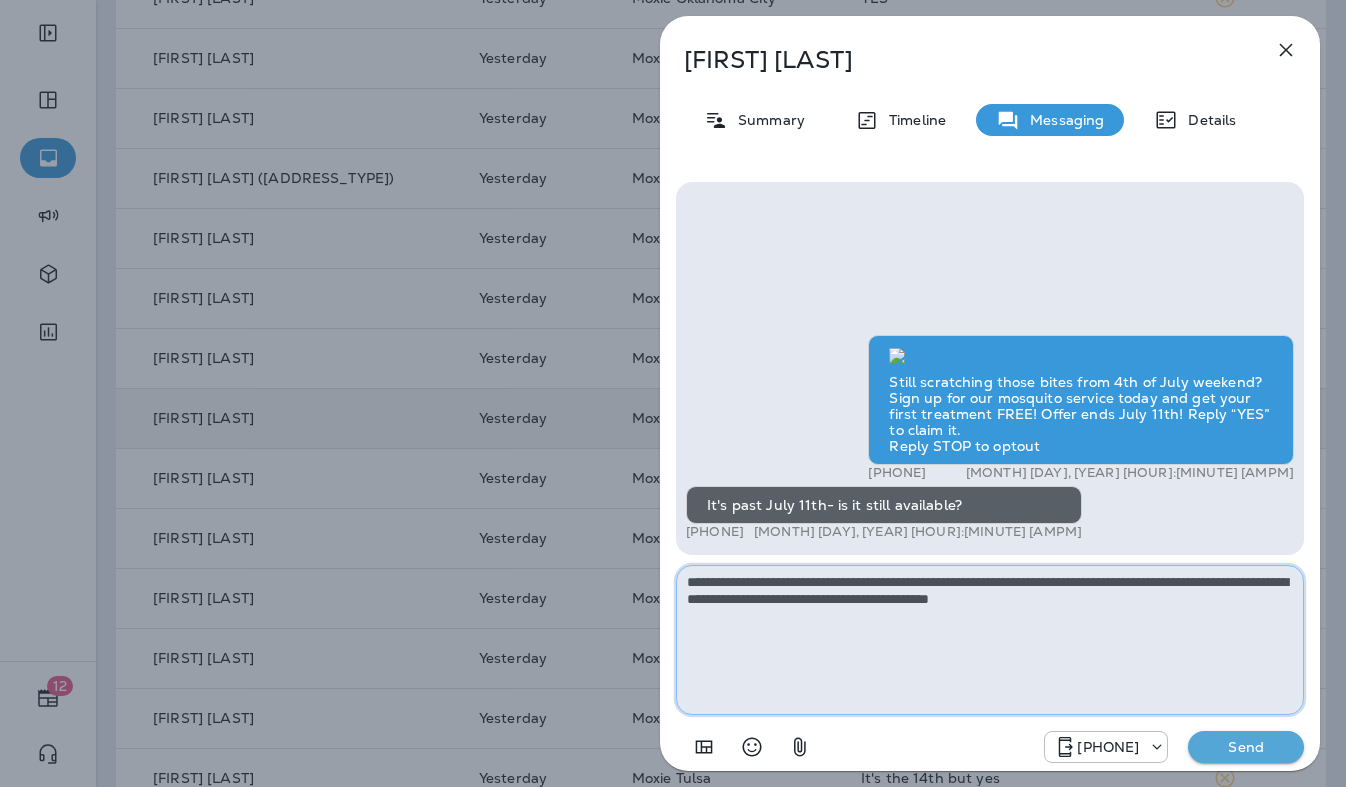 type on "**********" 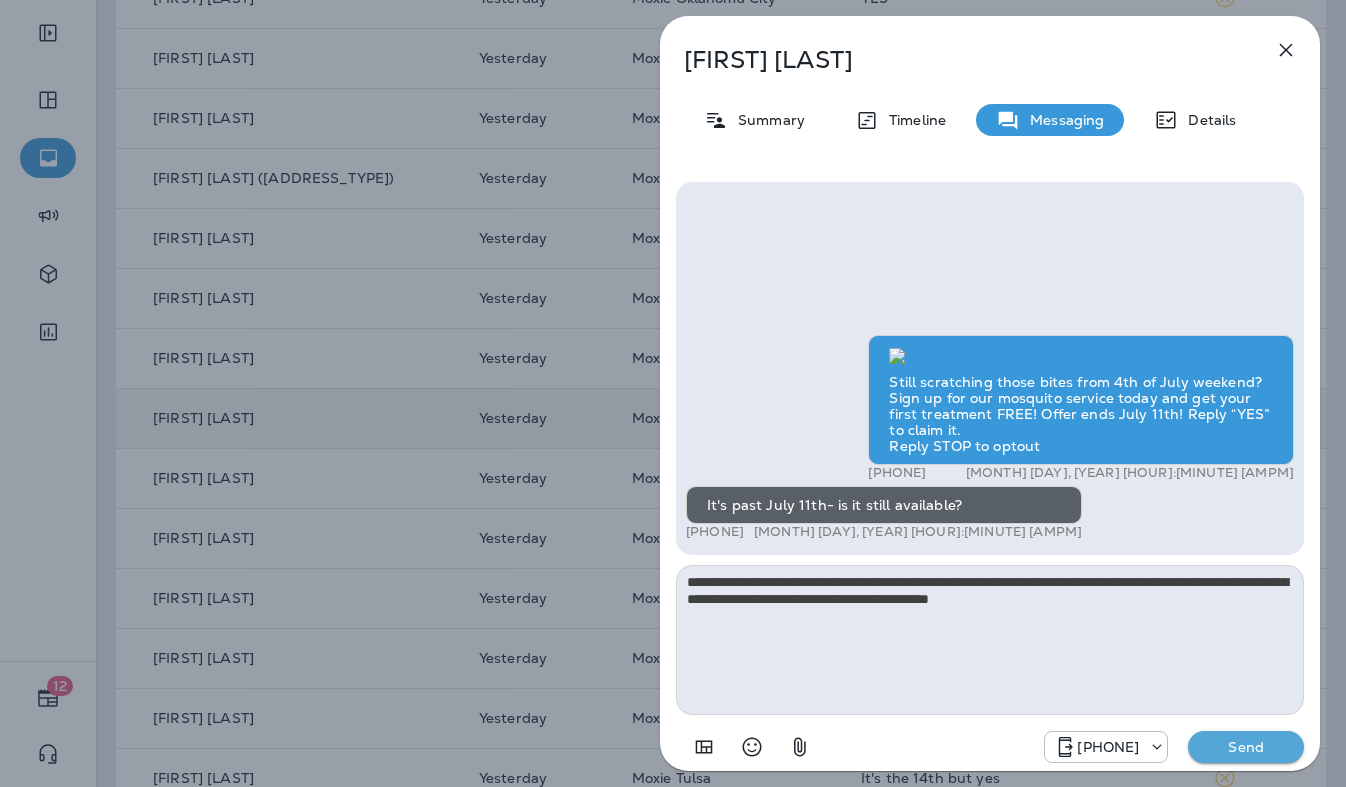click on "Send" at bounding box center (1246, 747) 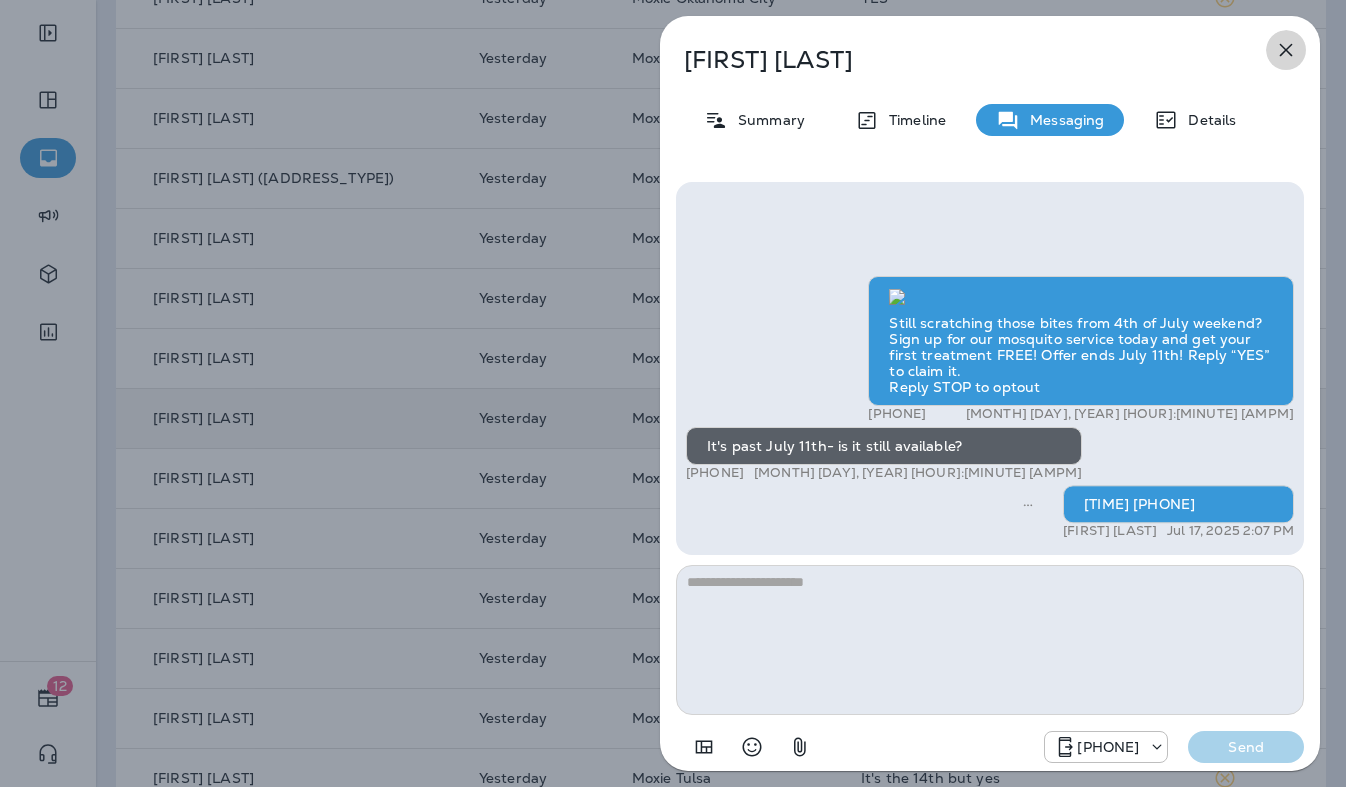 click 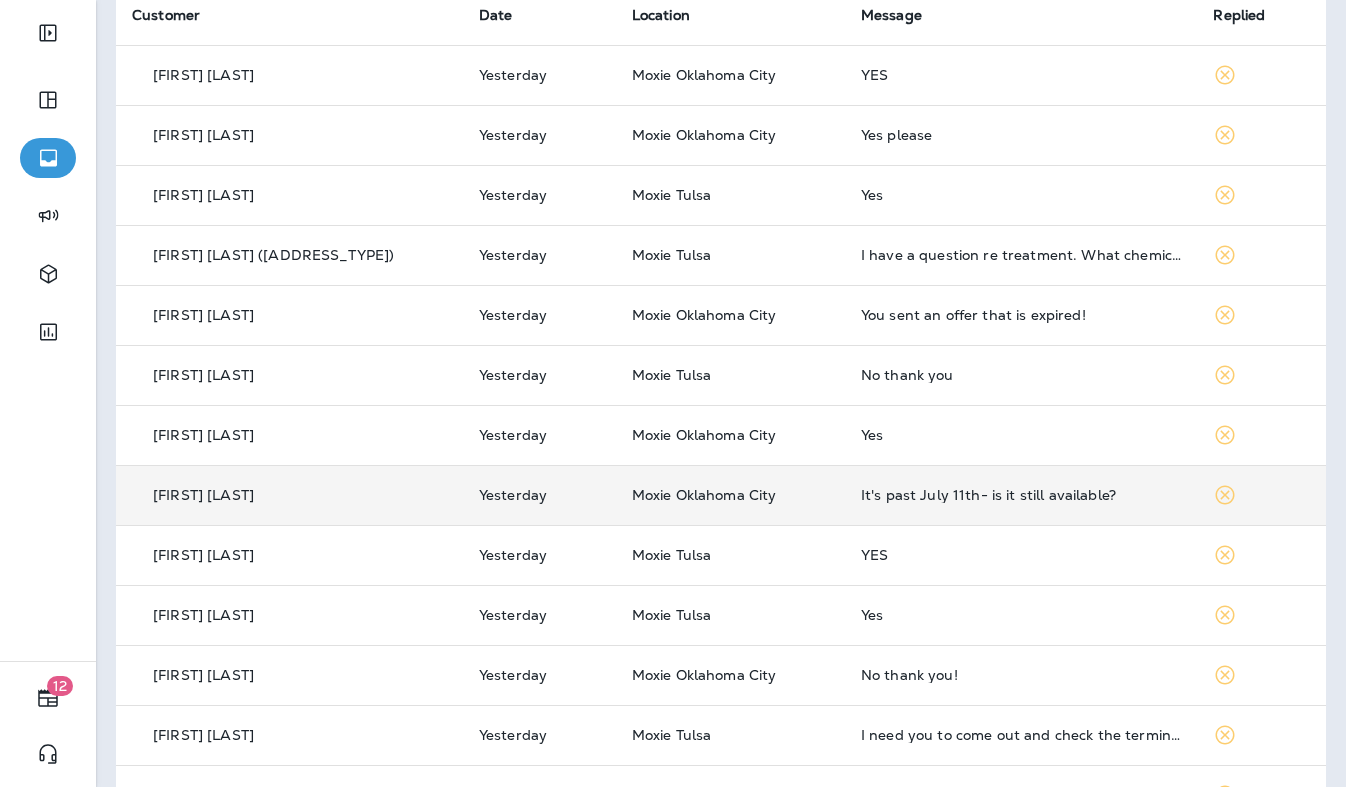 scroll, scrollTop: 133, scrollLeft: 0, axis: vertical 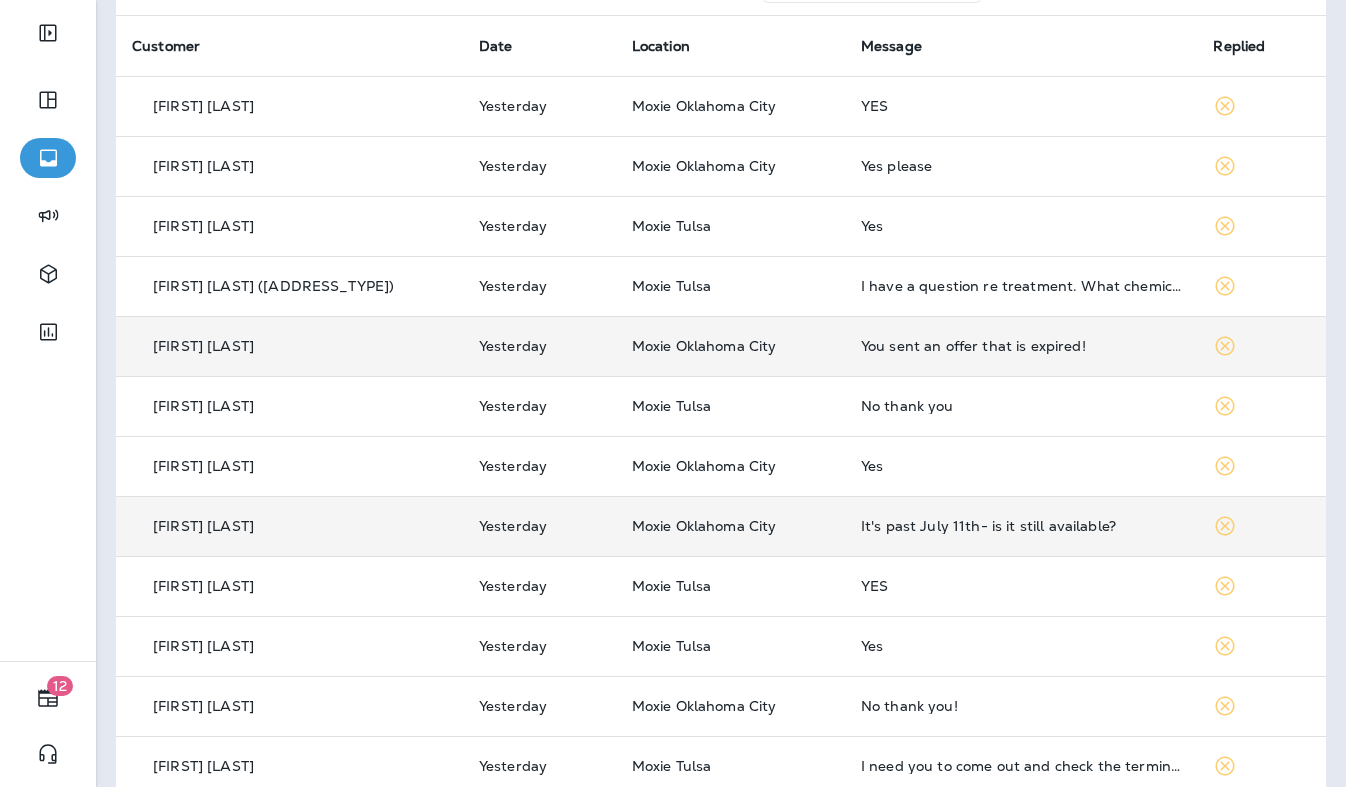 click on "You sent an offer that is expired!" at bounding box center (1021, 346) 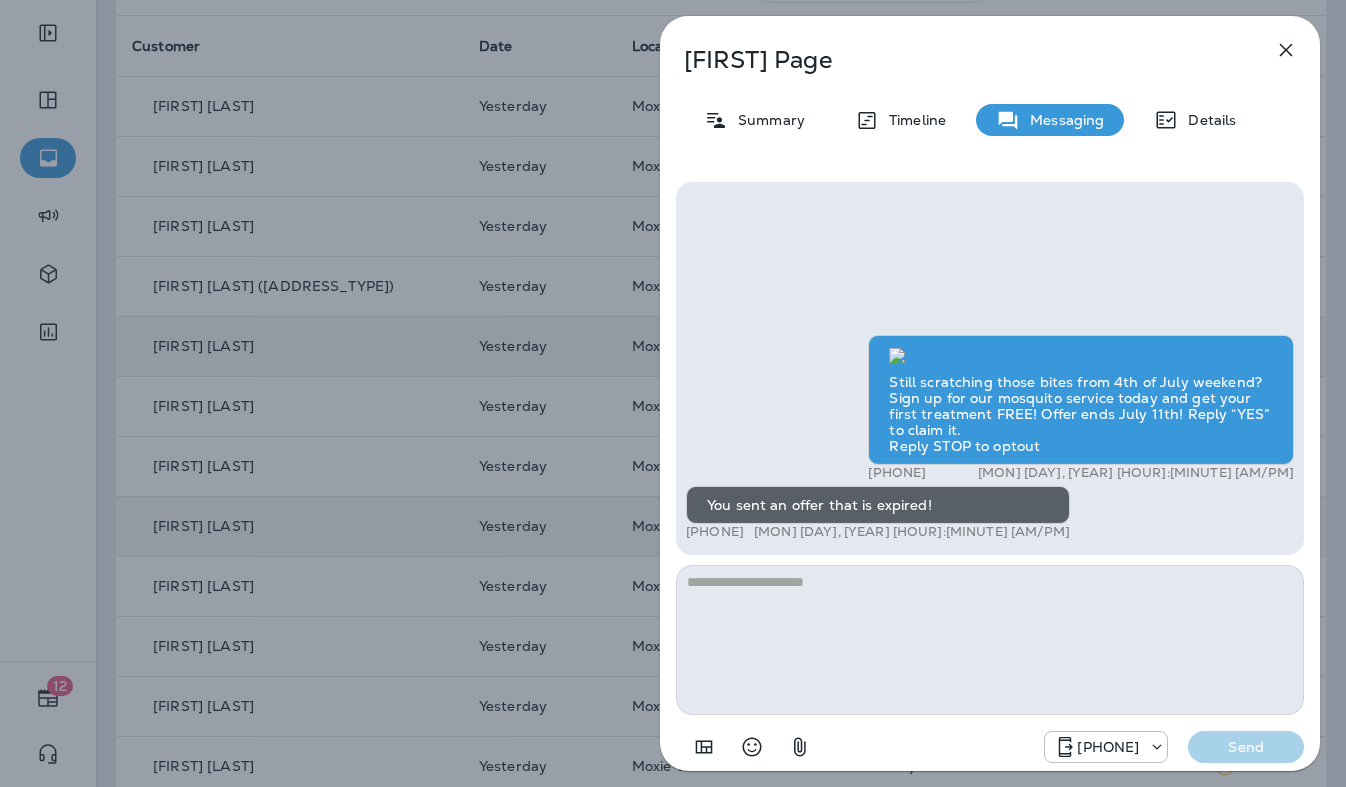 click at bounding box center [990, 640] 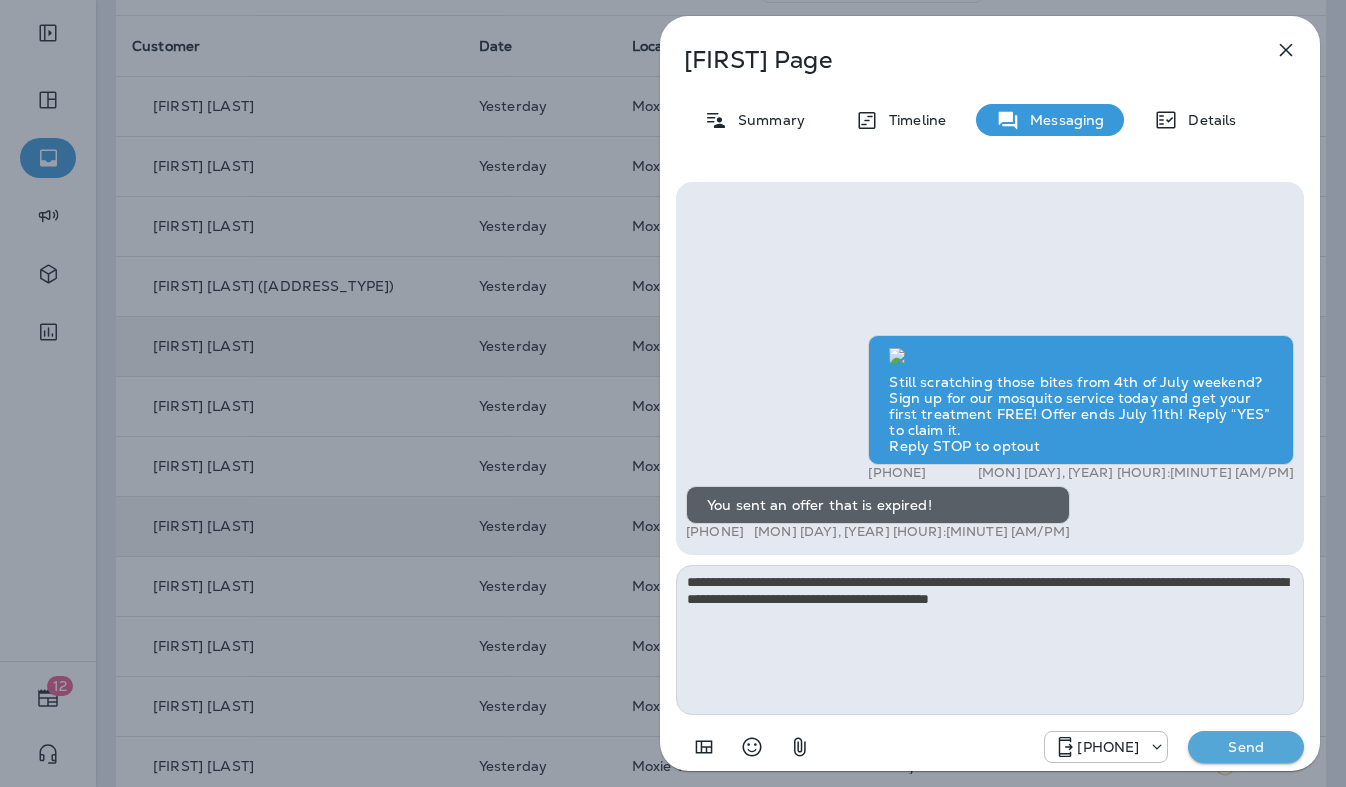 type on "**********" 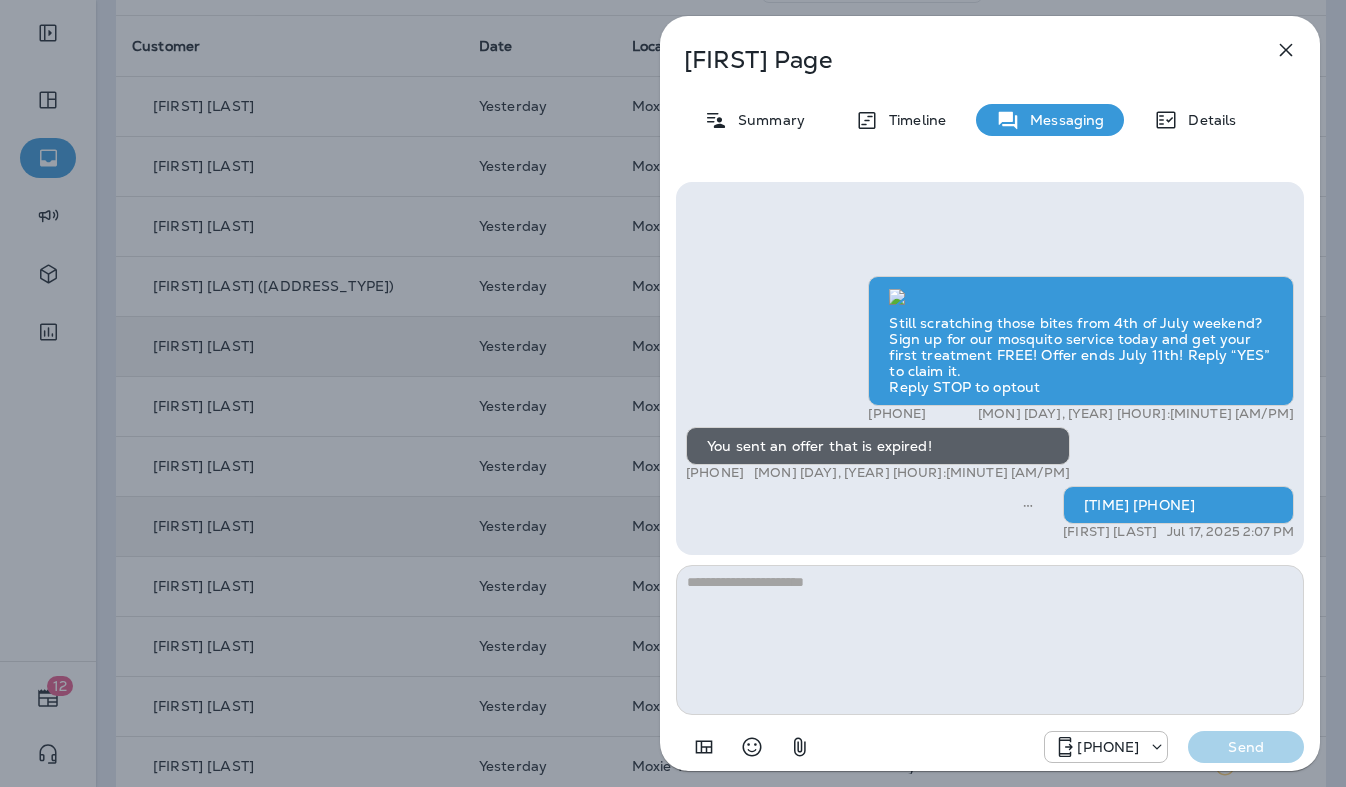 click 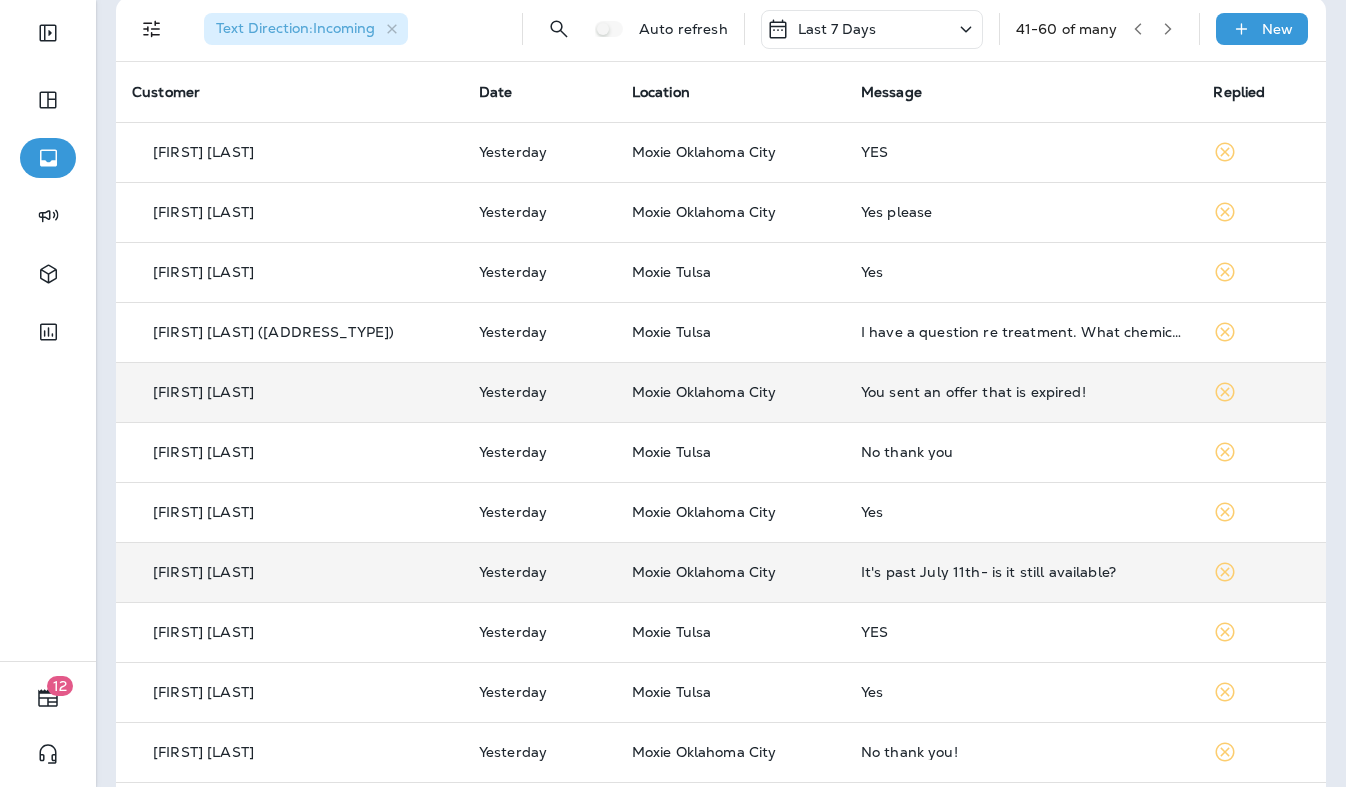scroll, scrollTop: 80, scrollLeft: 0, axis: vertical 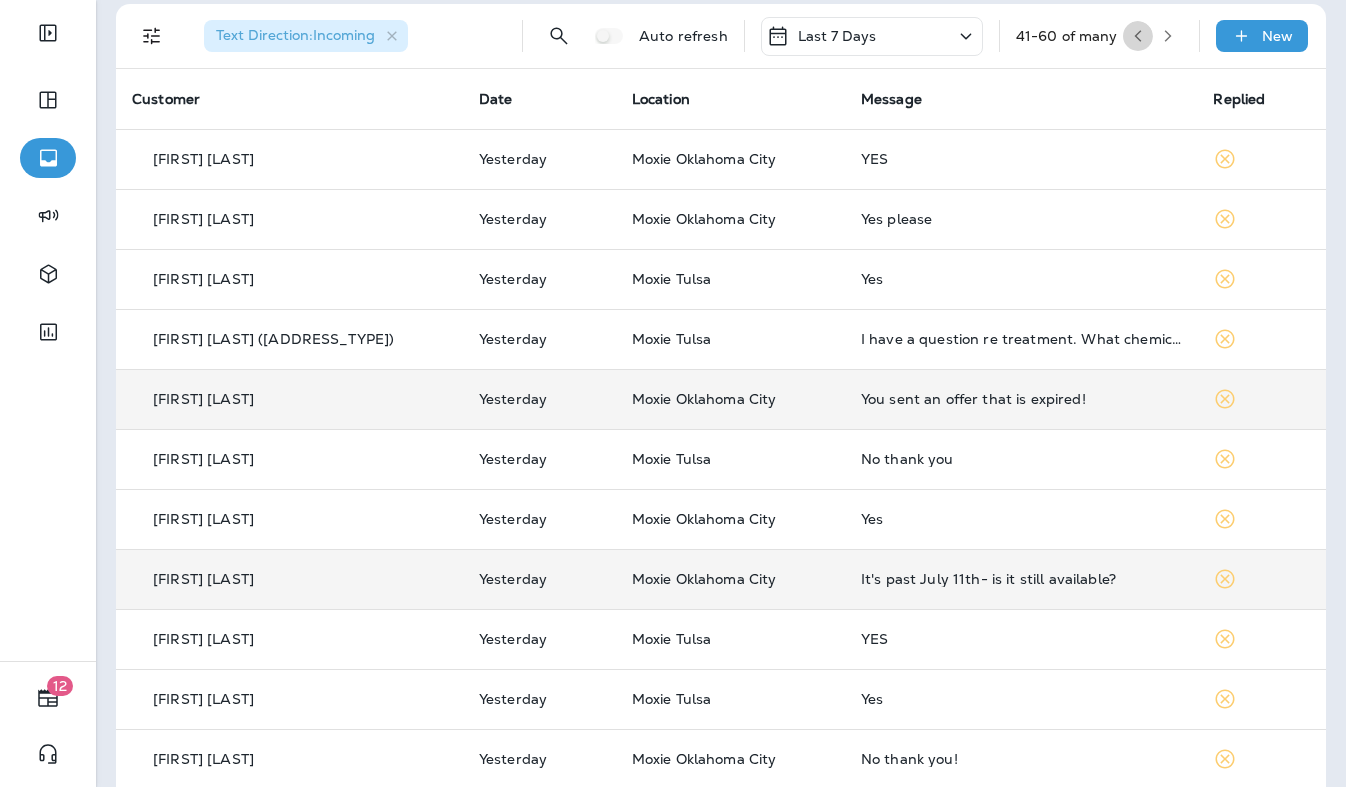 click at bounding box center (1138, 36) 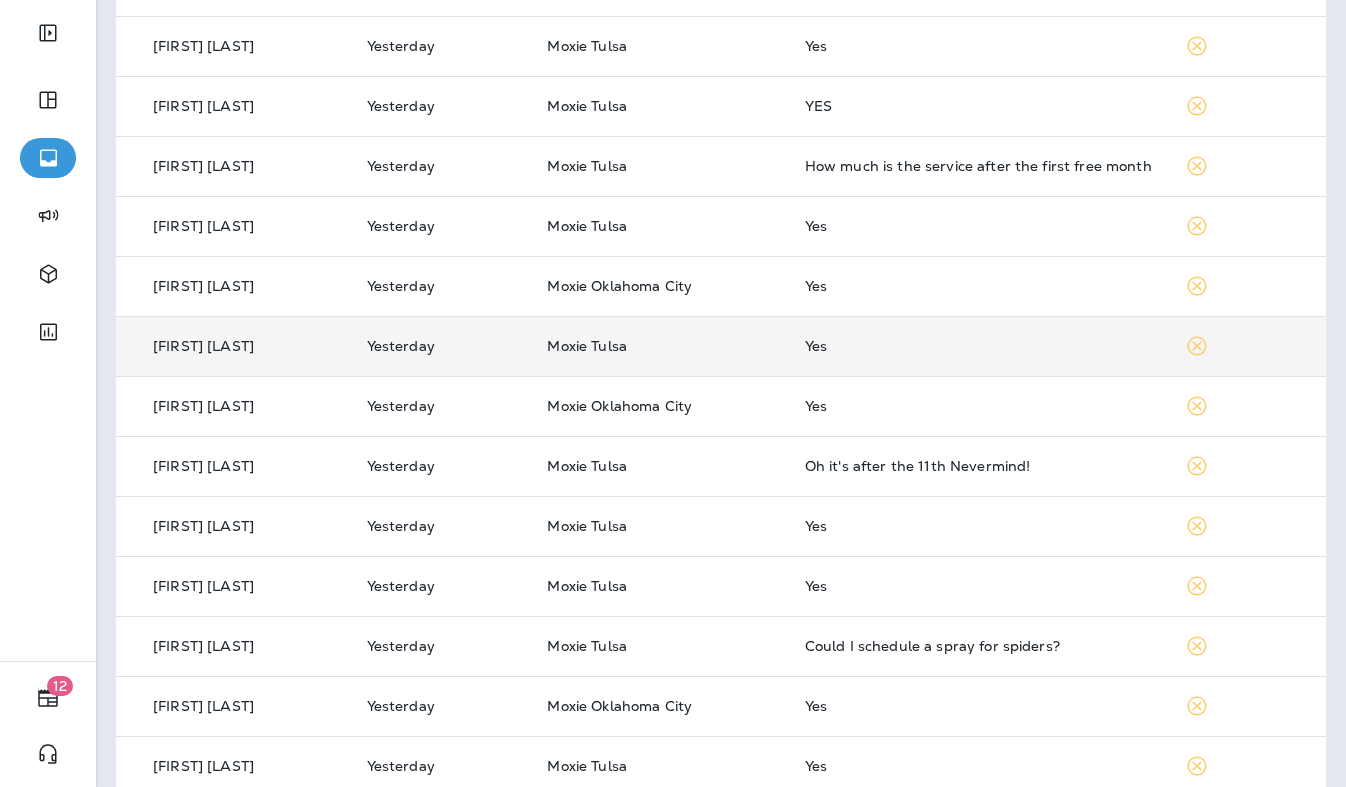 scroll, scrollTop: 642, scrollLeft: 0, axis: vertical 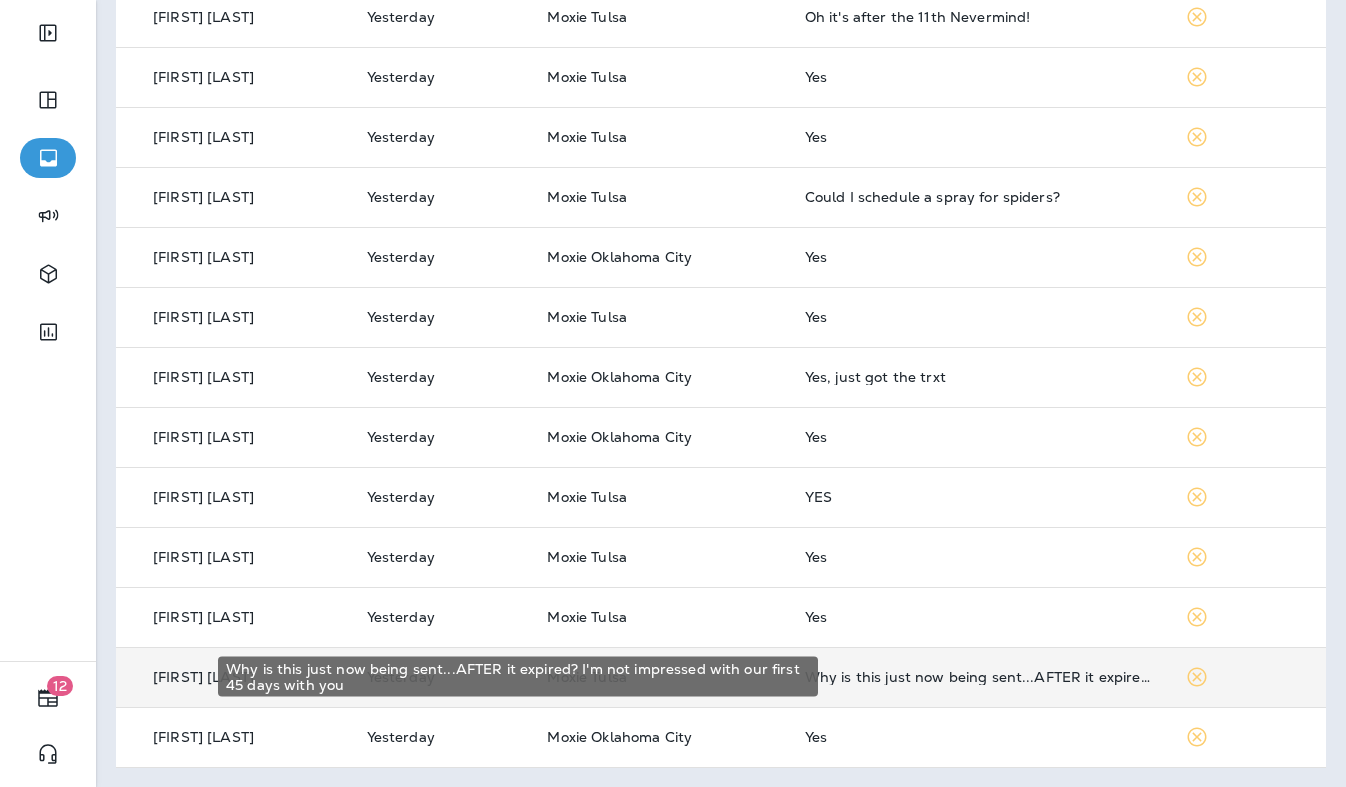 click on "Why is this just now being sent...AFTER it expired? I'm not impressed with our first 45 days with you" at bounding box center (979, 677) 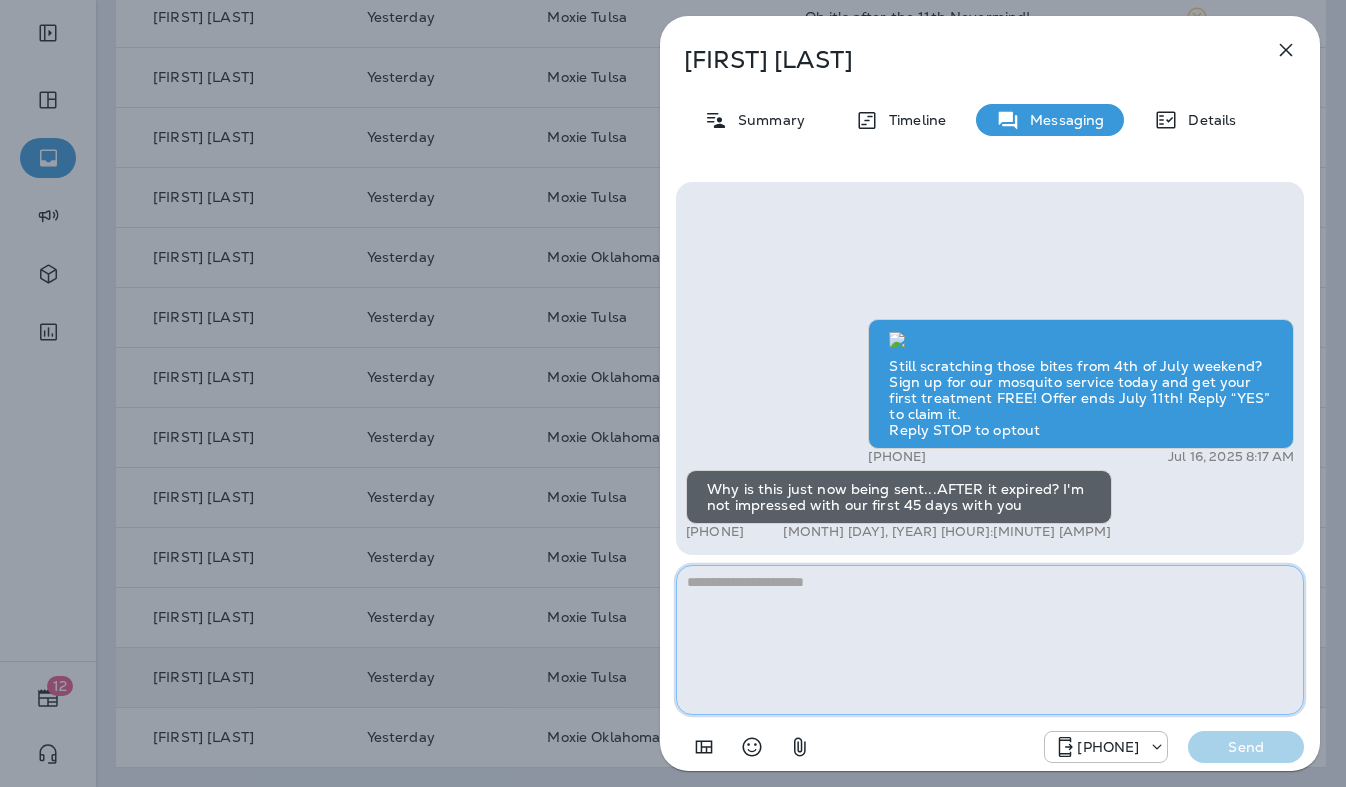 click at bounding box center (990, 640) 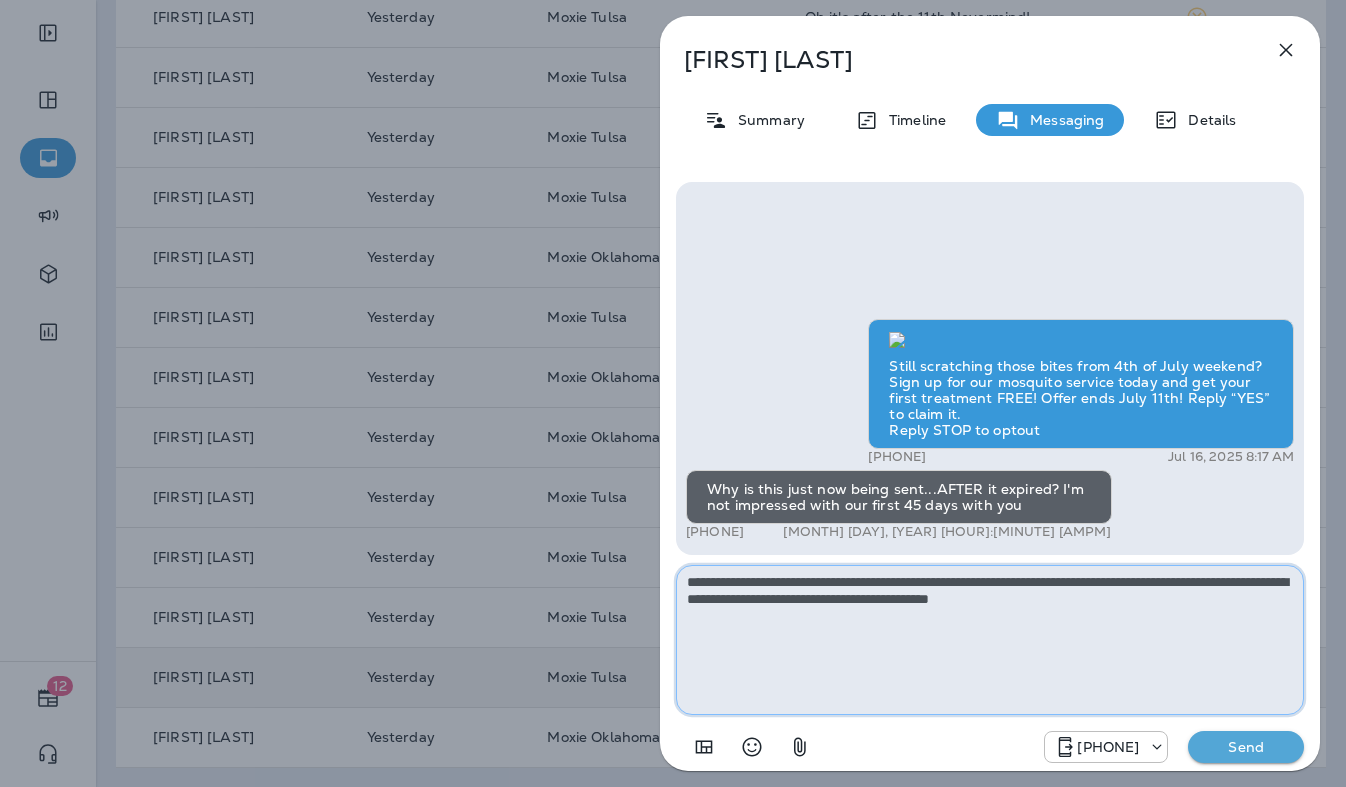 type on "**********" 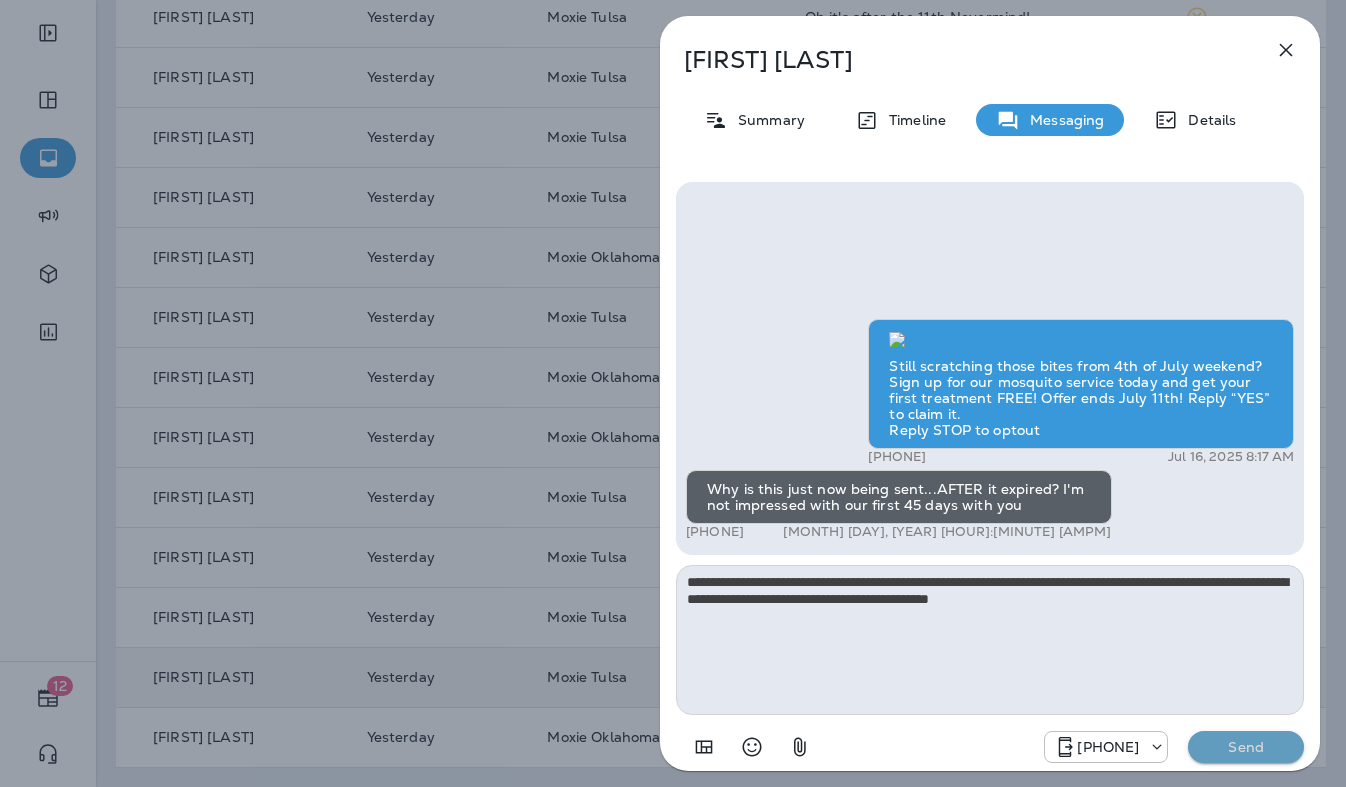 click on "Send" at bounding box center [1246, 747] 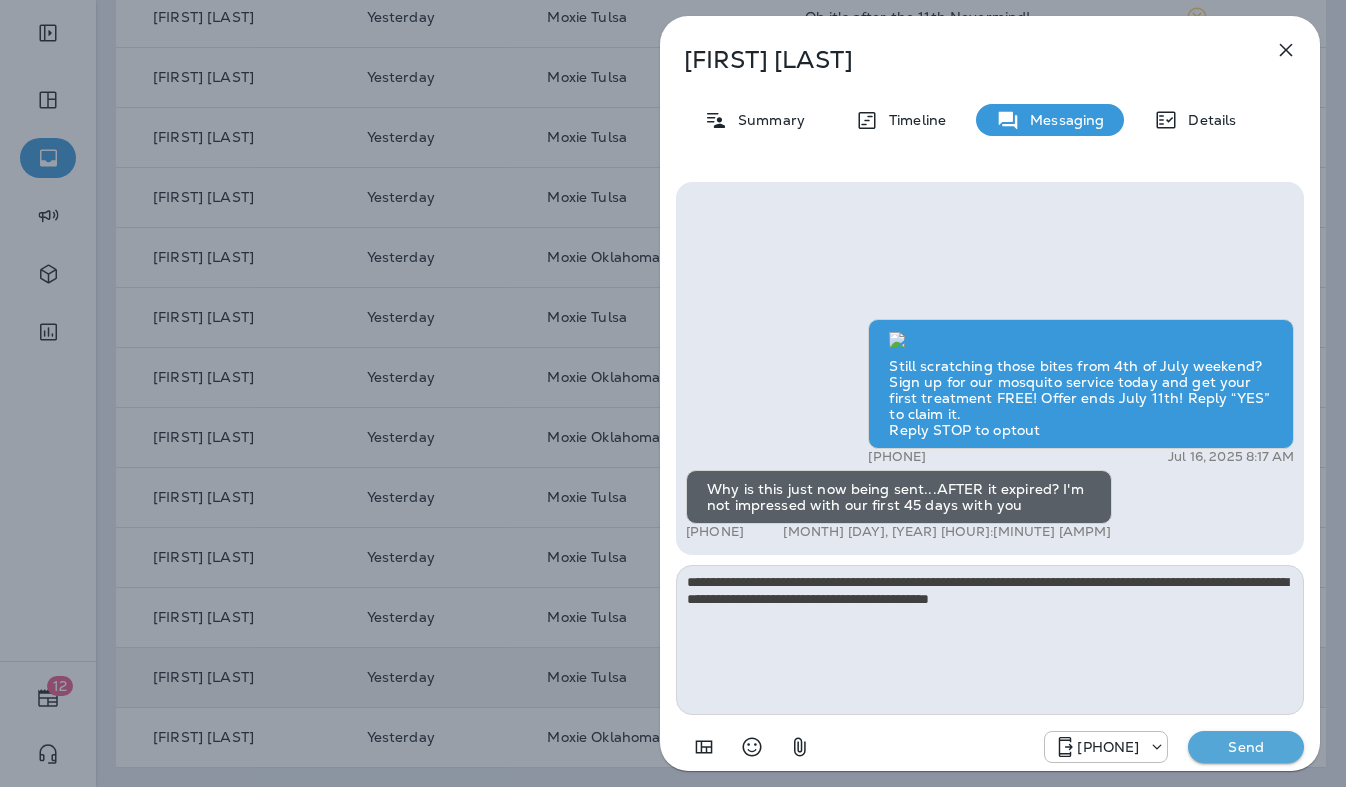 type 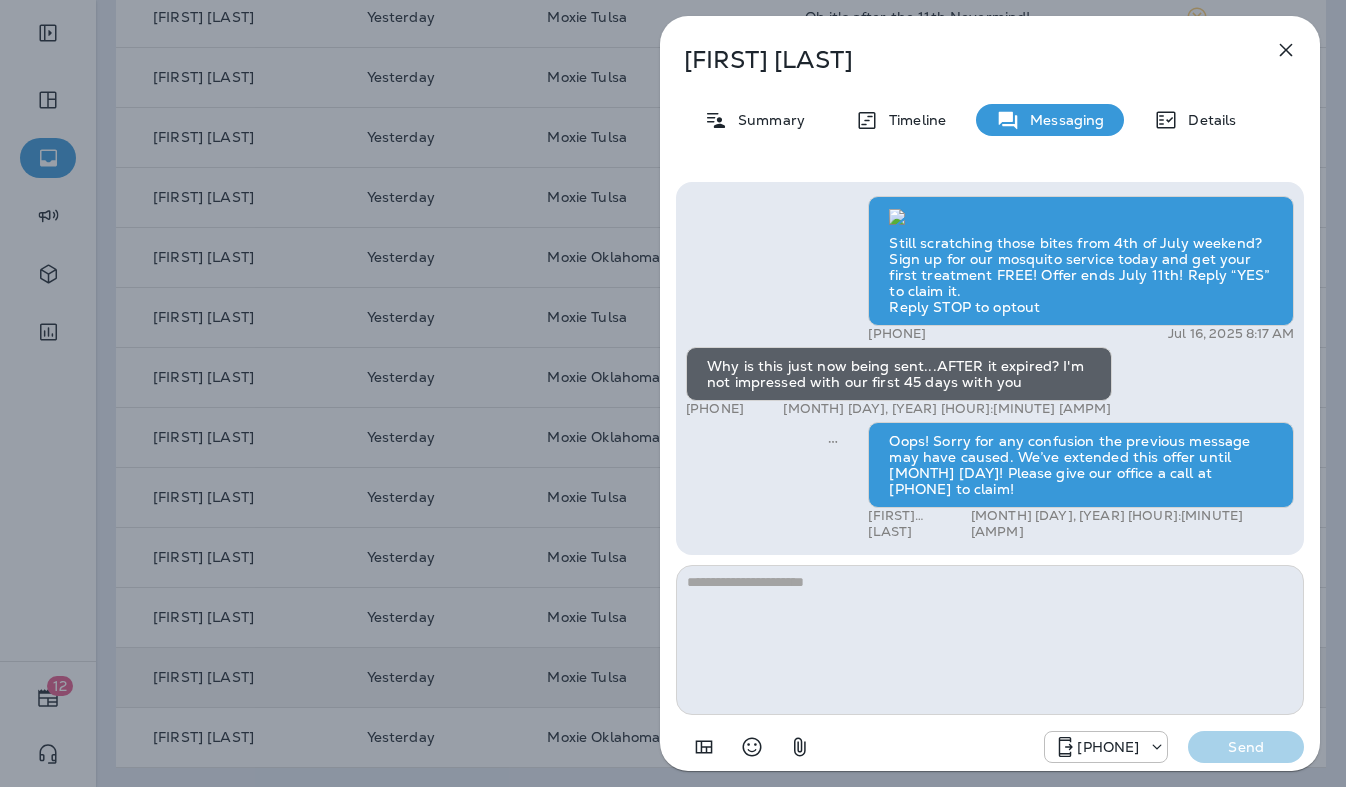 click 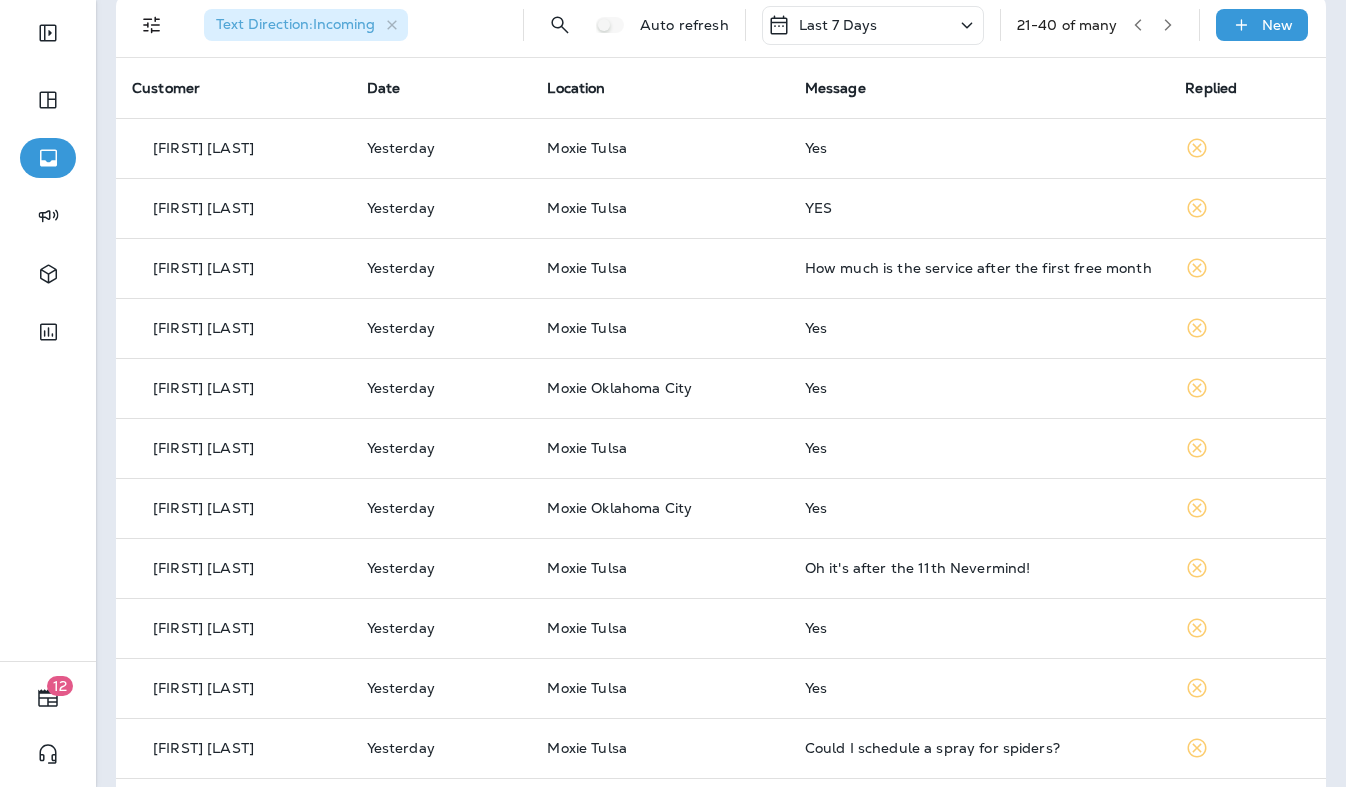 scroll, scrollTop: 80, scrollLeft: 0, axis: vertical 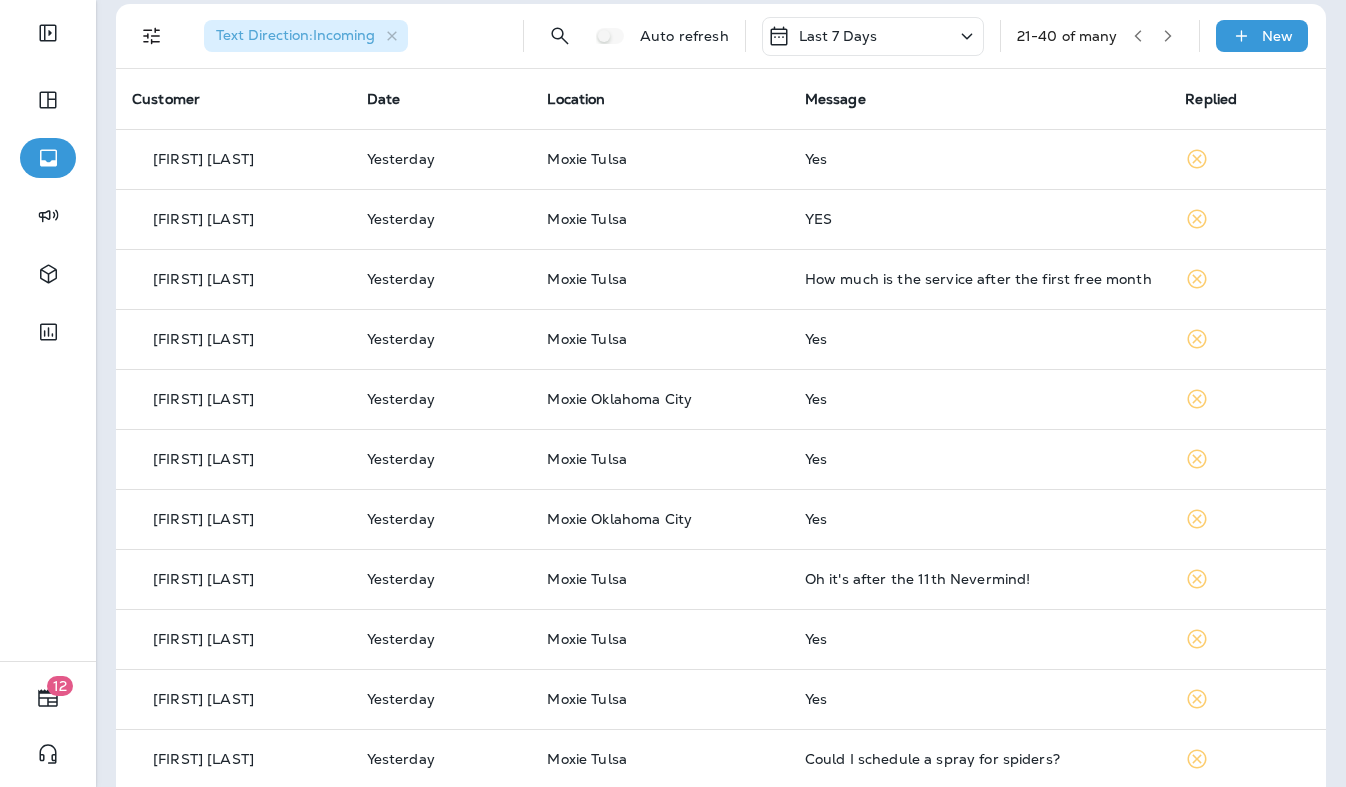 click on "Oh it's after the 11th Nevermind!" at bounding box center (979, 579) 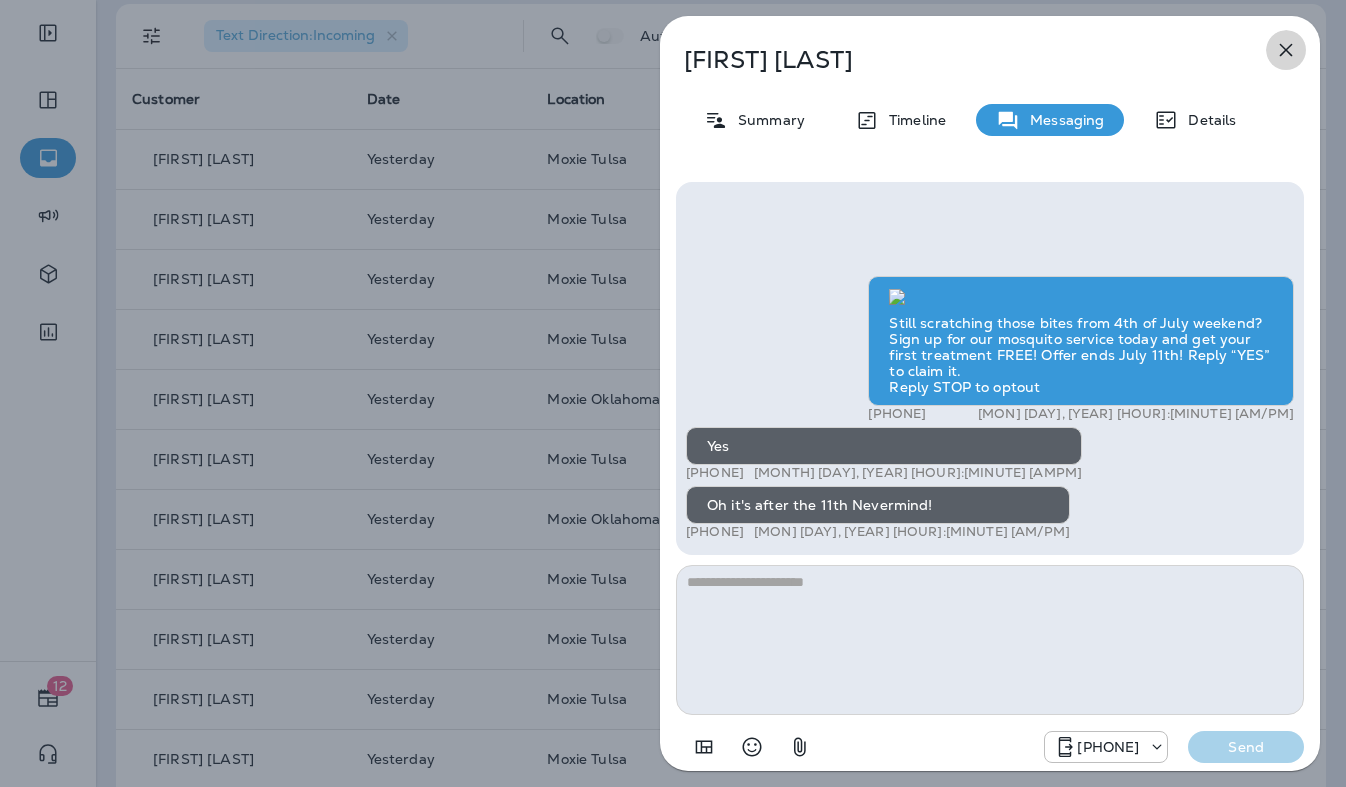 click 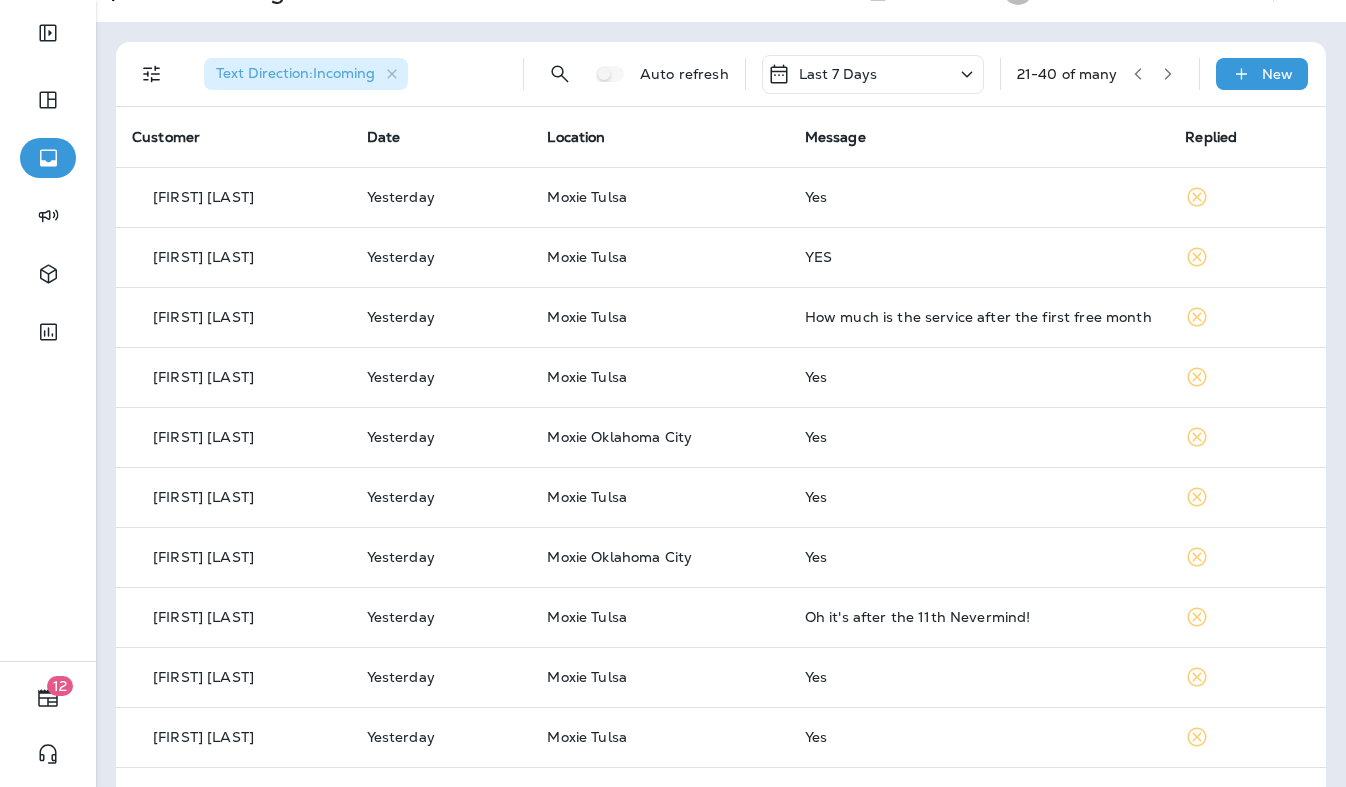 scroll, scrollTop: 40, scrollLeft: 0, axis: vertical 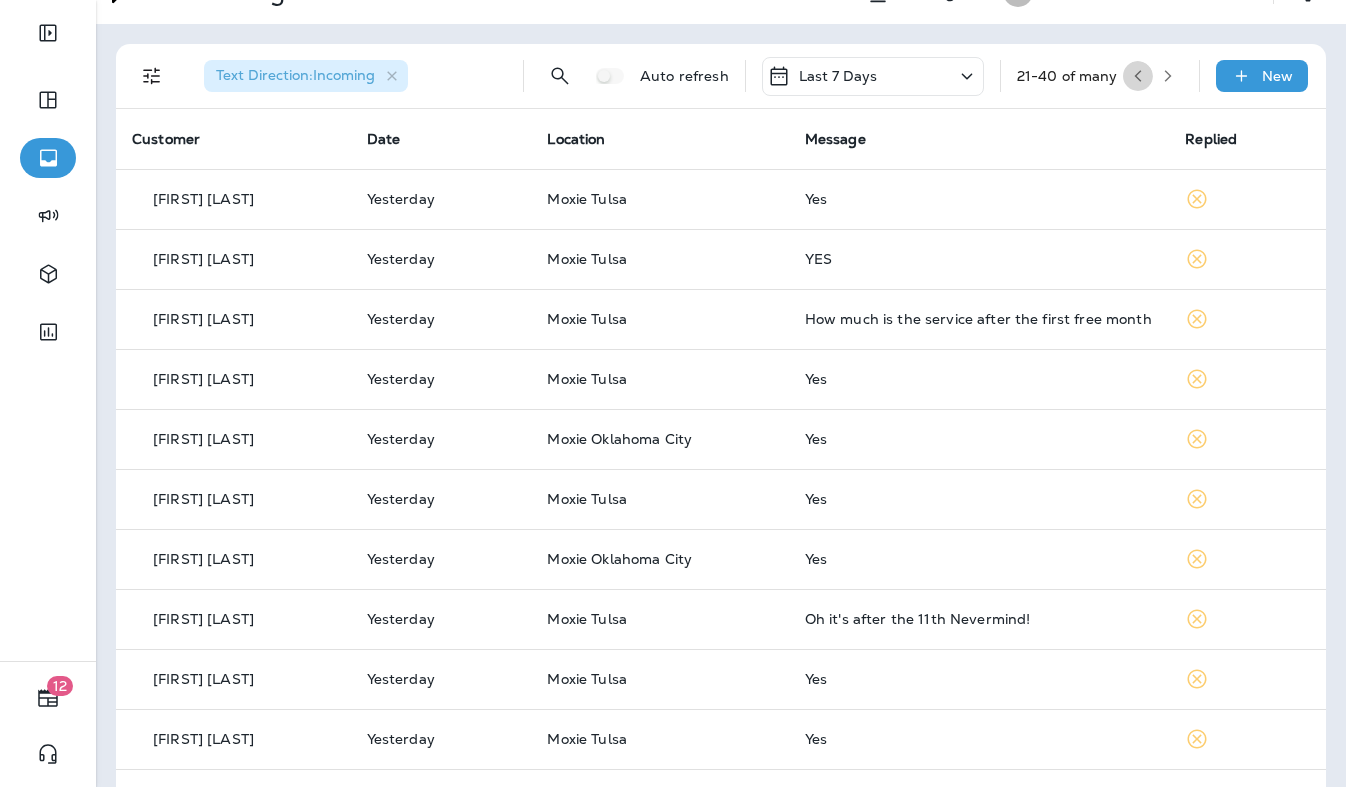 click at bounding box center (1138, 76) 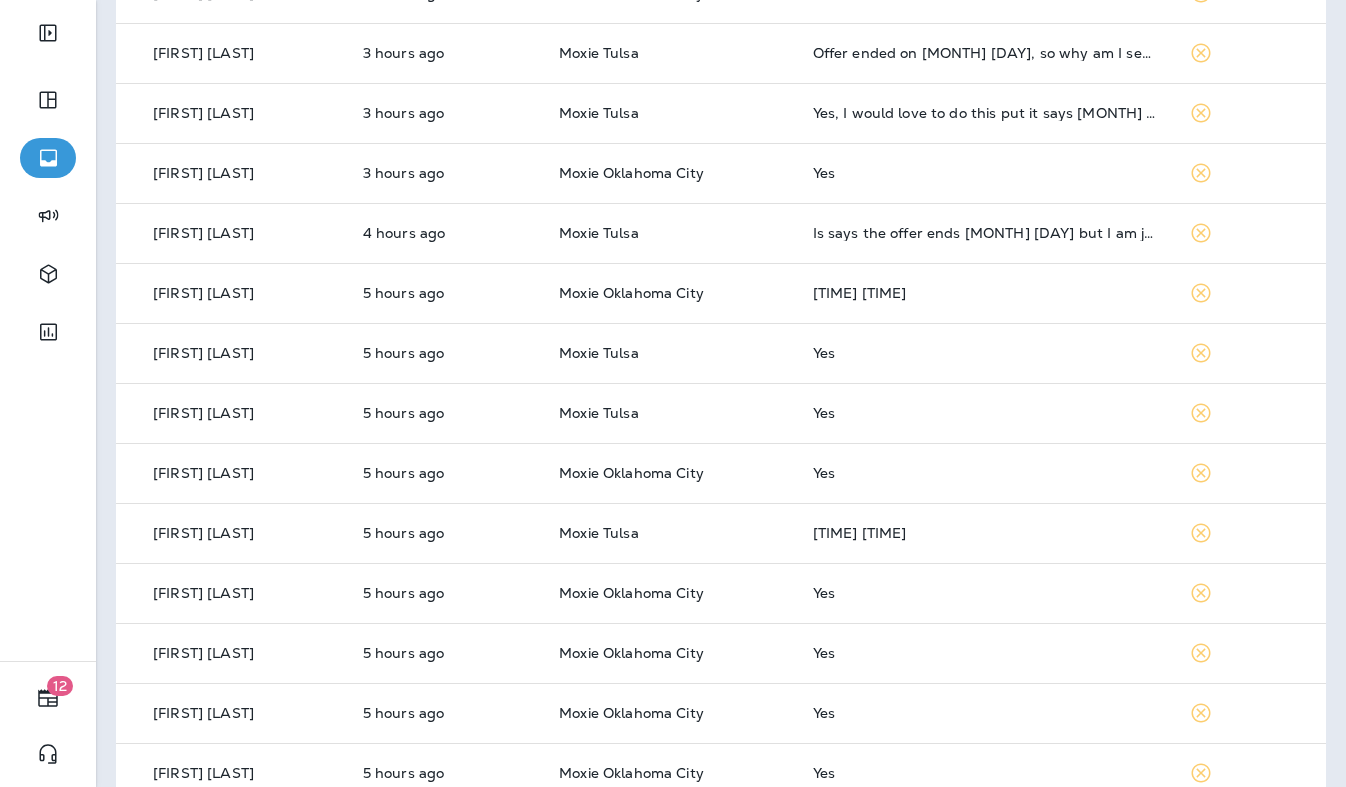 scroll, scrollTop: 296, scrollLeft: 0, axis: vertical 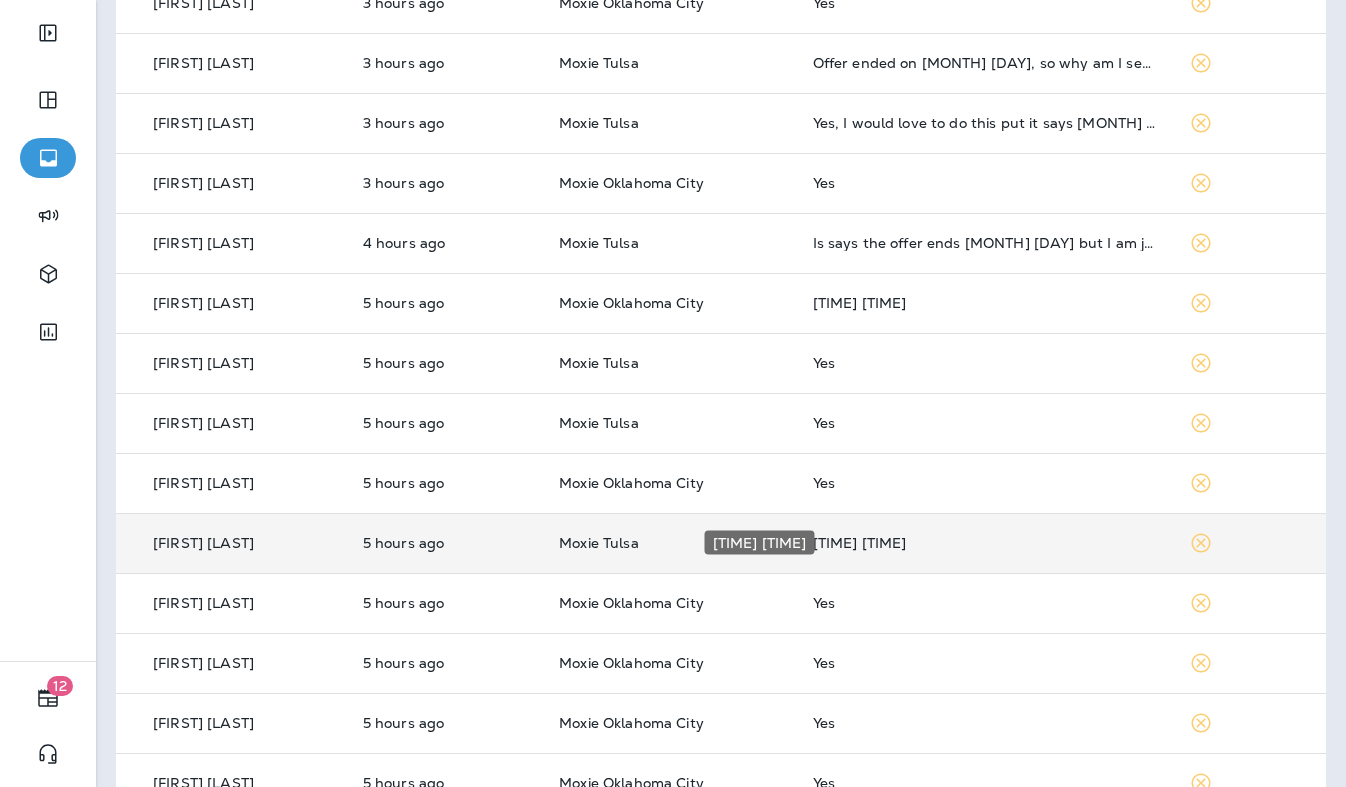 click on "[TIME] [TIME]" at bounding box center [985, 543] 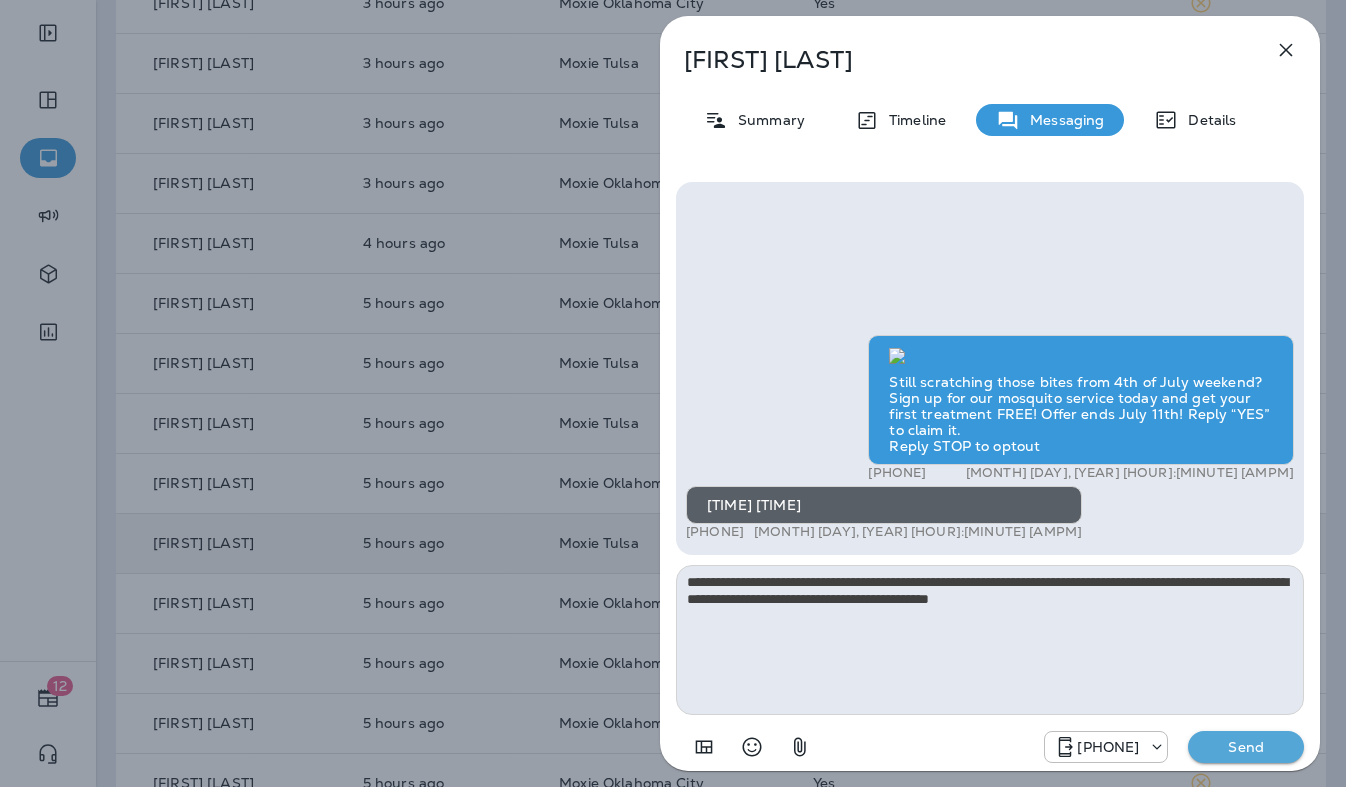type on "**********" 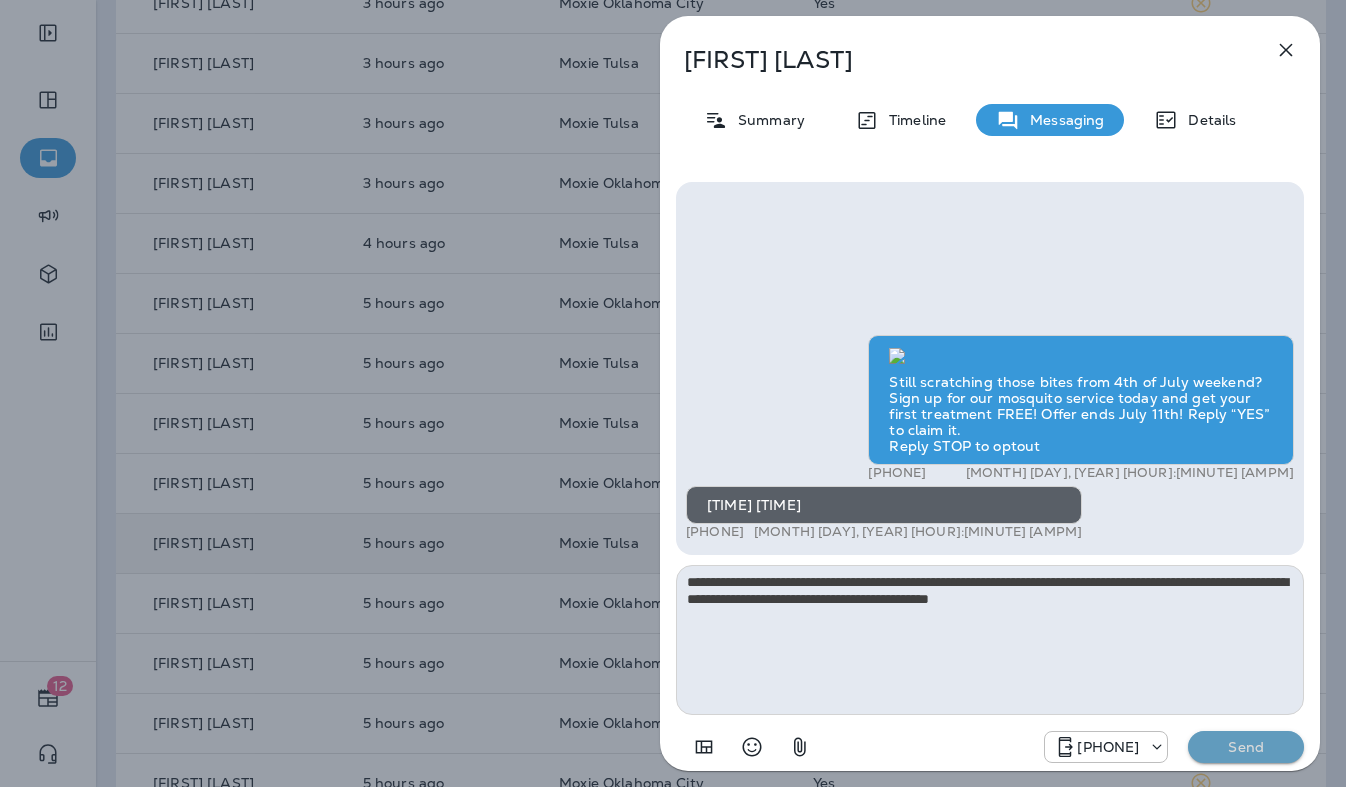 click on "Send" at bounding box center (1246, 747) 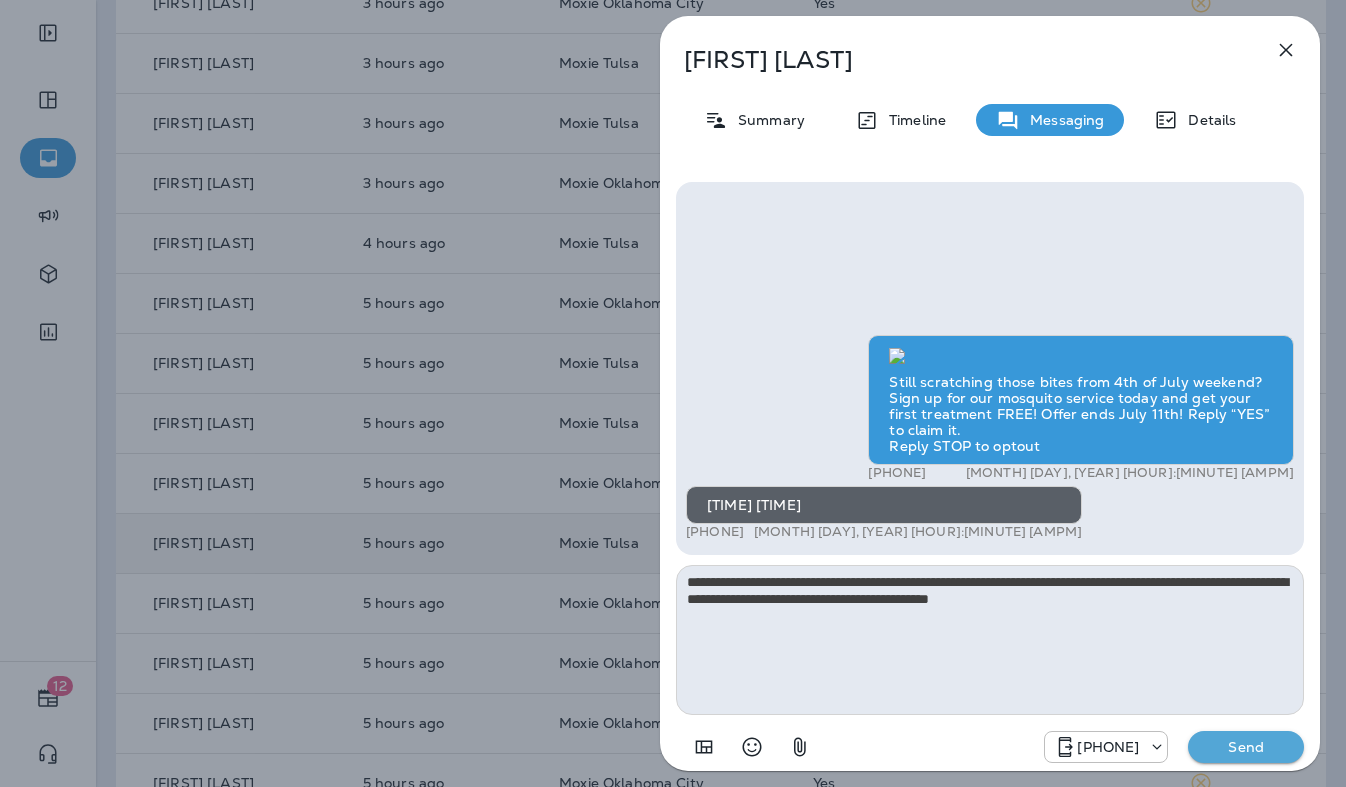 click on "Send" at bounding box center [1246, 747] 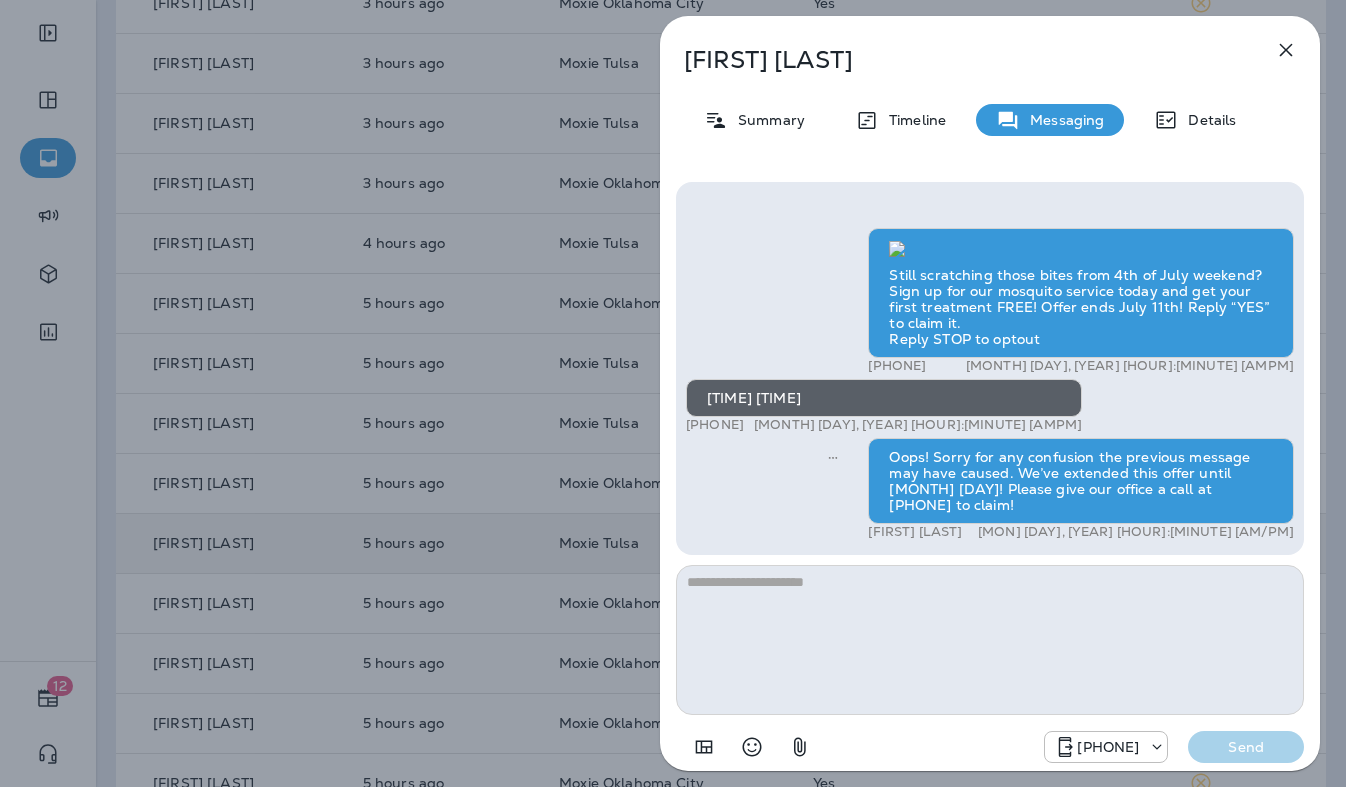 click 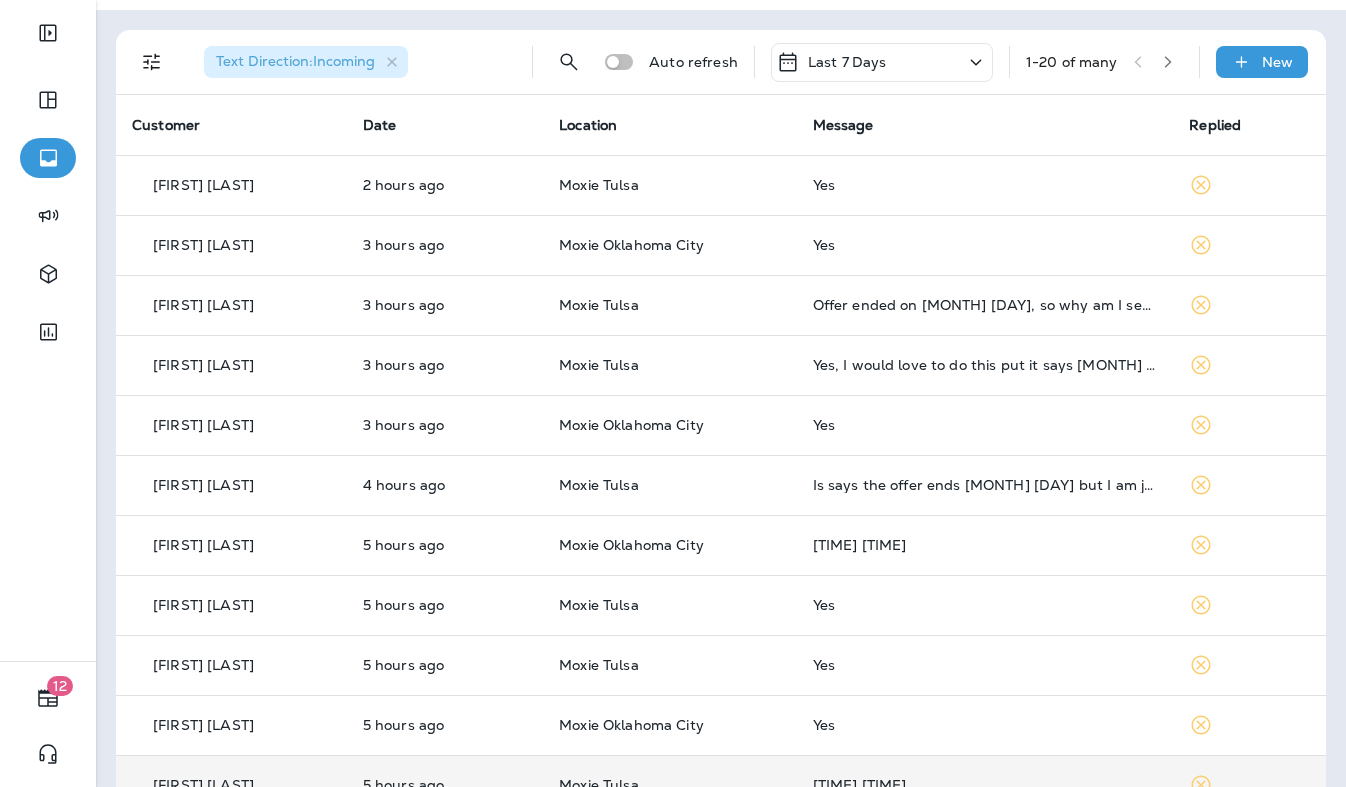 scroll, scrollTop: 41, scrollLeft: 0, axis: vertical 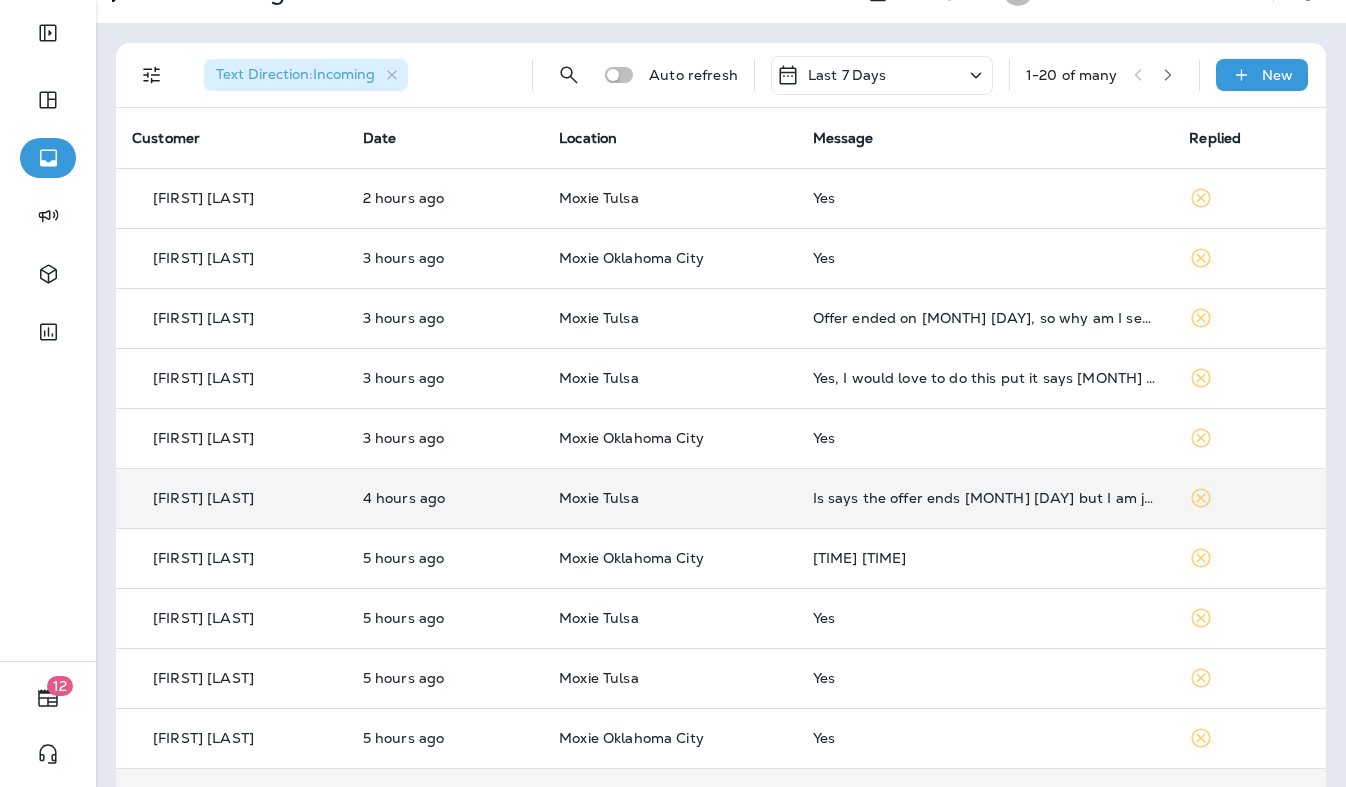 click on "Is says the offer ends [MONTH] [DAY] but I am just now receiving this on [MONTH] [DAY]. Is this offer still available?" at bounding box center [985, 498] 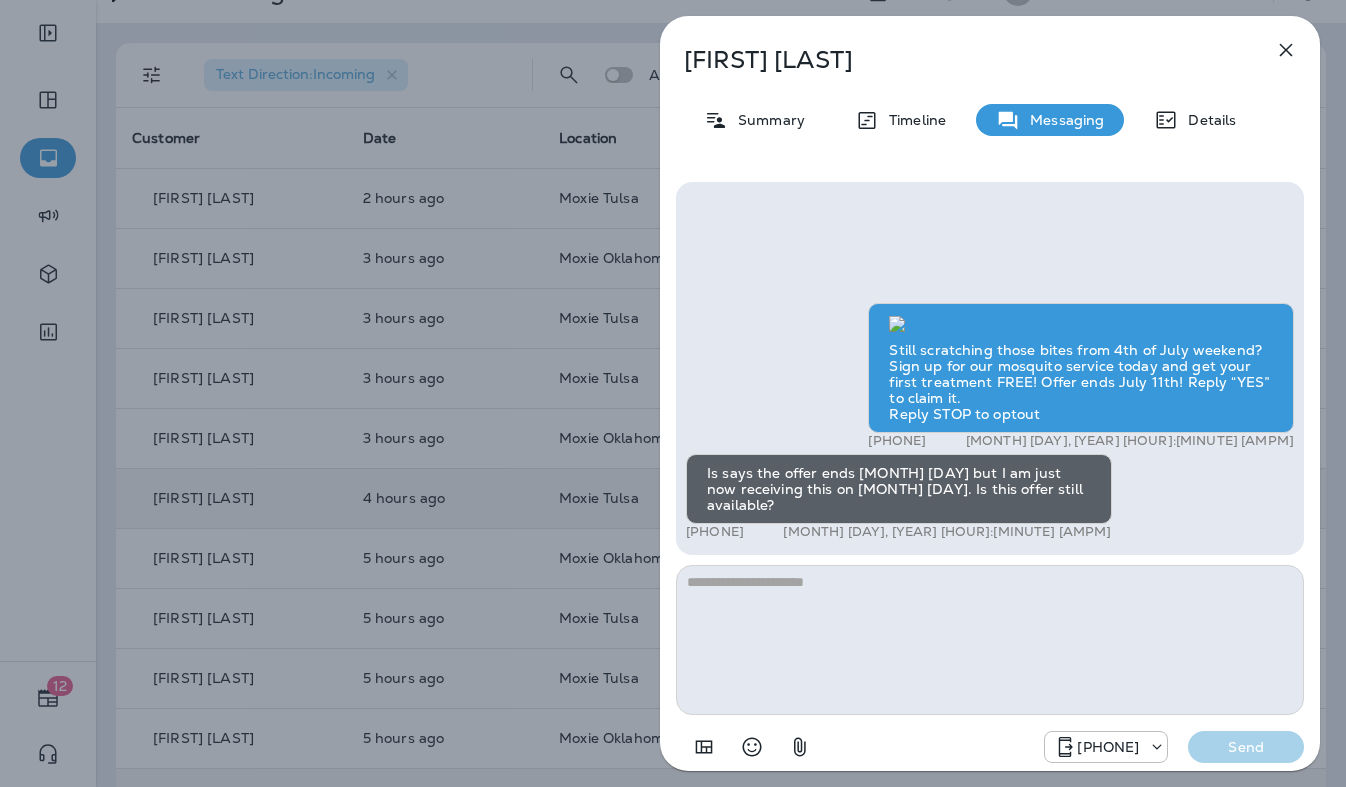 click at bounding box center [990, 640] 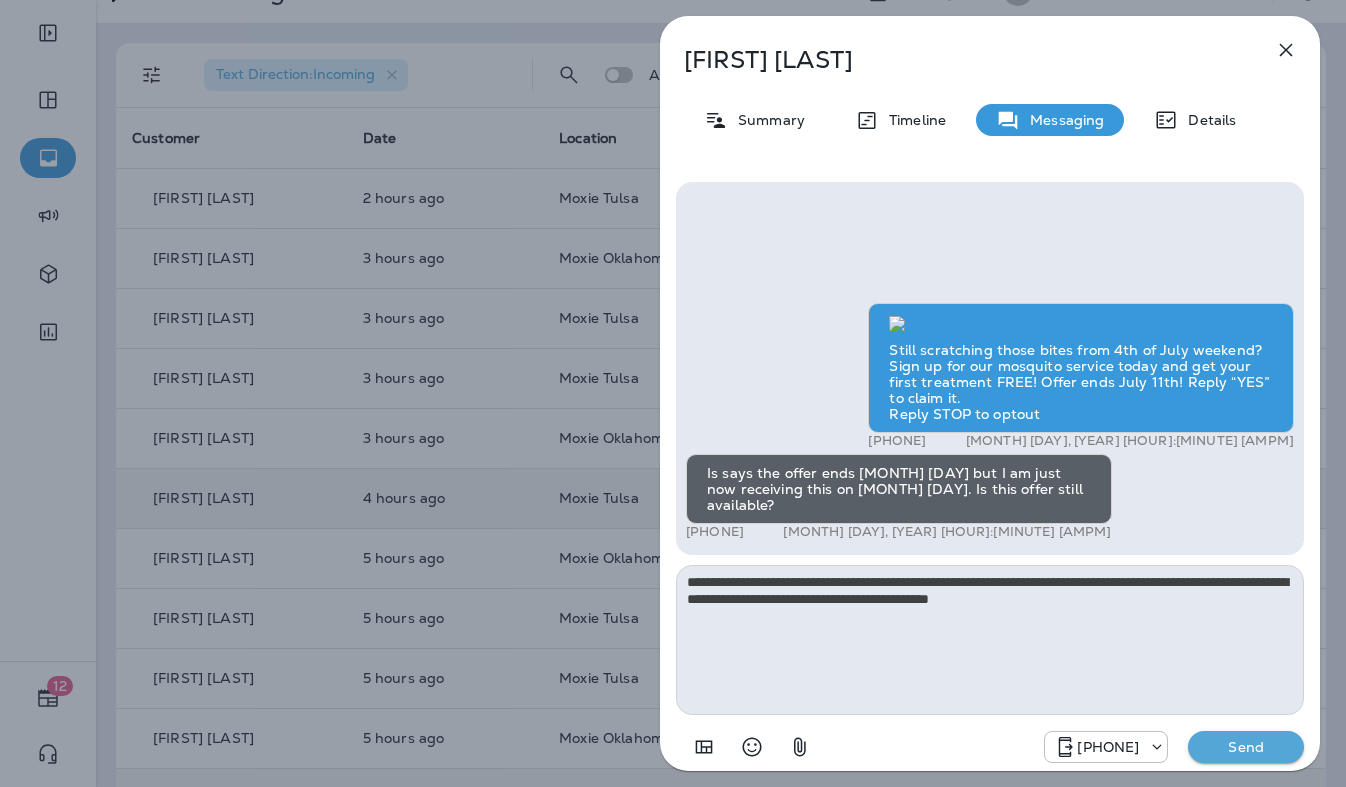 type on "**********" 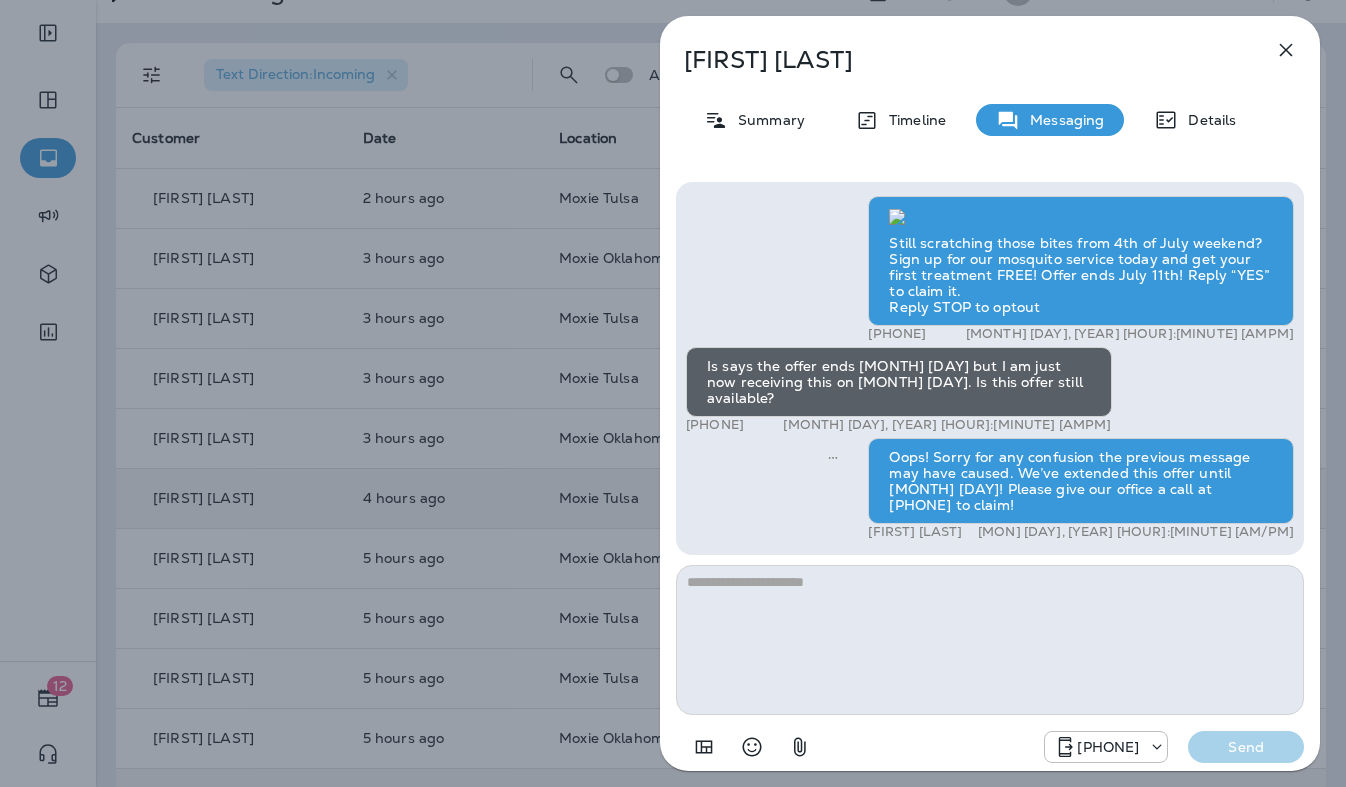 click 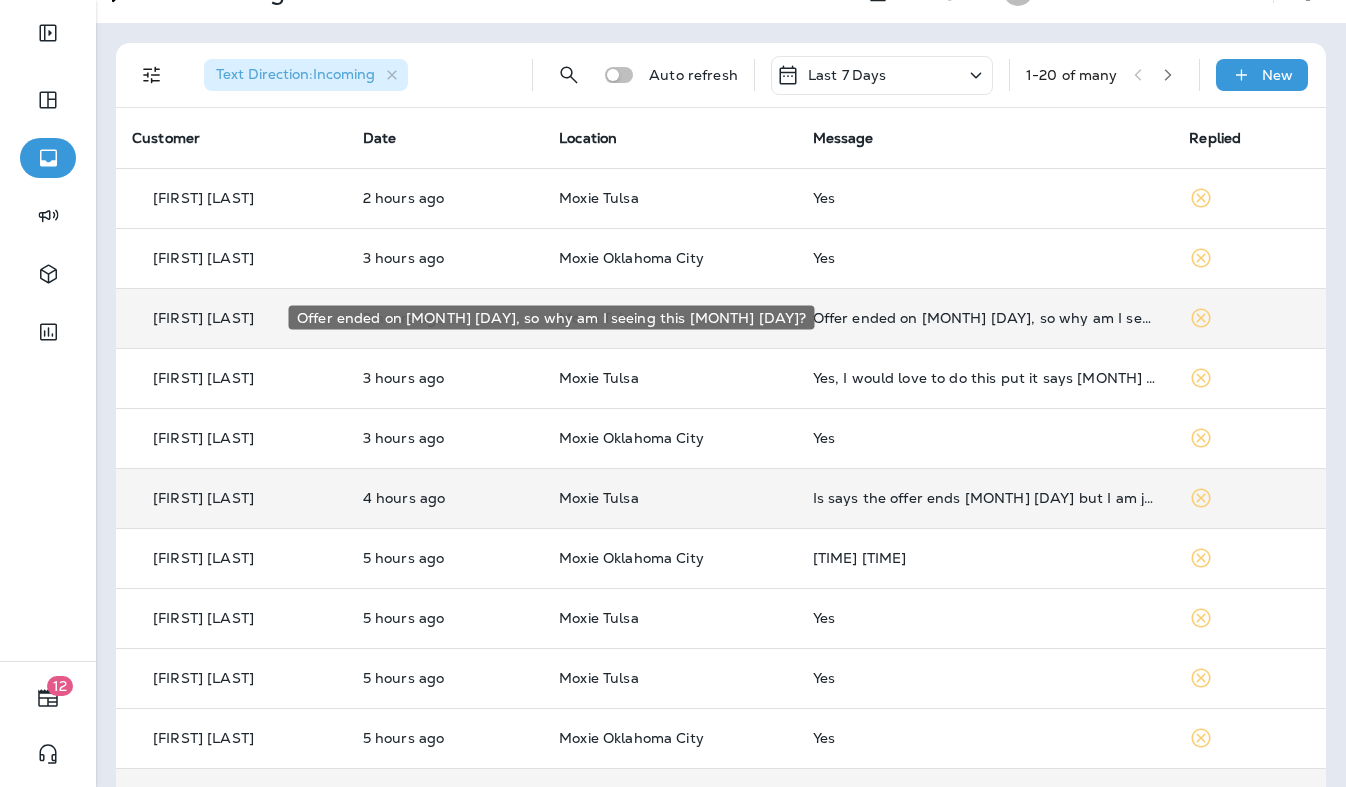 click on "Offer ended on [MONTH] [DAY], so why am I seeing this [MONTH] [DAY]?" at bounding box center (985, 318) 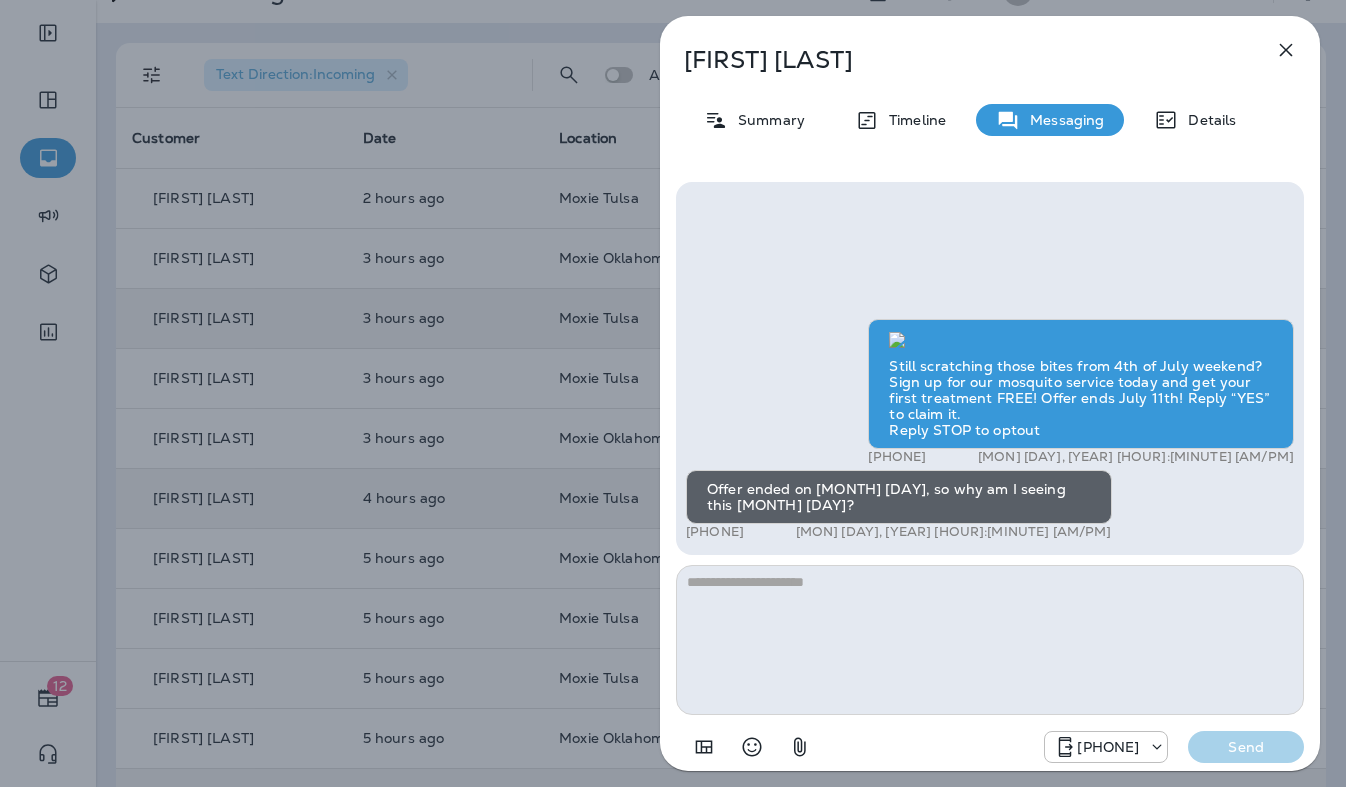 click at bounding box center (990, 640) 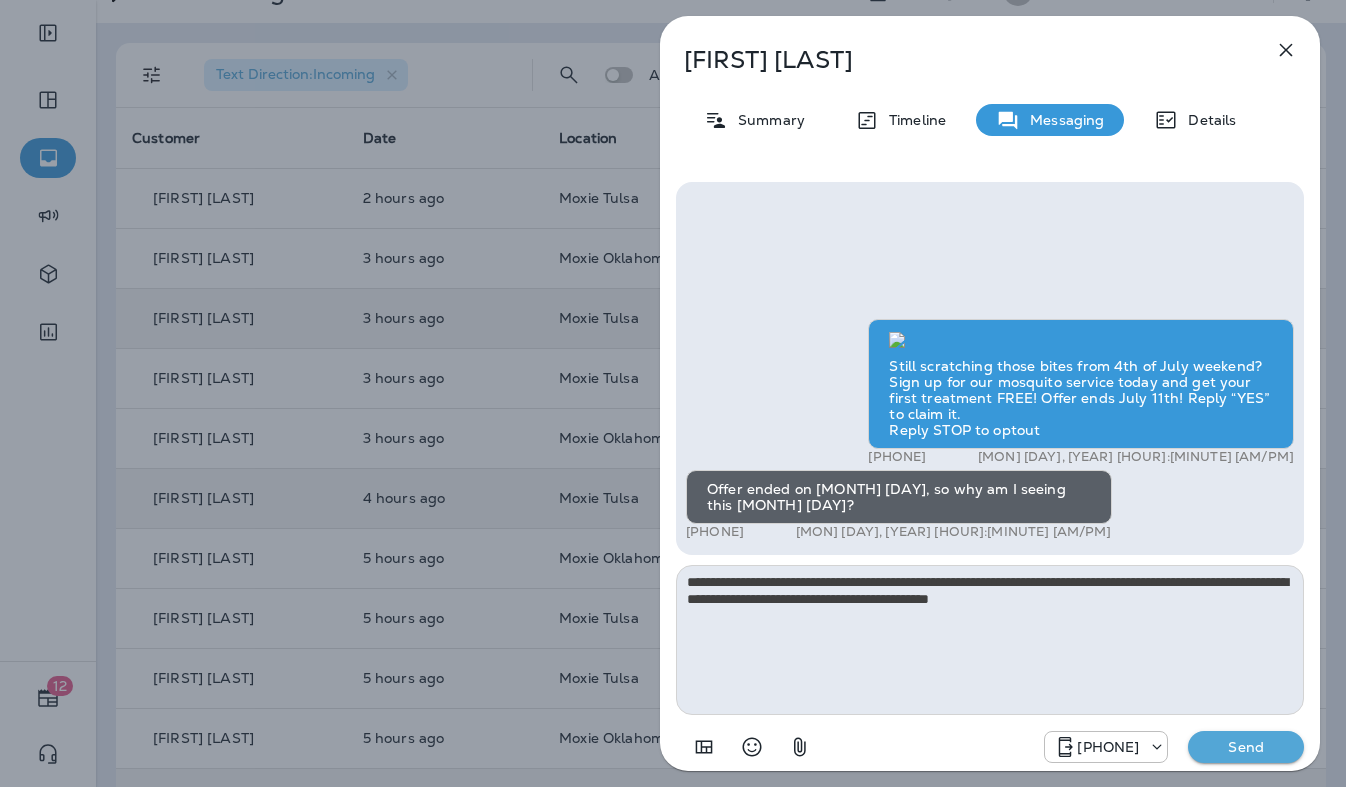 type on "**********" 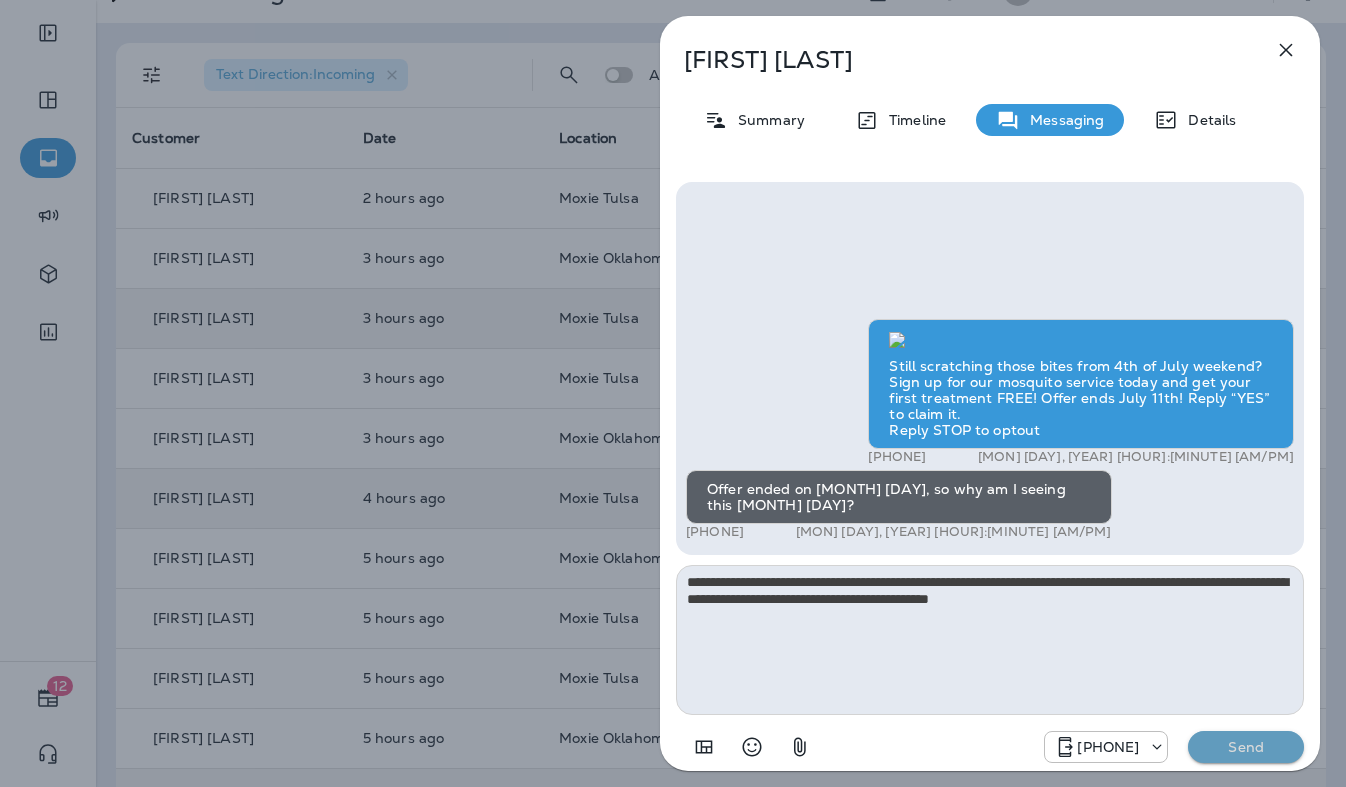 click on "Send" at bounding box center (1246, 747) 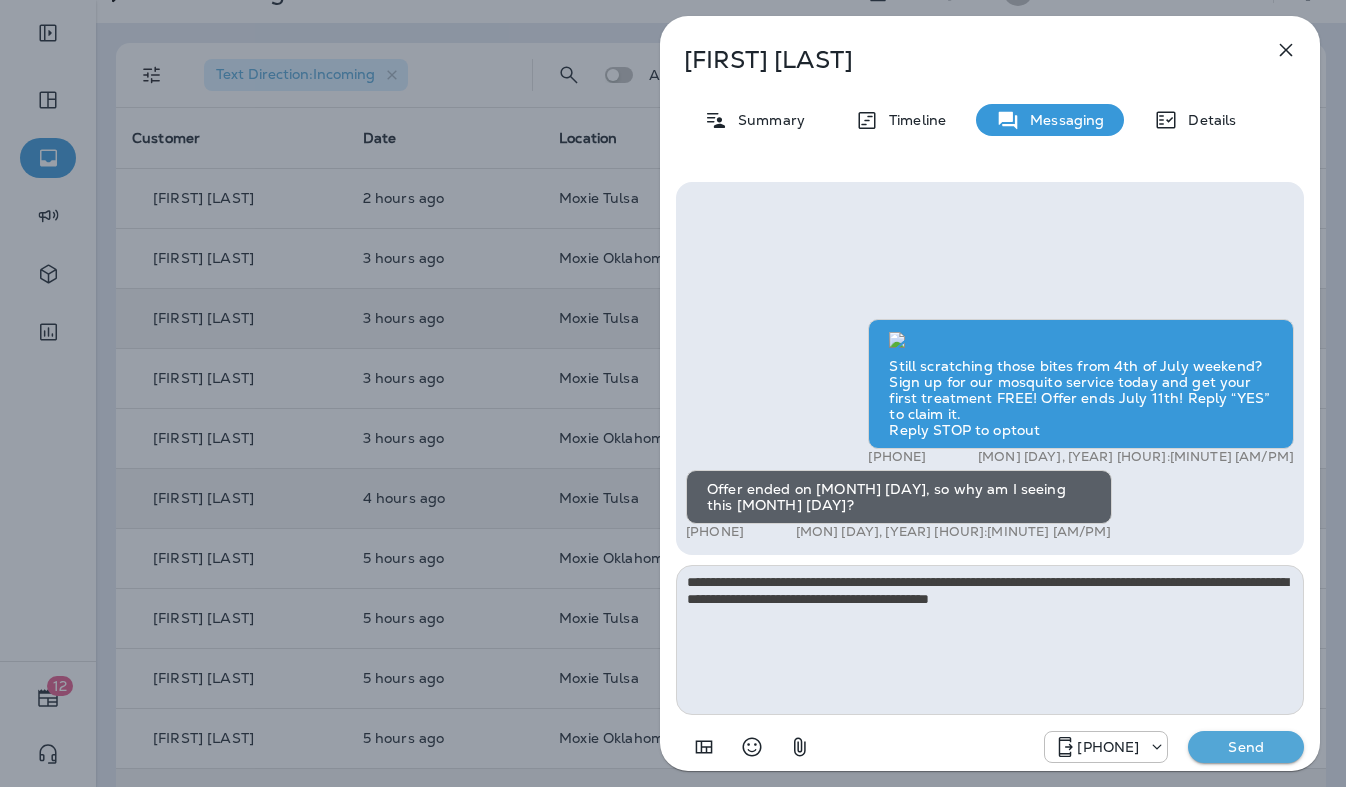 type 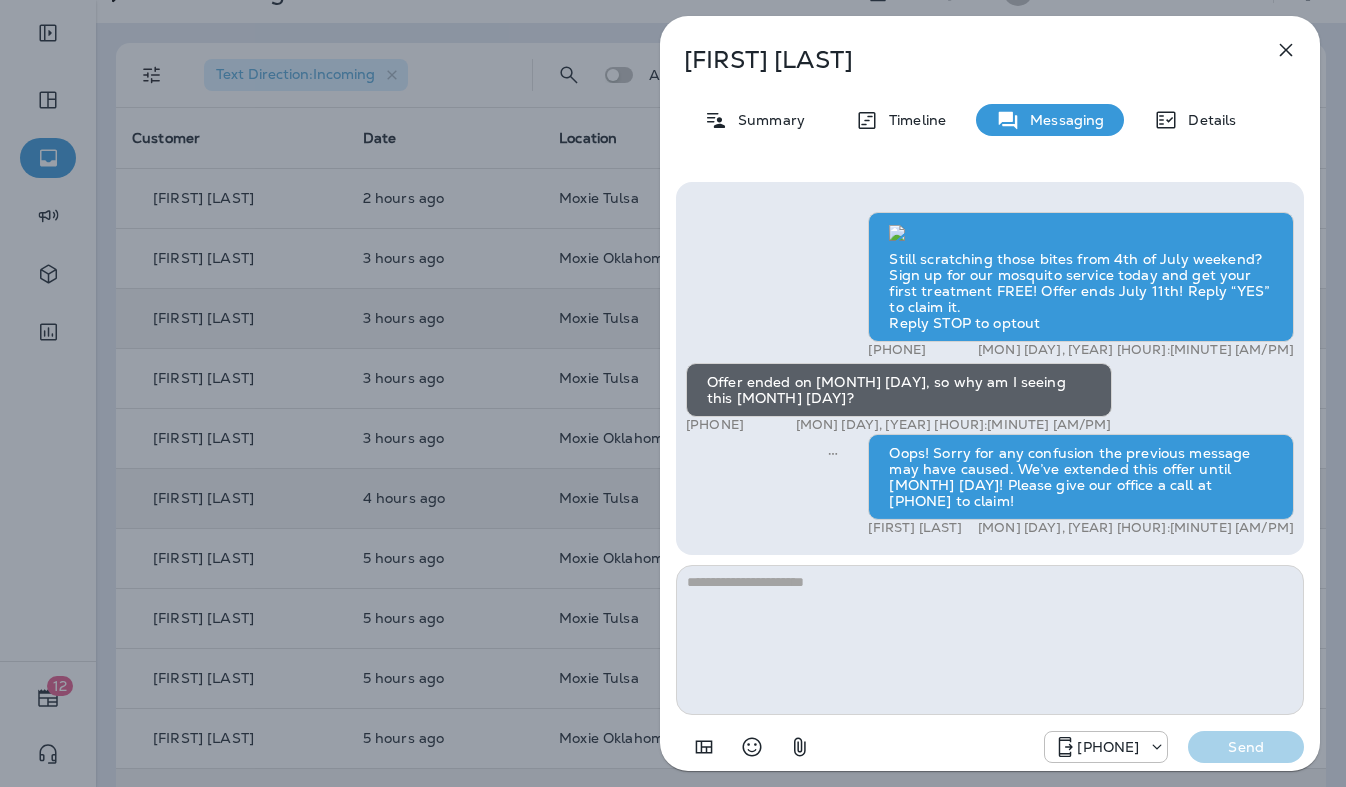 click 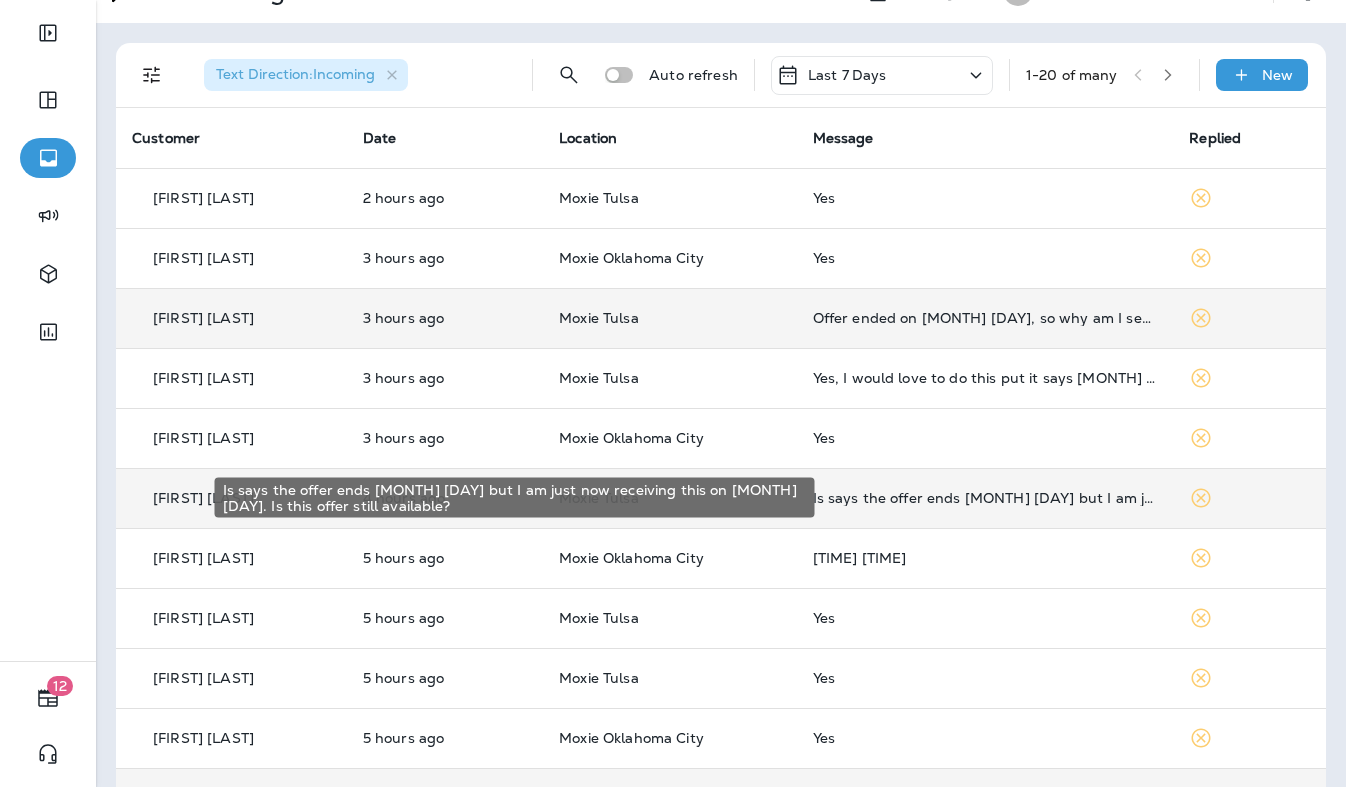 click on "Is says the offer ends [MONTH] [DAY] but I am just now receiving this on [MONTH] [DAY]. Is this offer still available?" at bounding box center (985, 498) 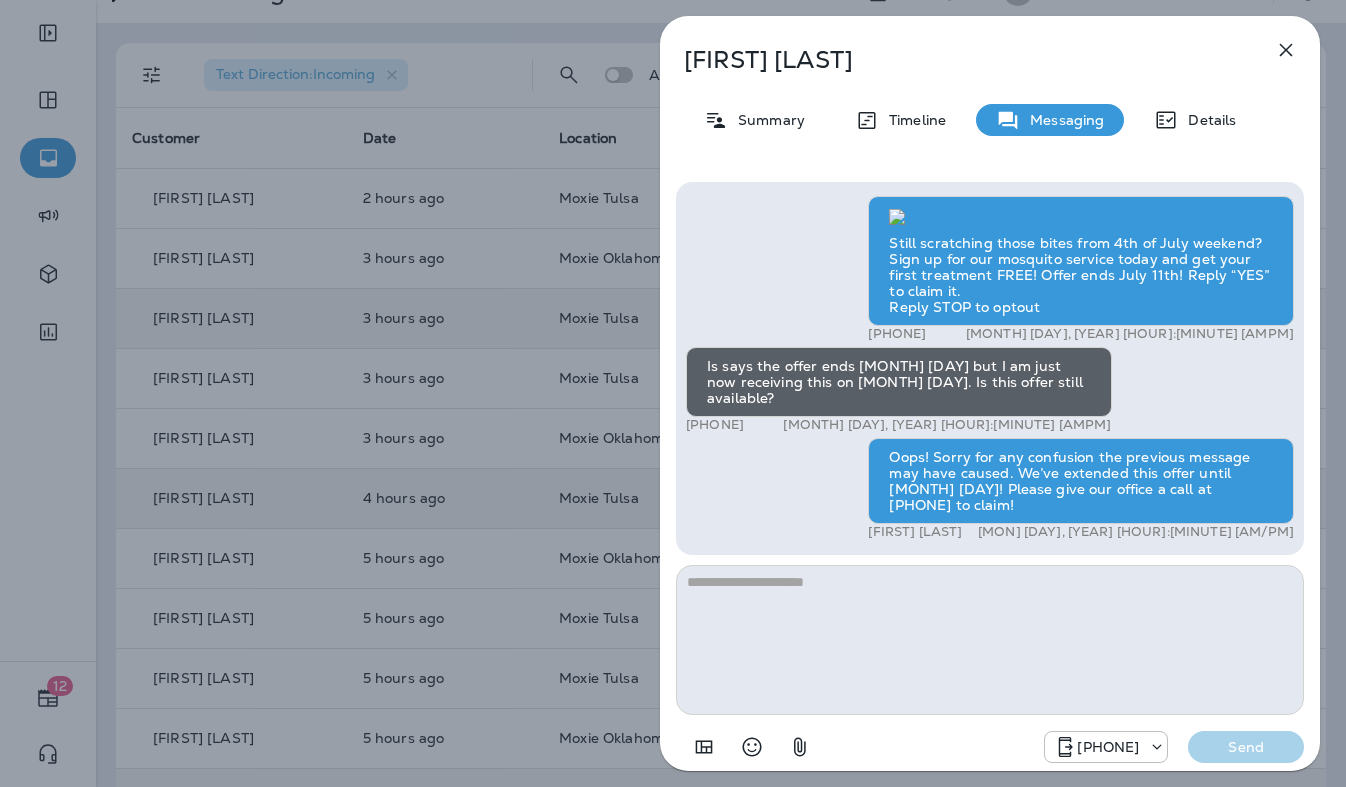 click 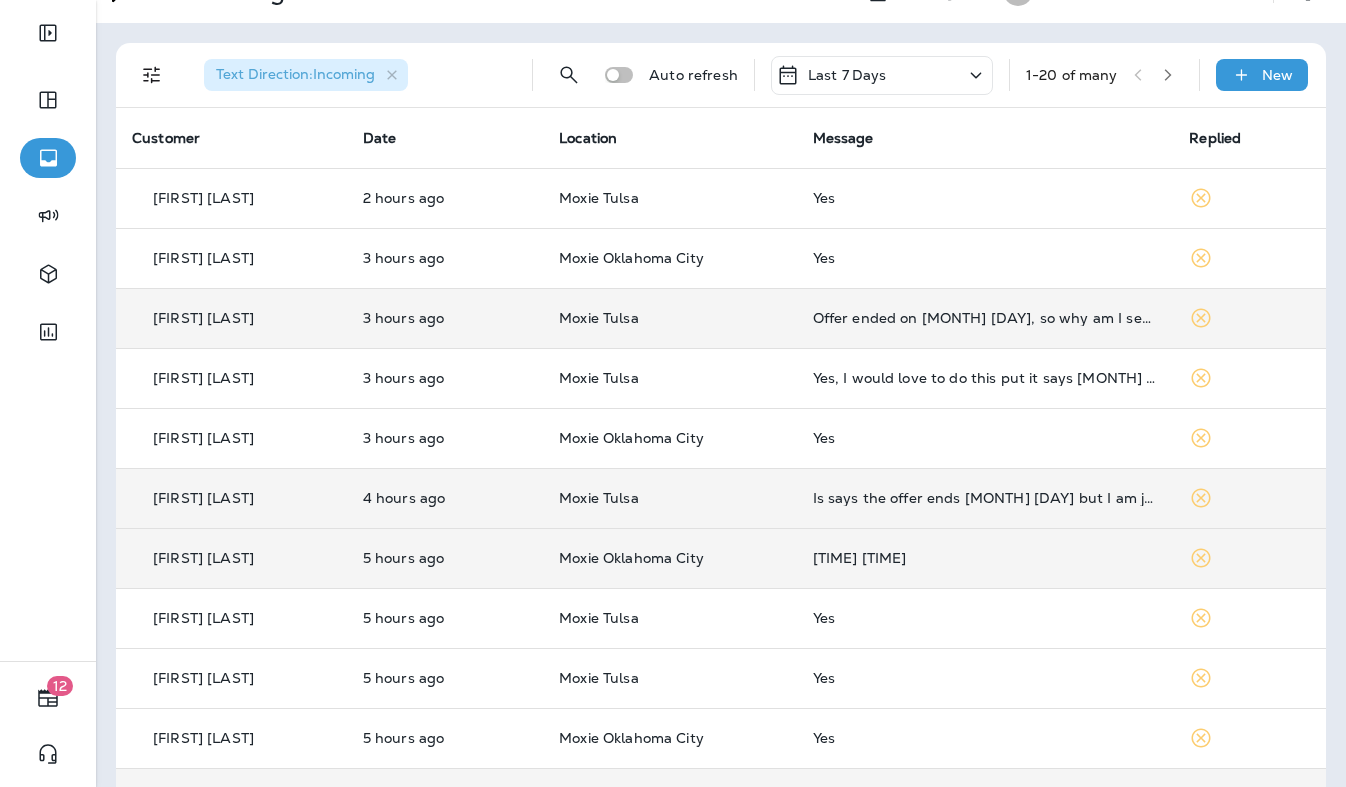 click on "[TIME] [TIME]" at bounding box center (985, 558) 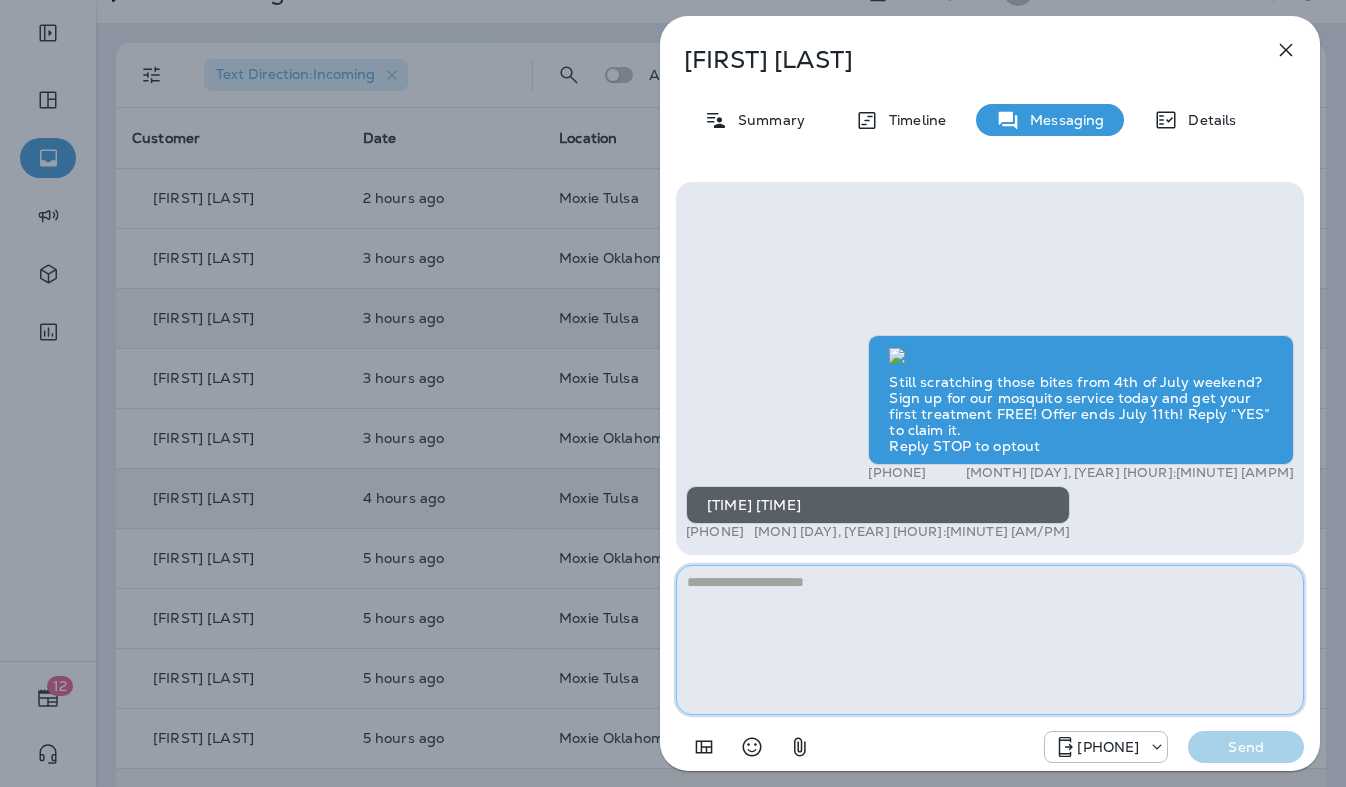 click at bounding box center [990, 640] 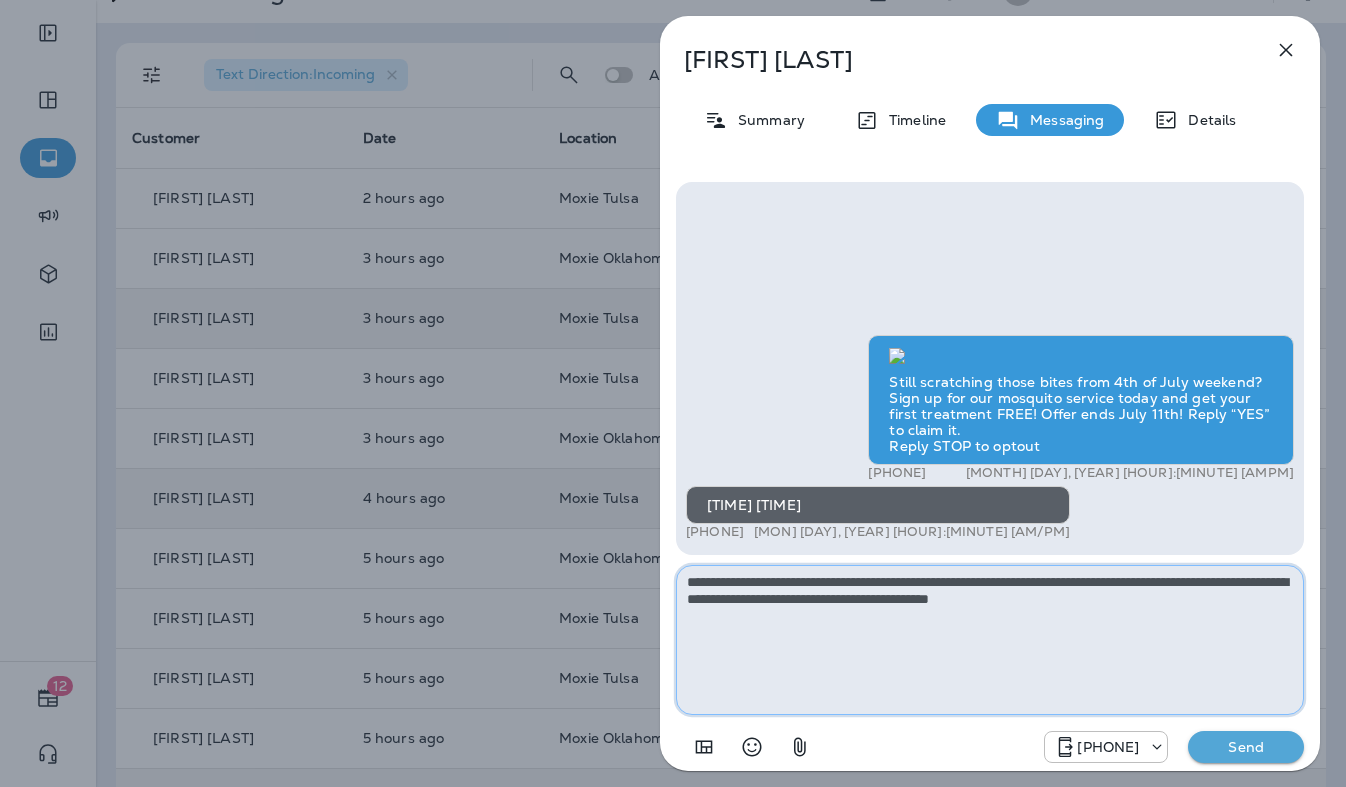 type on "**********" 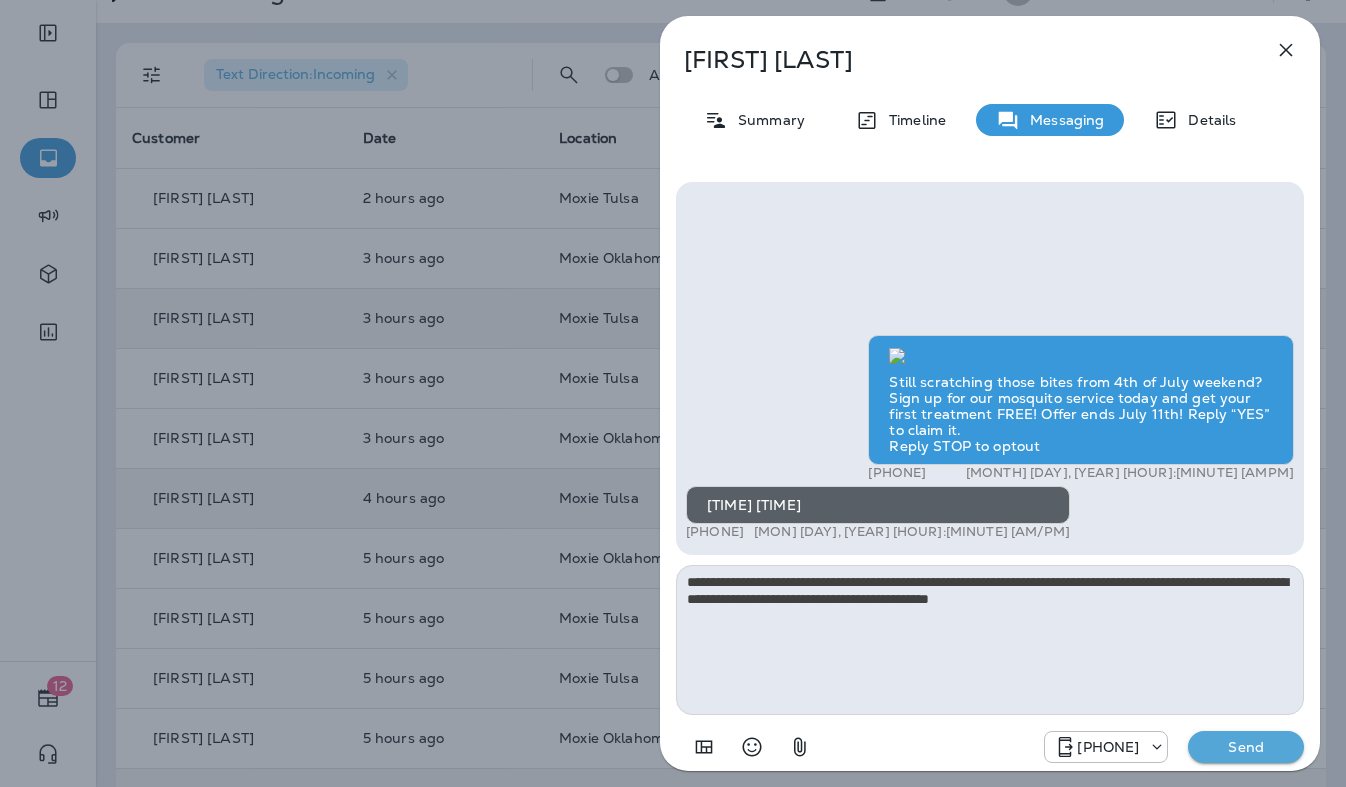 click on "Send" at bounding box center (1246, 747) 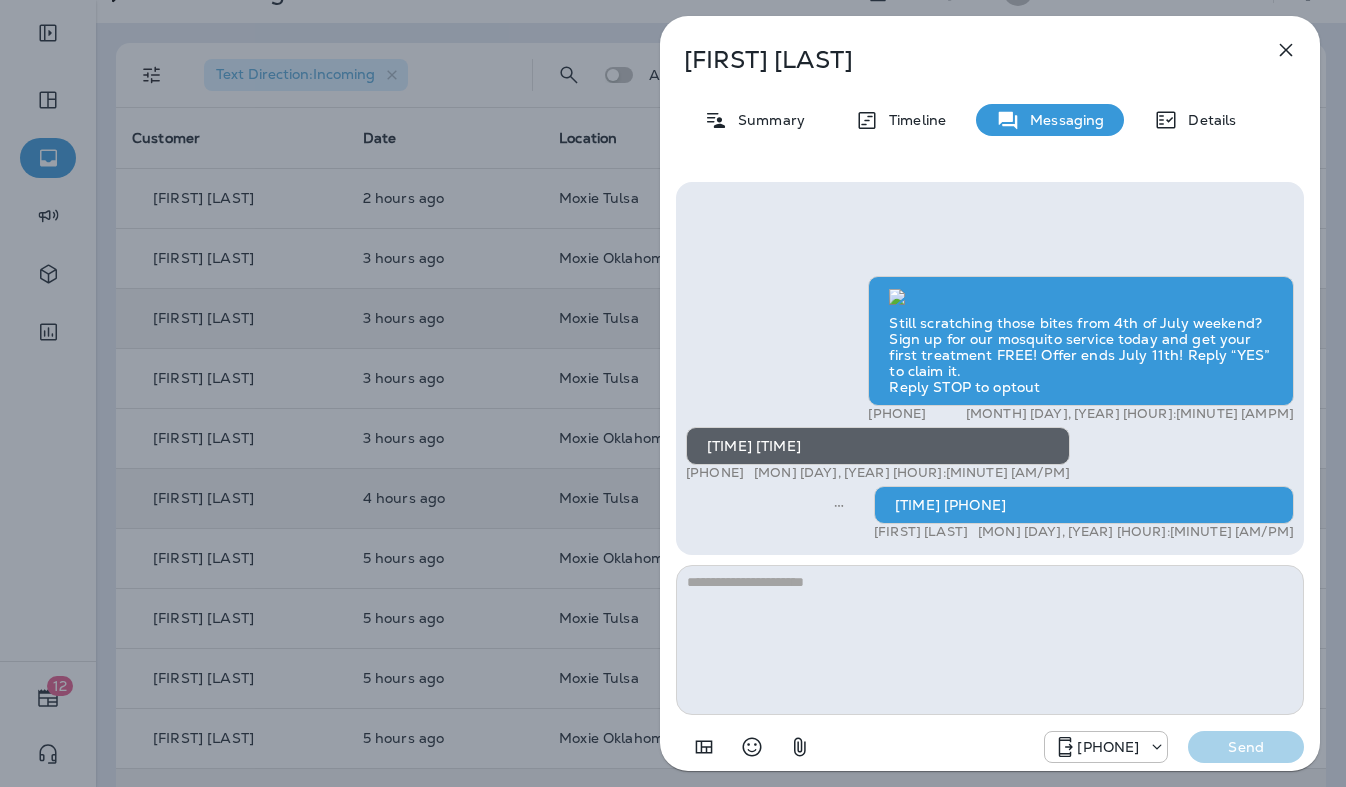 click 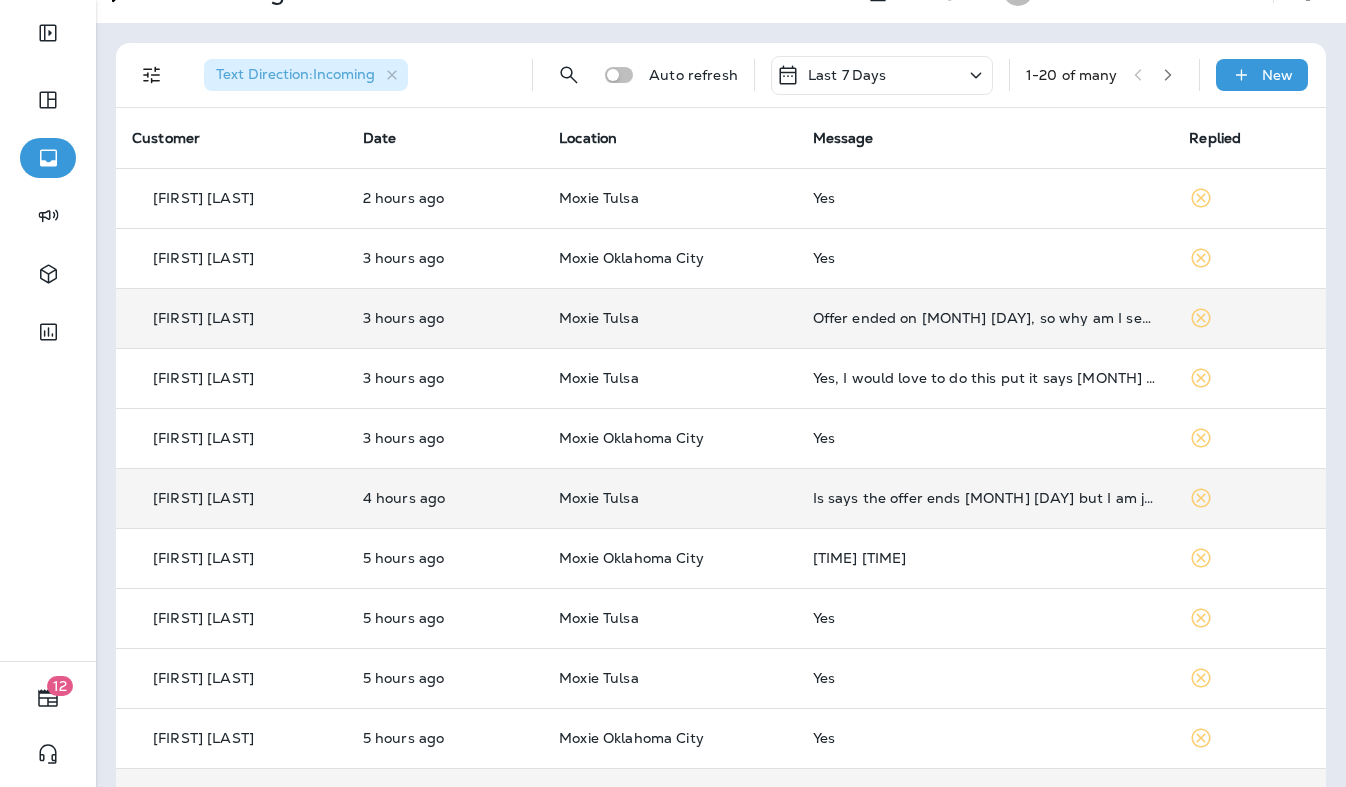 click on "Offer ended on [MONTH] [DAY], so why am I seeing this [MONTH] [DAY]?" at bounding box center [985, 318] 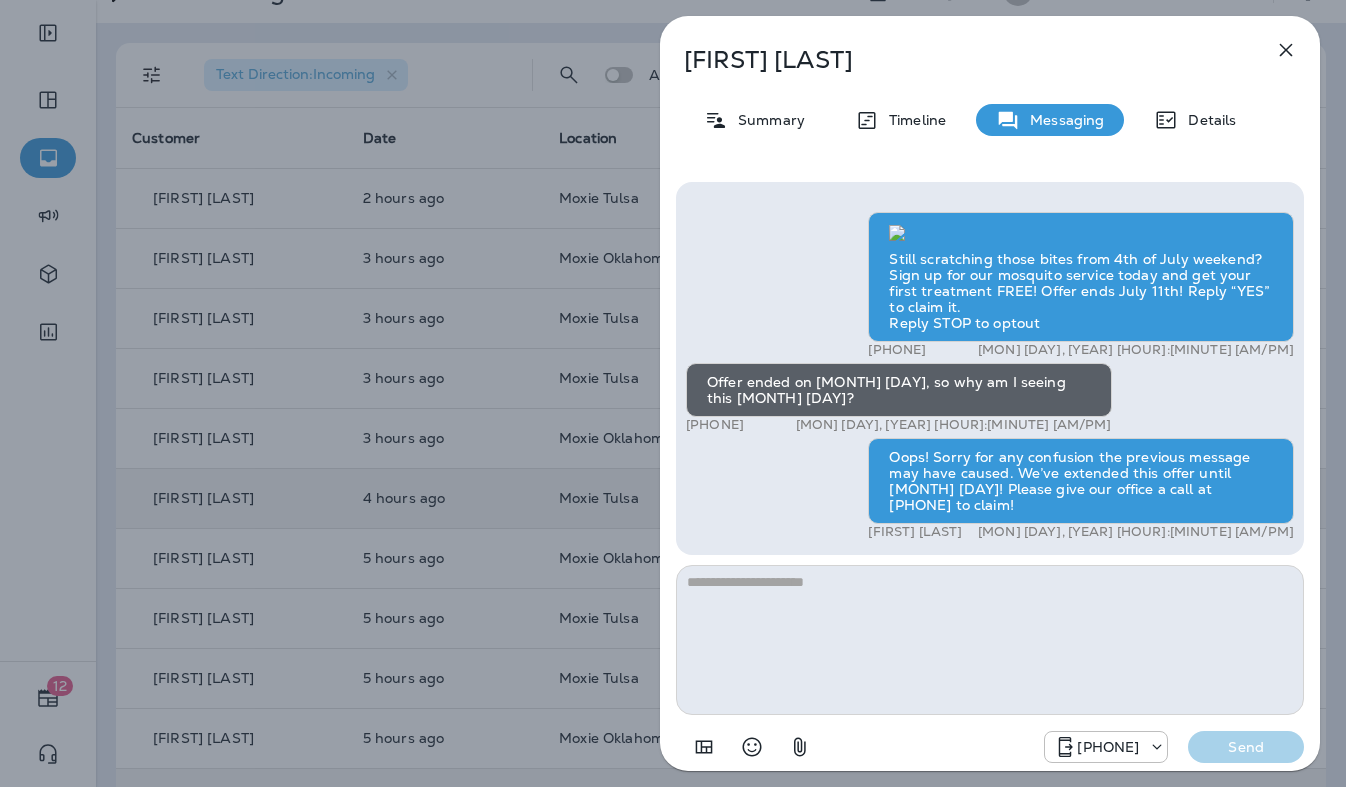 click 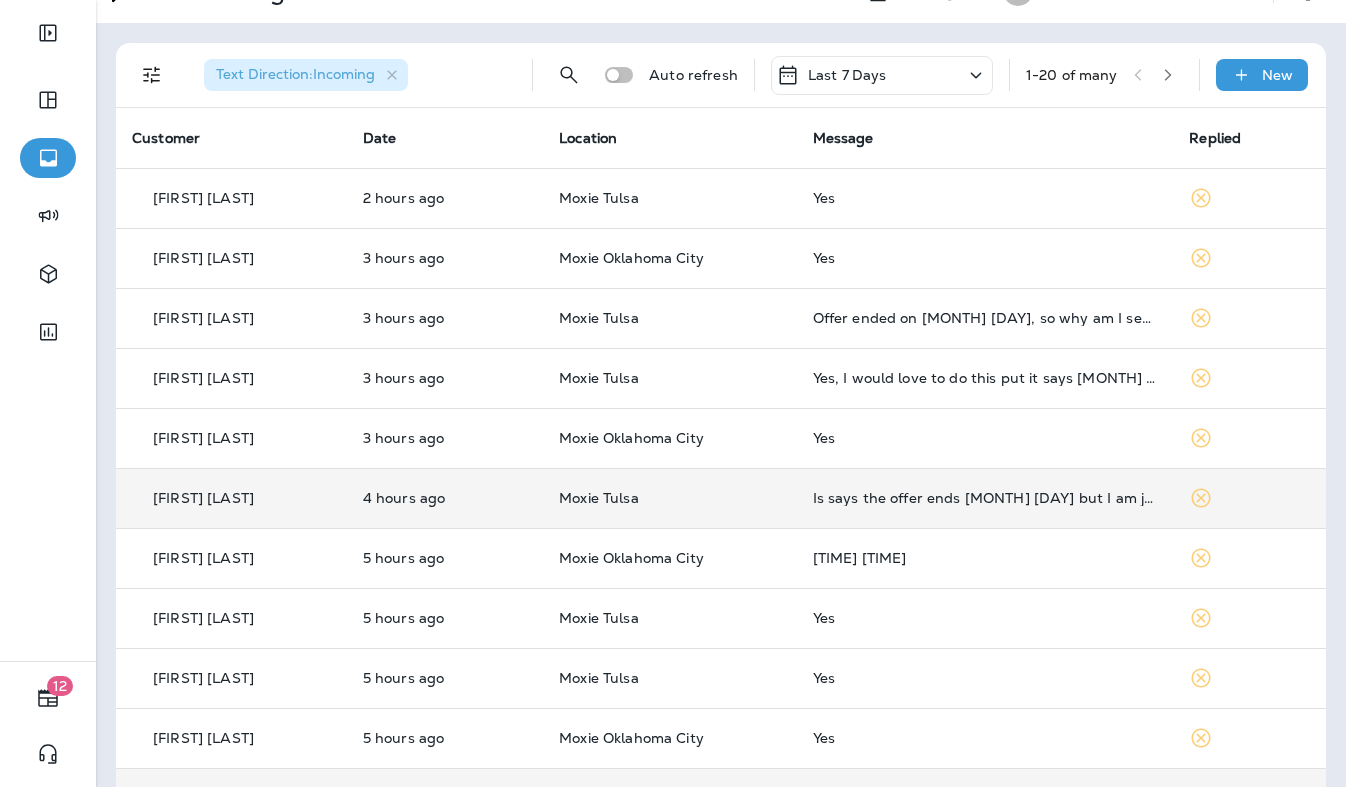 click on "1  -  20   of many" at bounding box center [1104, 75] 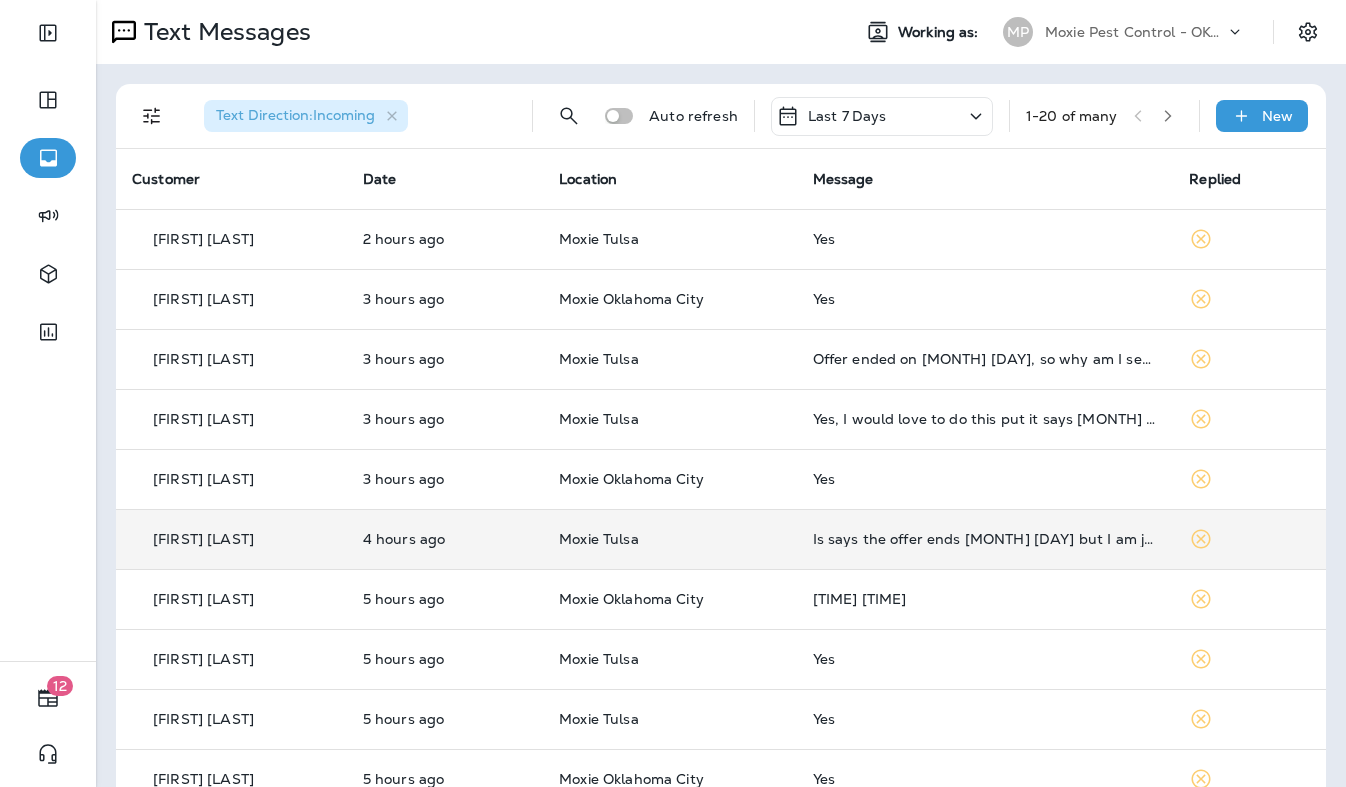 click on "Moxie Pest Control - OKC Tulsa" at bounding box center (1135, 32) 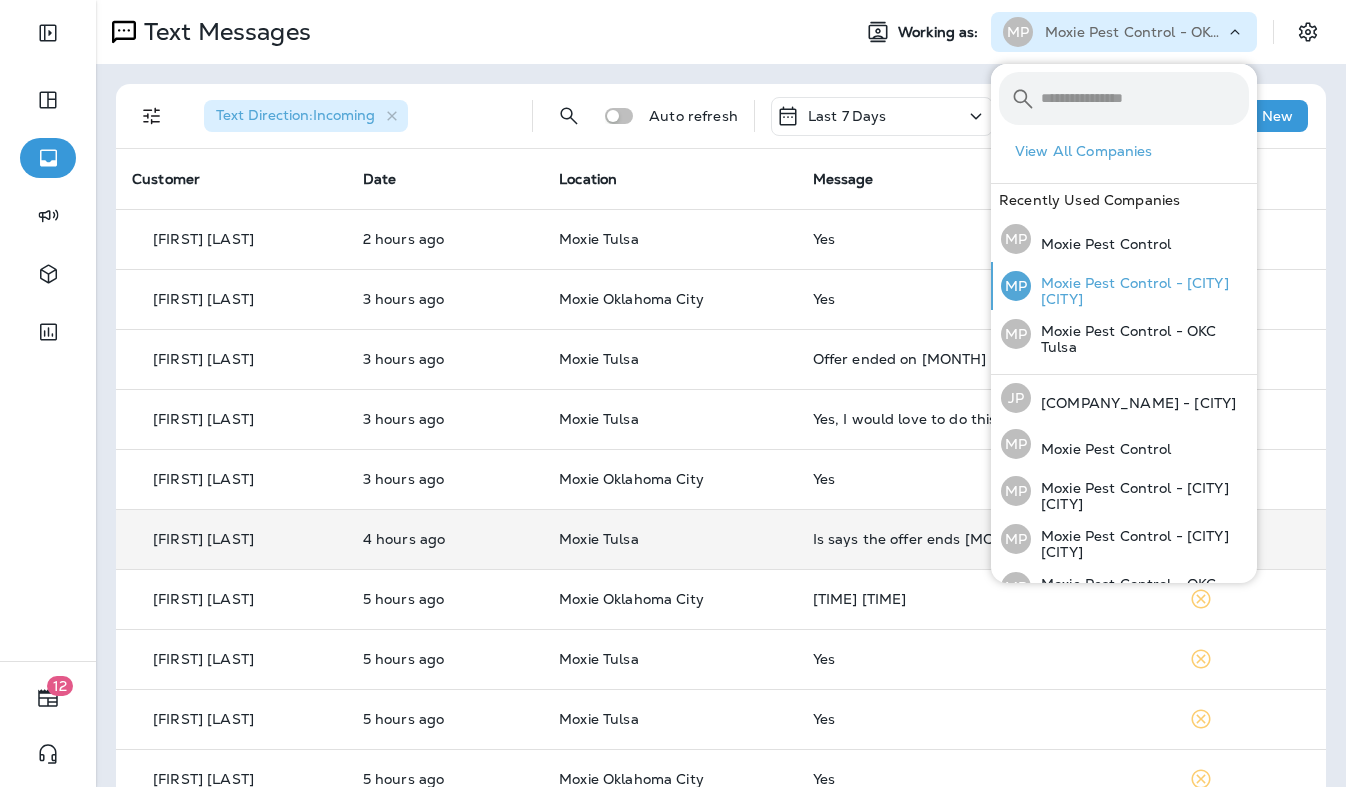 click on "Moxie Pest Control - [CITY] [CITY]" at bounding box center (1140, 291) 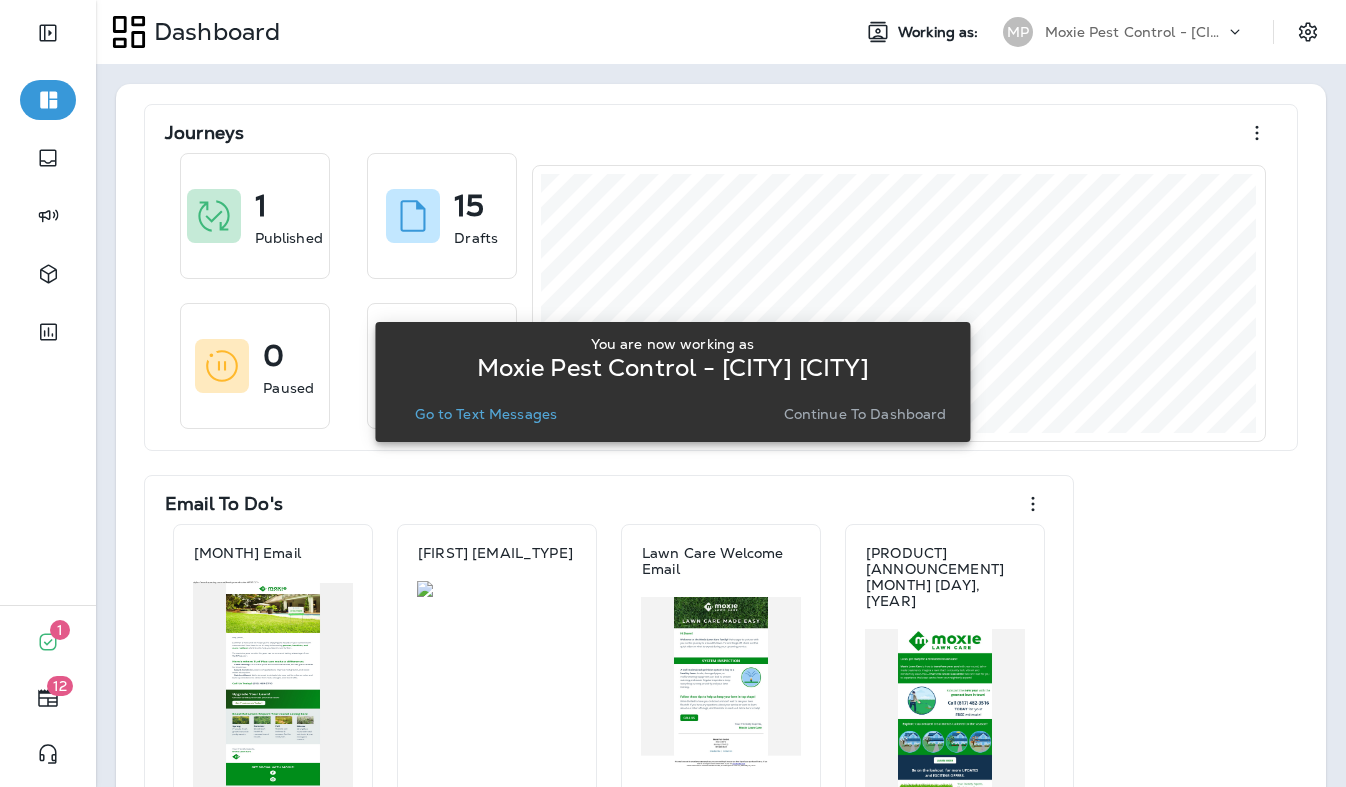 click on "You are now working as  [COMPANY] - [CITY] [CITY]   Go to Text Messages Continue to Dashboard" at bounding box center (672, 382) 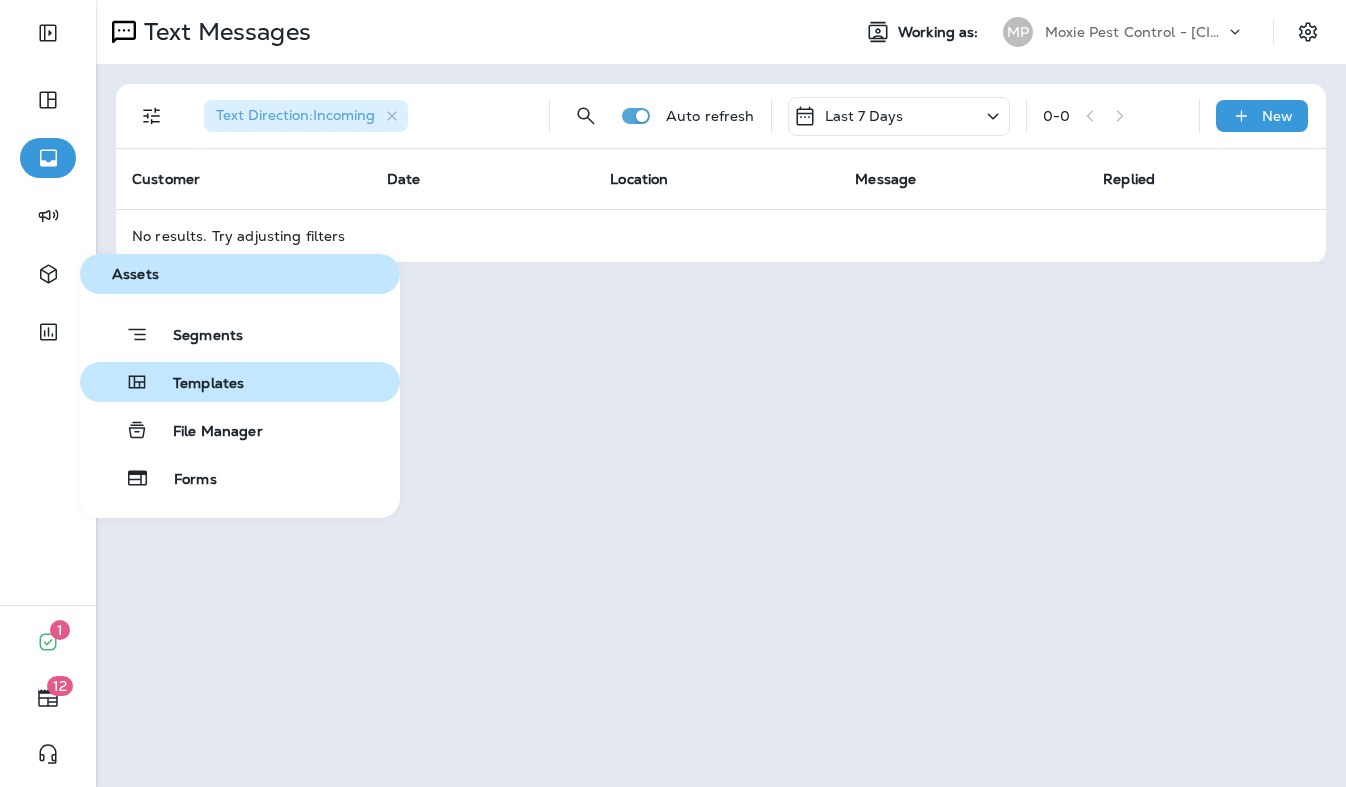 click on "Templates" at bounding box center [240, 382] 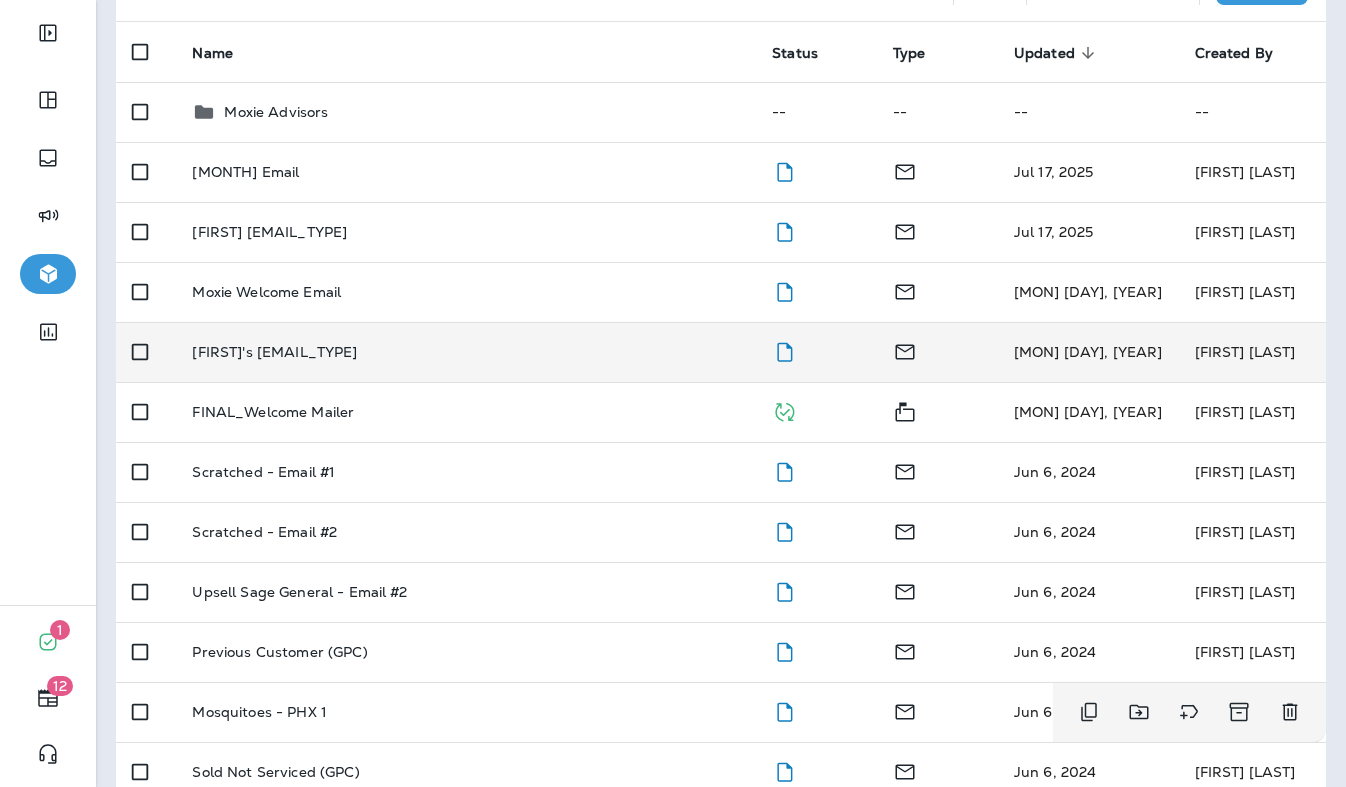 scroll, scrollTop: 0, scrollLeft: 0, axis: both 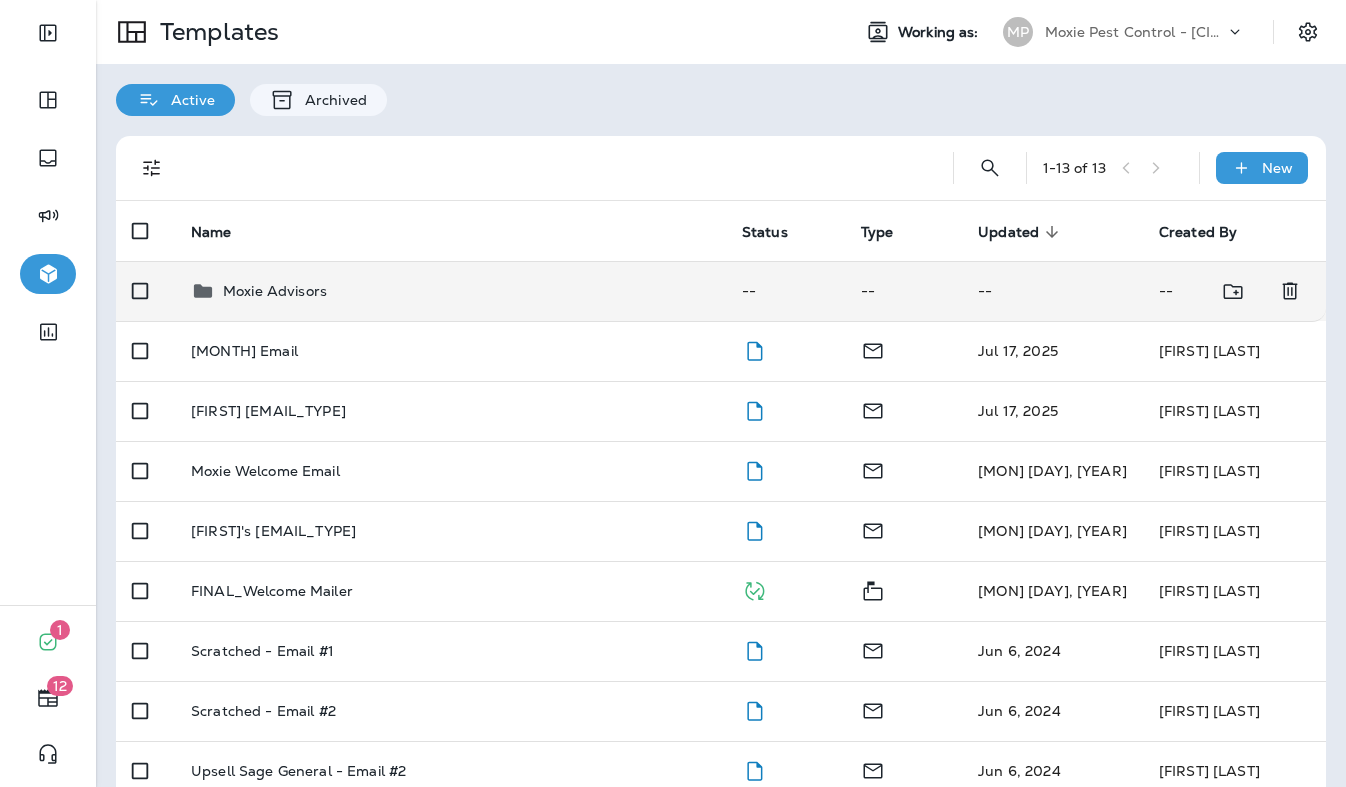 click on "Moxie Advisors" at bounding box center (275, 291) 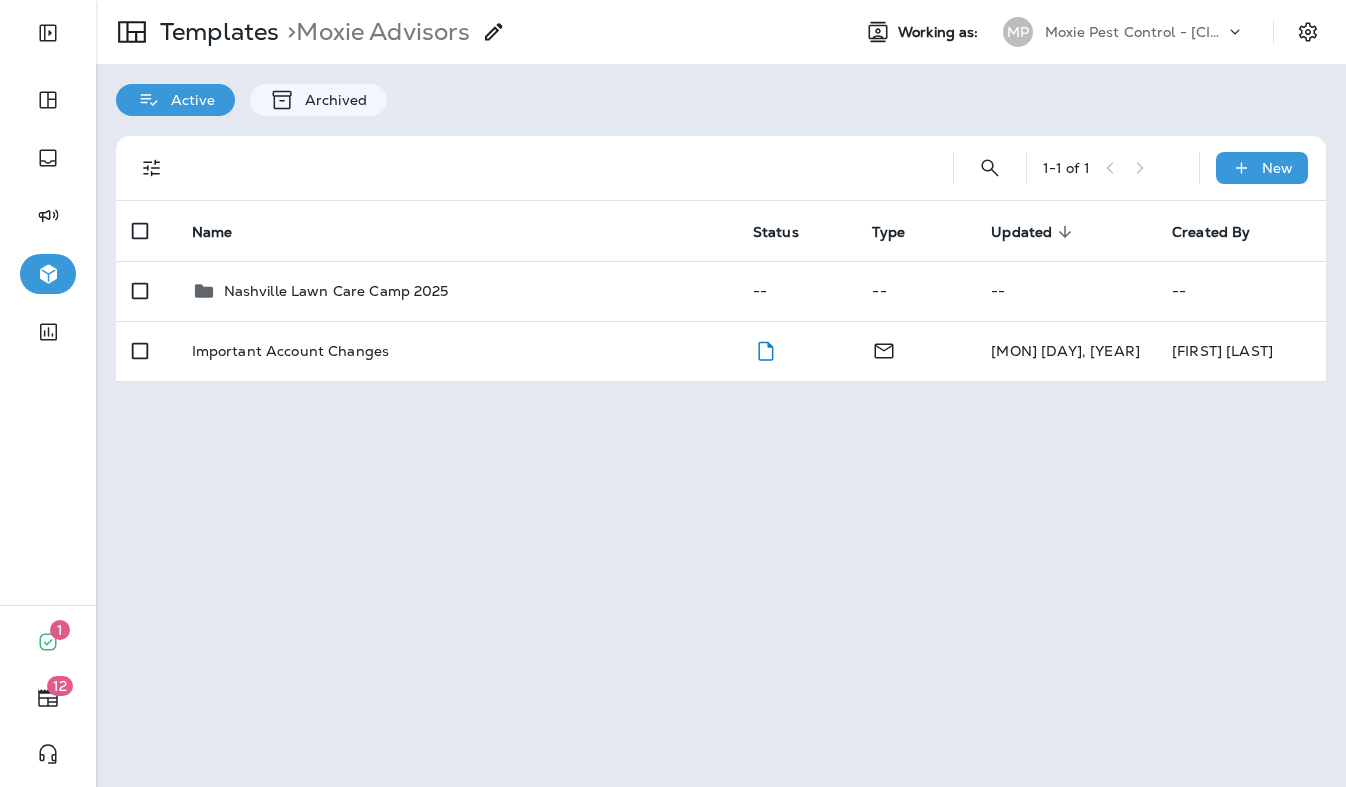 click on "Nashville Lawn Care Camp 2025" at bounding box center (336, 291) 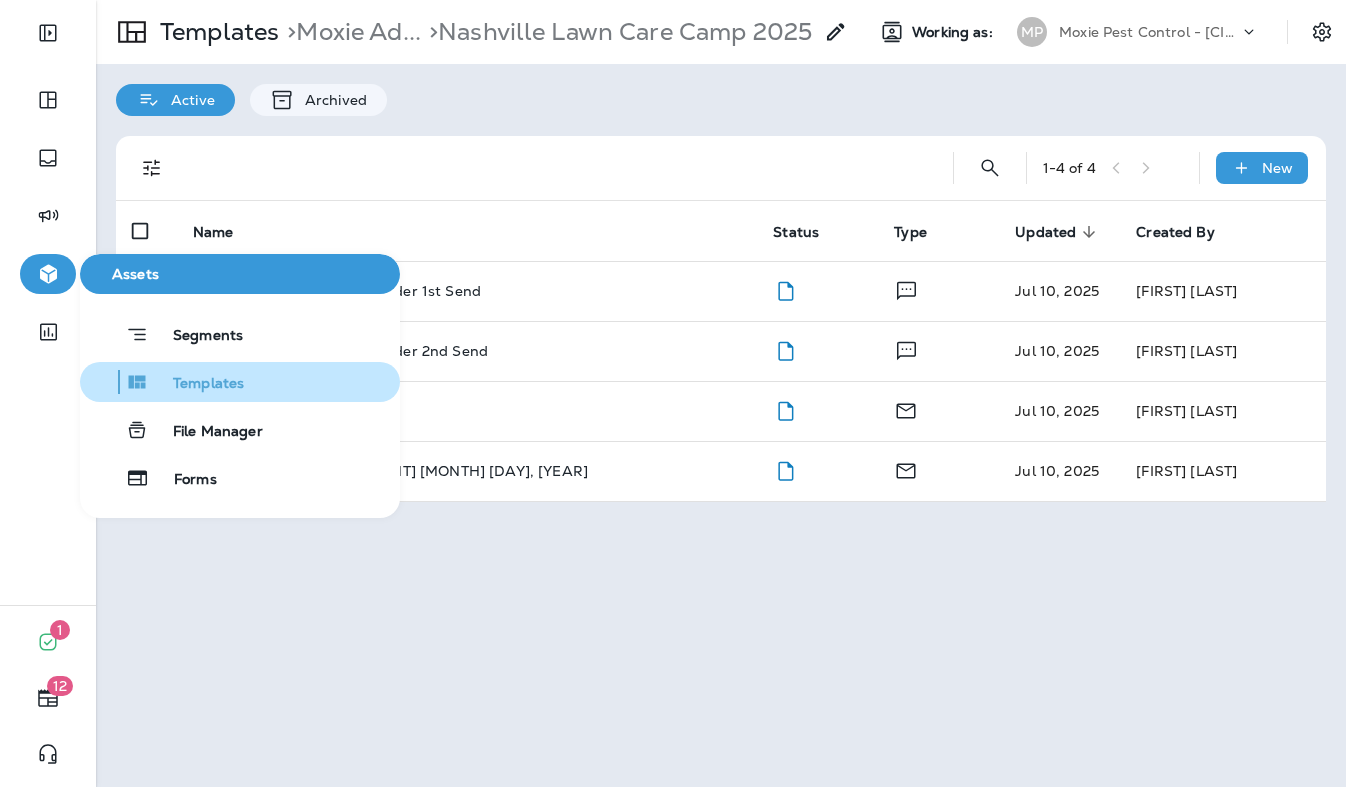 click on "Templates" at bounding box center [196, 384] 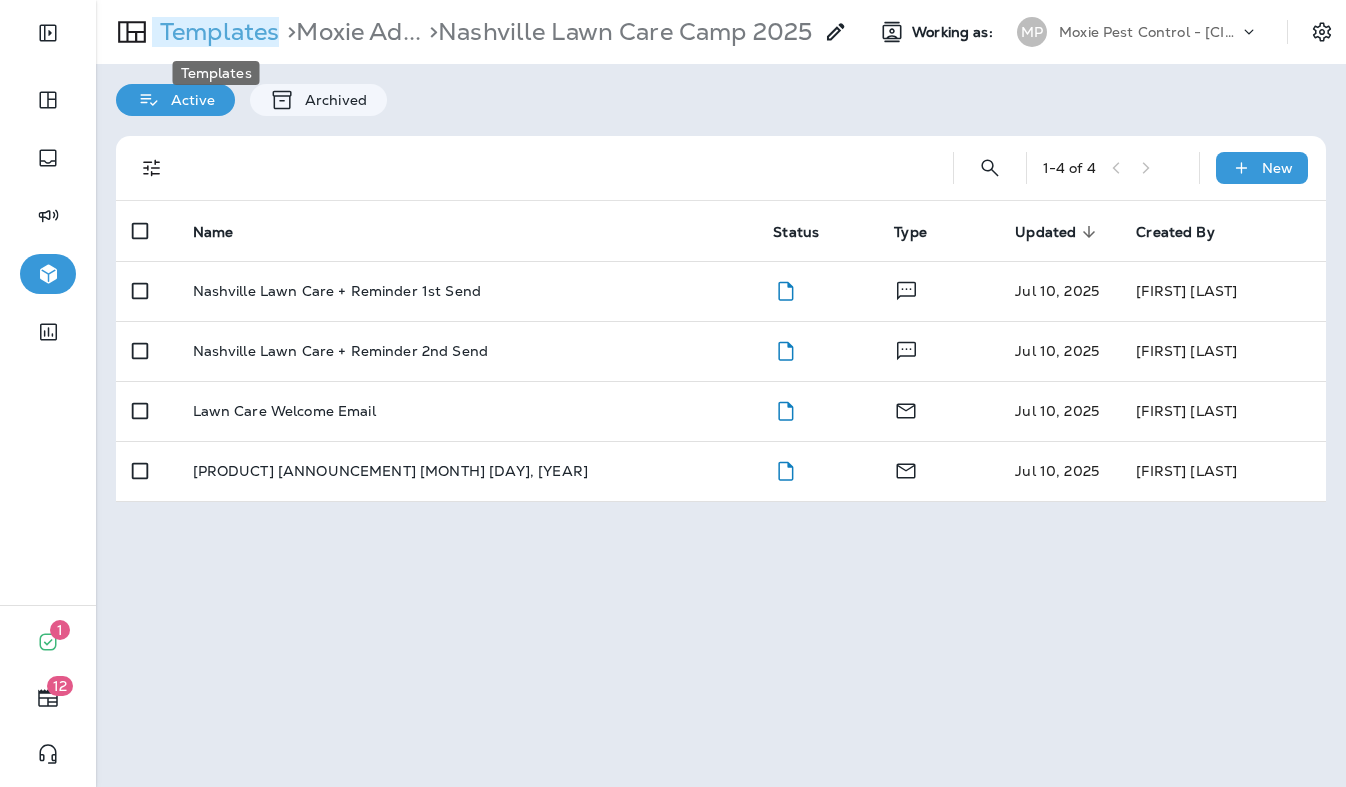 click on "Templates" at bounding box center (215, 32) 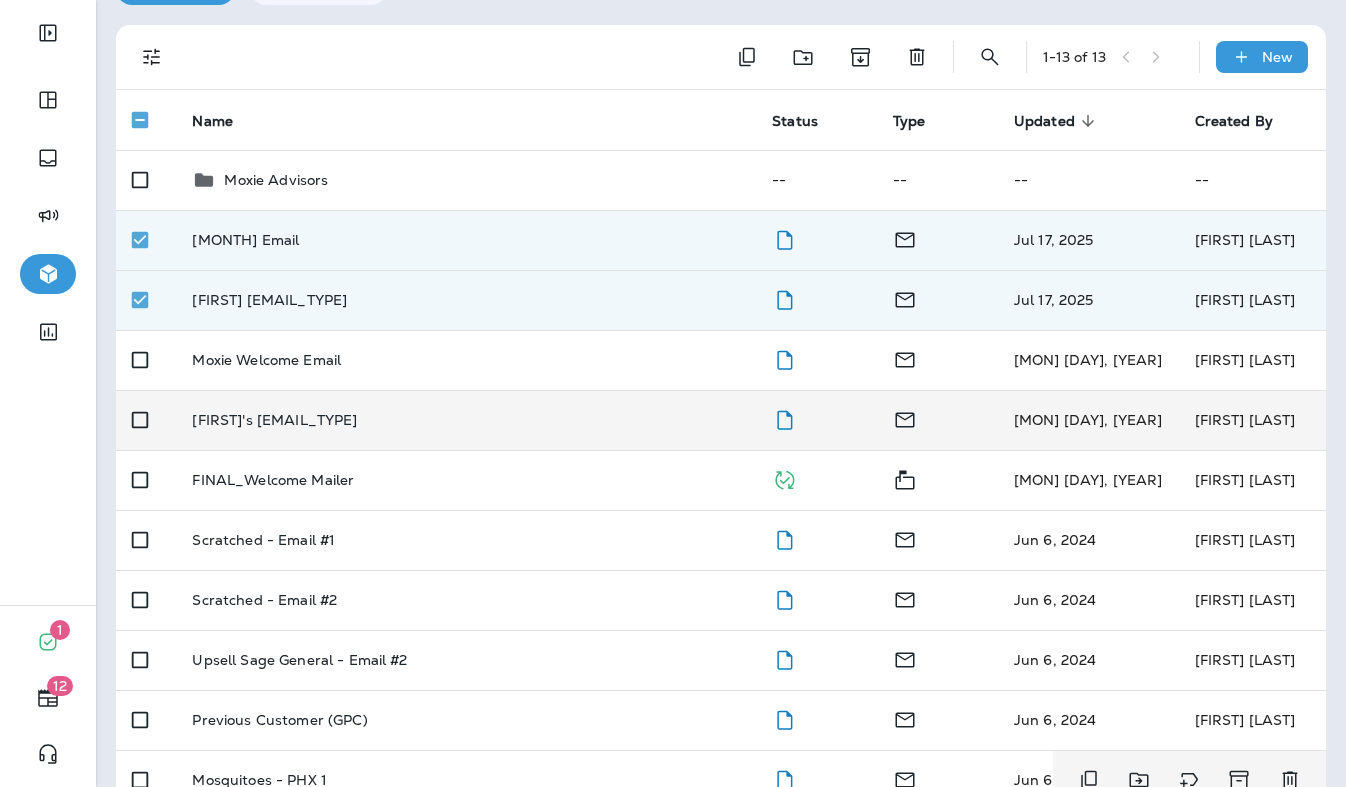 scroll, scrollTop: 0, scrollLeft: 0, axis: both 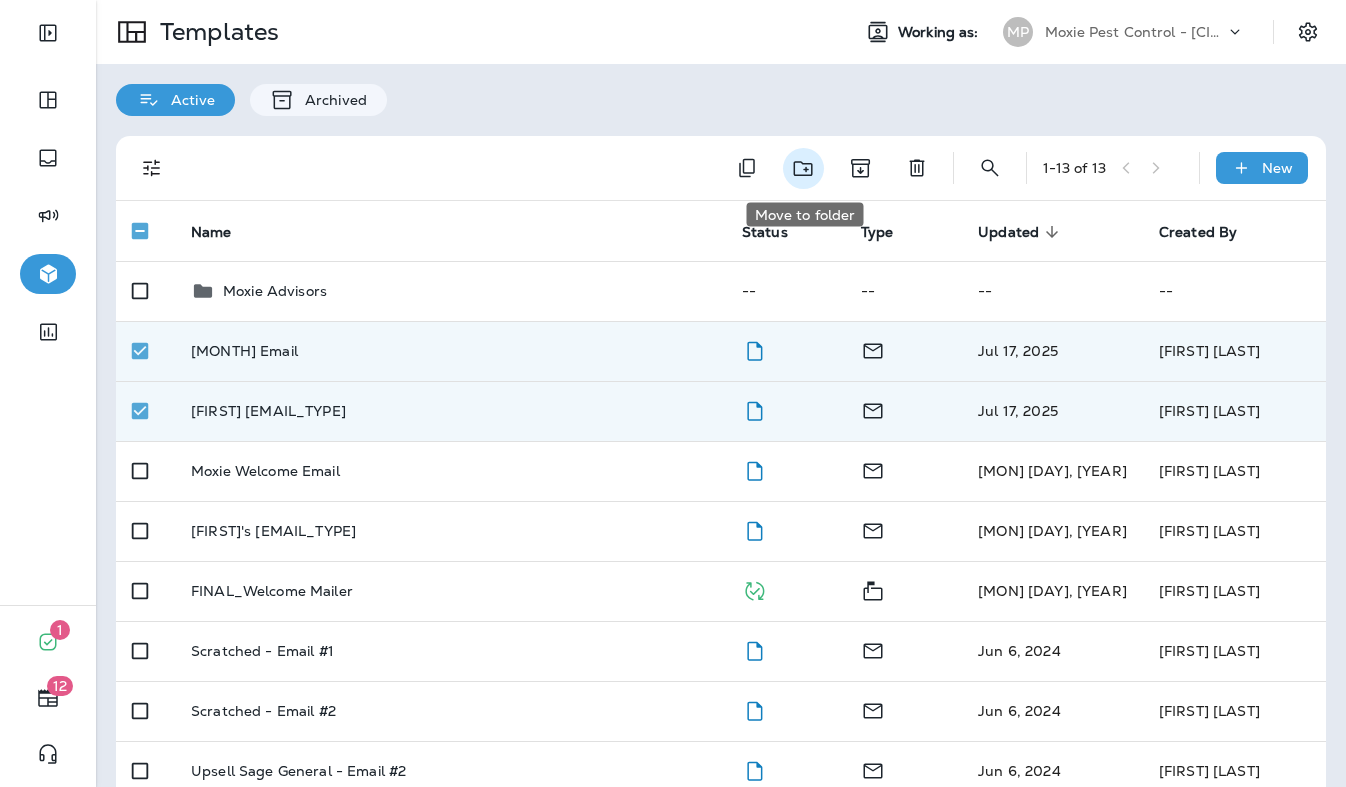 click 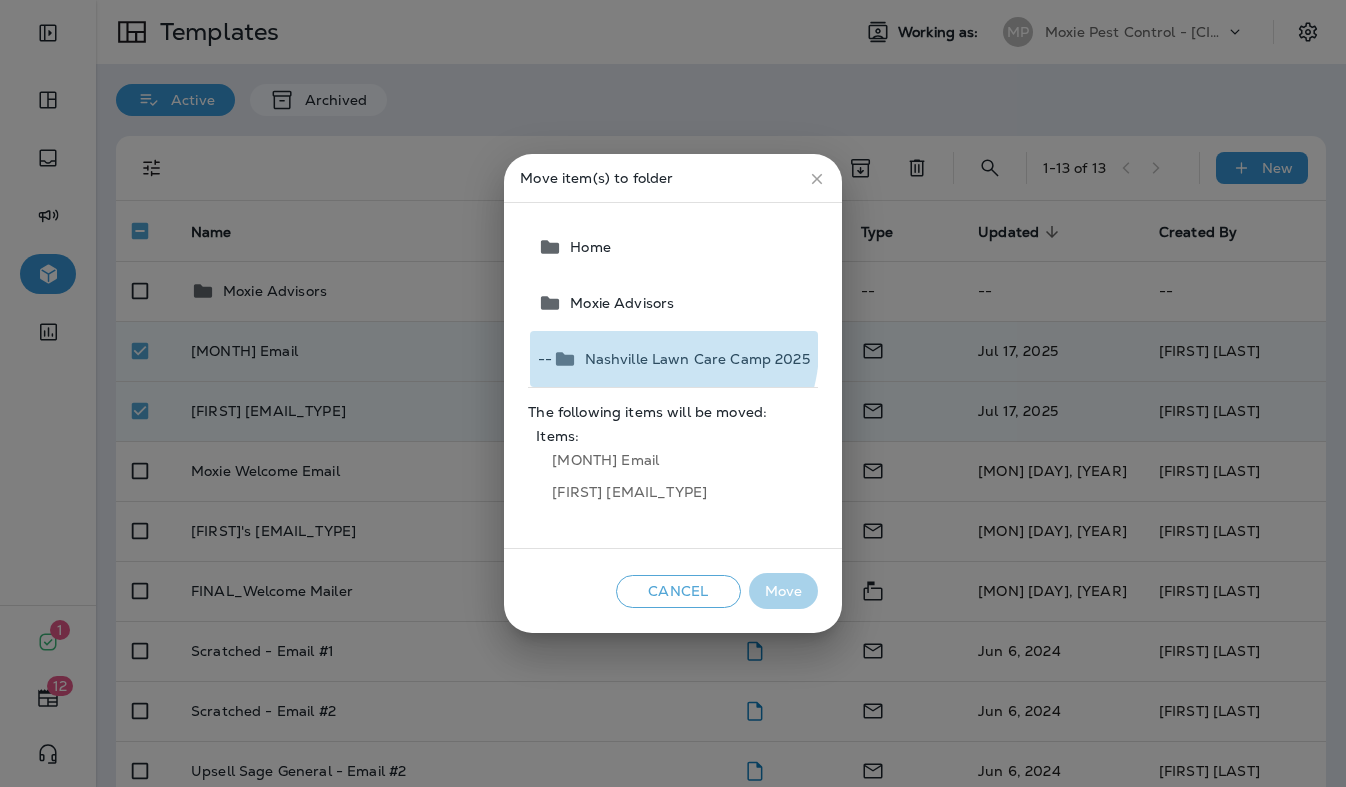 click on "--  Nashville Lawn Care Camp 2025" at bounding box center (673, 359) 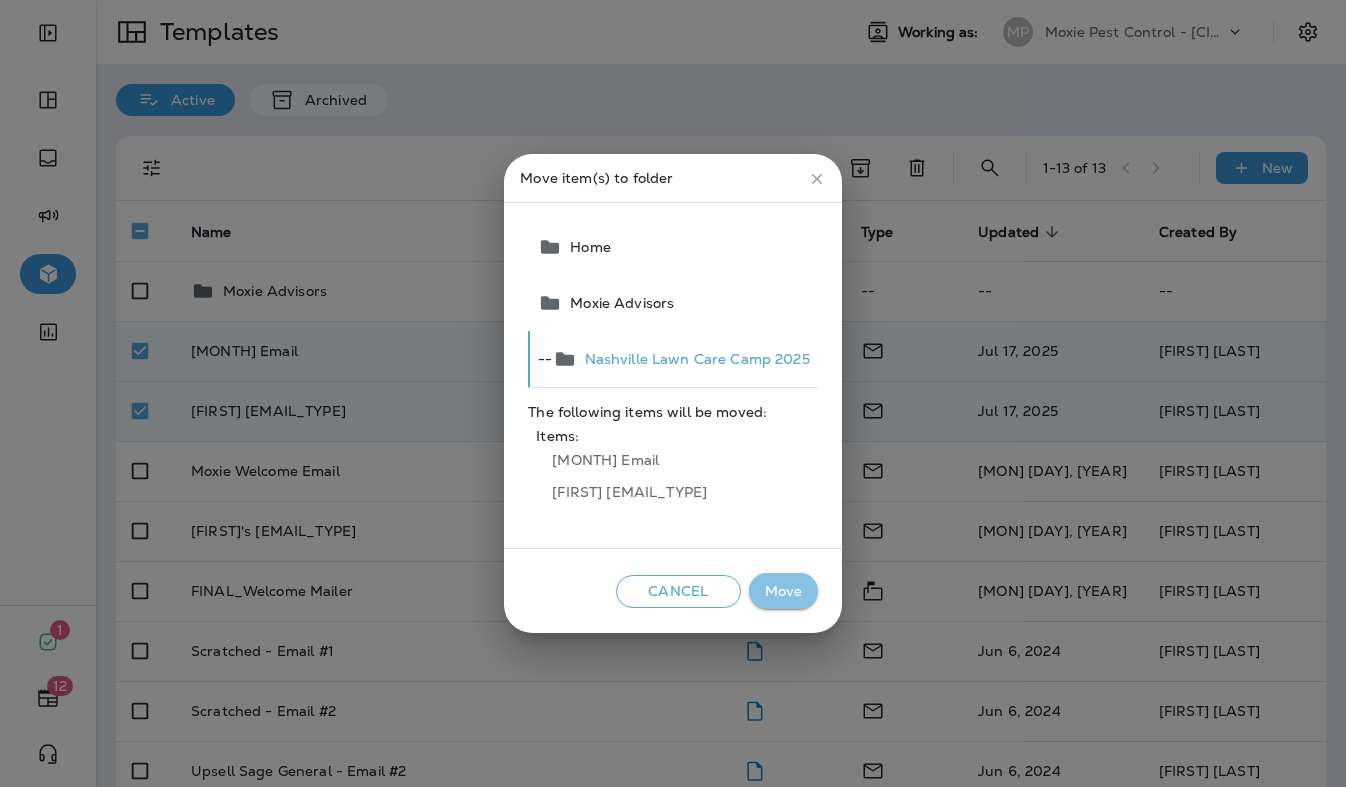 click on "Move" at bounding box center (783, 591) 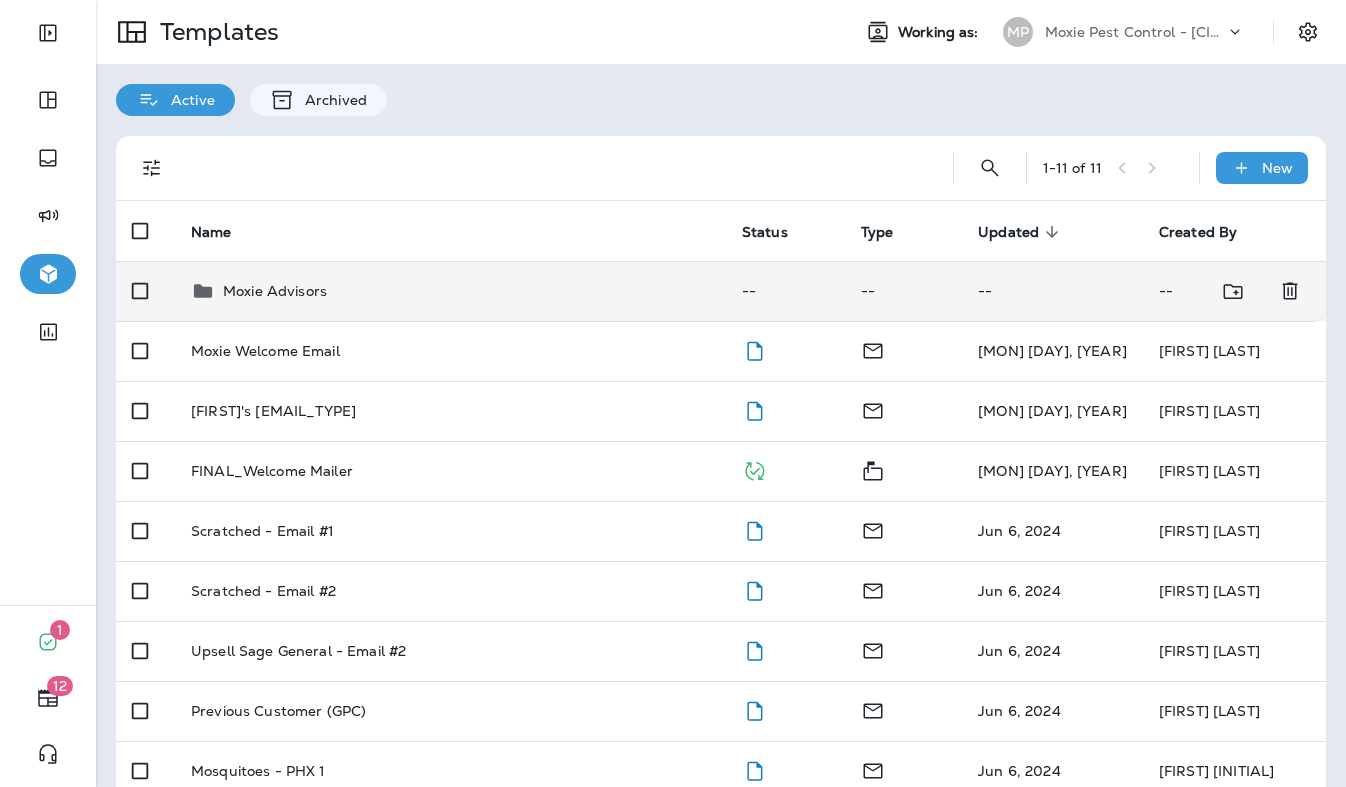 click on "Moxie Advisors" at bounding box center [275, 291] 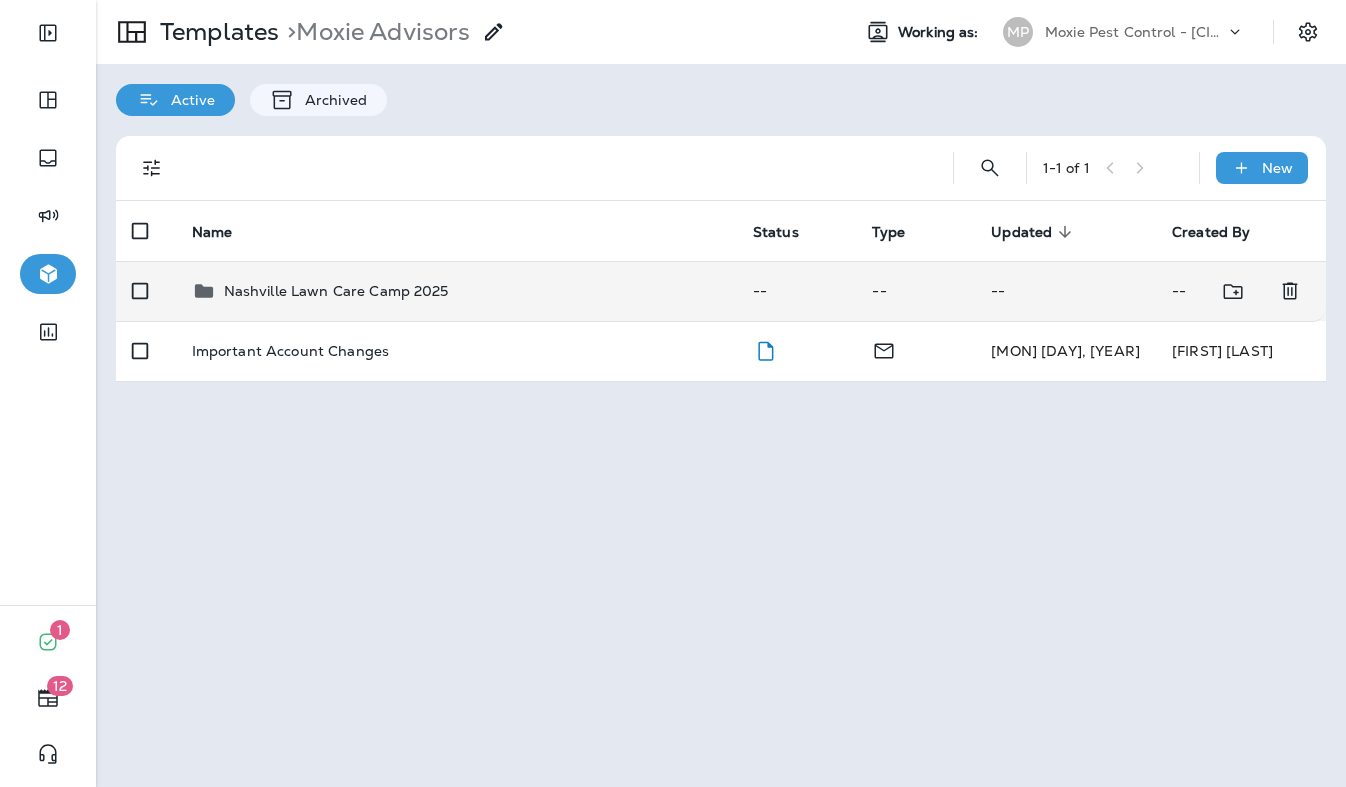 click on "Nashville Lawn Care Camp 2025" at bounding box center (336, 291) 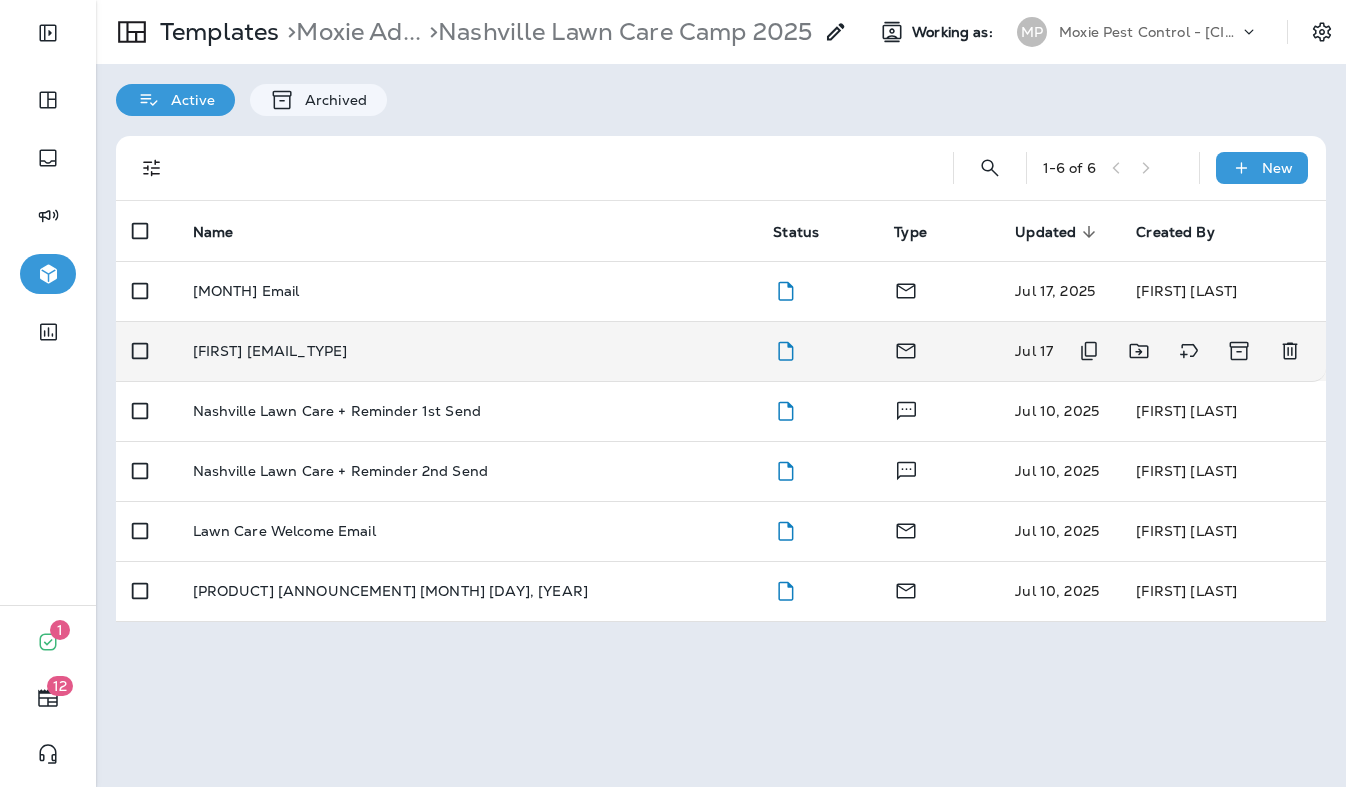click on "[FIRST] [EMAIL_TYPE]" at bounding box center [467, 351] 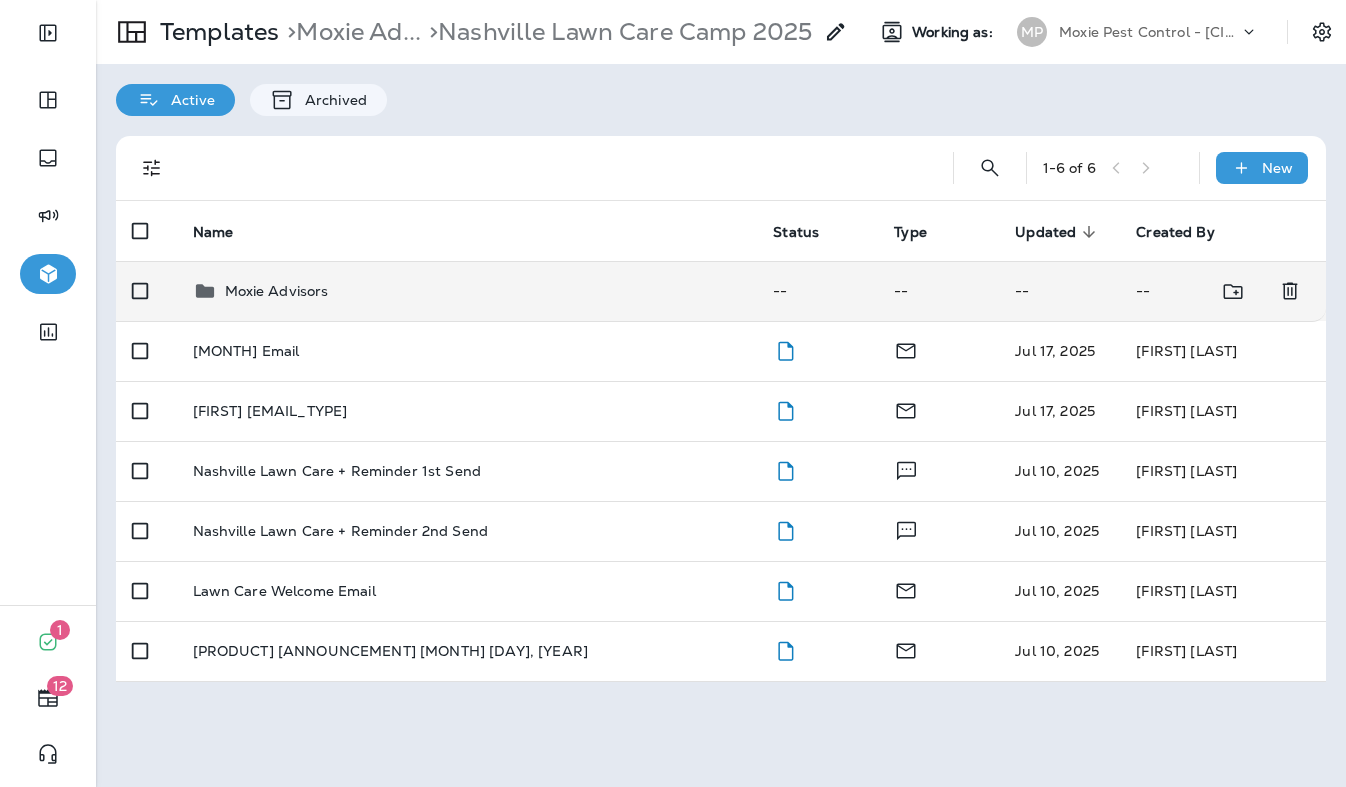 click on "Moxie Advisors" at bounding box center (277, 291) 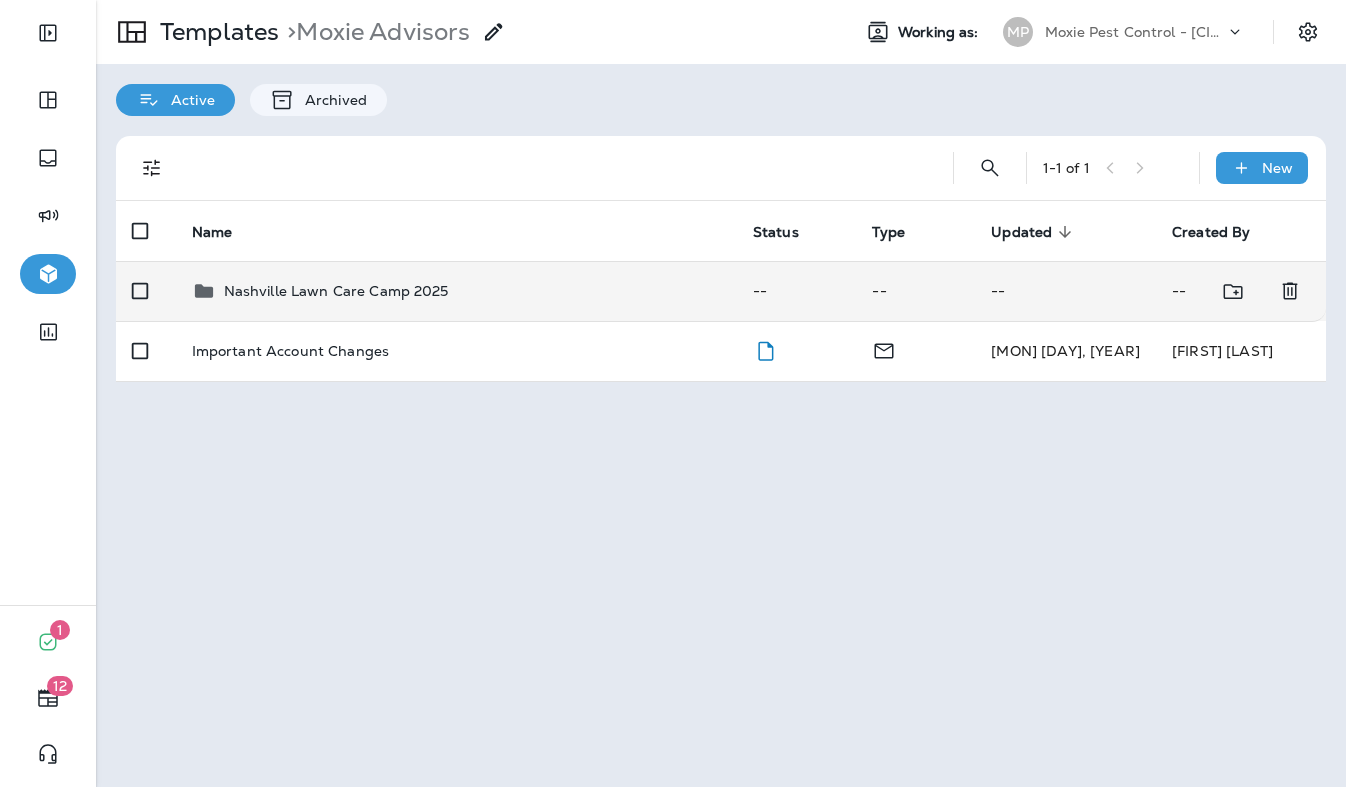 click on "Nashville Lawn Care Camp 2025" at bounding box center (336, 291) 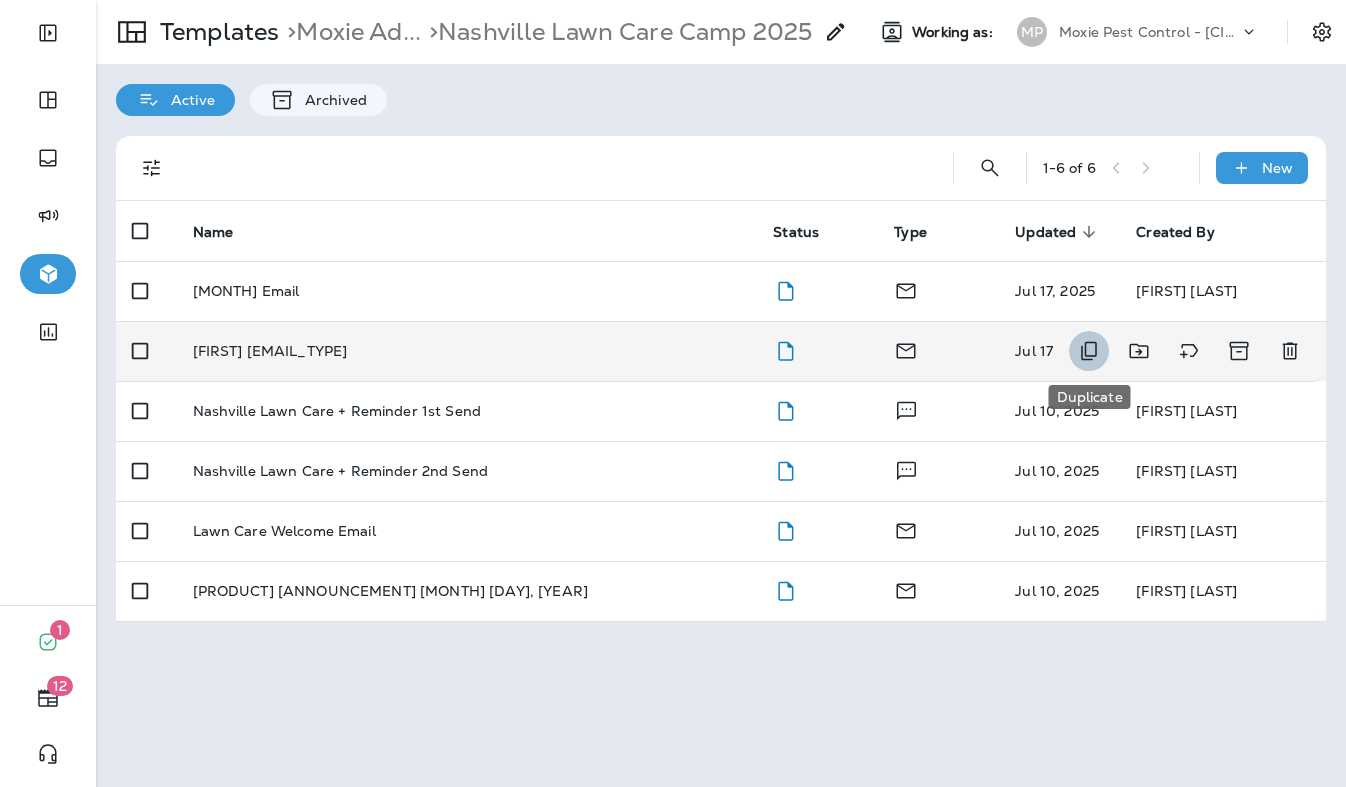 click 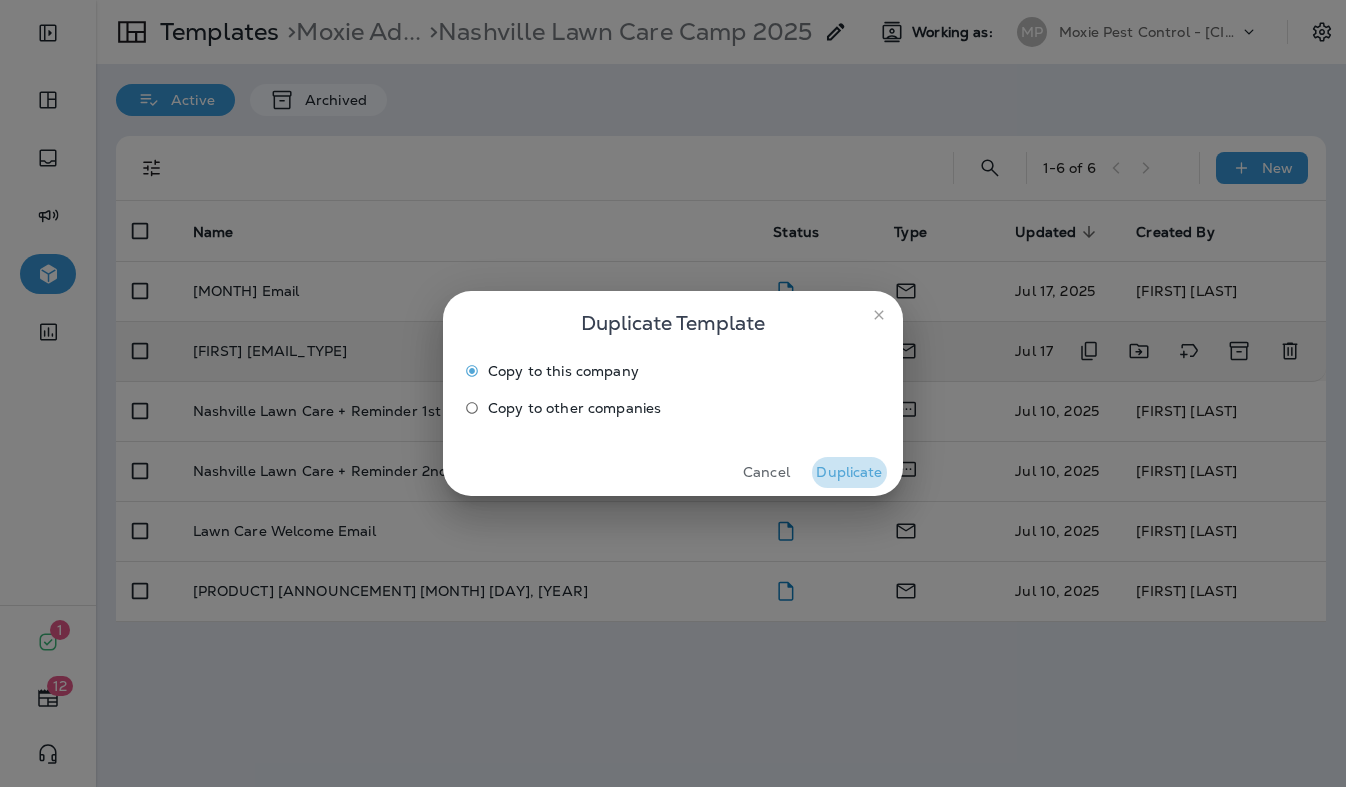 click on "Duplicate" at bounding box center (849, 472) 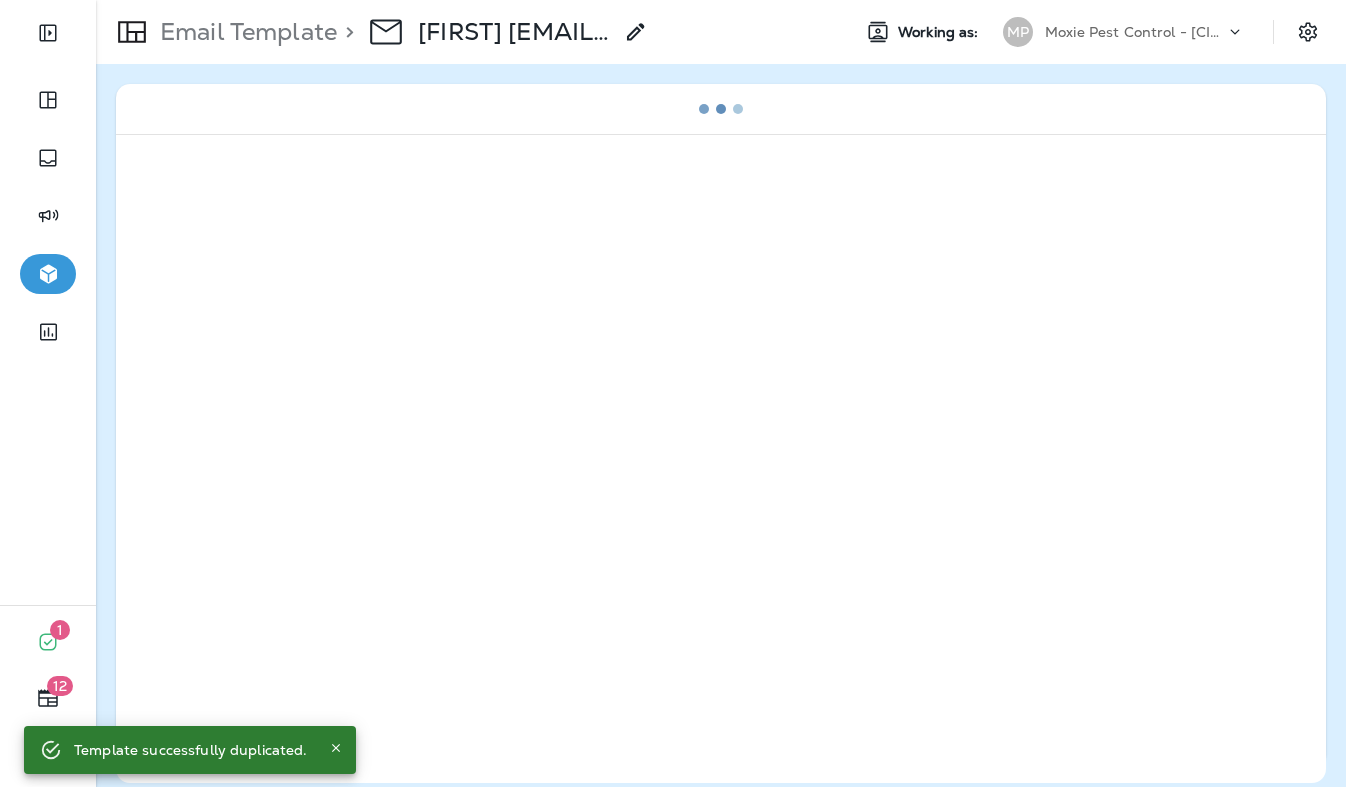 click on "> [FIRST] [EMAIL_TYPE]" at bounding box center [492, 32] 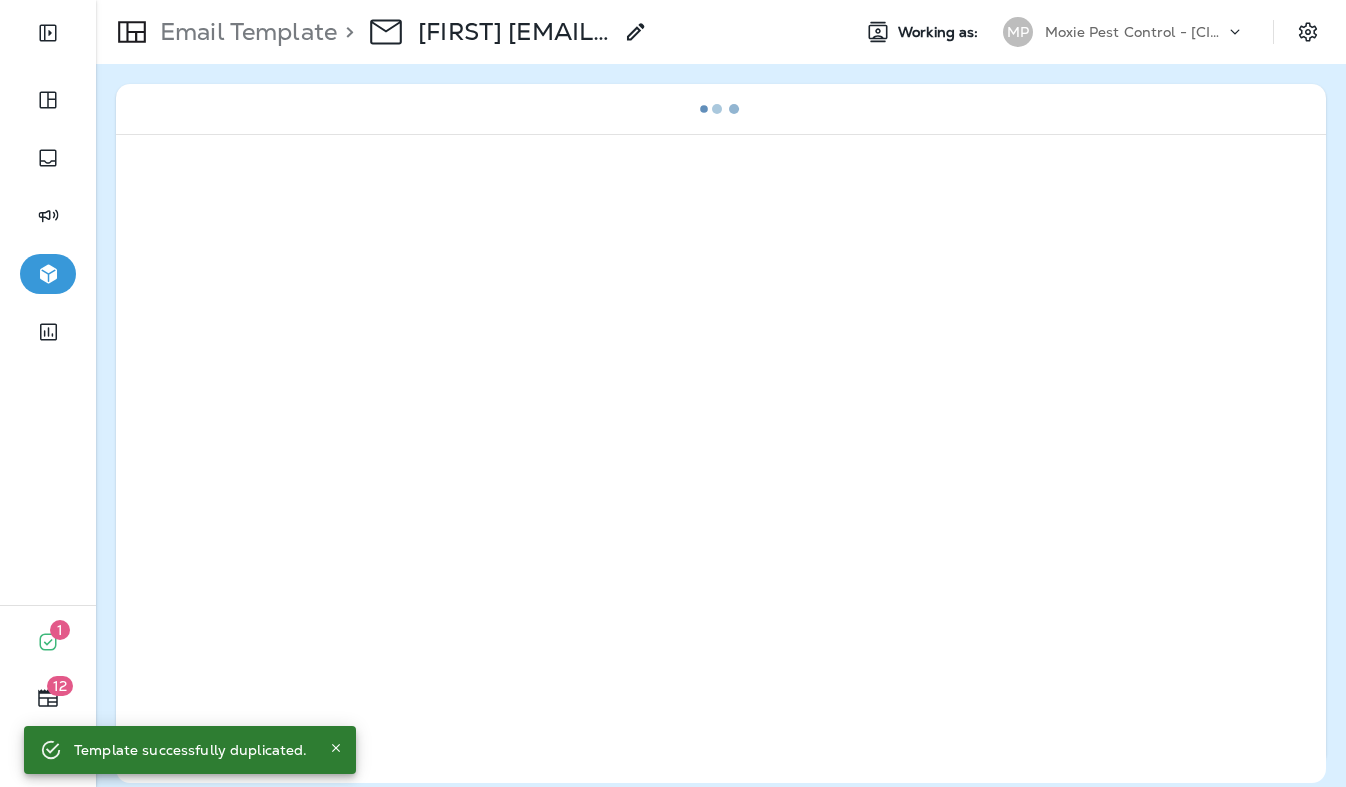 click on "[FIRST] [EMAIL_TYPE]" at bounding box center (515, 32) 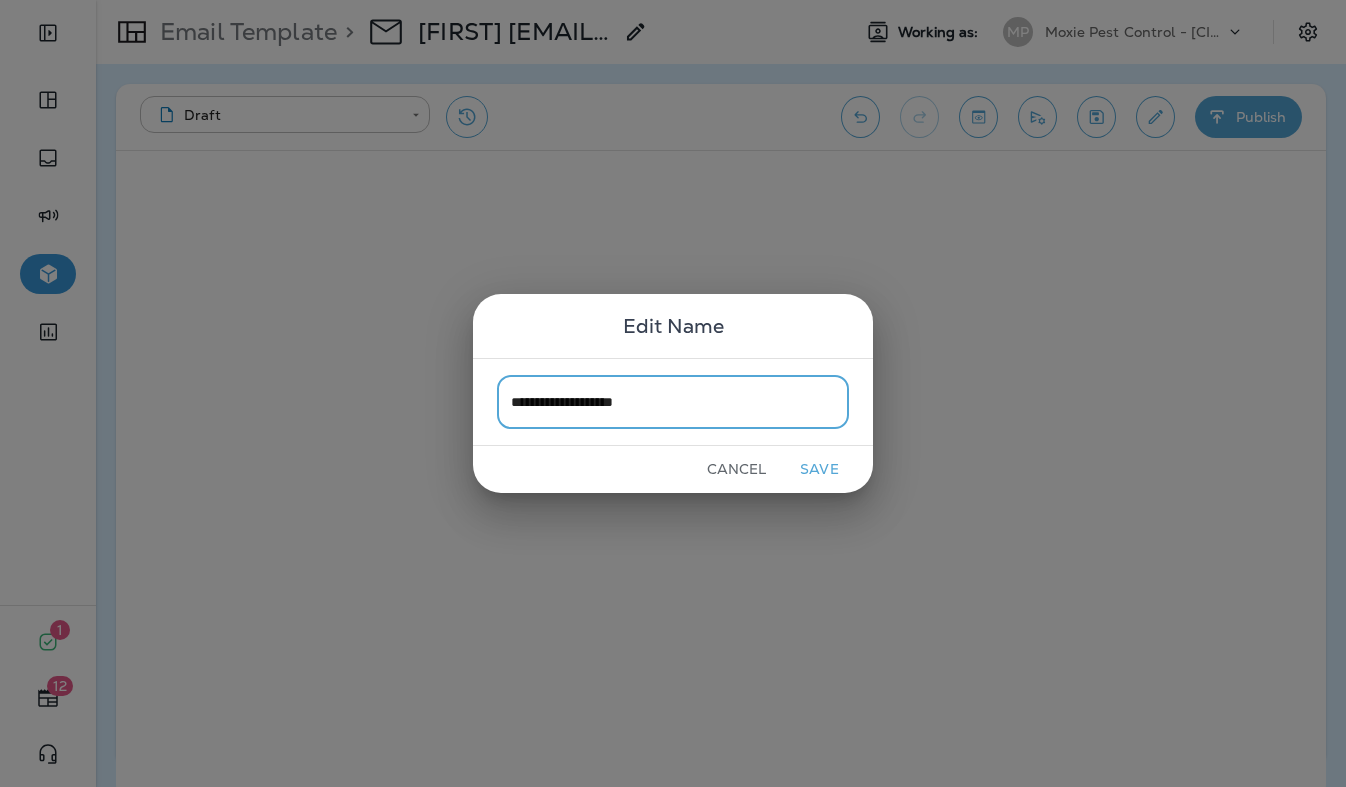 type on "**********" 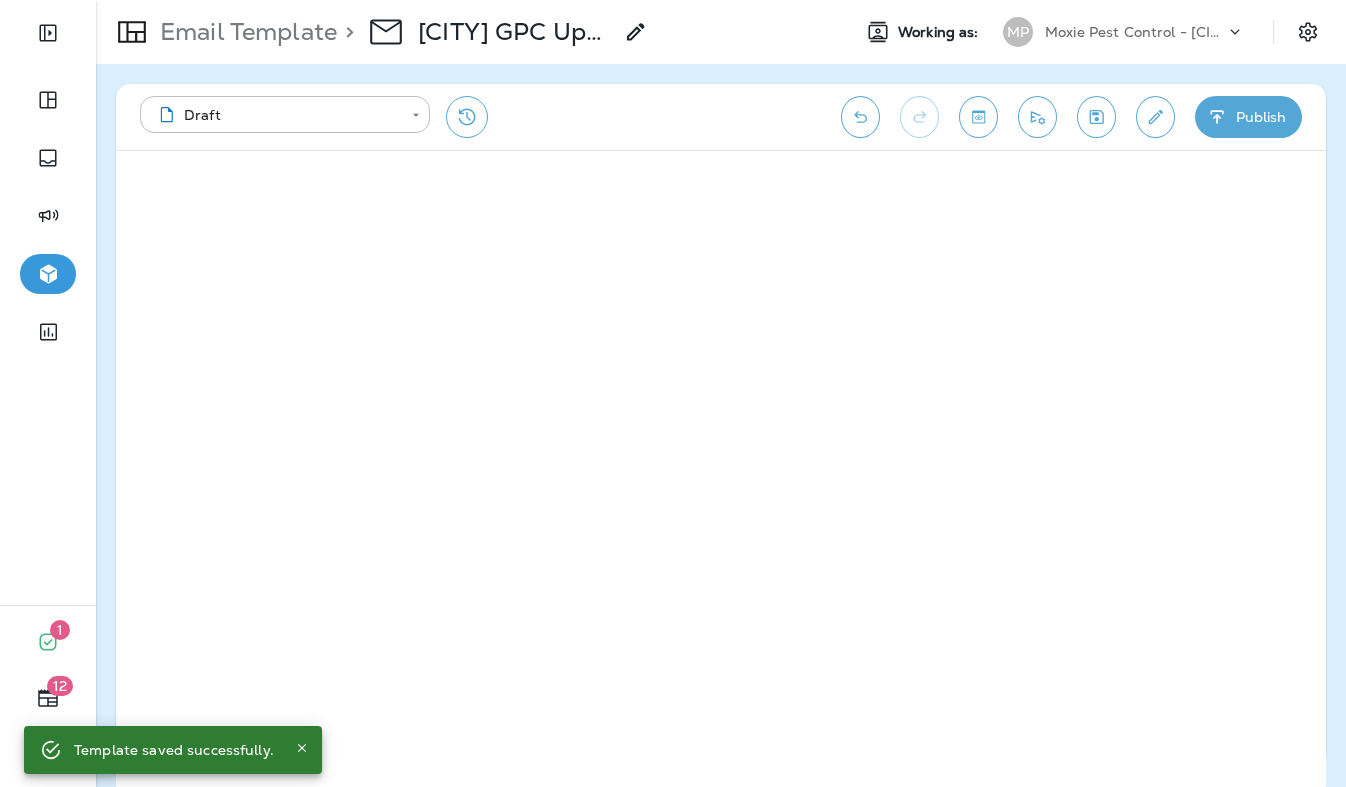 click 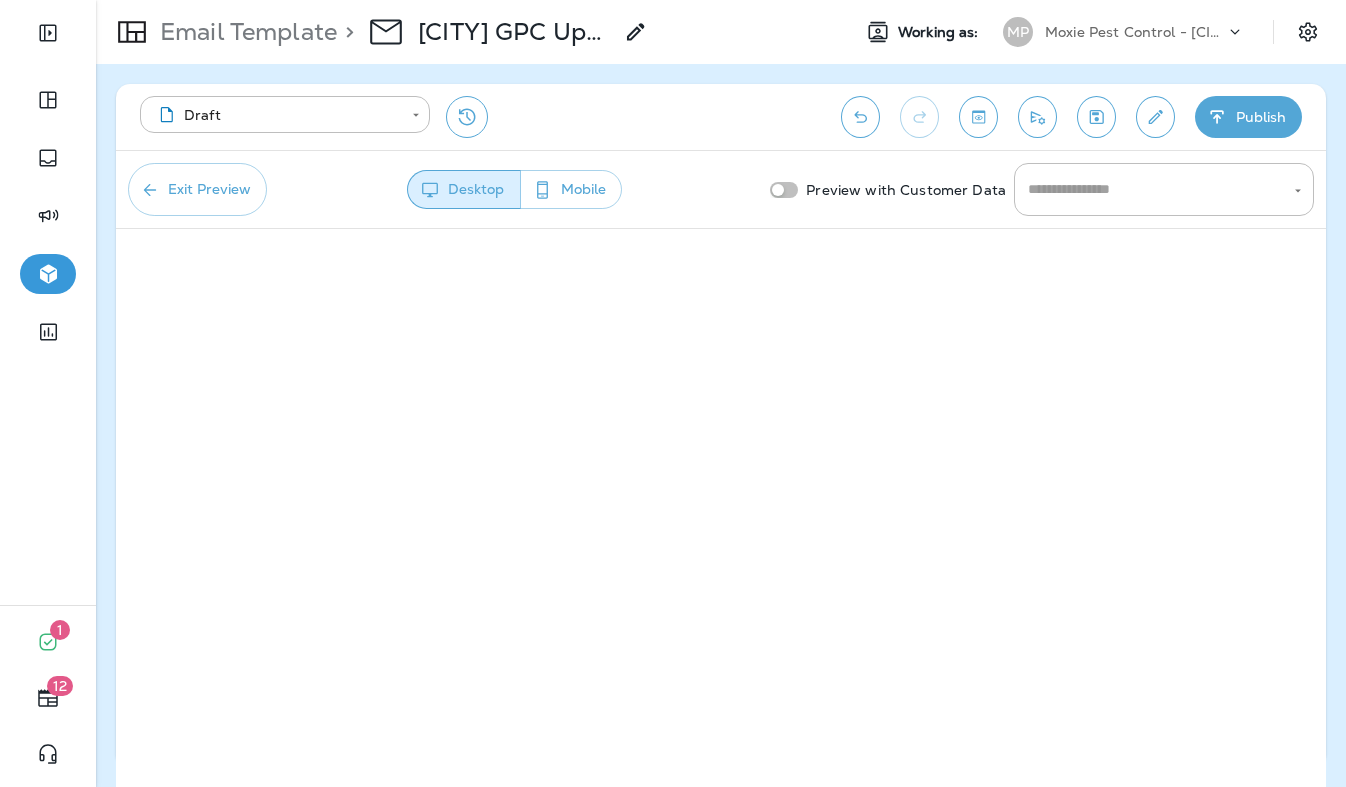 click on "Email Template" at bounding box center [244, 32] 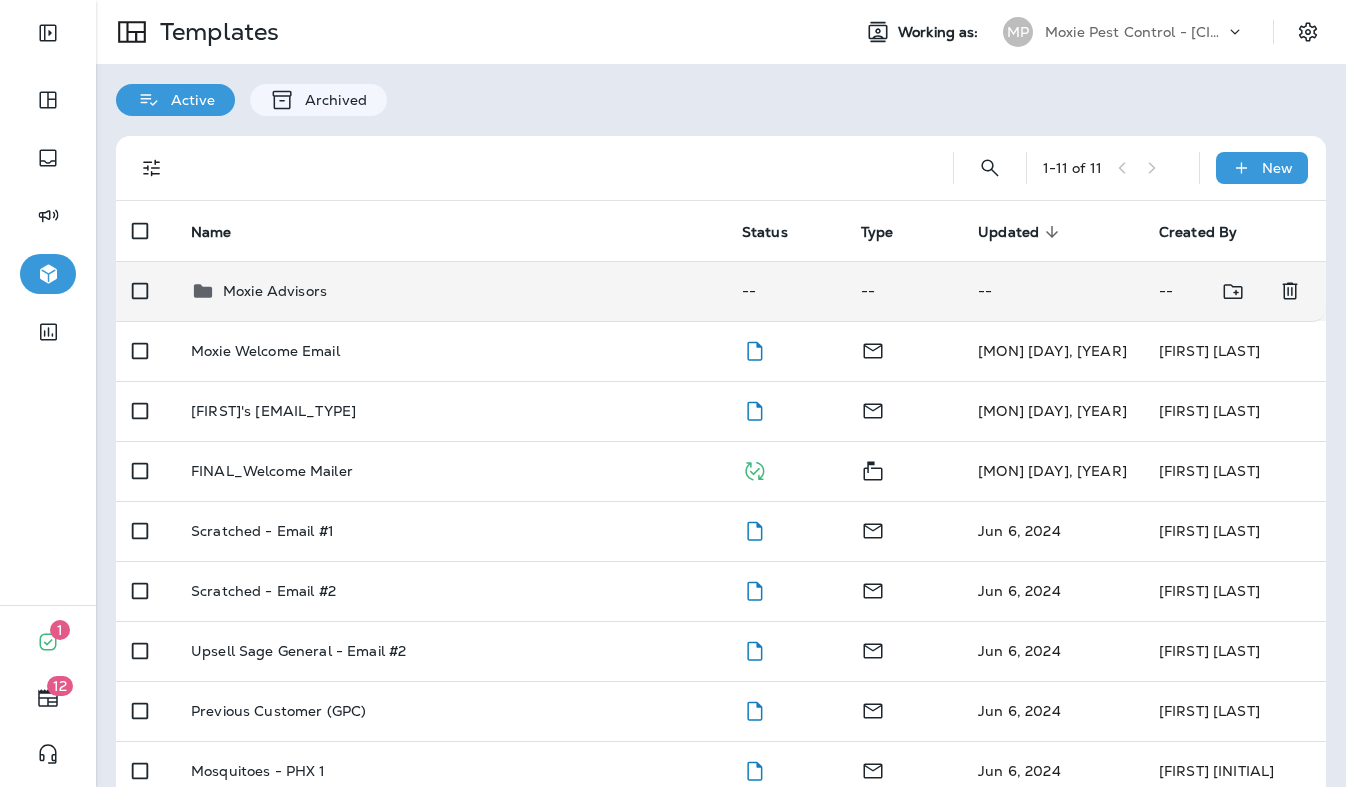 click on "Moxie Advisors" at bounding box center [275, 291] 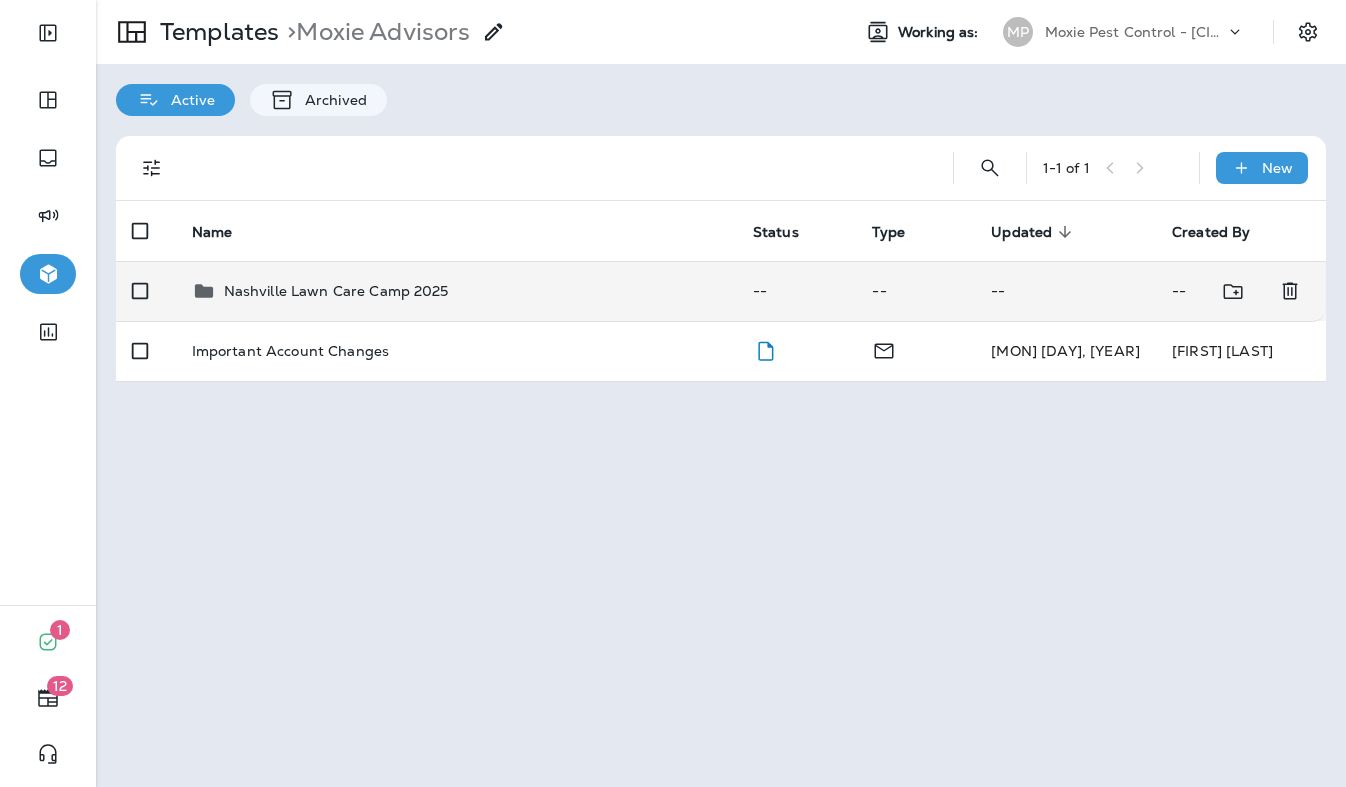 click on "Nashville Lawn Care Camp 2025" at bounding box center [336, 291] 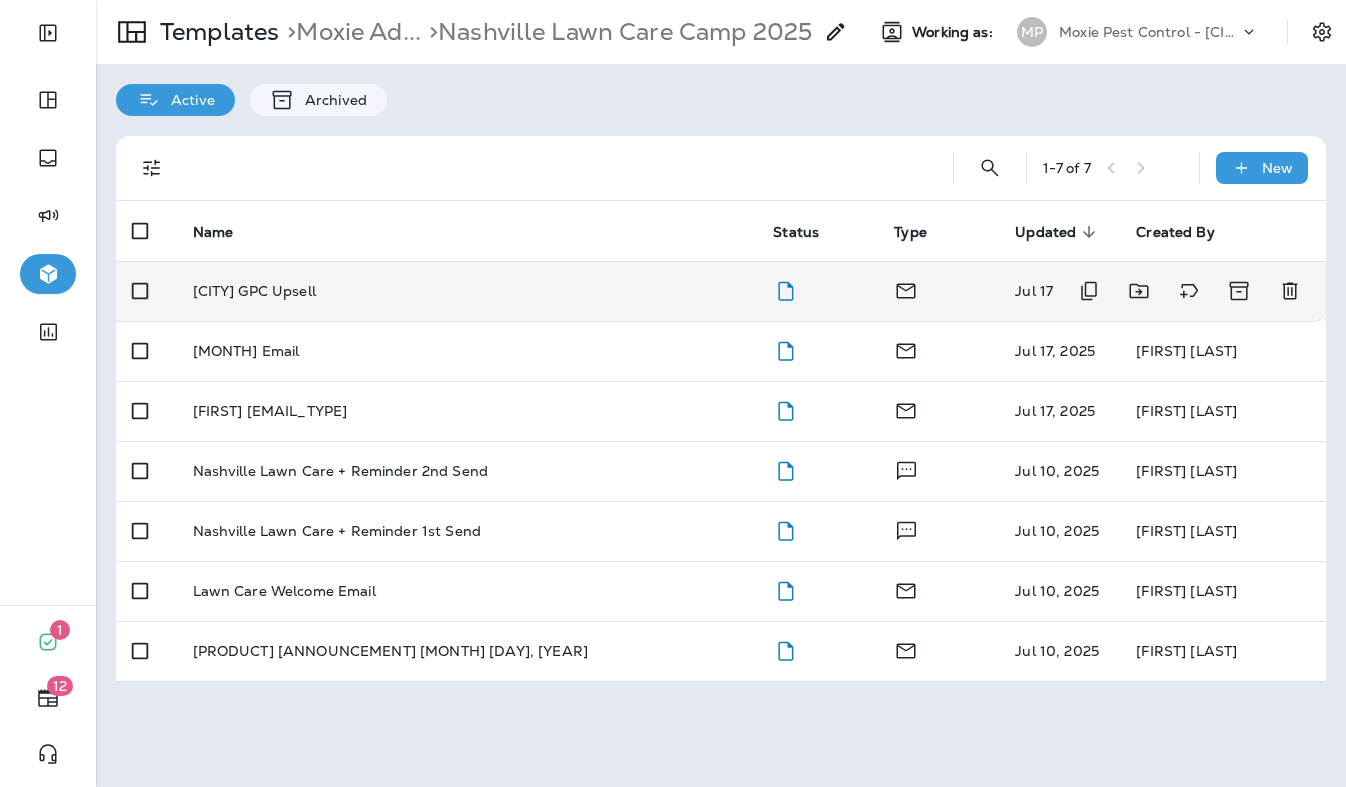 click on "[CITY] GPC Upsell" at bounding box center [467, 291] 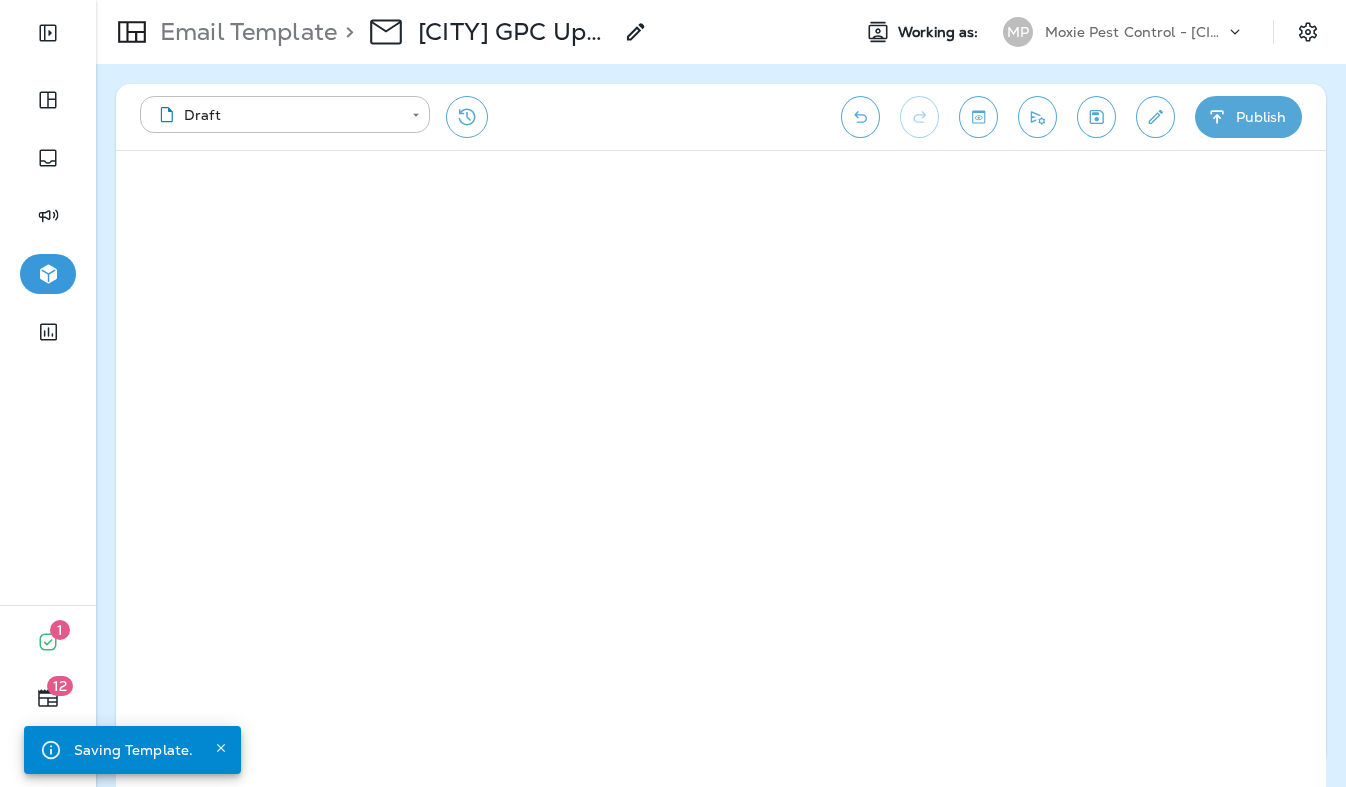 click at bounding box center (48, 496) 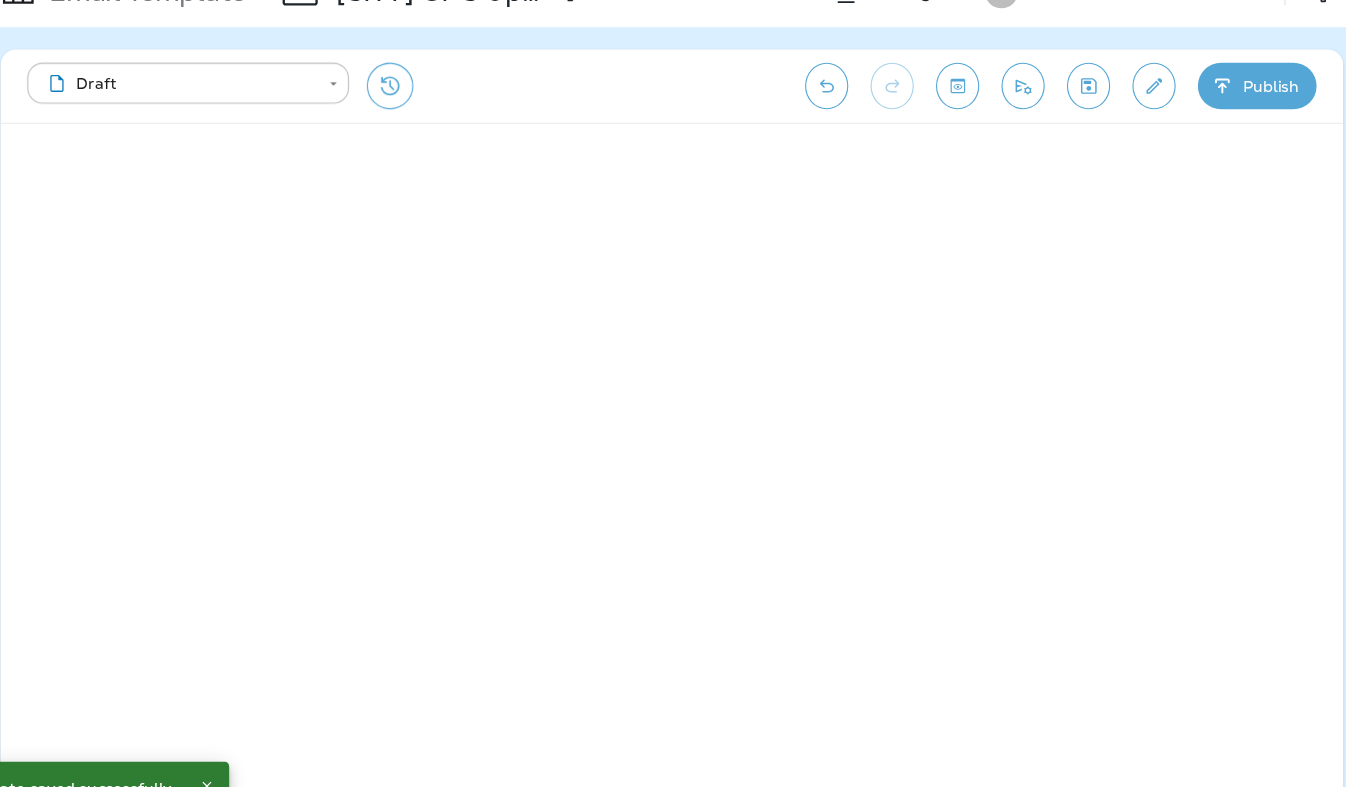 scroll, scrollTop: 0, scrollLeft: 0, axis: both 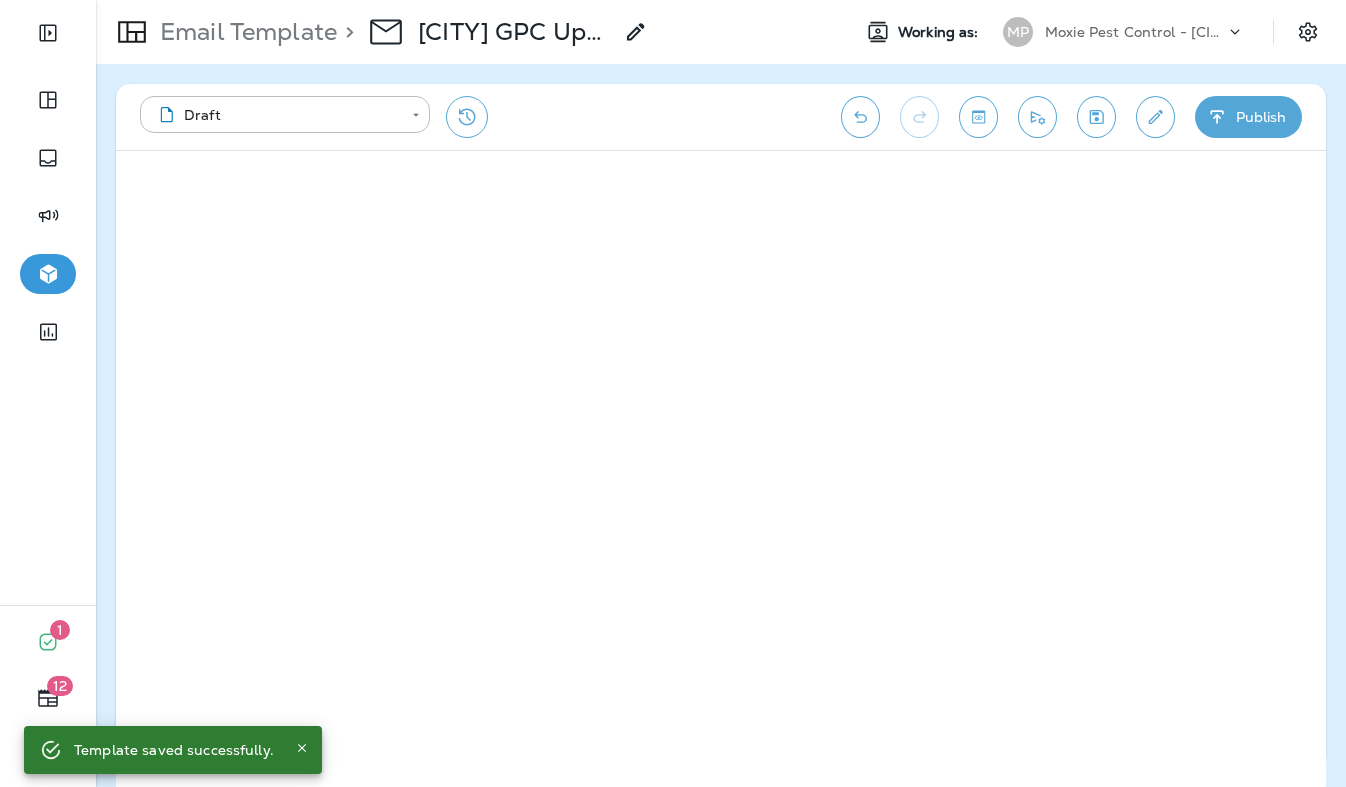click 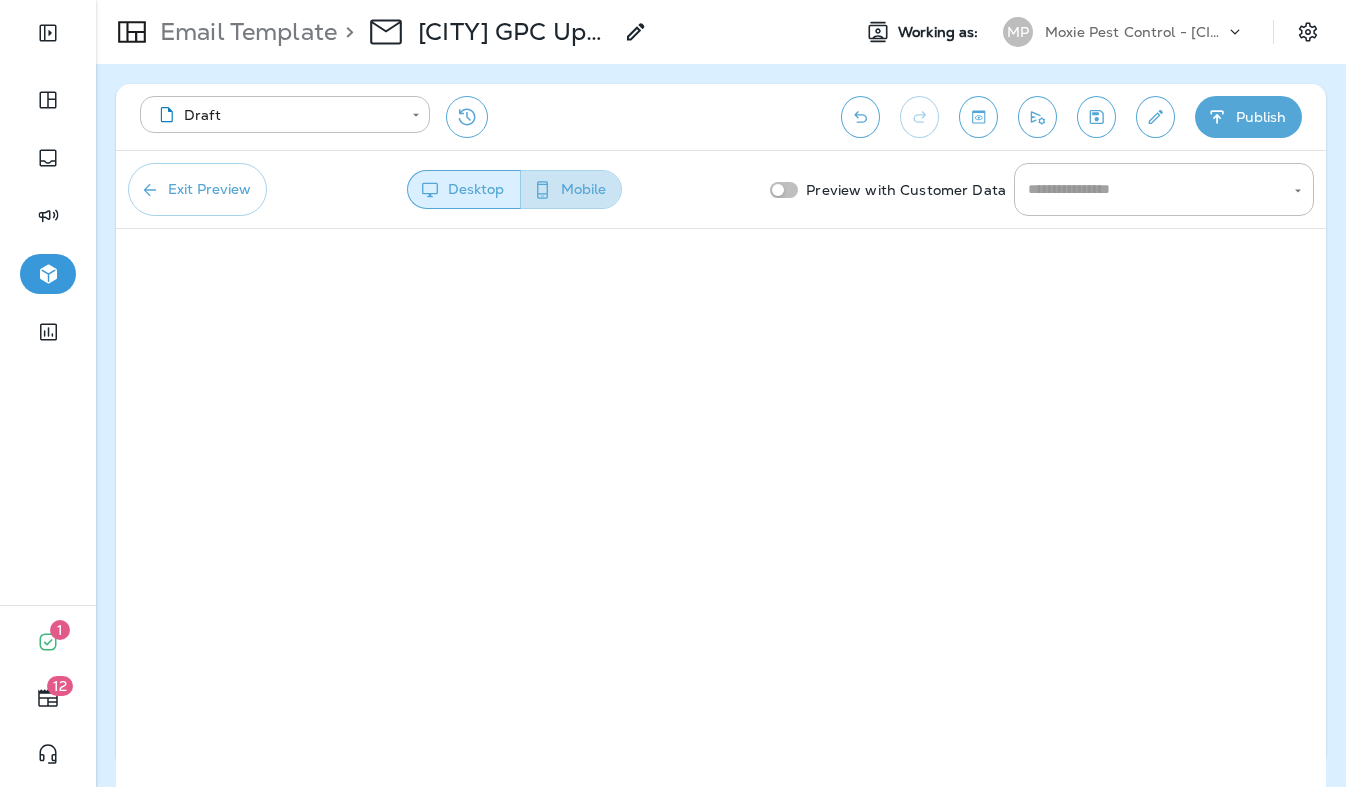 click 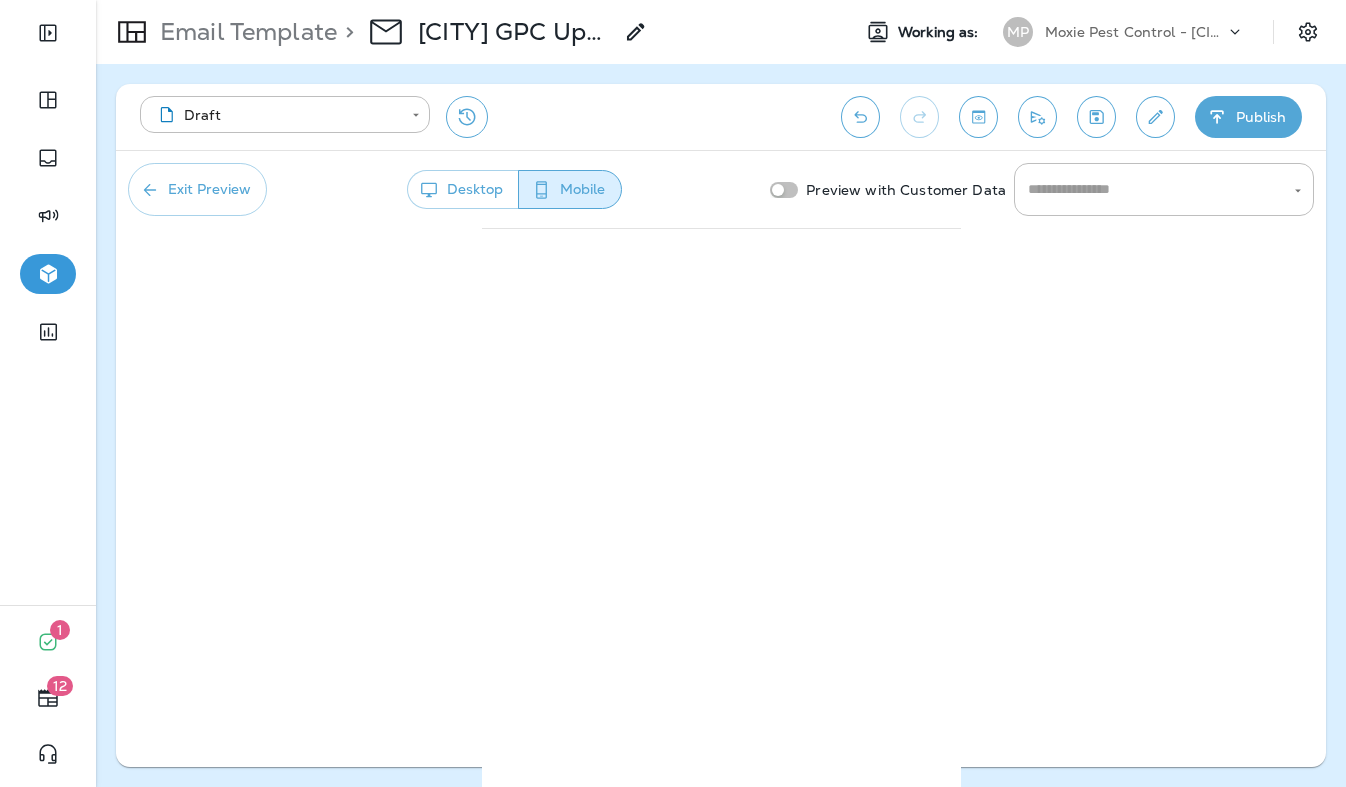 click on "Desktop" at bounding box center [463, 189] 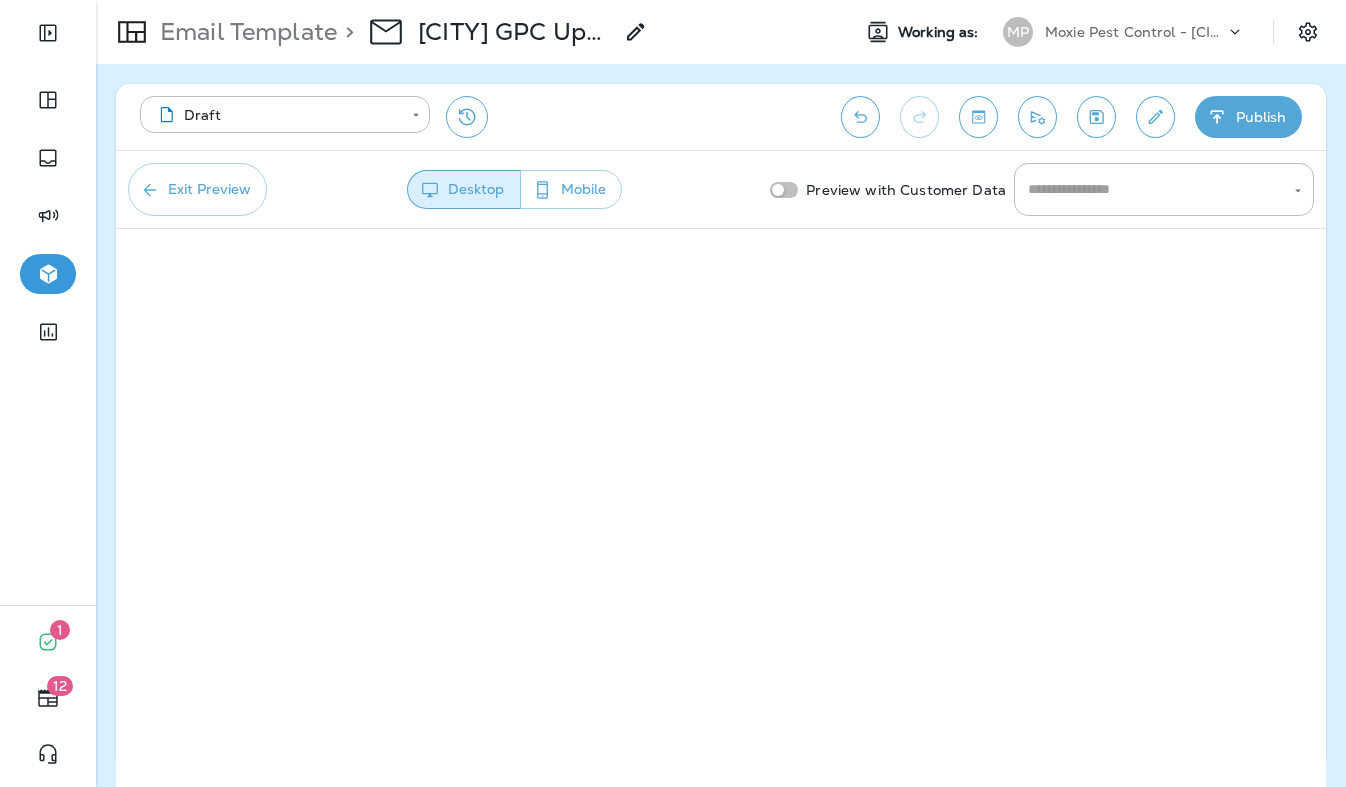 click on "Exit Preview" at bounding box center [197, 189] 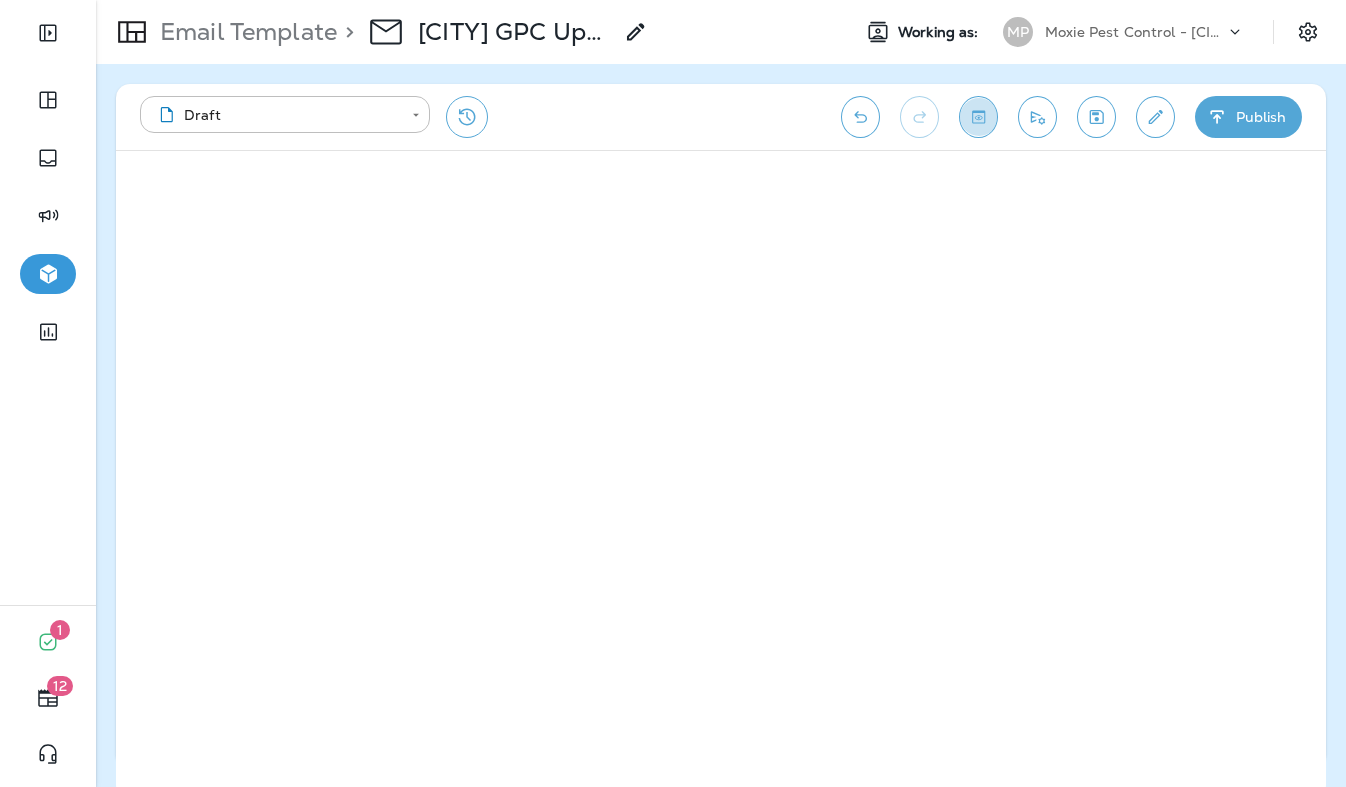 click 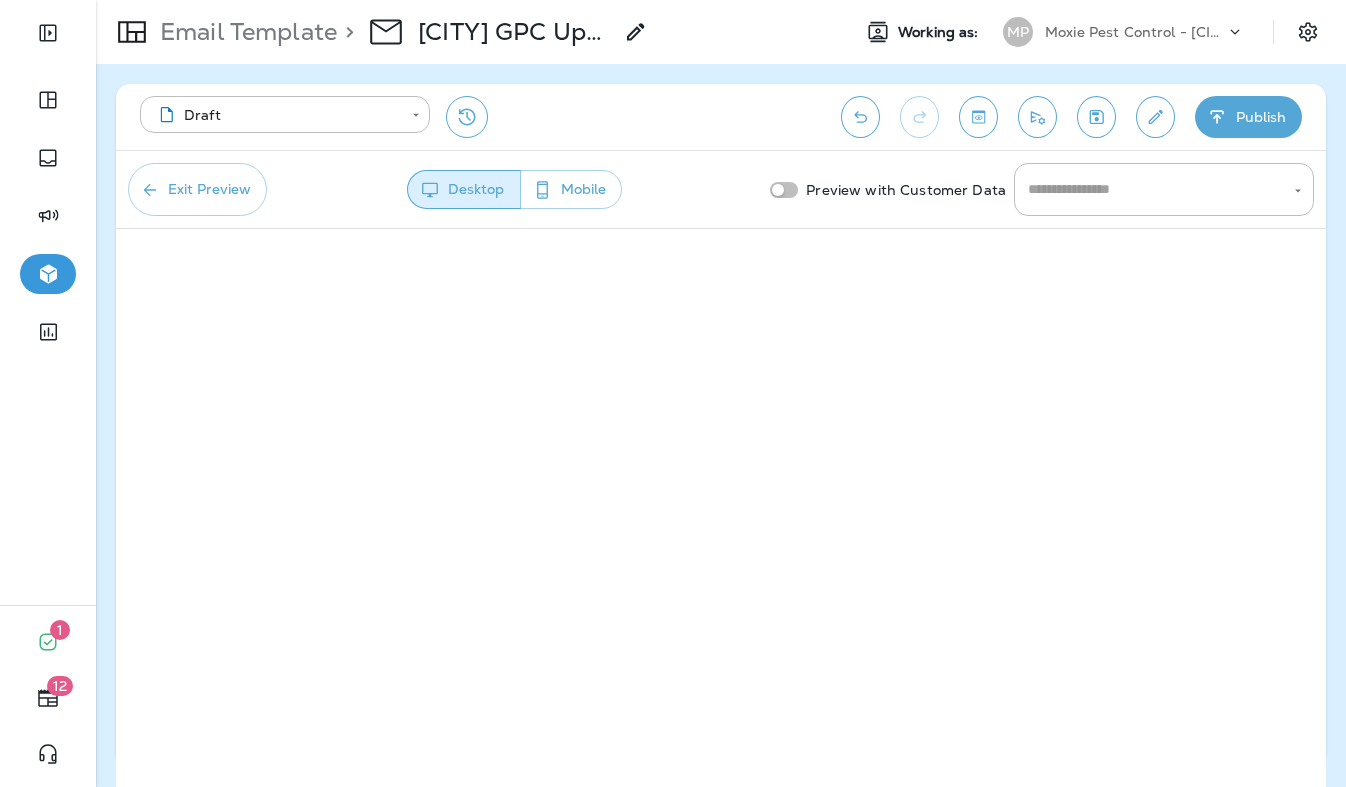 click on "Mobile" at bounding box center [571, 189] 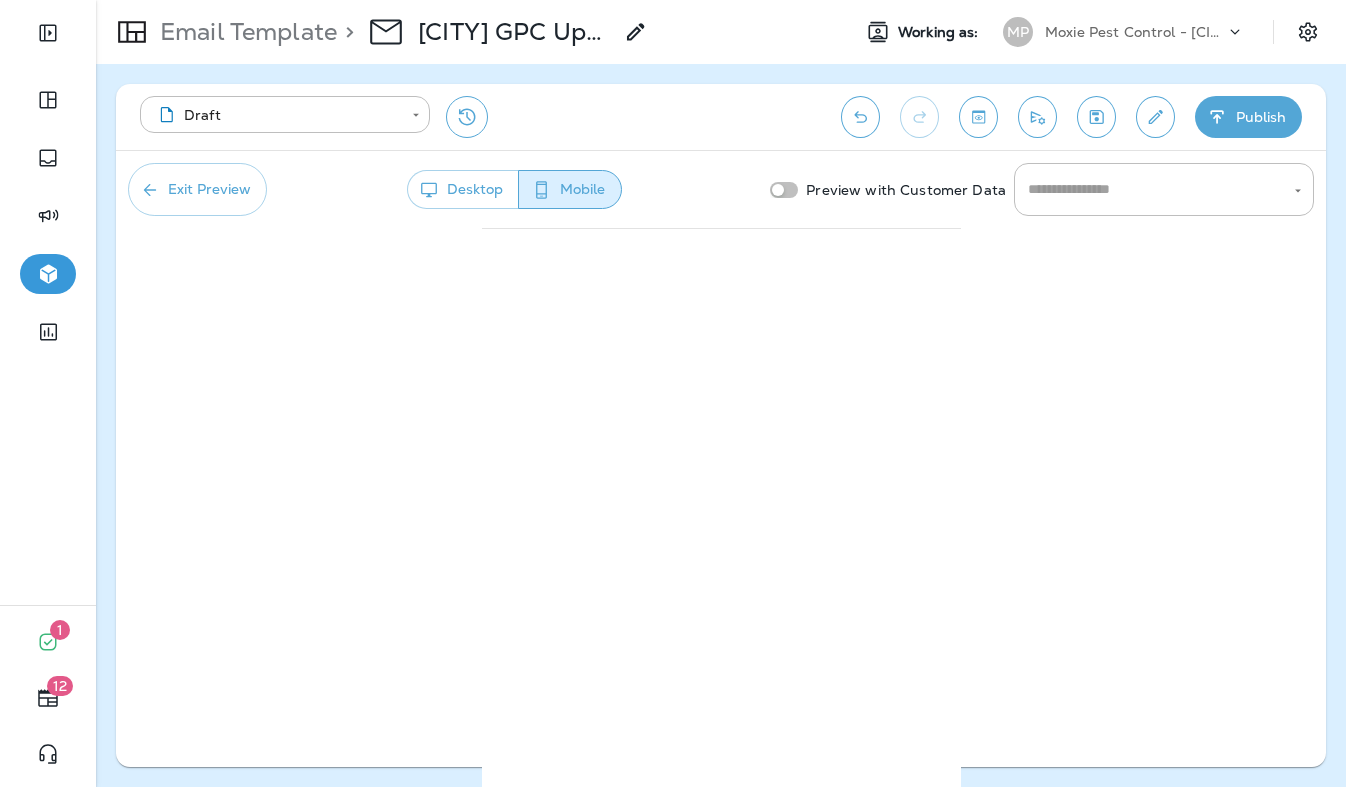 click on "Exit Preview" at bounding box center [197, 189] 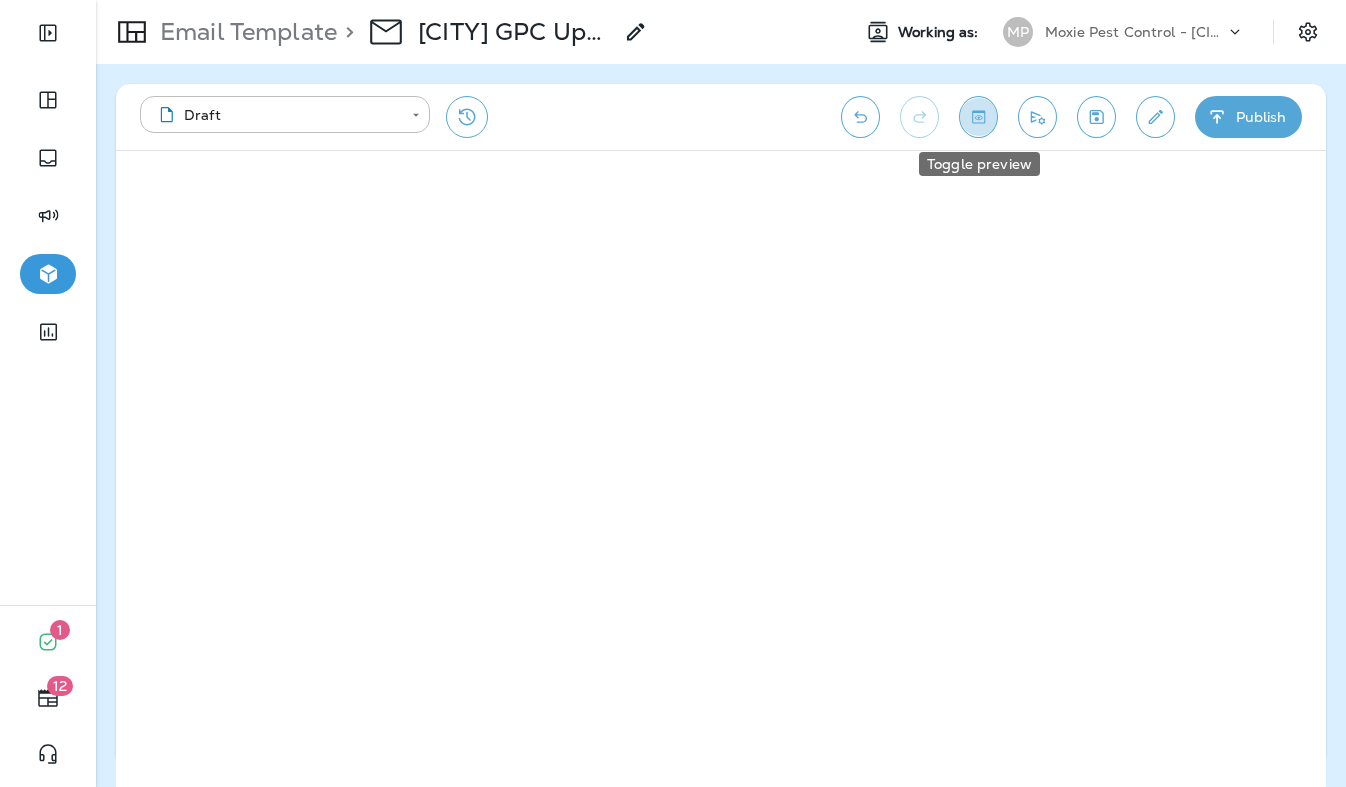 click 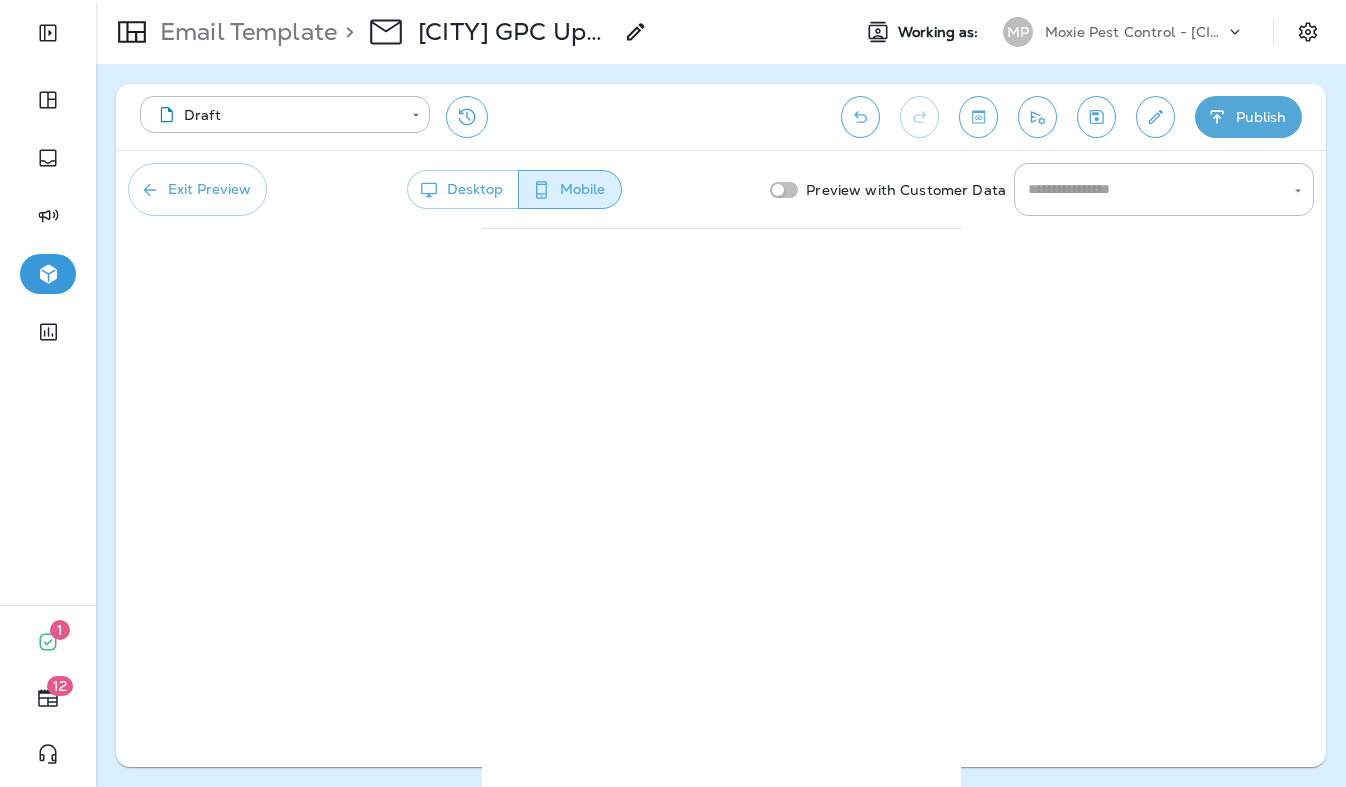 click on "Desktop" at bounding box center (463, 189) 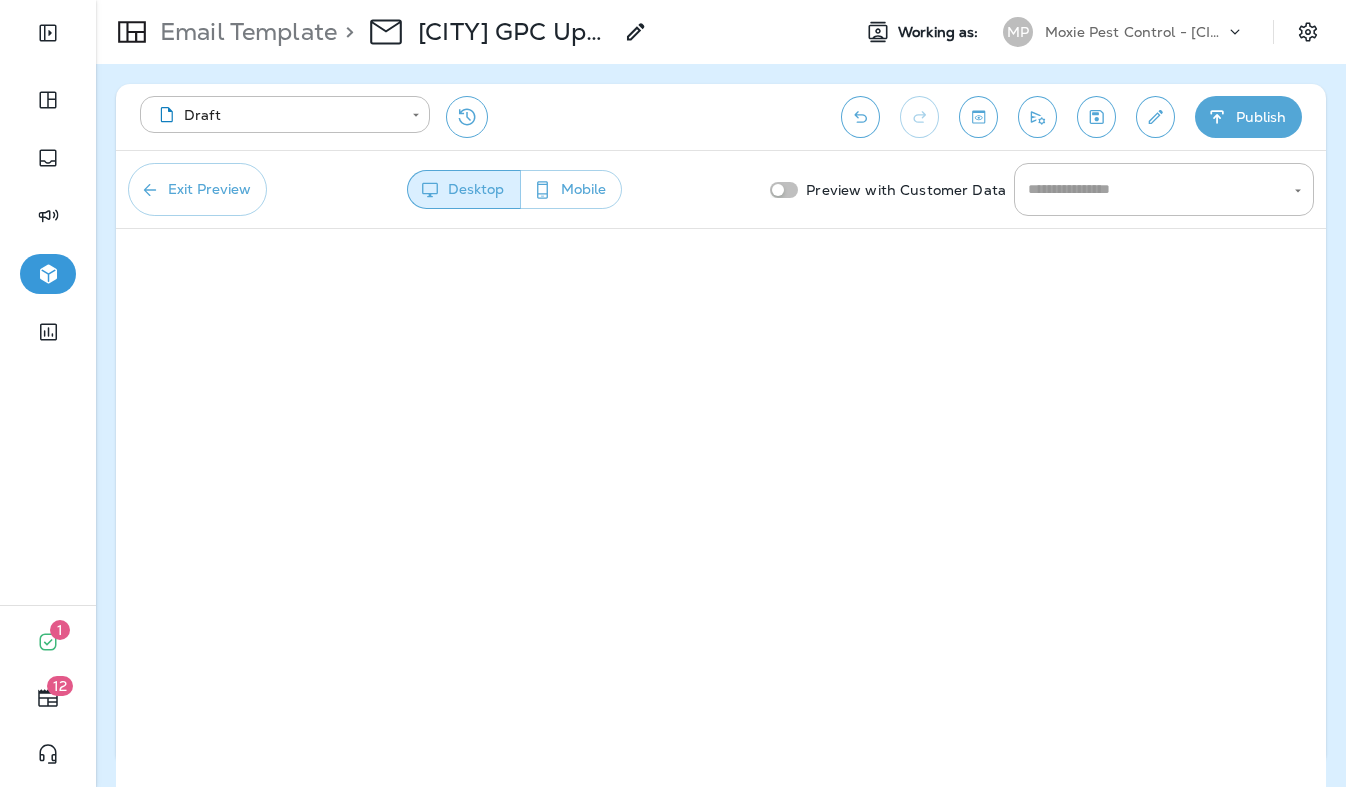 click on "Exit Preview" at bounding box center [197, 189] 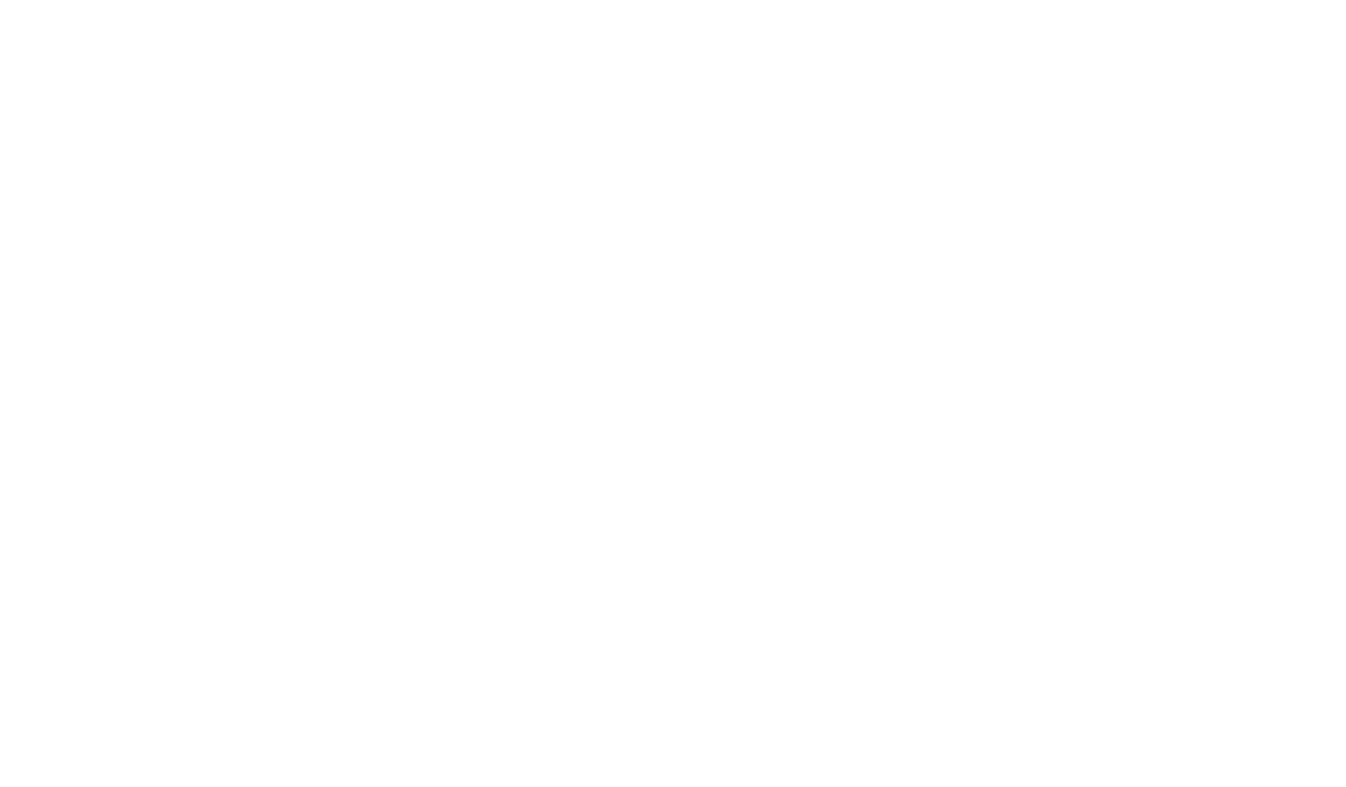 scroll, scrollTop: 0, scrollLeft: 0, axis: both 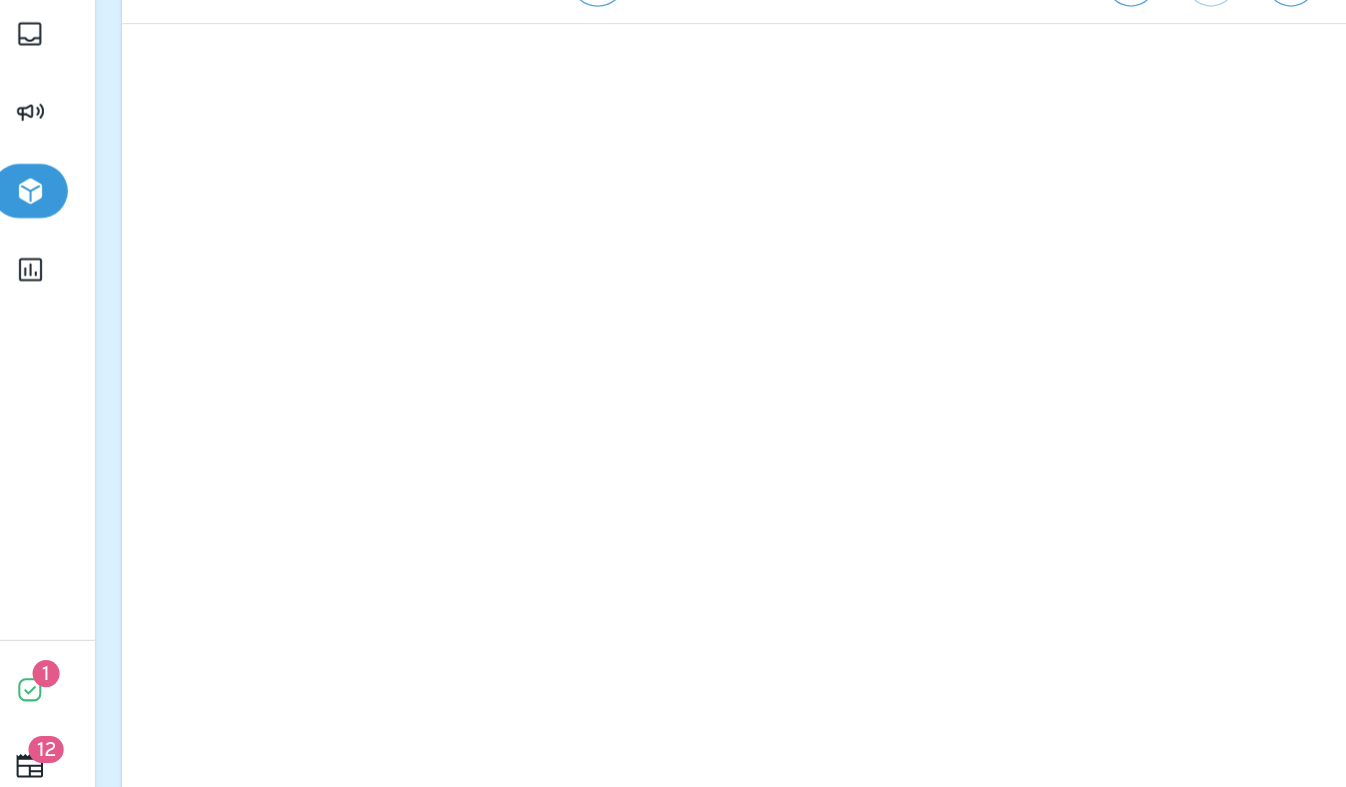 click on "**********" at bounding box center [721, 425] 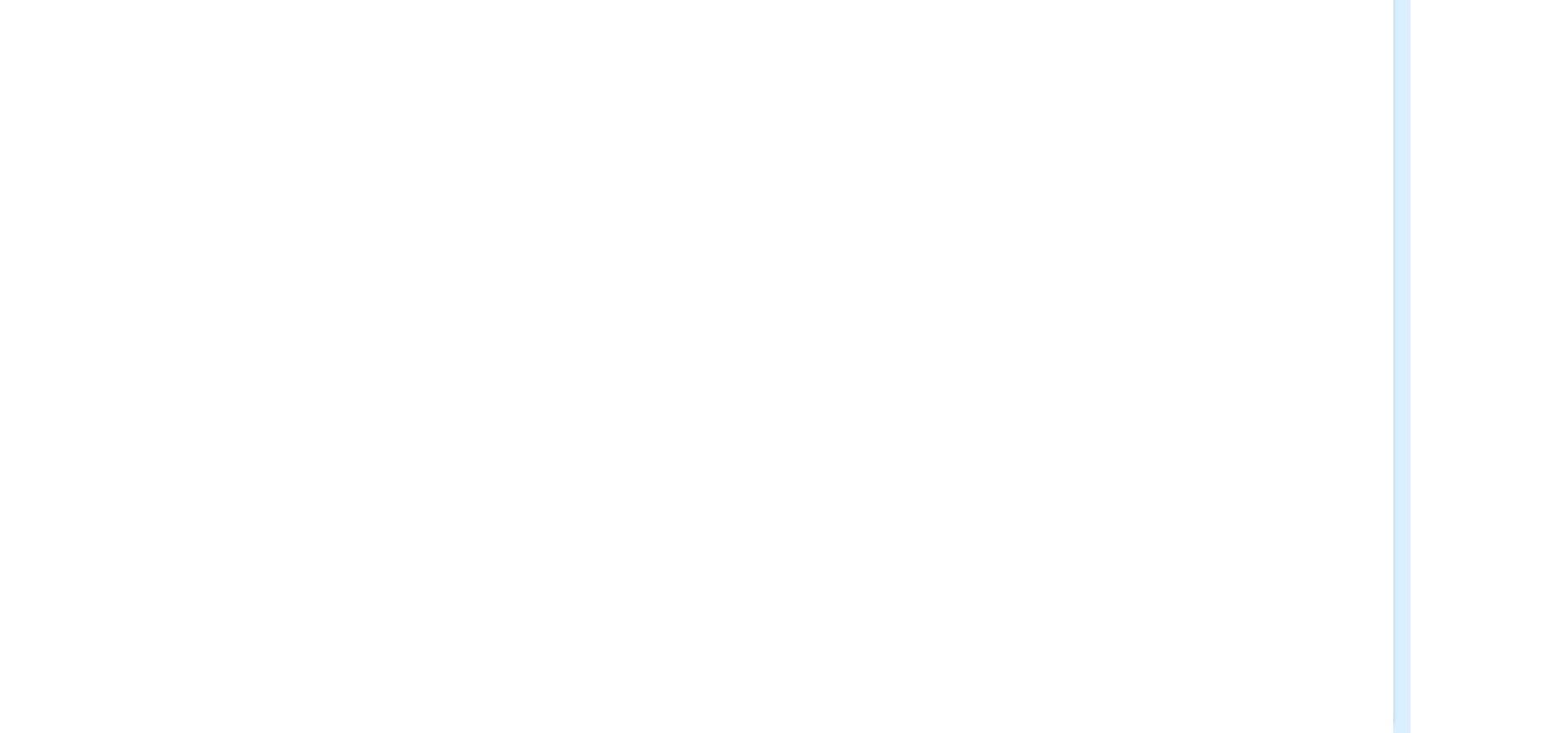 scroll, scrollTop: 0, scrollLeft: 0, axis: both 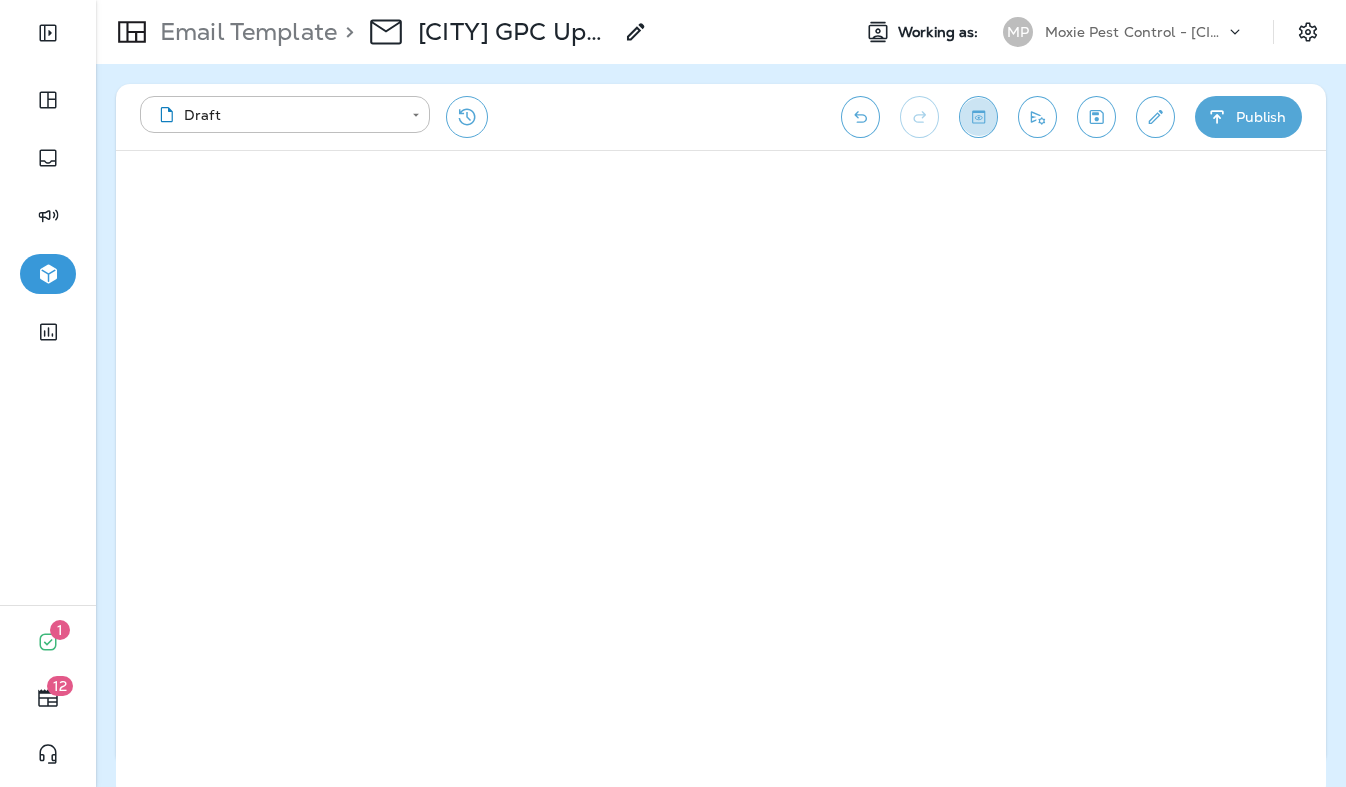 click 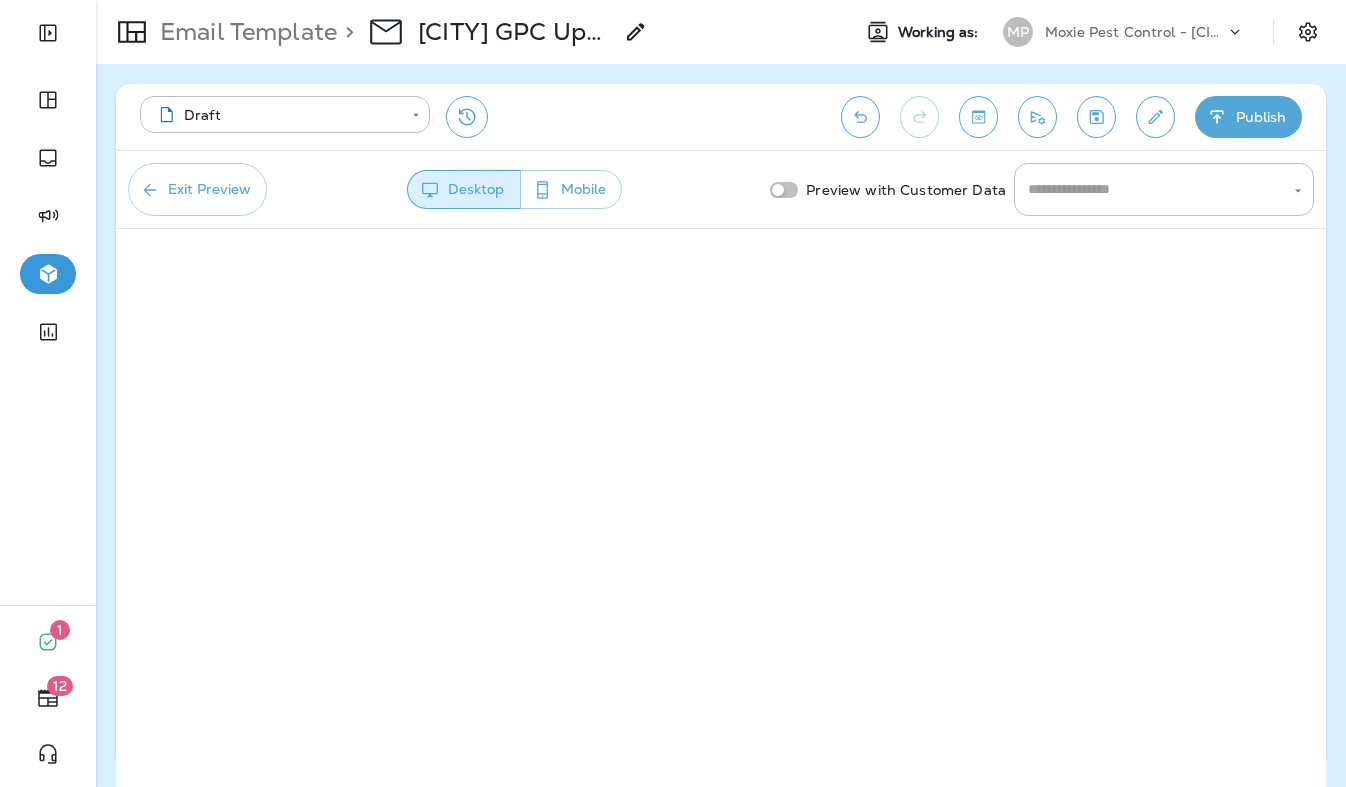 click on "Exit Preview" at bounding box center [197, 189] 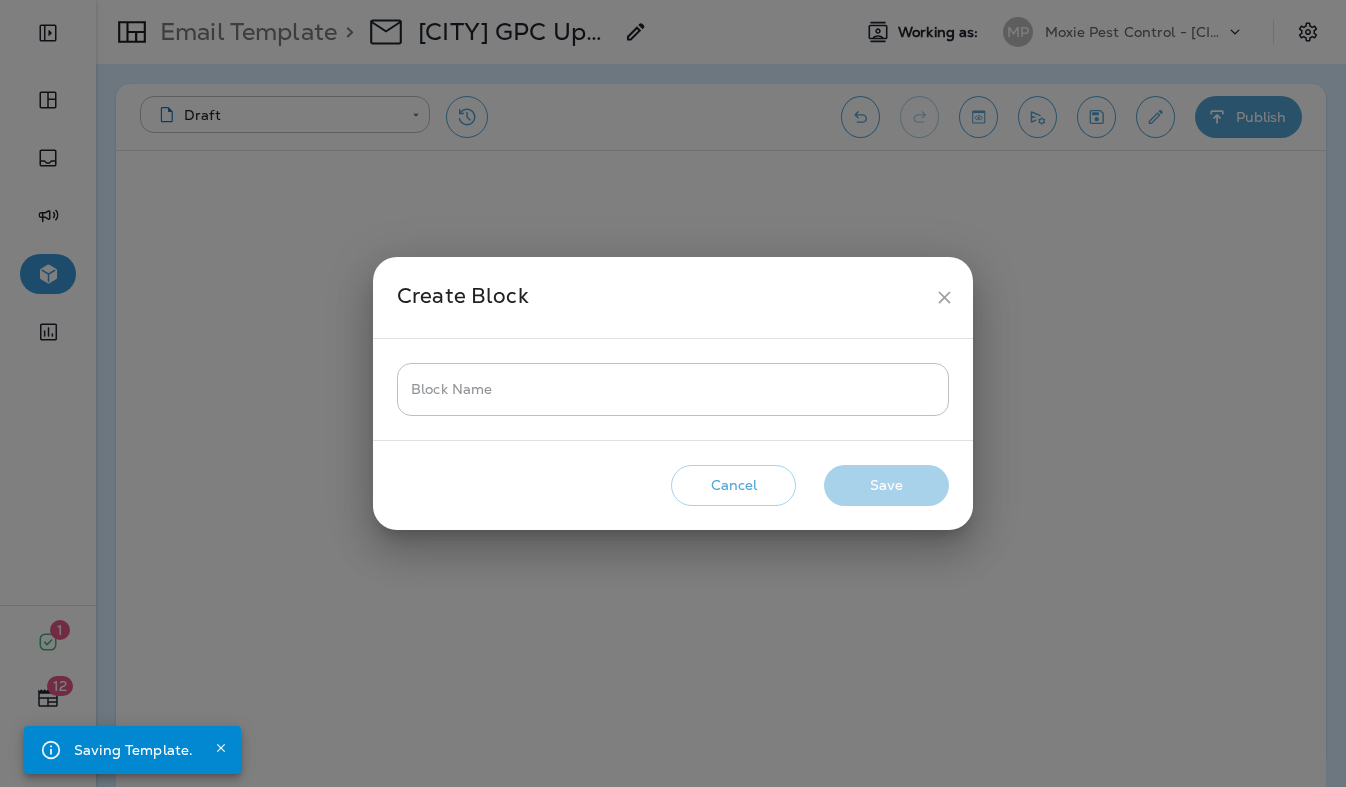 click on "Cancel" at bounding box center (733, 485) 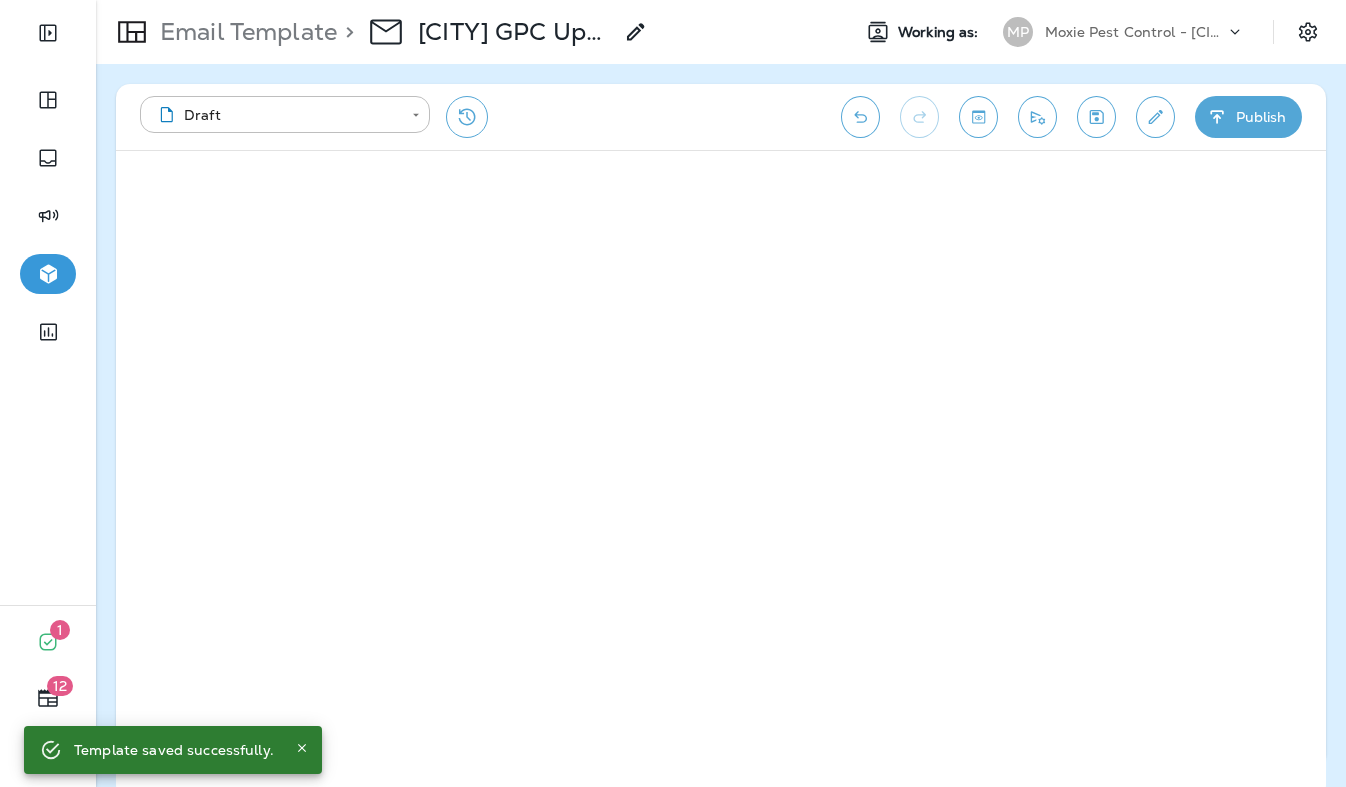 click 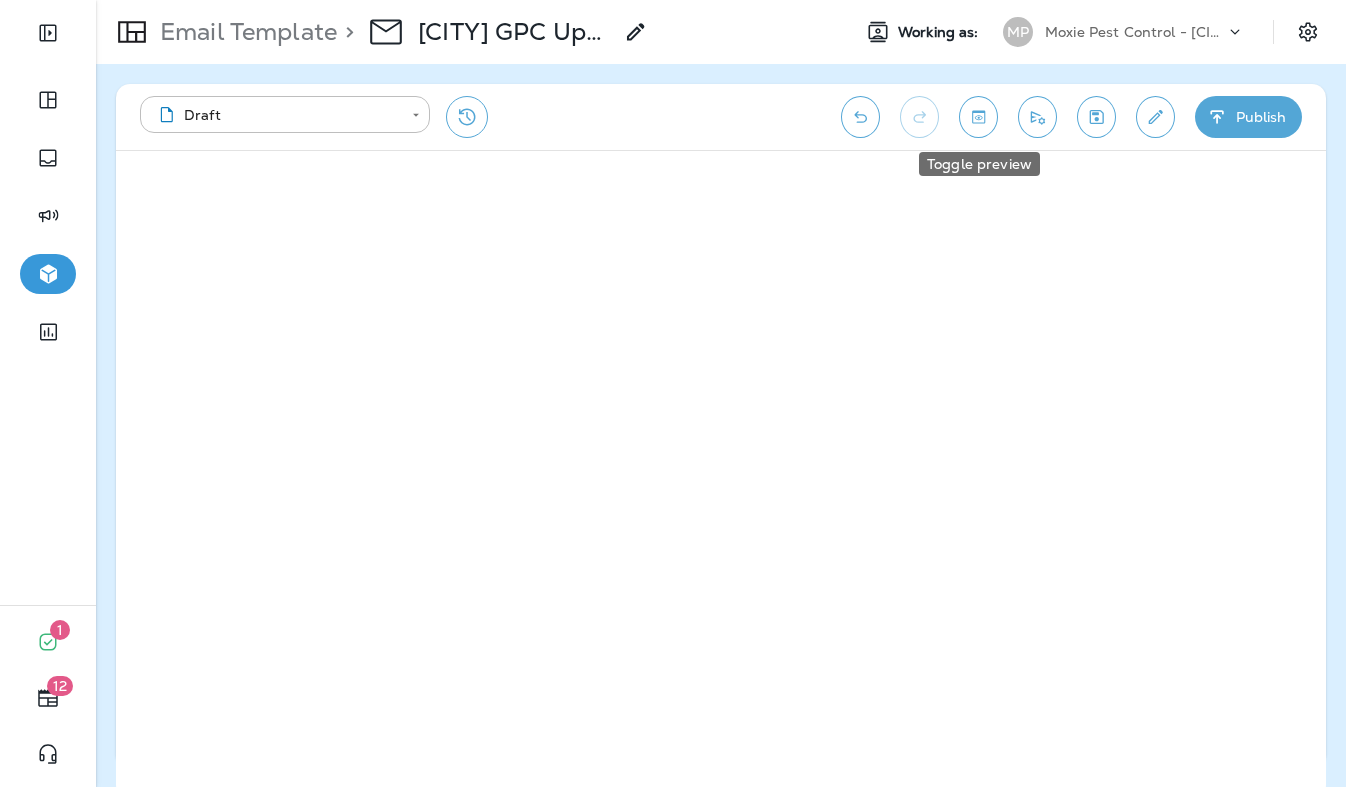 click 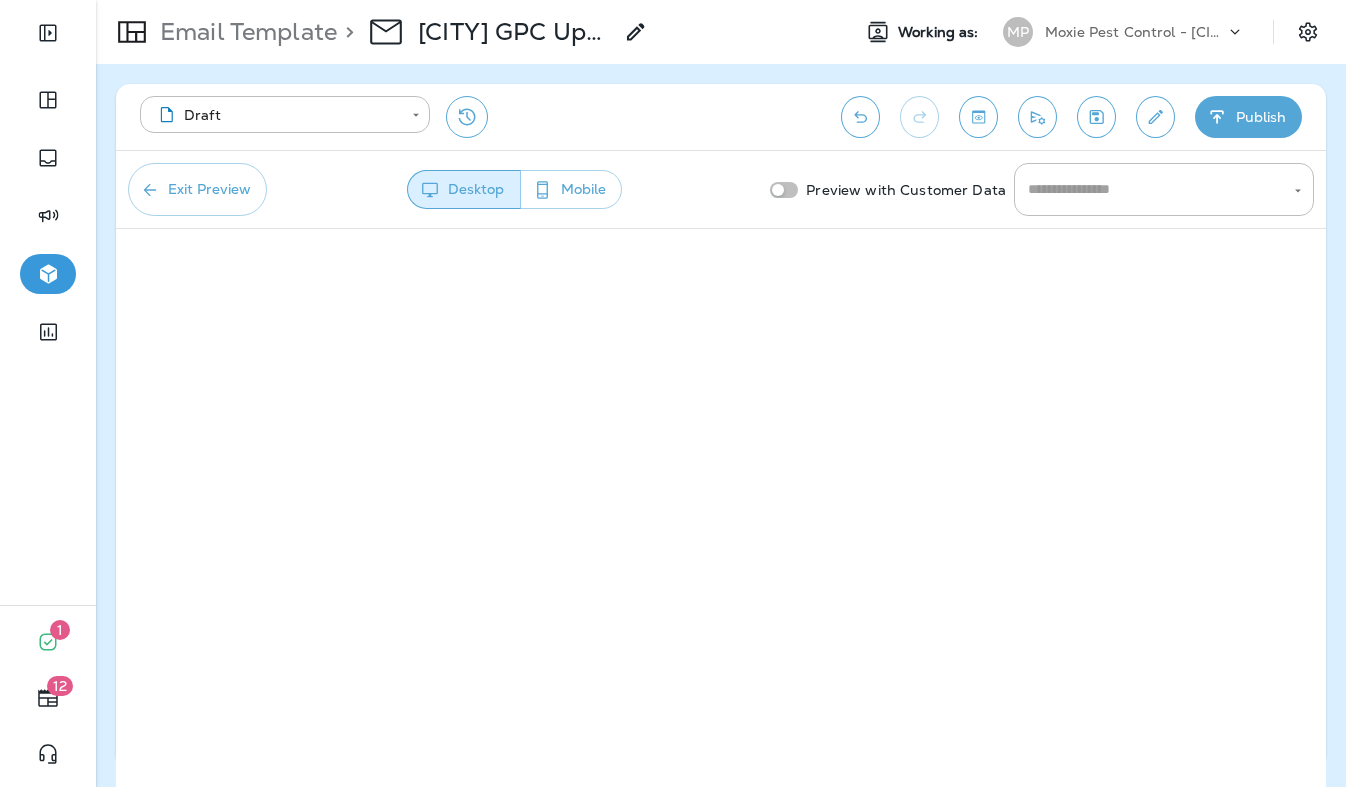 click on "Exit Preview" at bounding box center (197, 189) 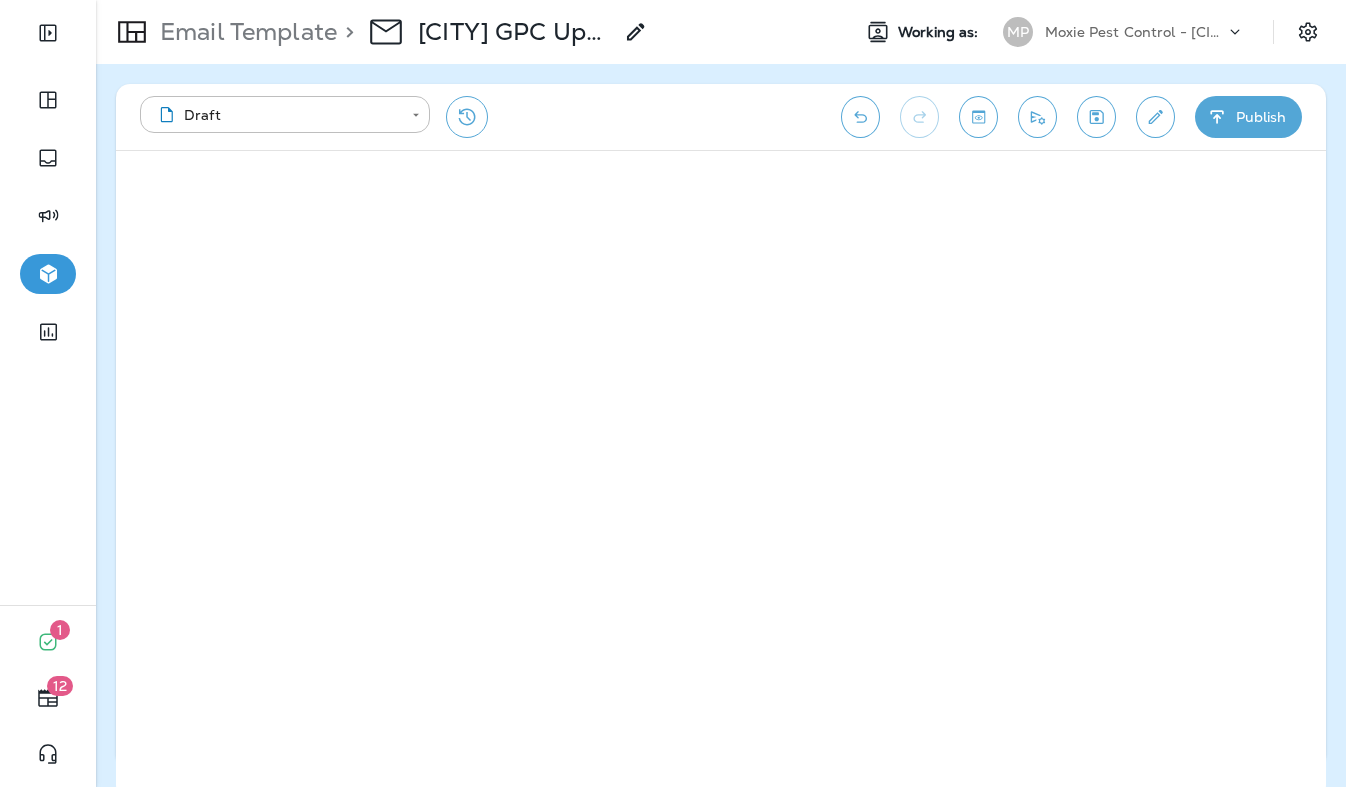 click 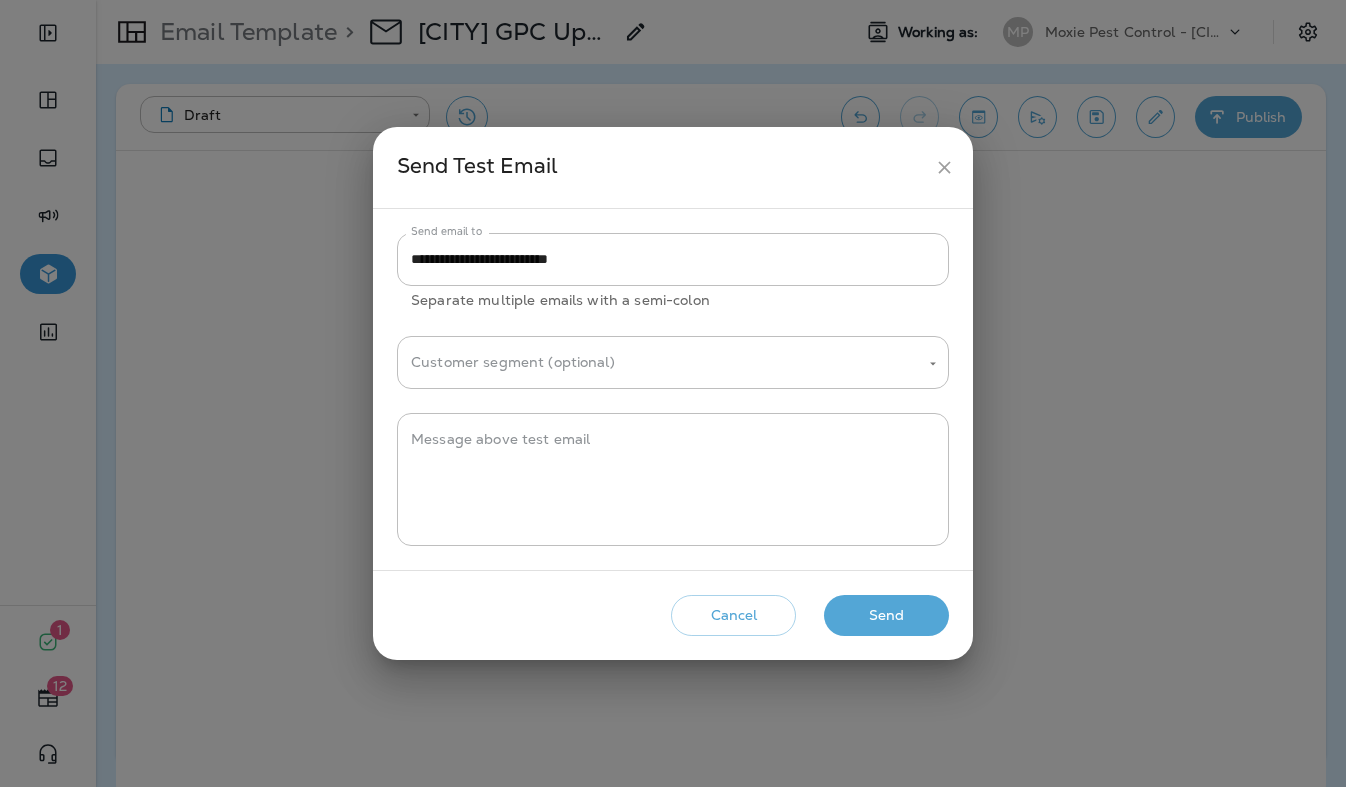 click on "Send" at bounding box center (886, 615) 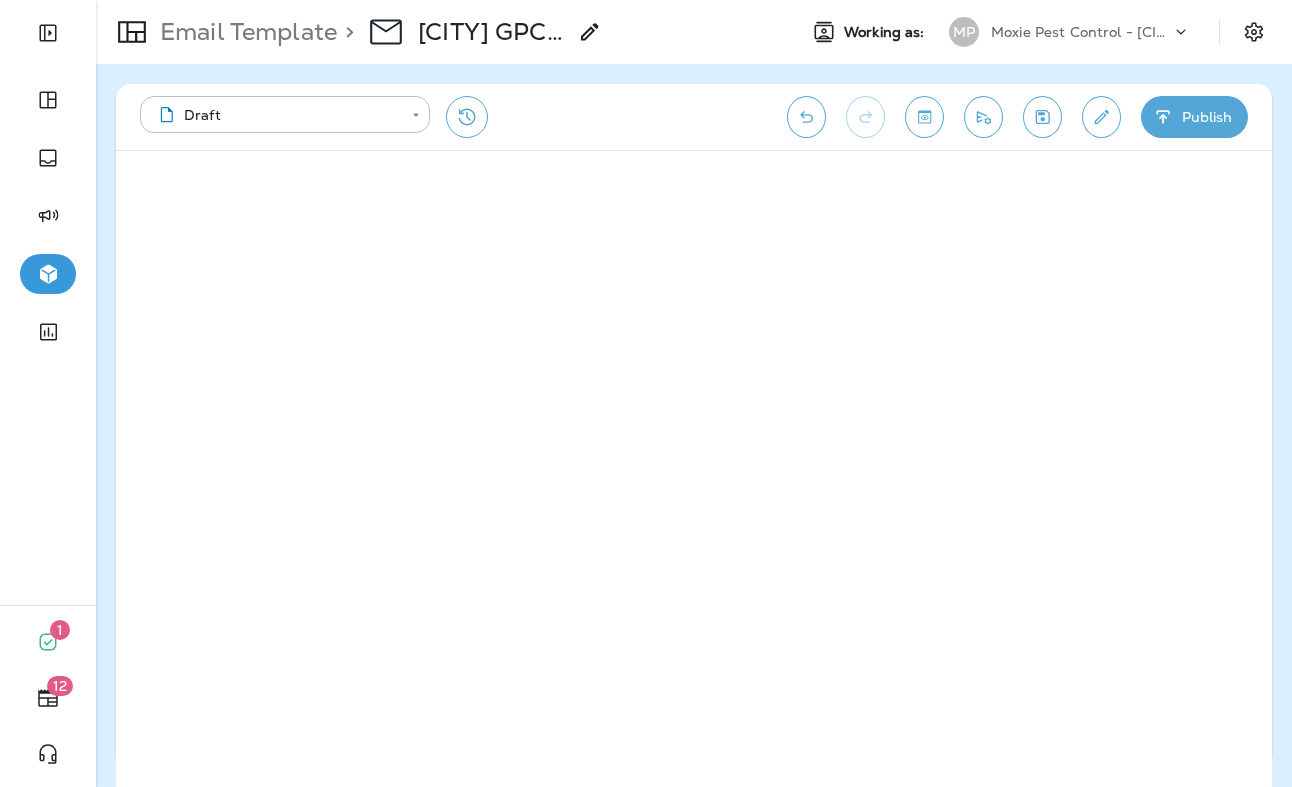 click on "Email Template > [NAME]" at bounding box center [438, 32] 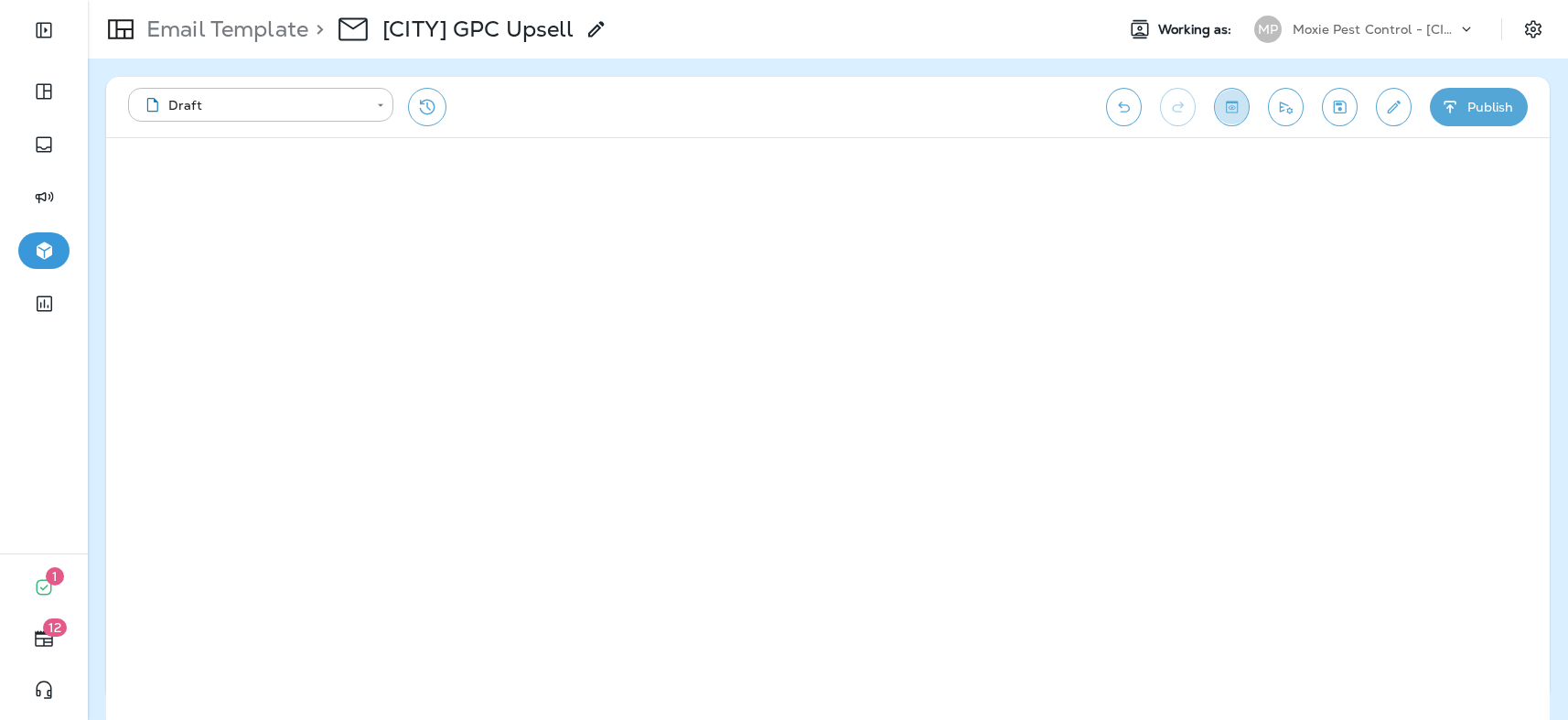 click 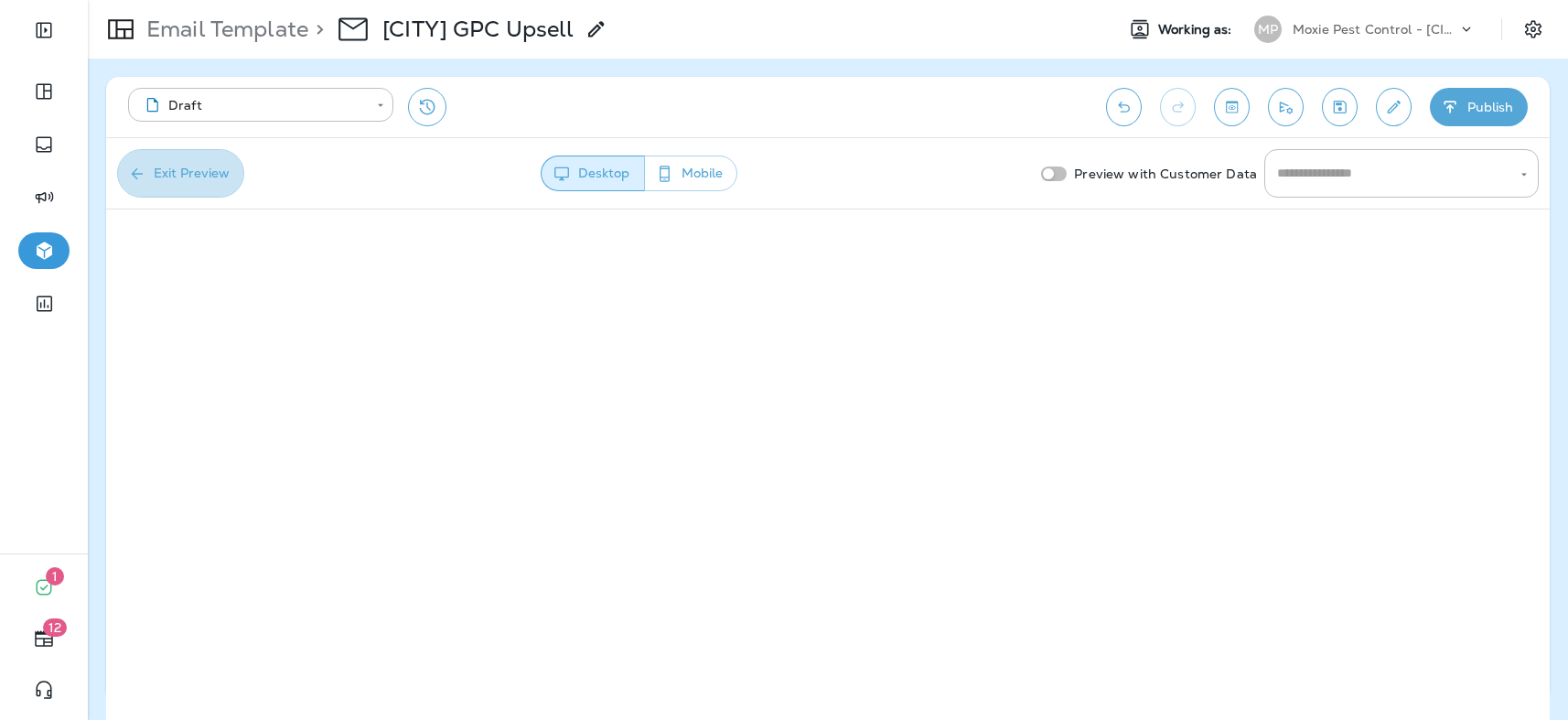 click on "Exit Preview" at bounding box center [180, 173] 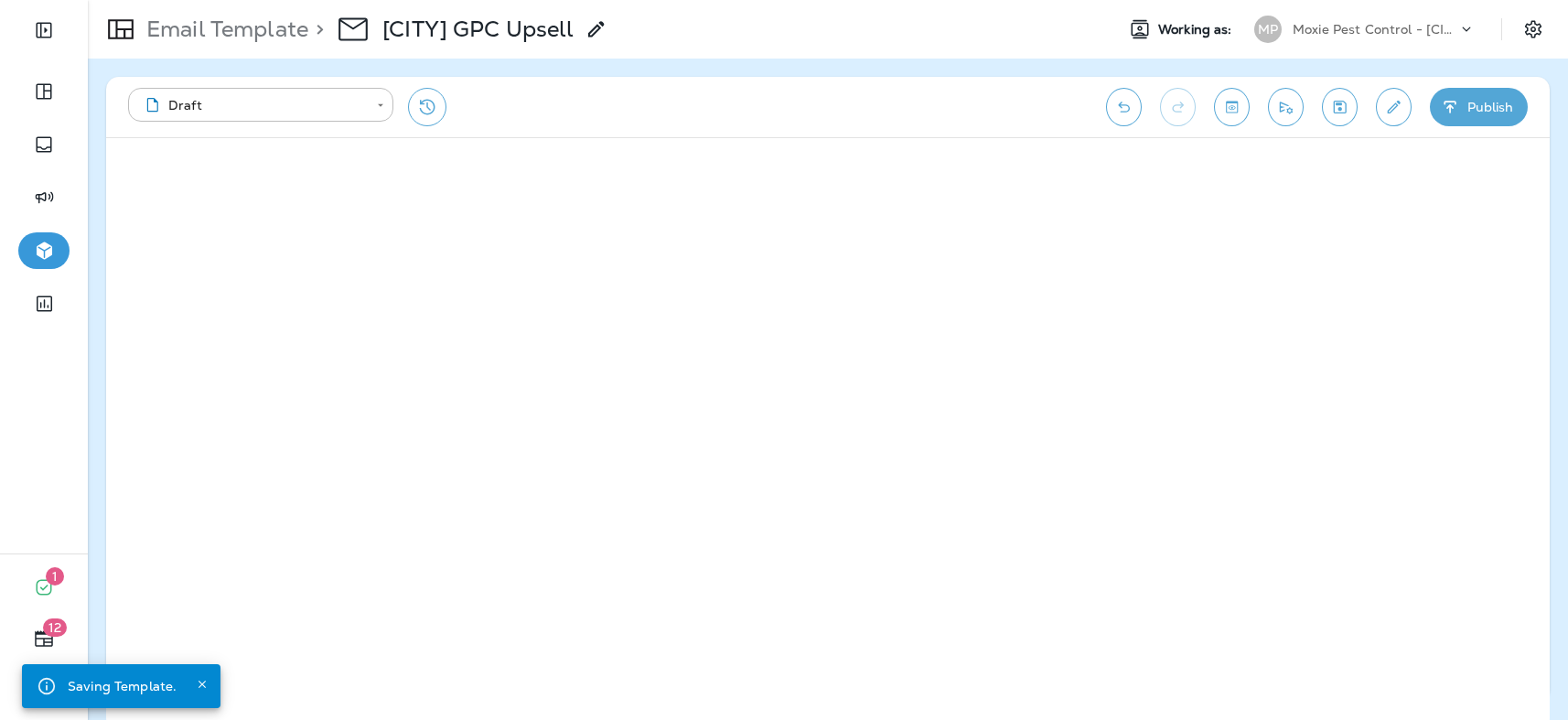 click at bounding box center [1231, 107] 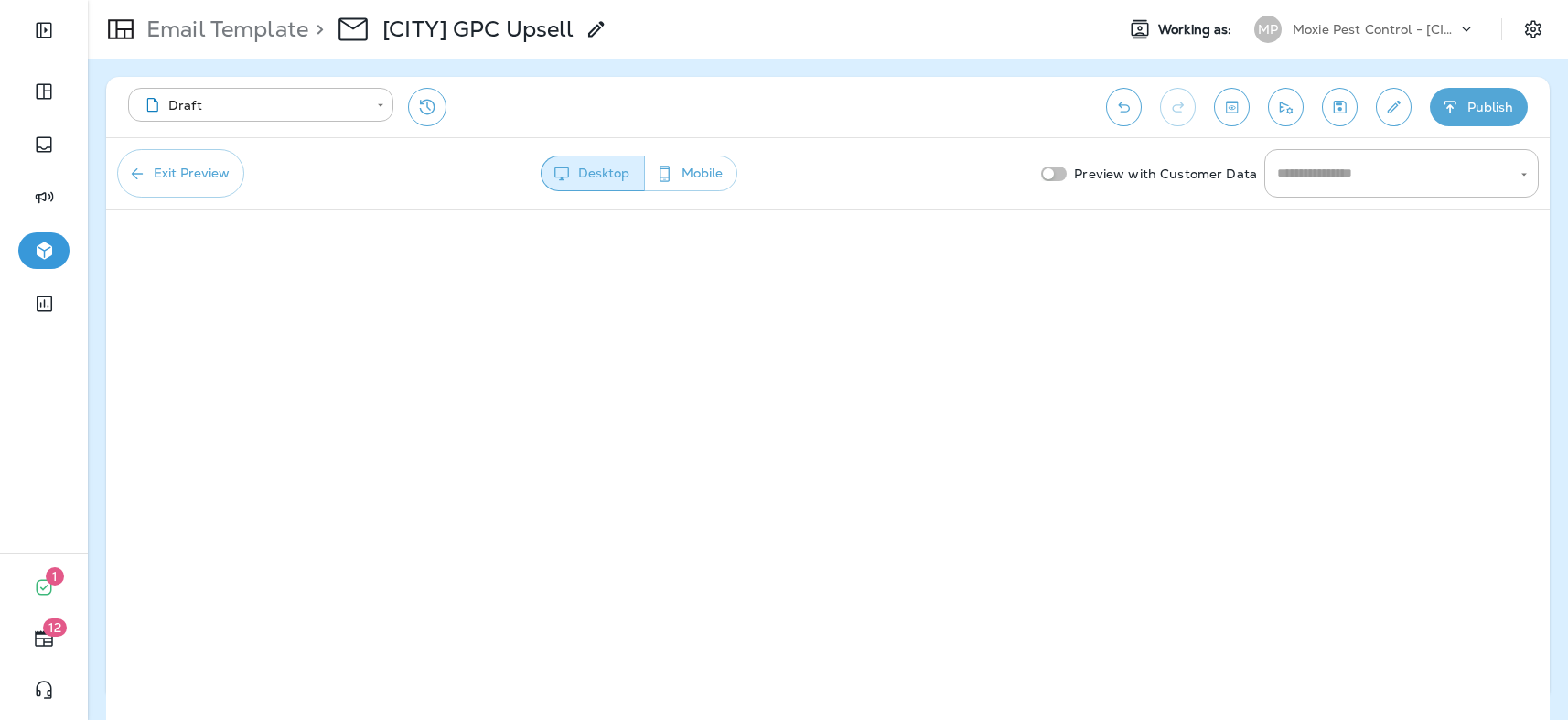 click on "Exit Preview" at bounding box center (180, 173) 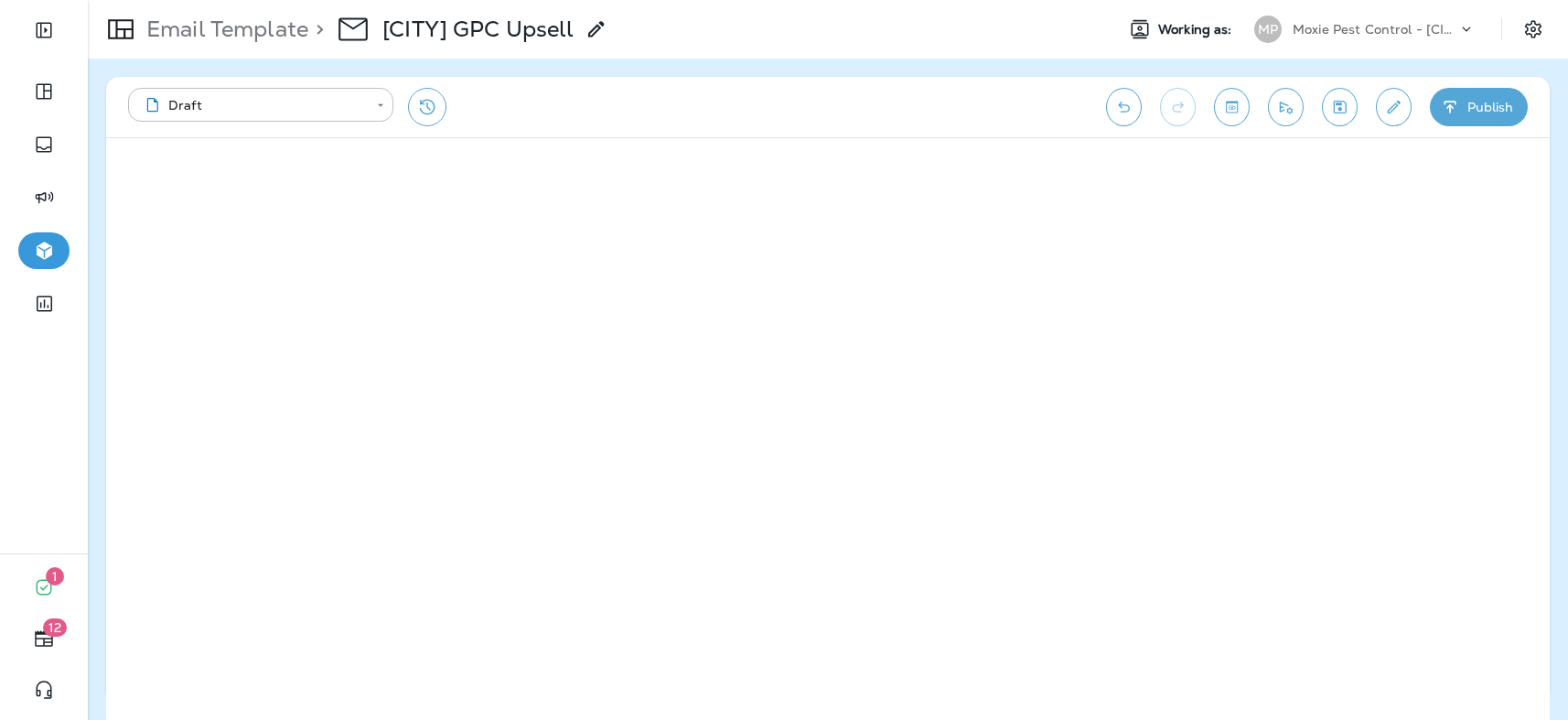 click 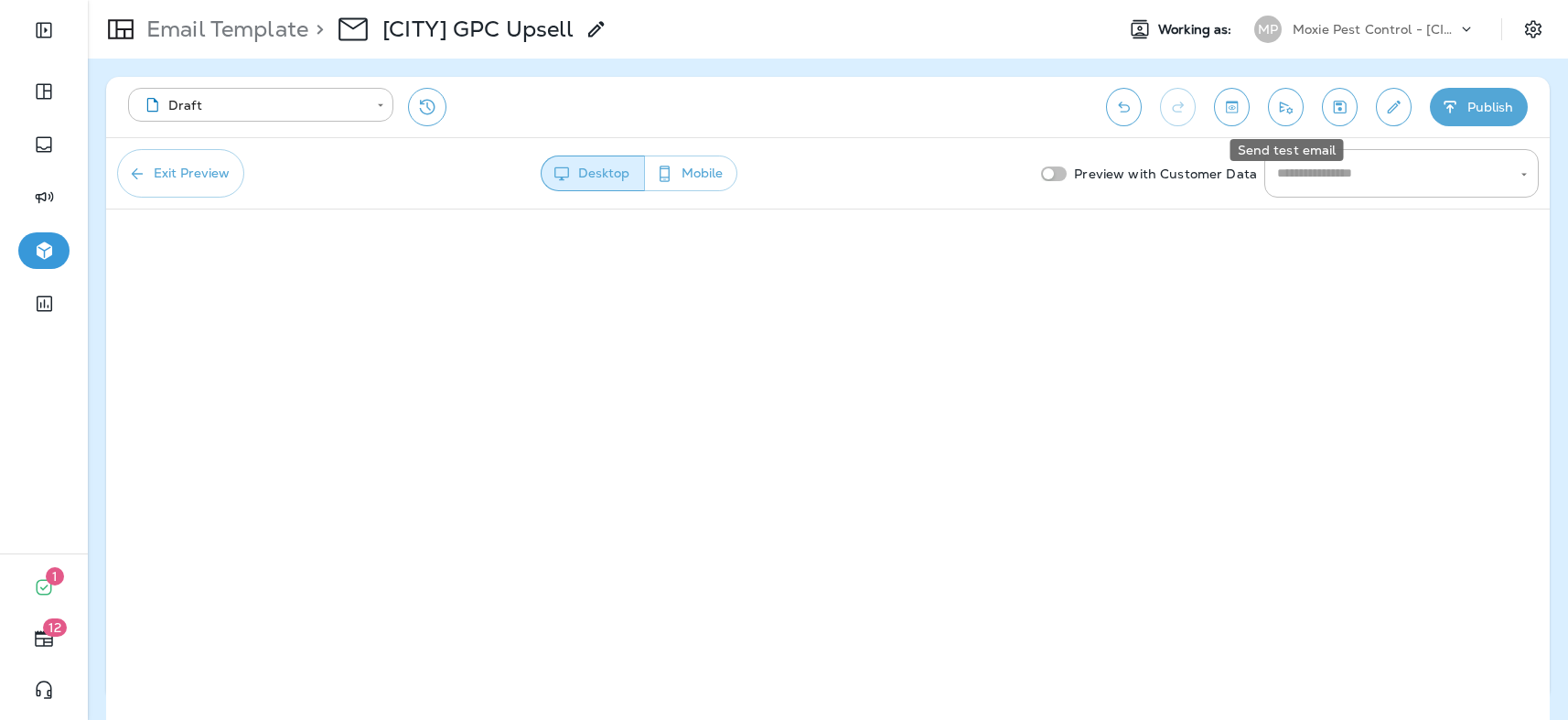 click 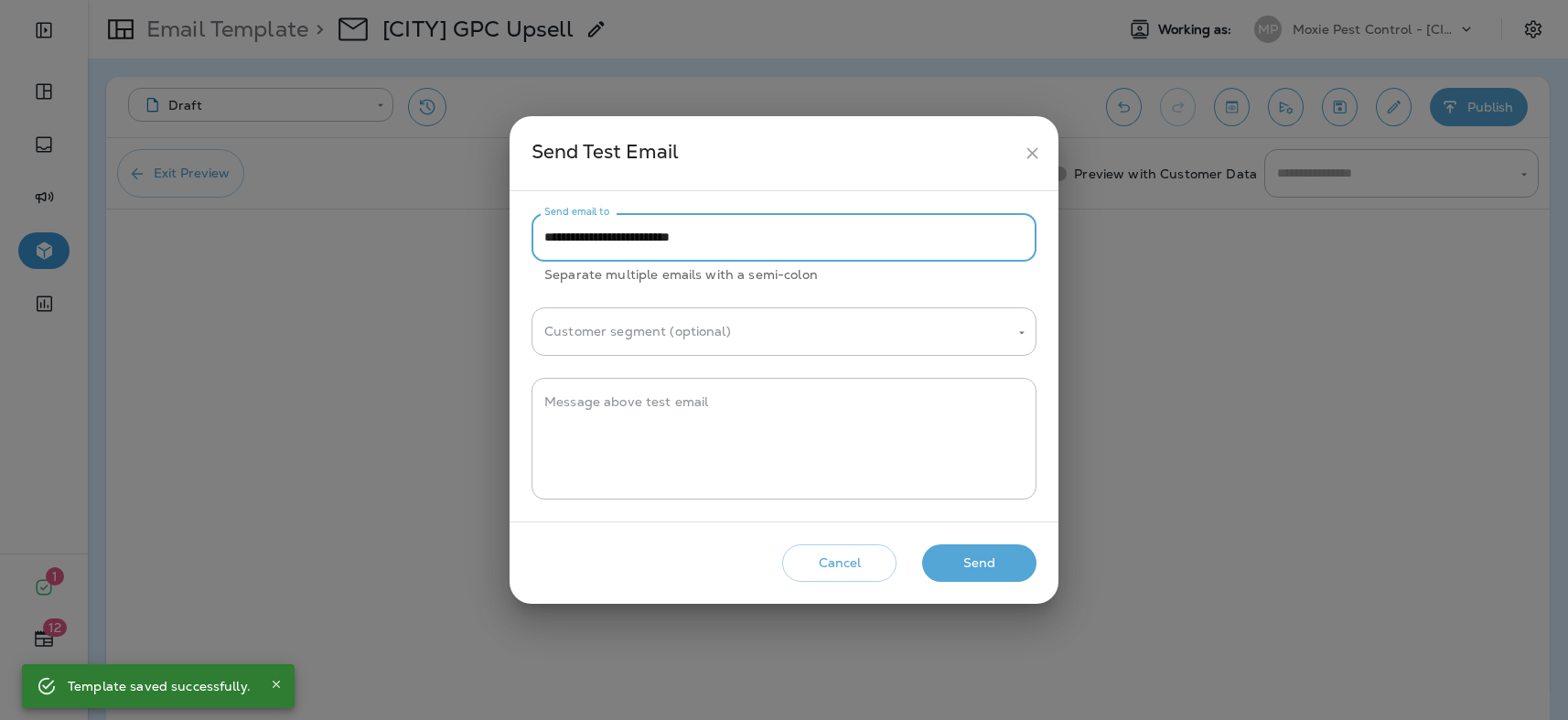 drag, startPoint x: 585, startPoint y: 242, endPoint x: 536, endPoint y: 242, distance: 49 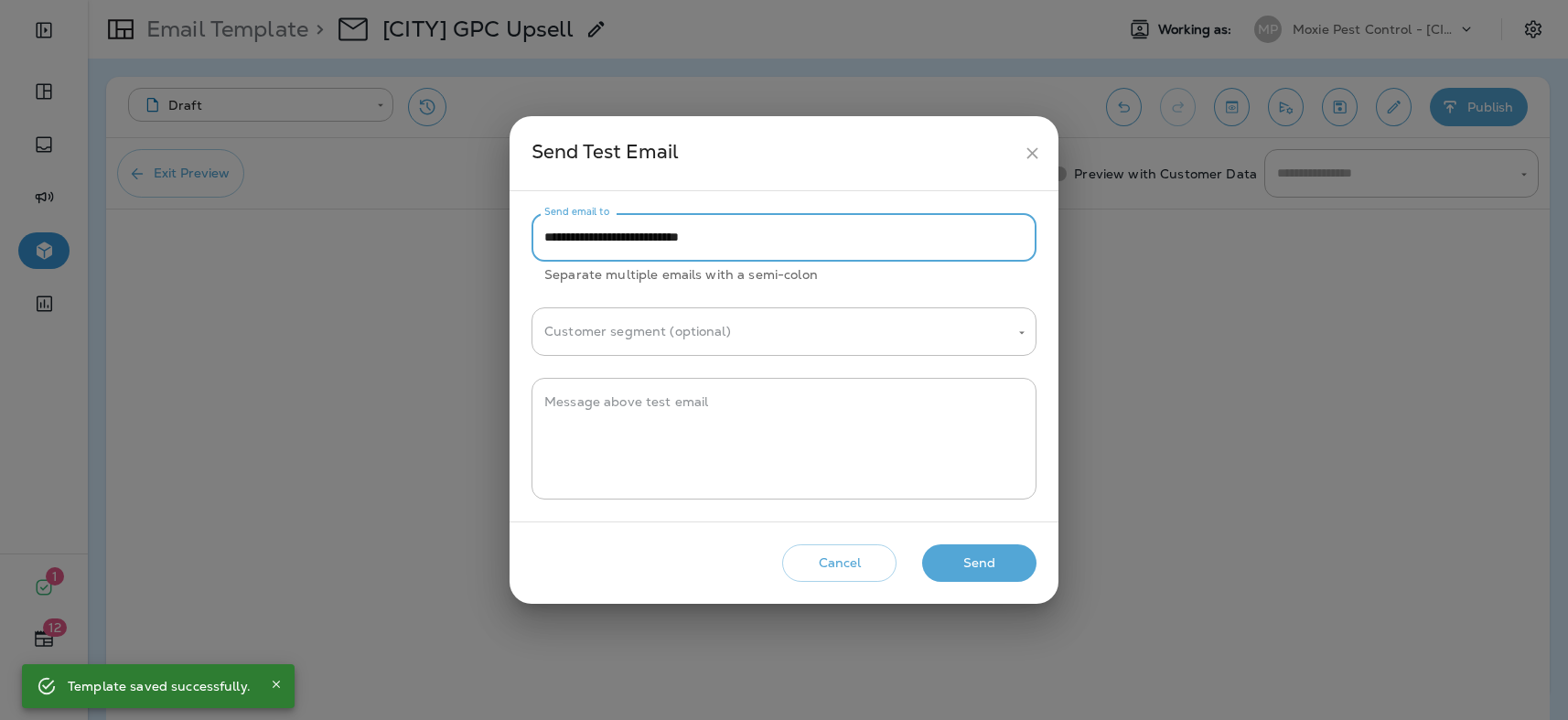 type on "**********" 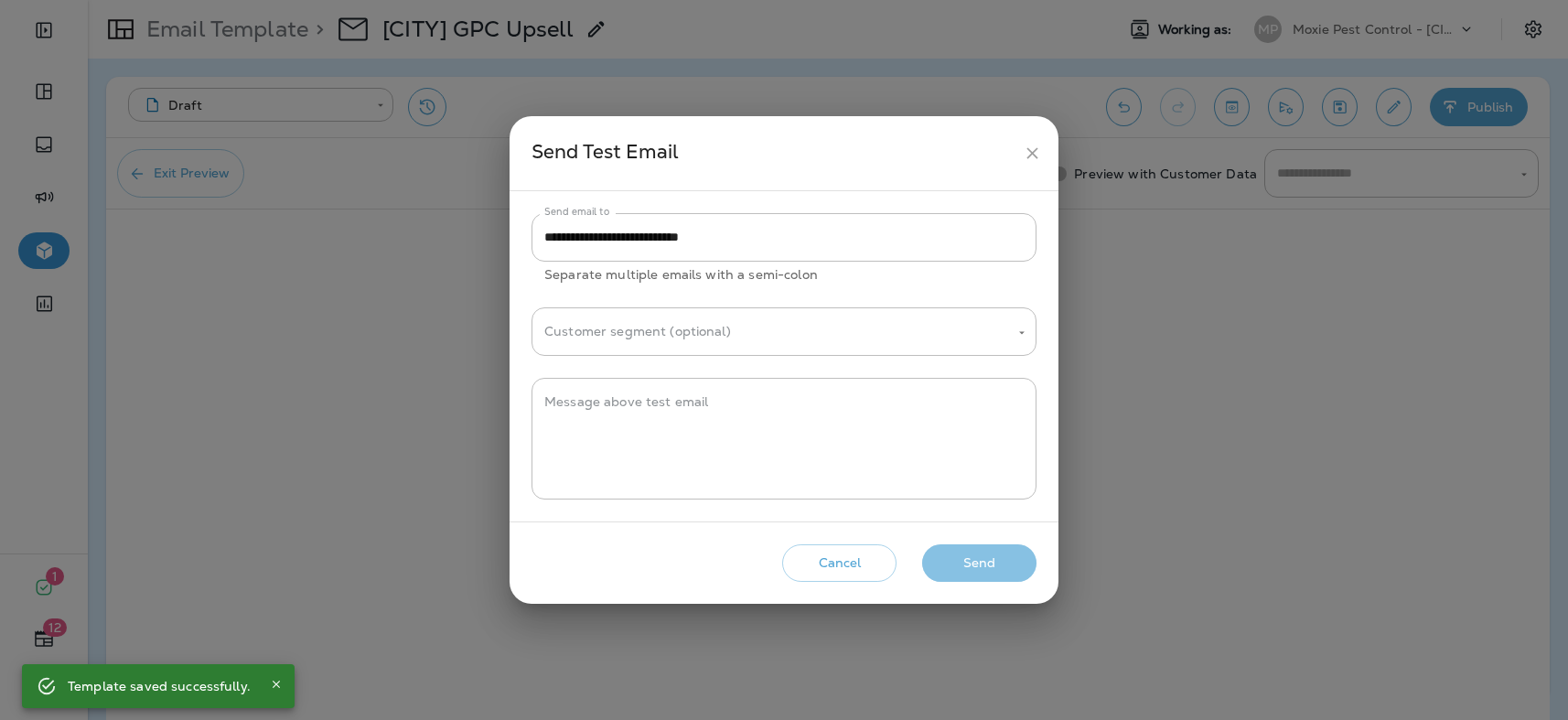 click on "Send" at bounding box center [979, 563] 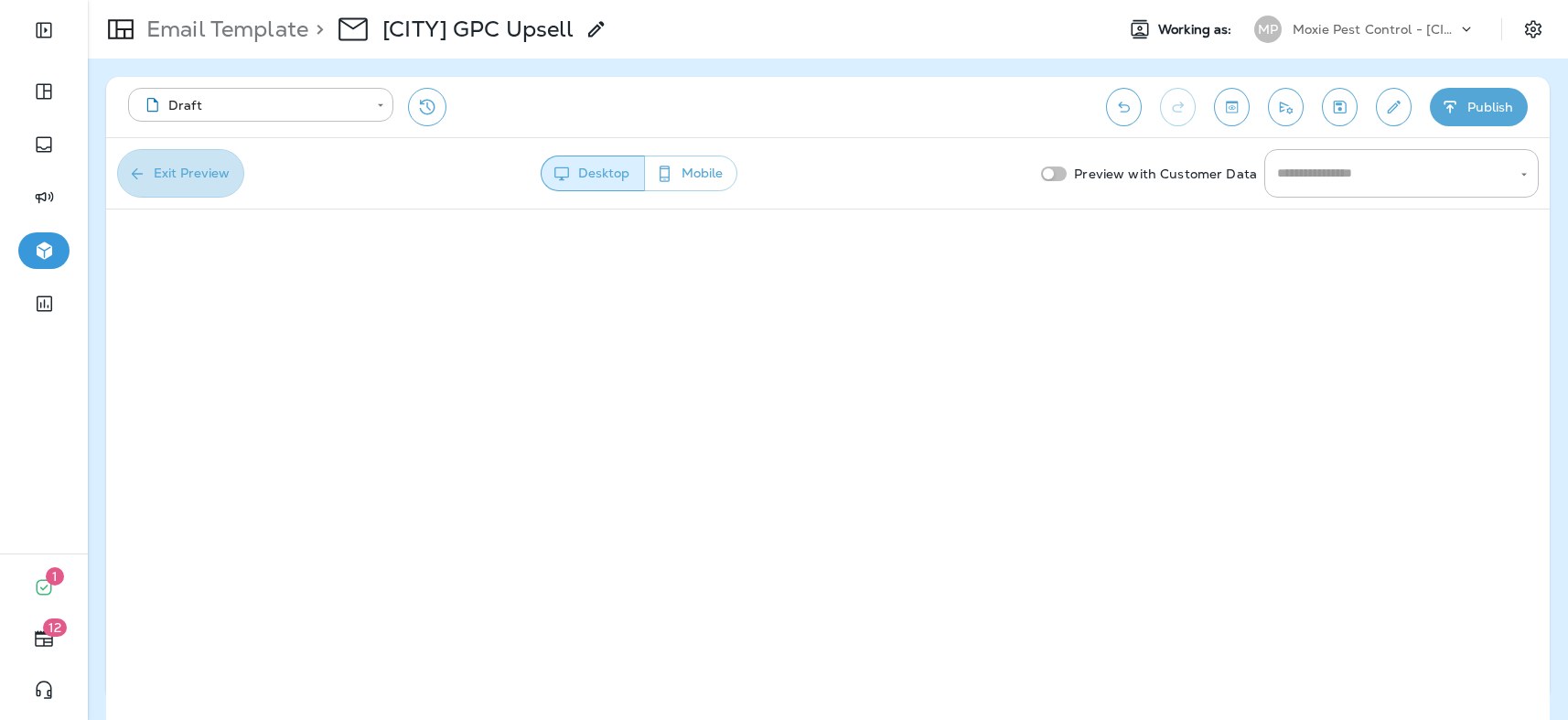 click on "Exit Preview" at bounding box center (180, 173) 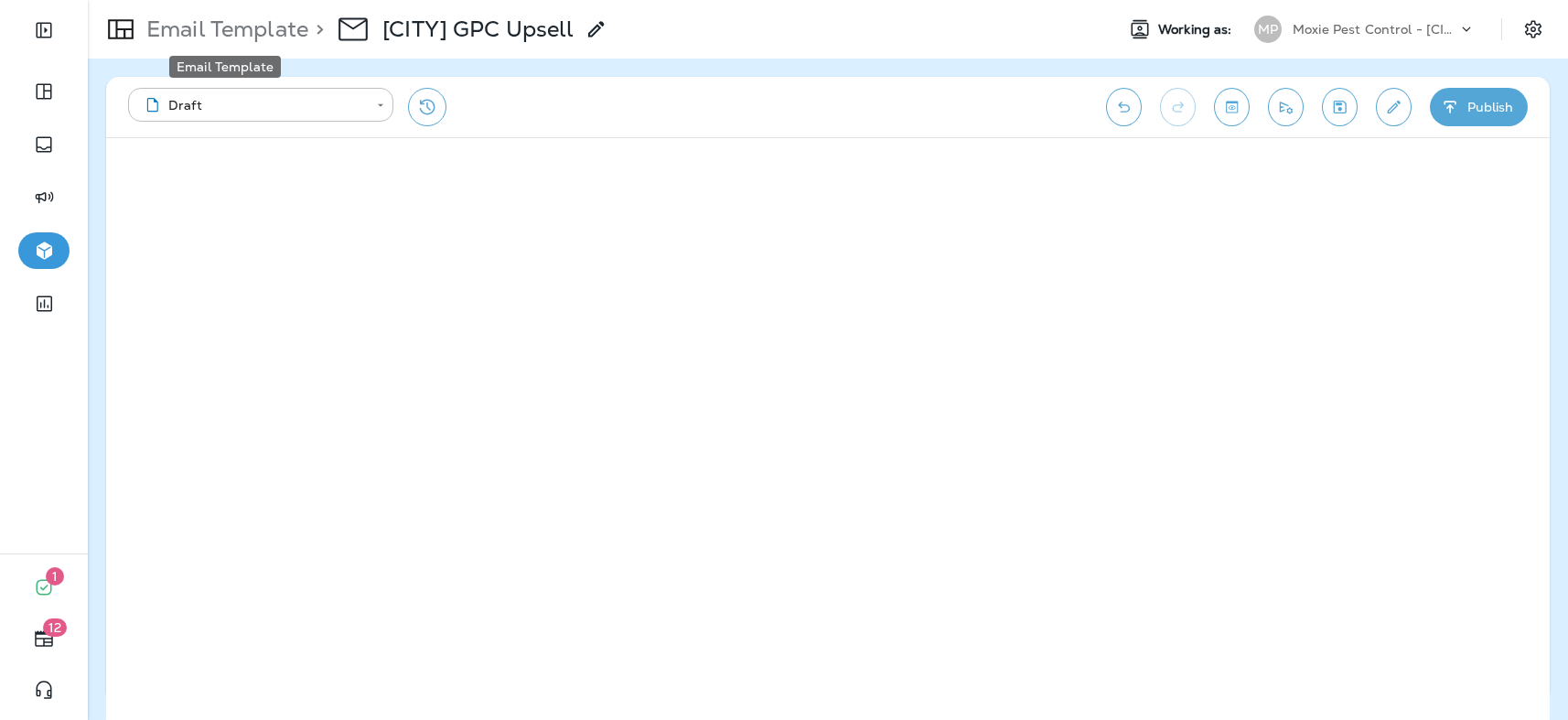 click on "Email Template" at bounding box center (223, 29) 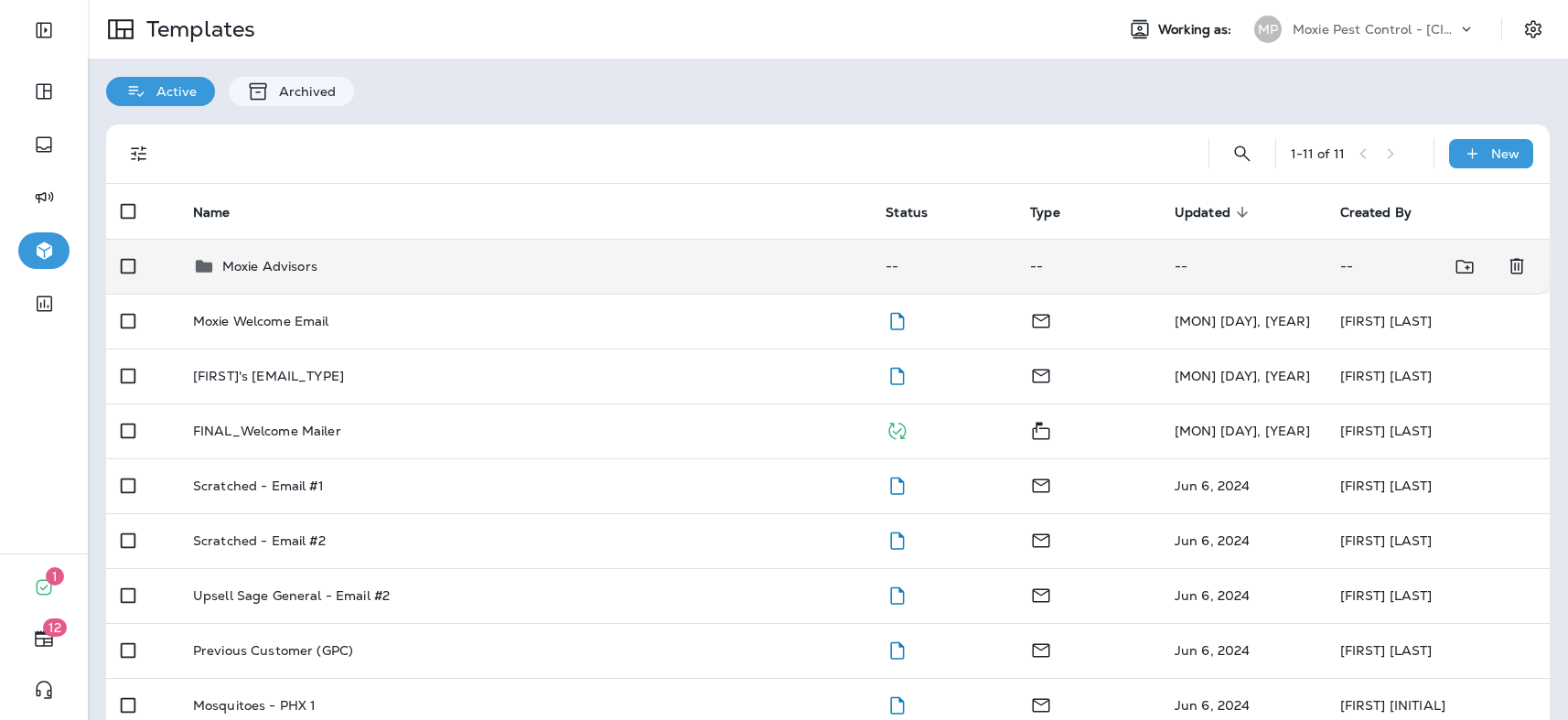click on "Moxie Advisors" at bounding box center [524, 266] 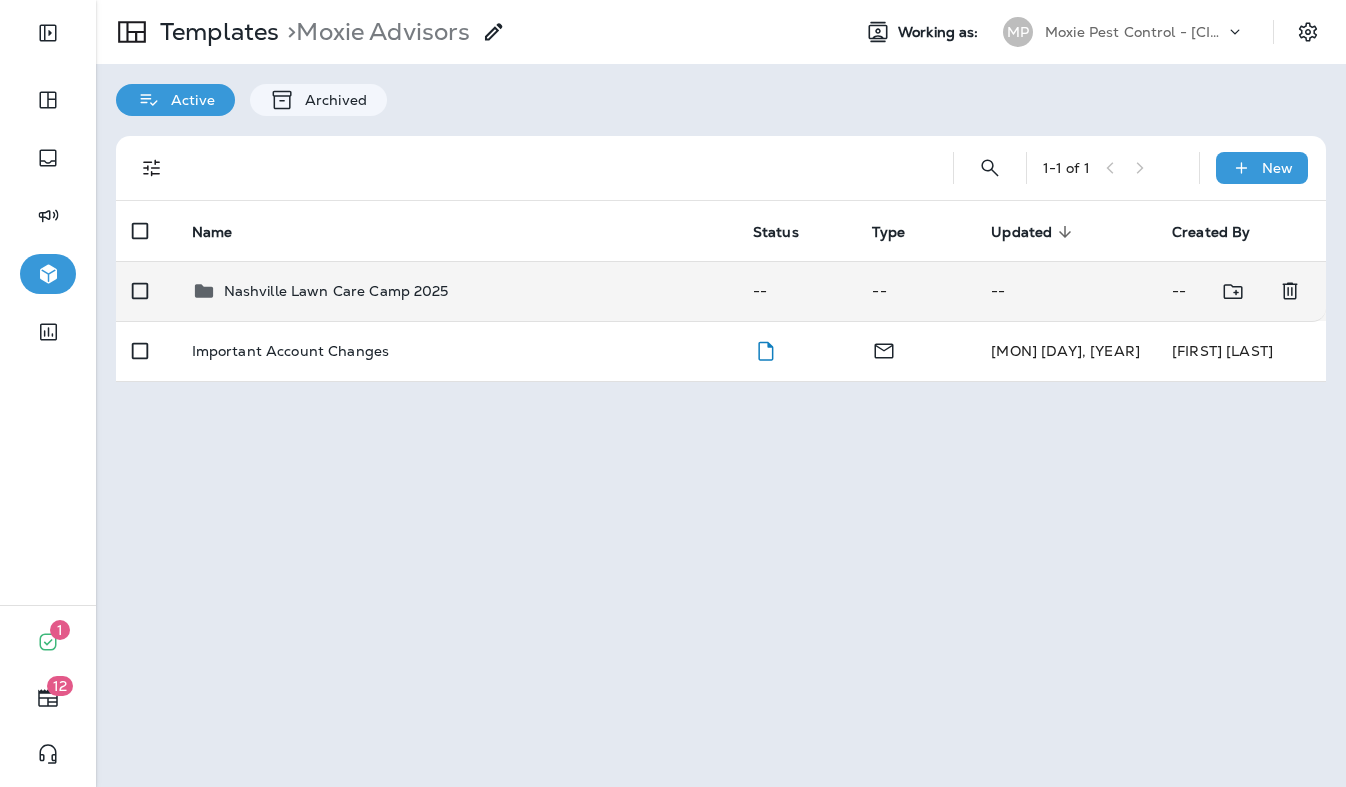 click on "Nashville Lawn Care Camp 2025" at bounding box center [456, 291] 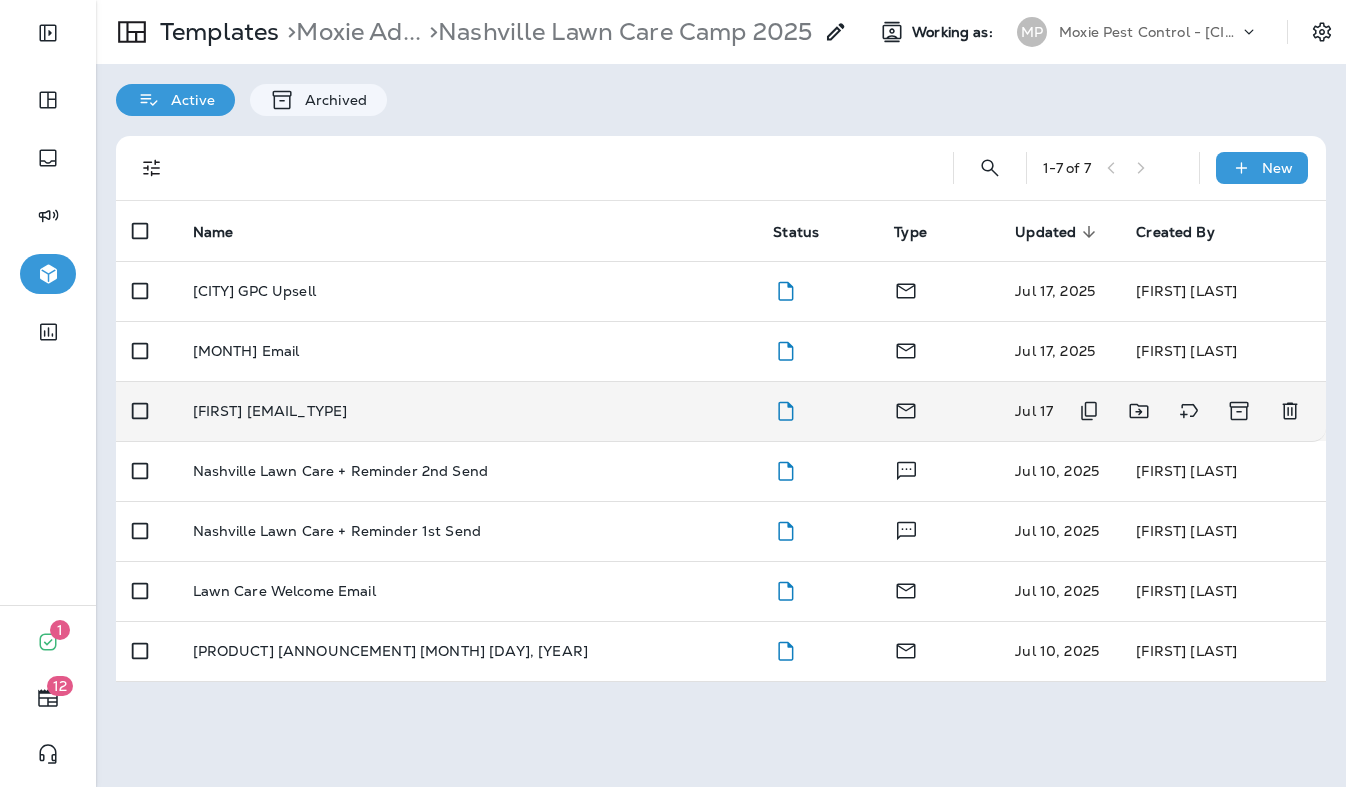 click on "[FIRST] [EMAIL_TYPE]" at bounding box center [270, 411] 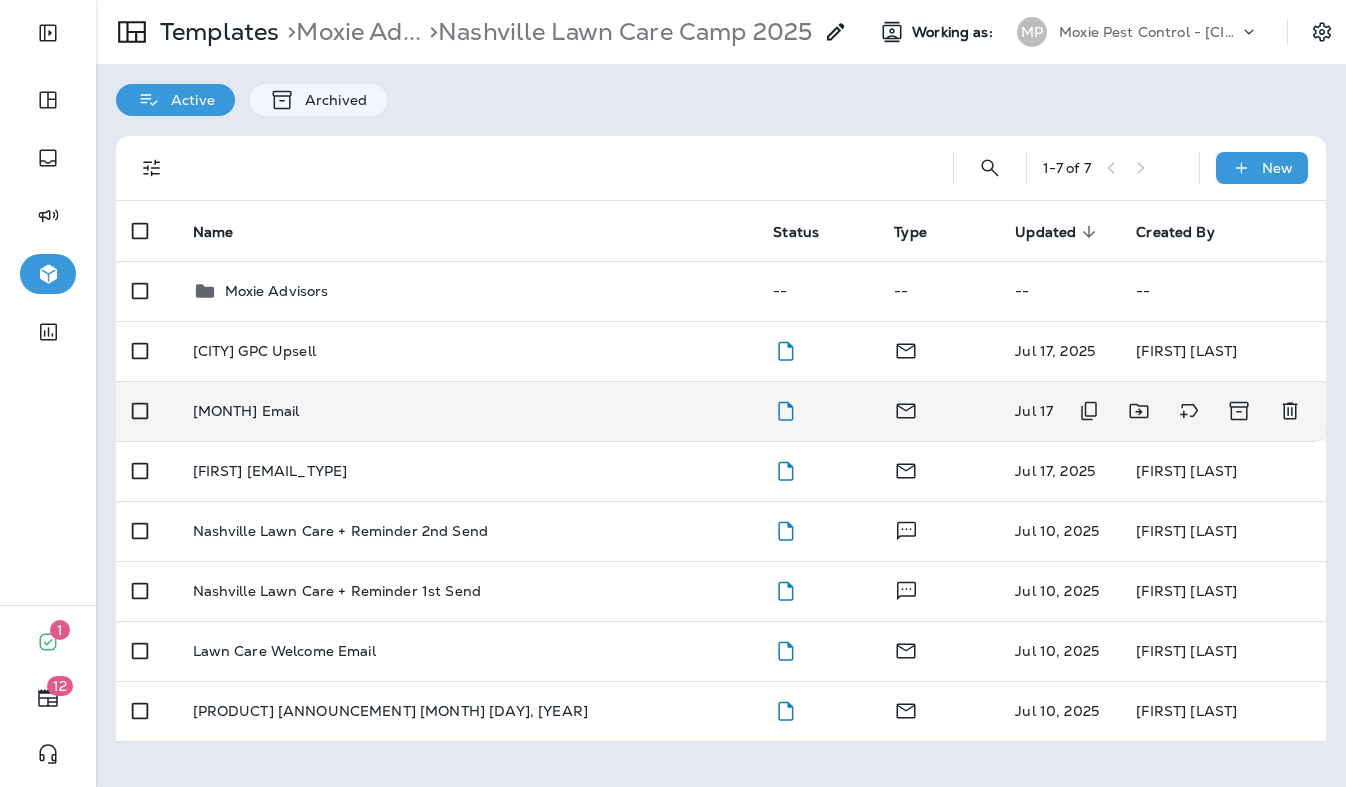 click on "[MONTH] Email" at bounding box center (467, 411) 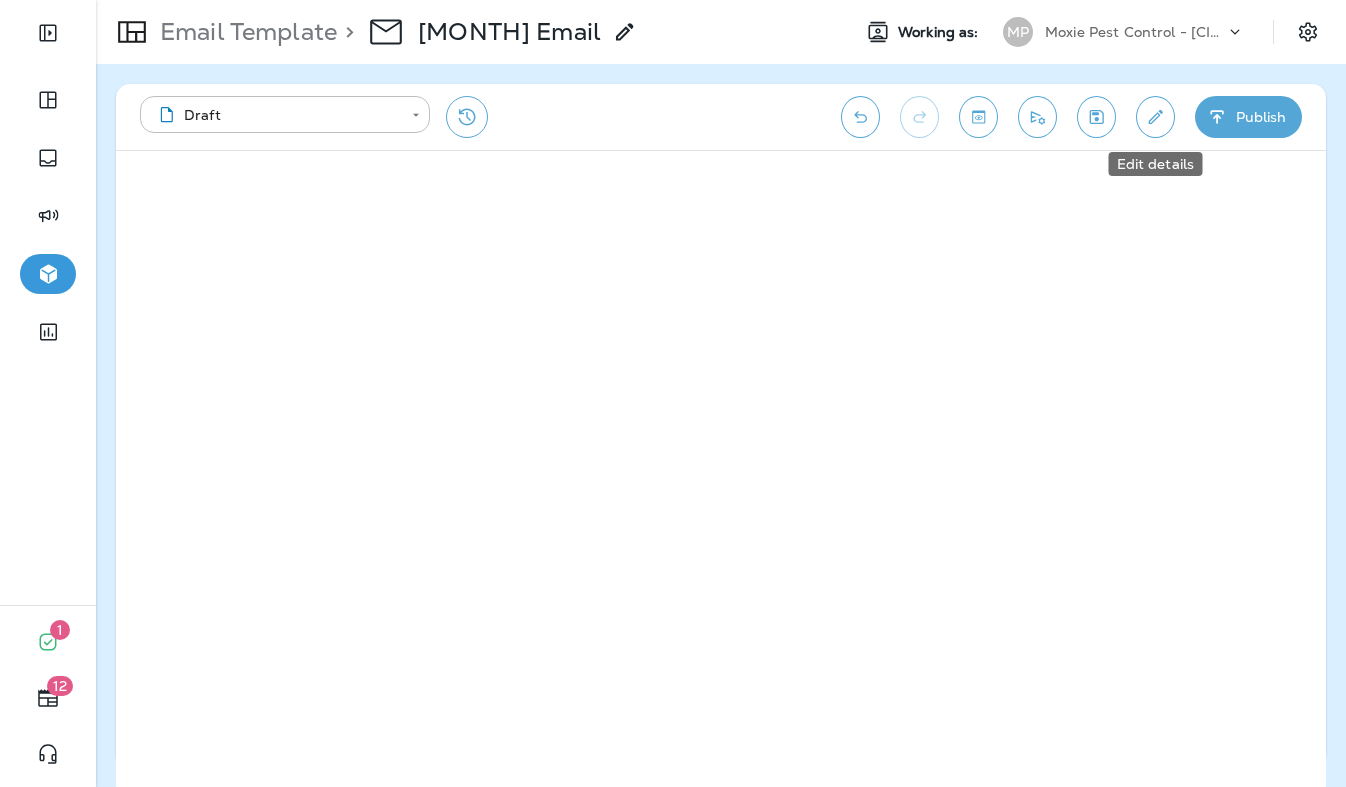 click 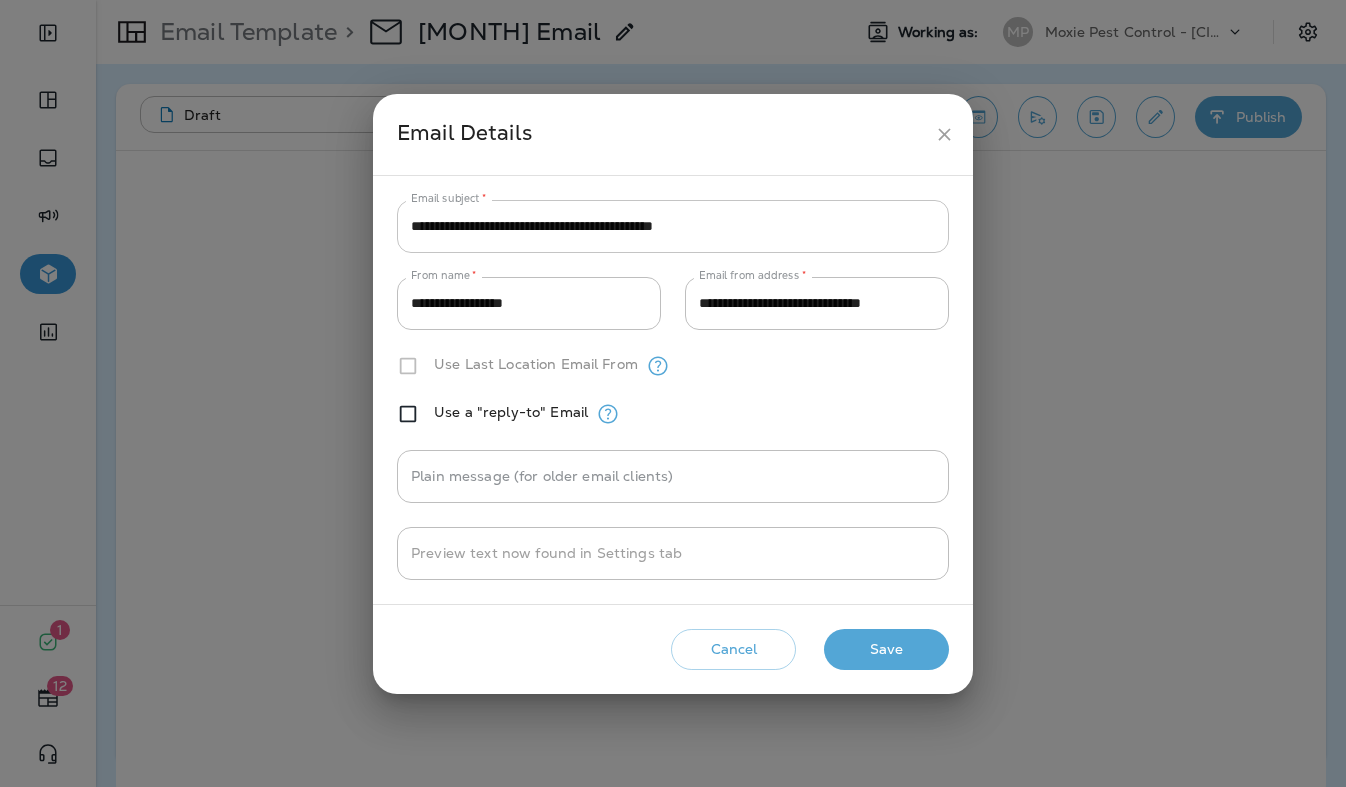 click on "**********" at bounding box center (673, 226) 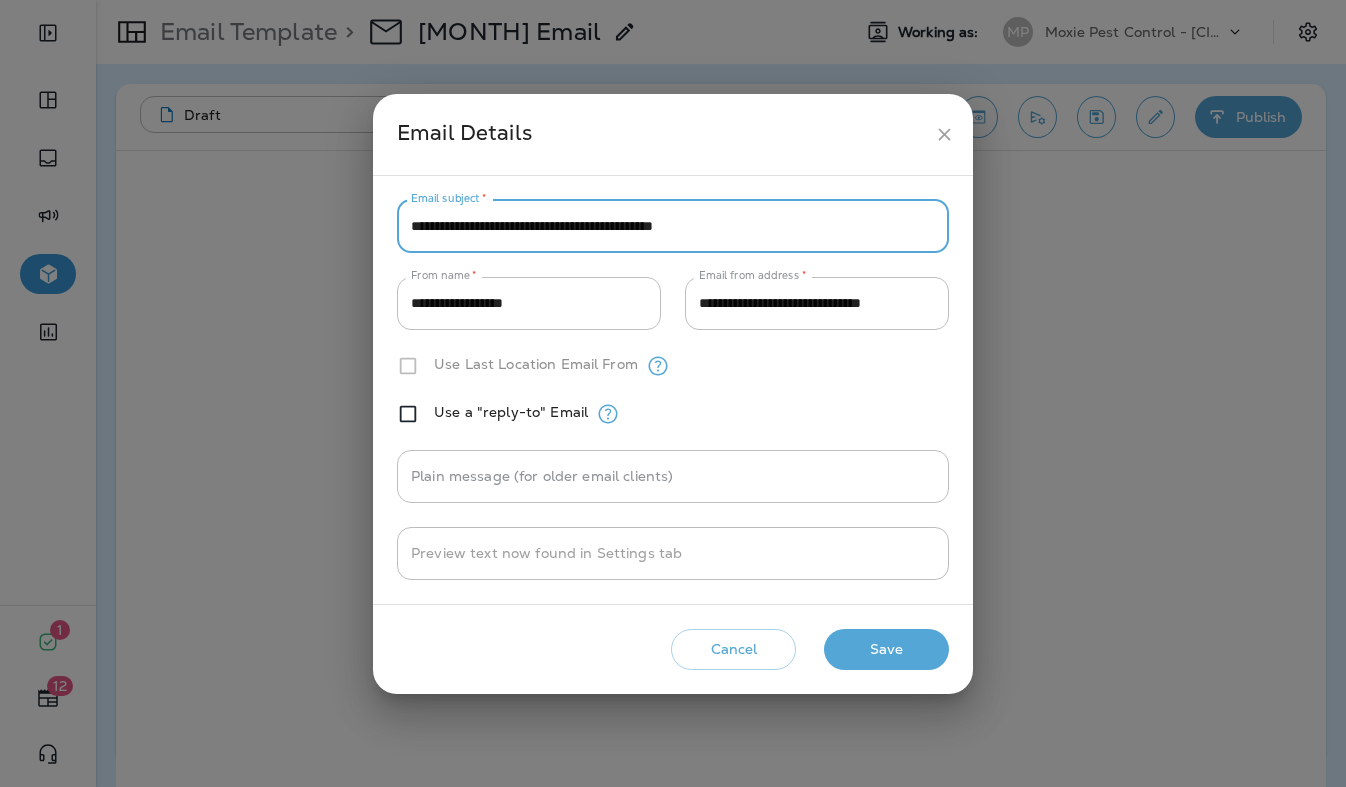 click on "**********" at bounding box center (673, 226) 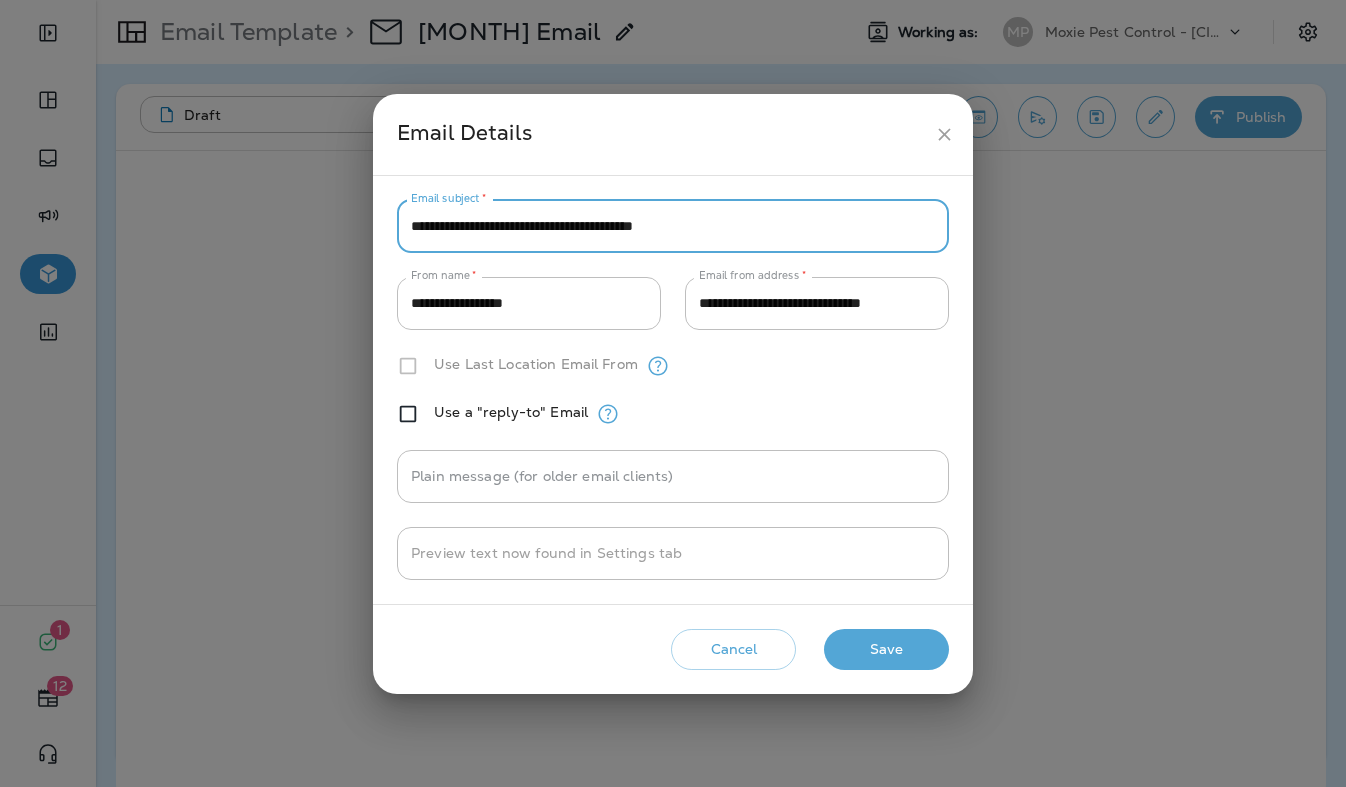 type on "**********" 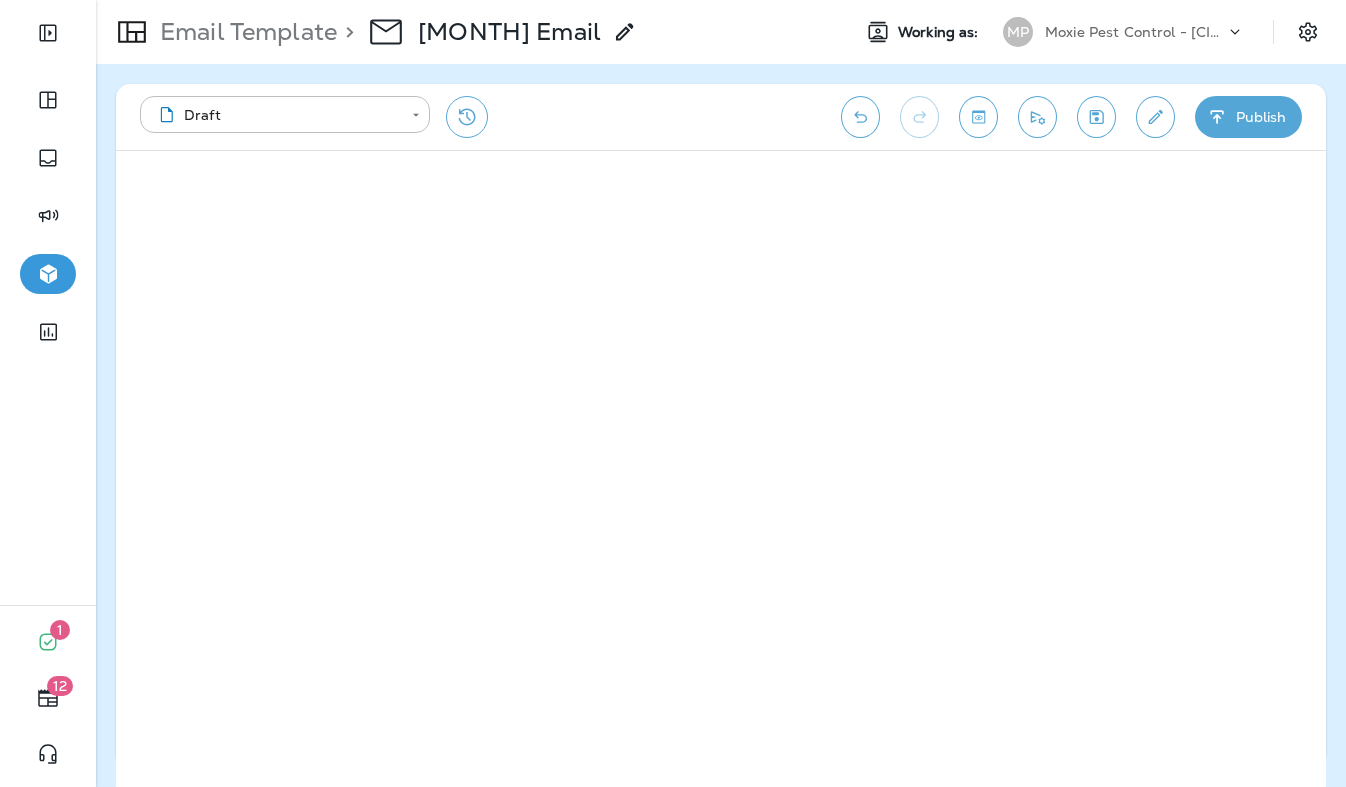 click at bounding box center (1155, 117) 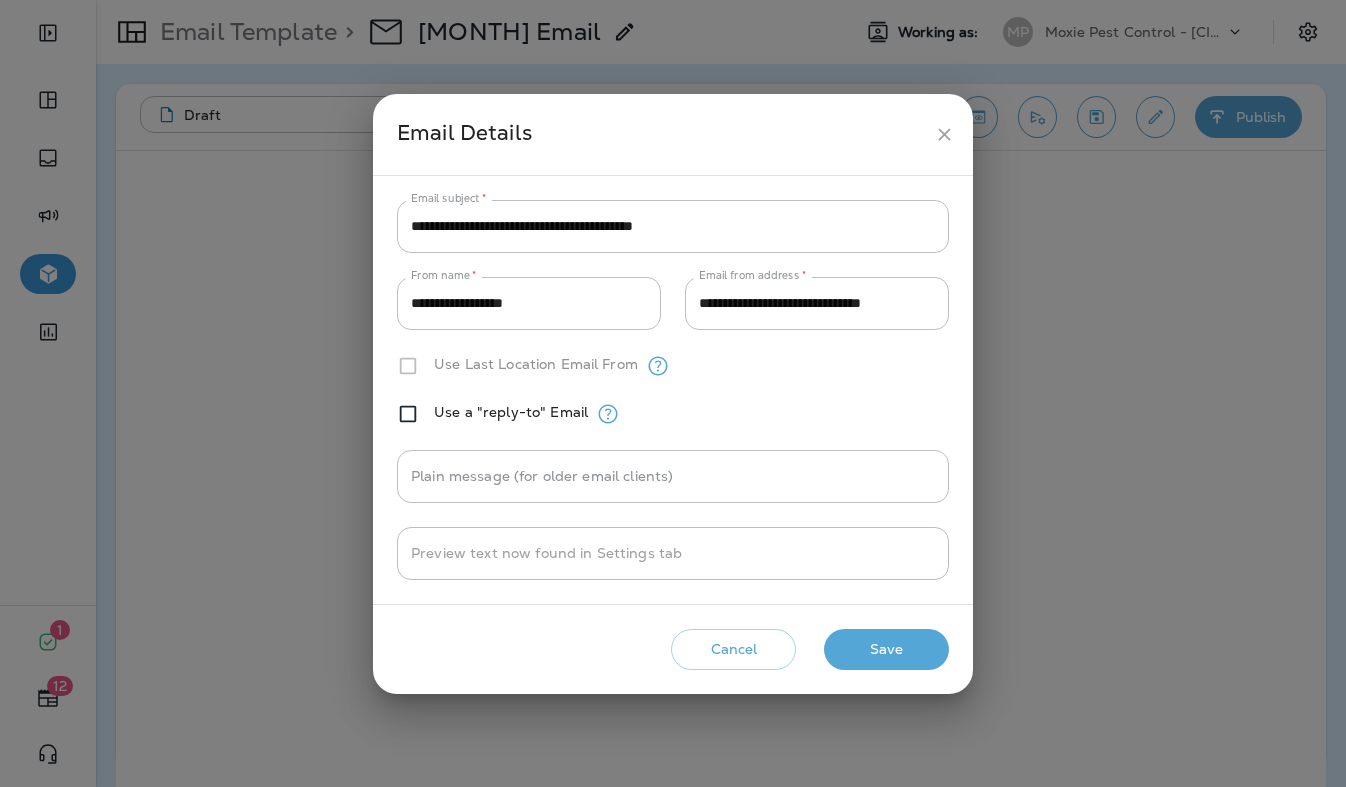click 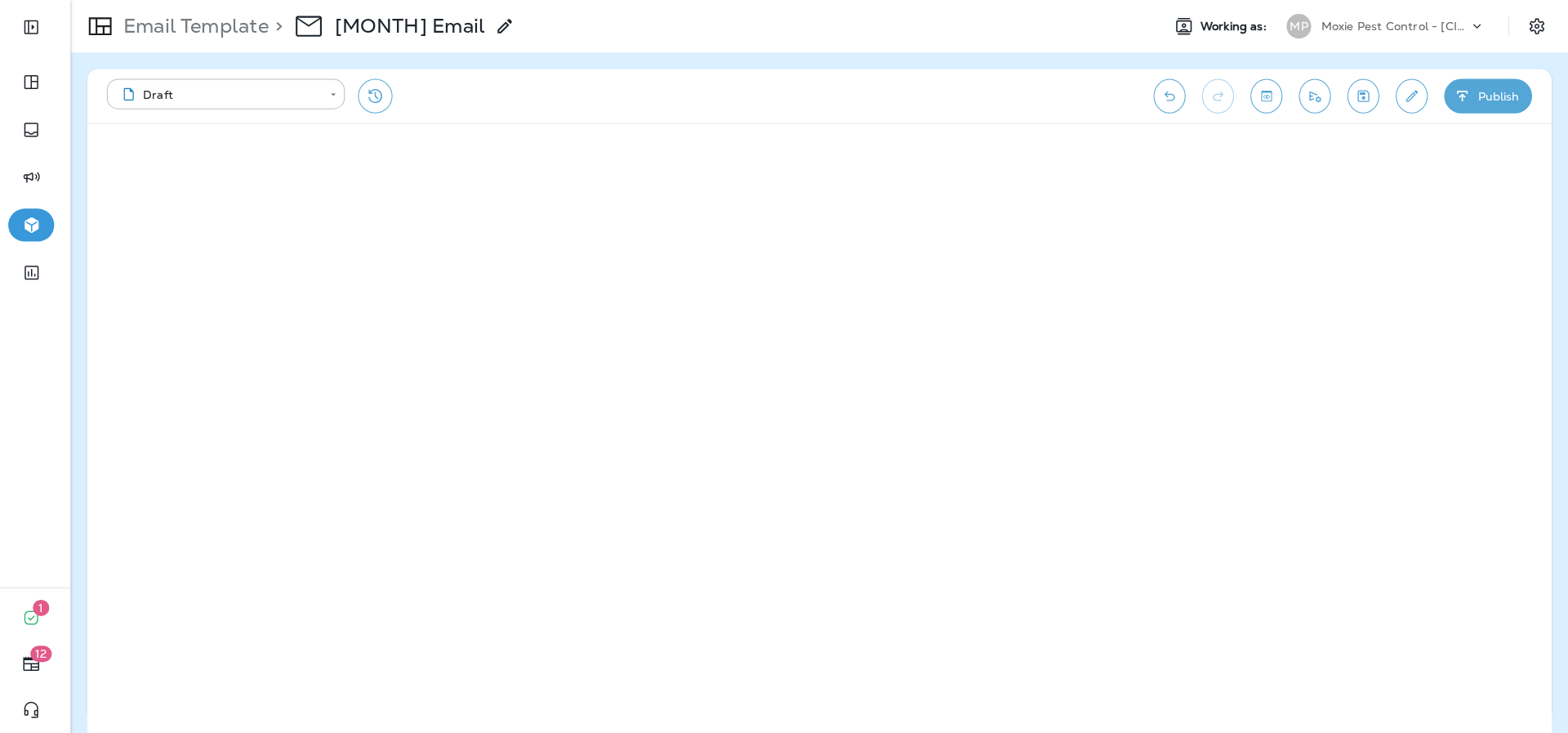 scroll, scrollTop: 0, scrollLeft: 0, axis: both 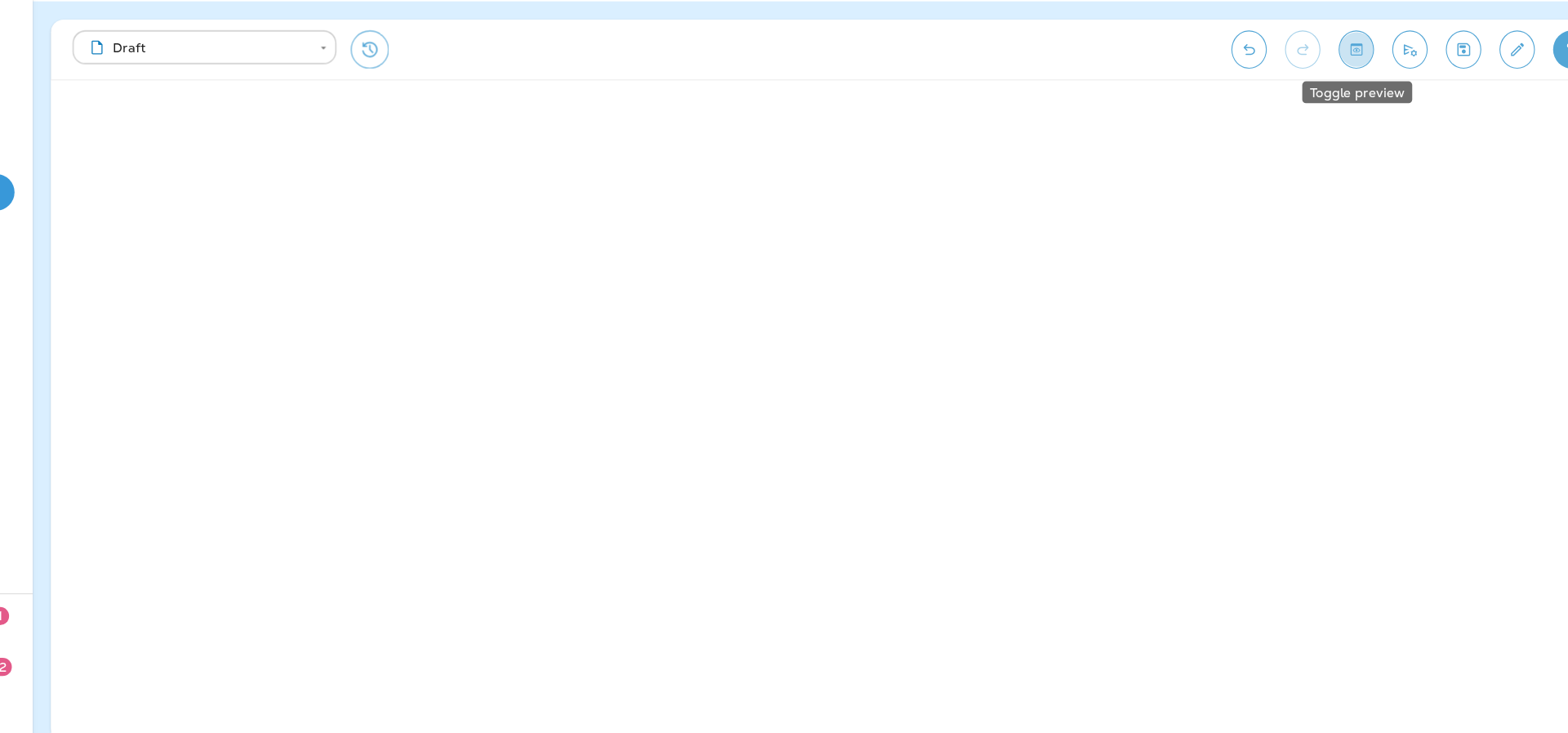 click at bounding box center (1267, 96) 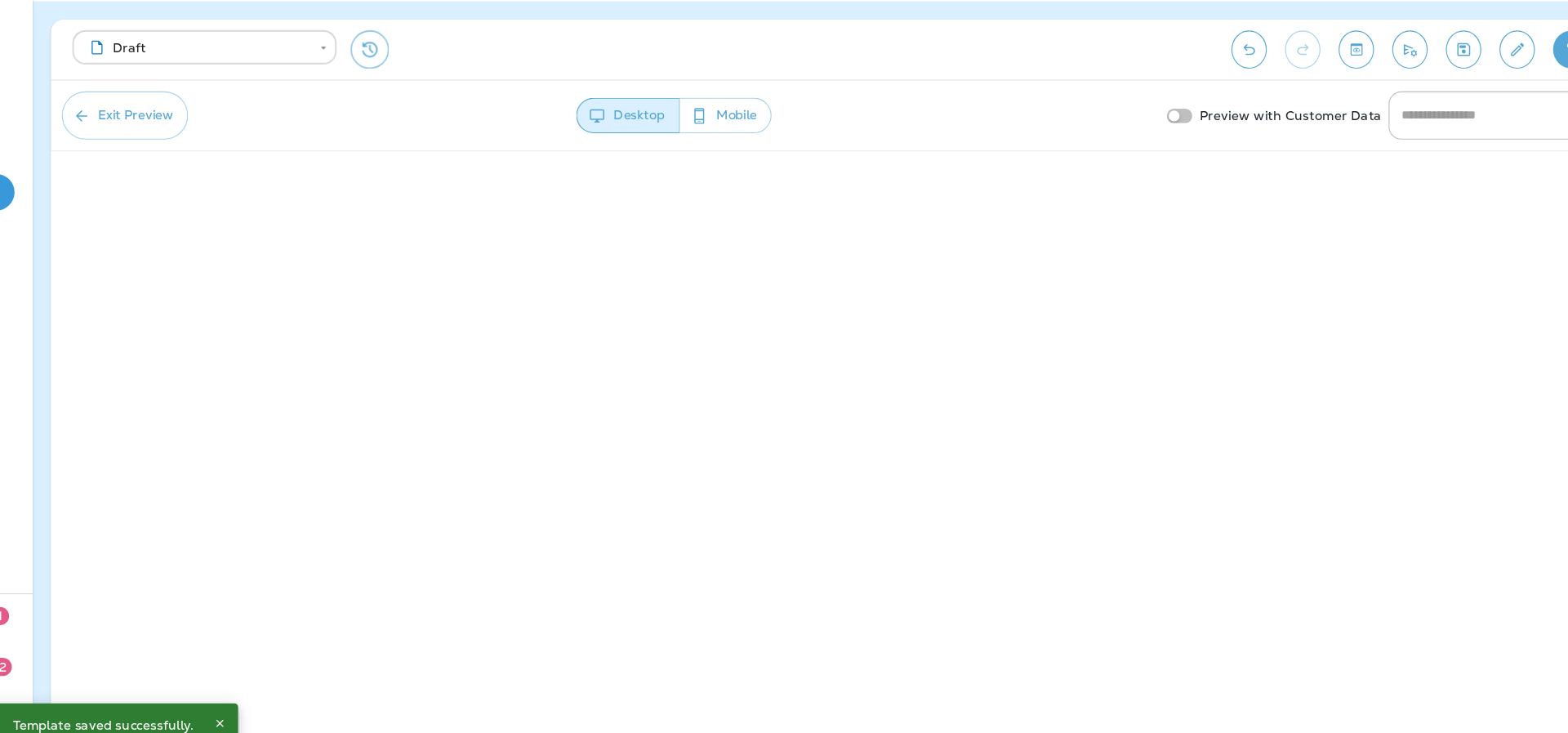 click on "Mobile" at bounding box center [701, 154] 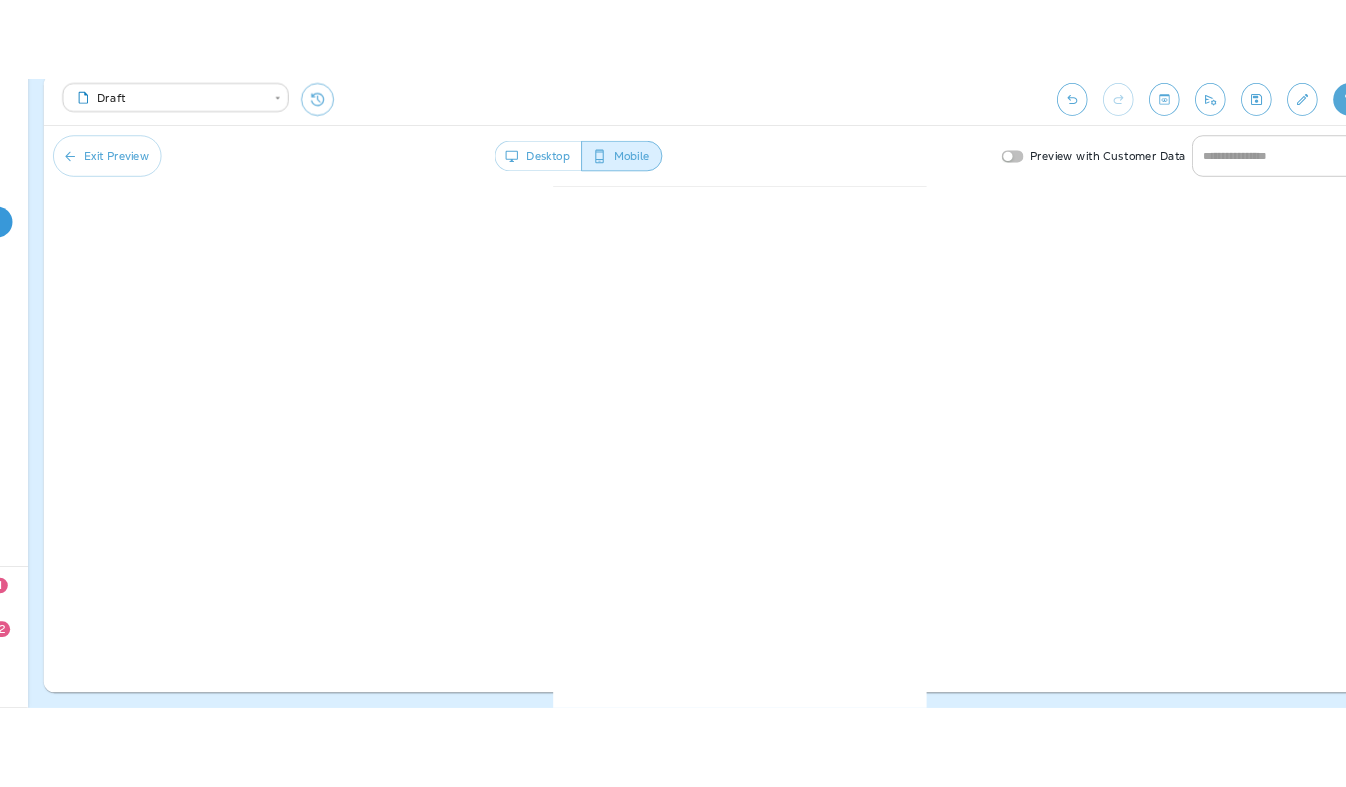 scroll, scrollTop: 0, scrollLeft: 0, axis: both 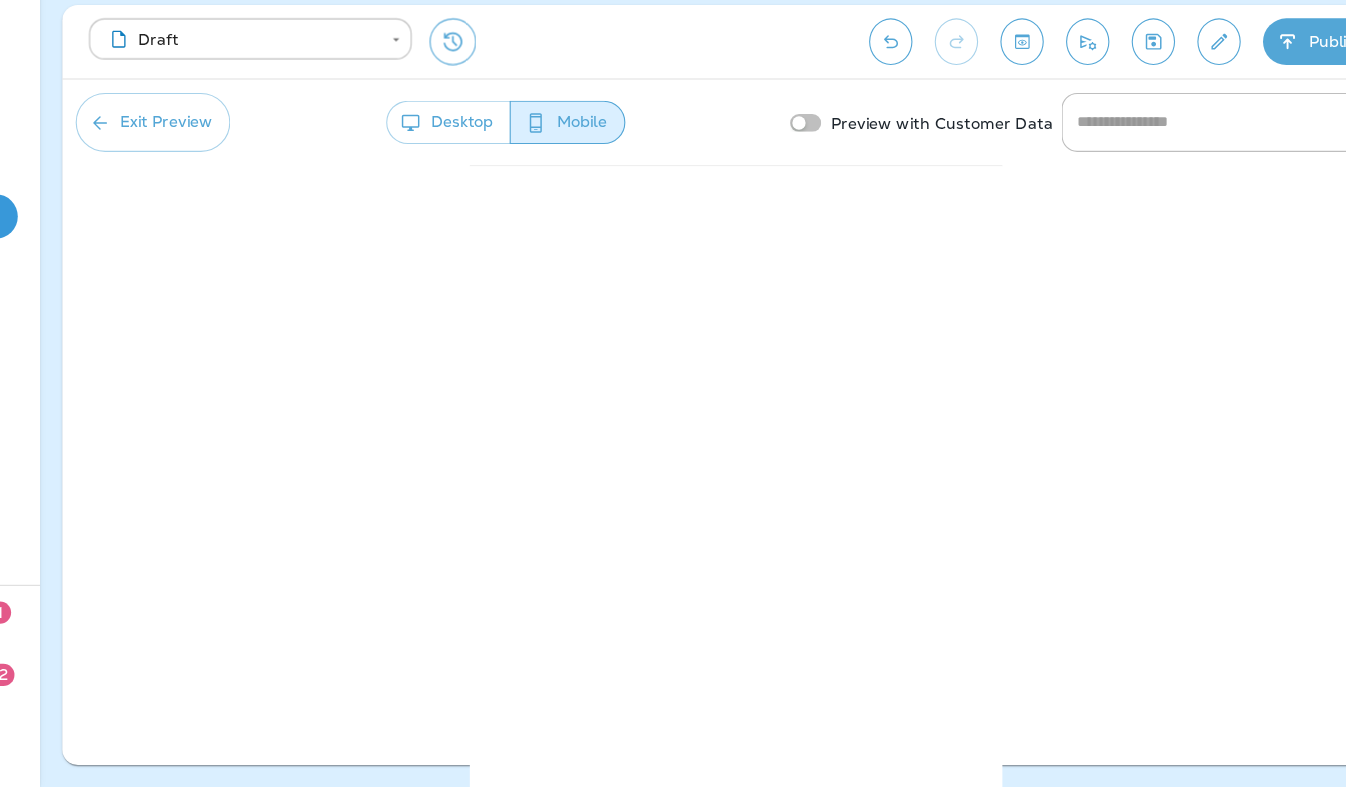 click on "Exit Preview" at bounding box center (197, 189) 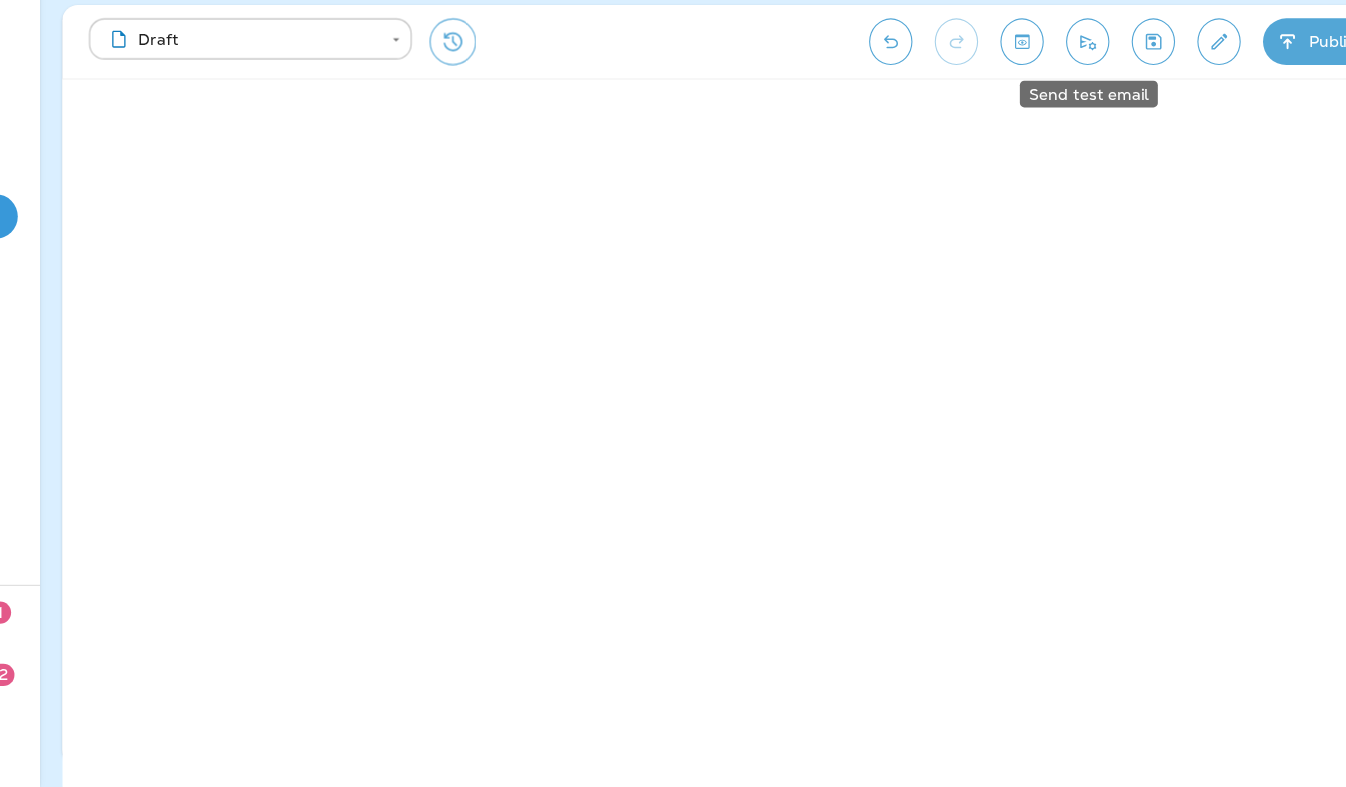 click at bounding box center [1037, 117] 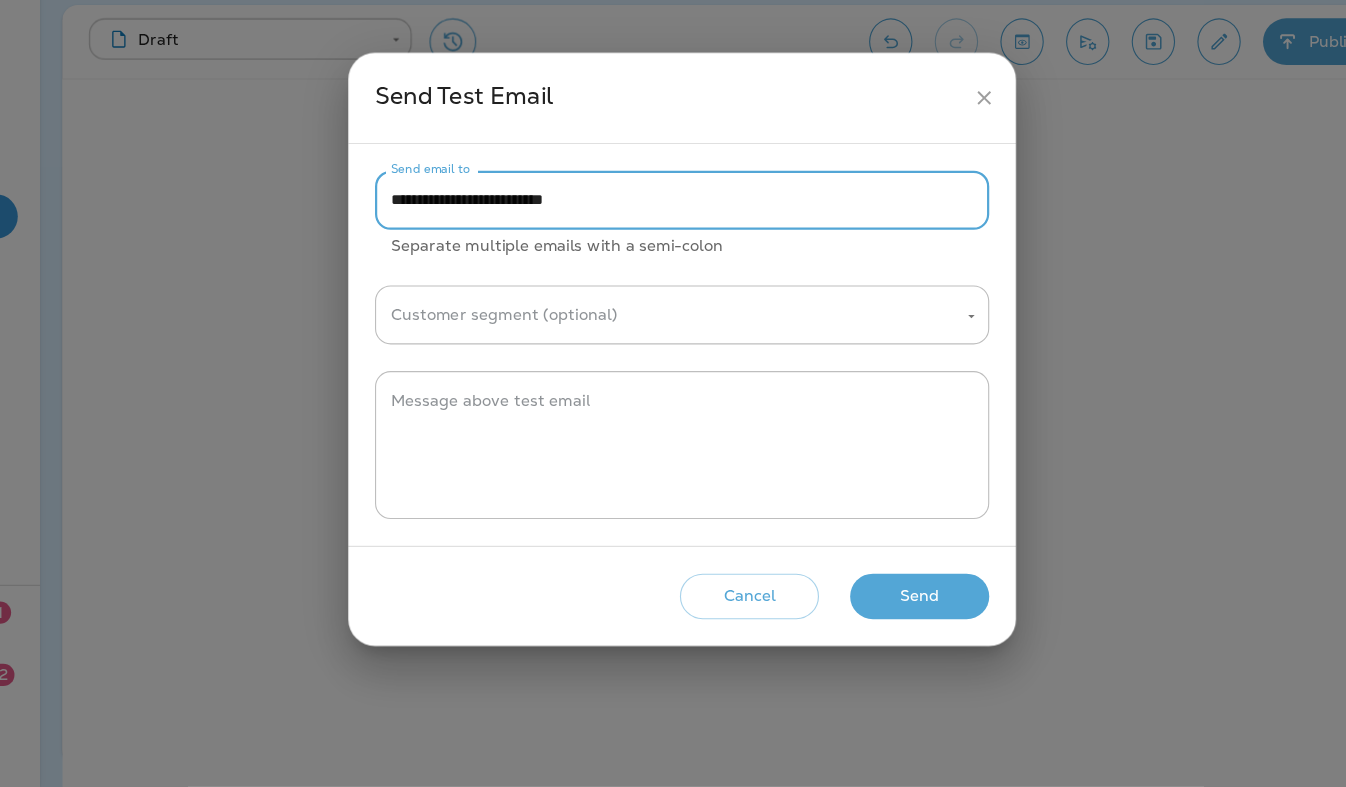 drag, startPoint x: 450, startPoint y: 265, endPoint x: 403, endPoint y: 265, distance: 47 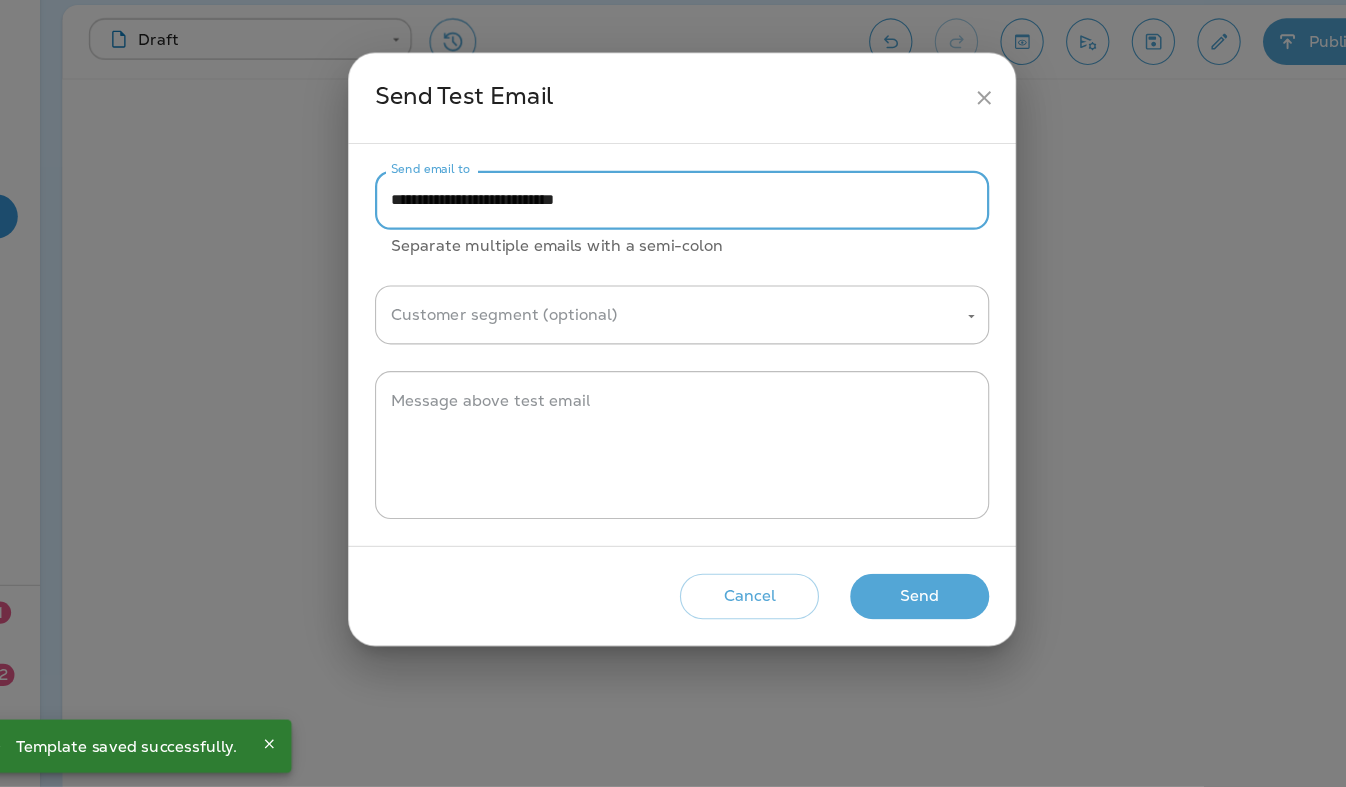 type on "**********" 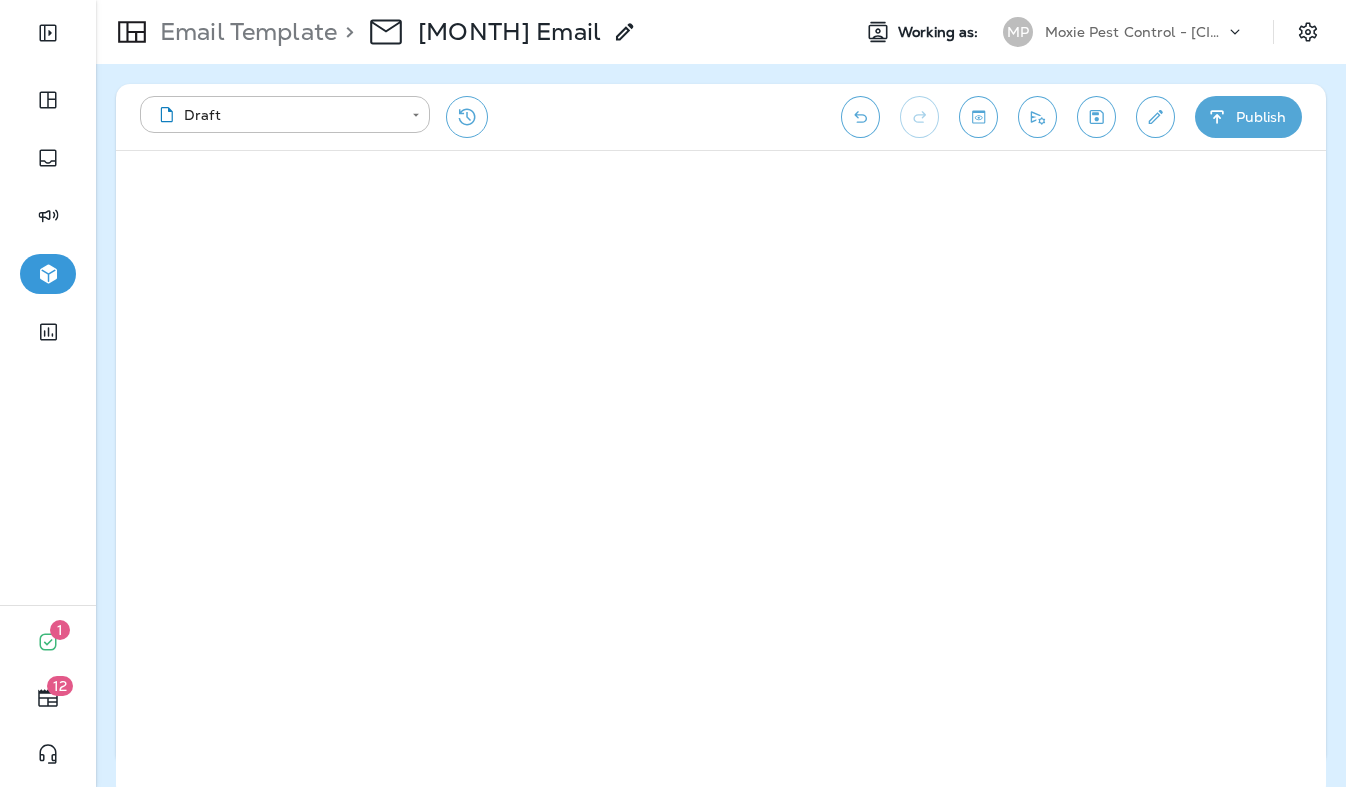 click on "[MONTH] Email" at bounding box center [509, 32] 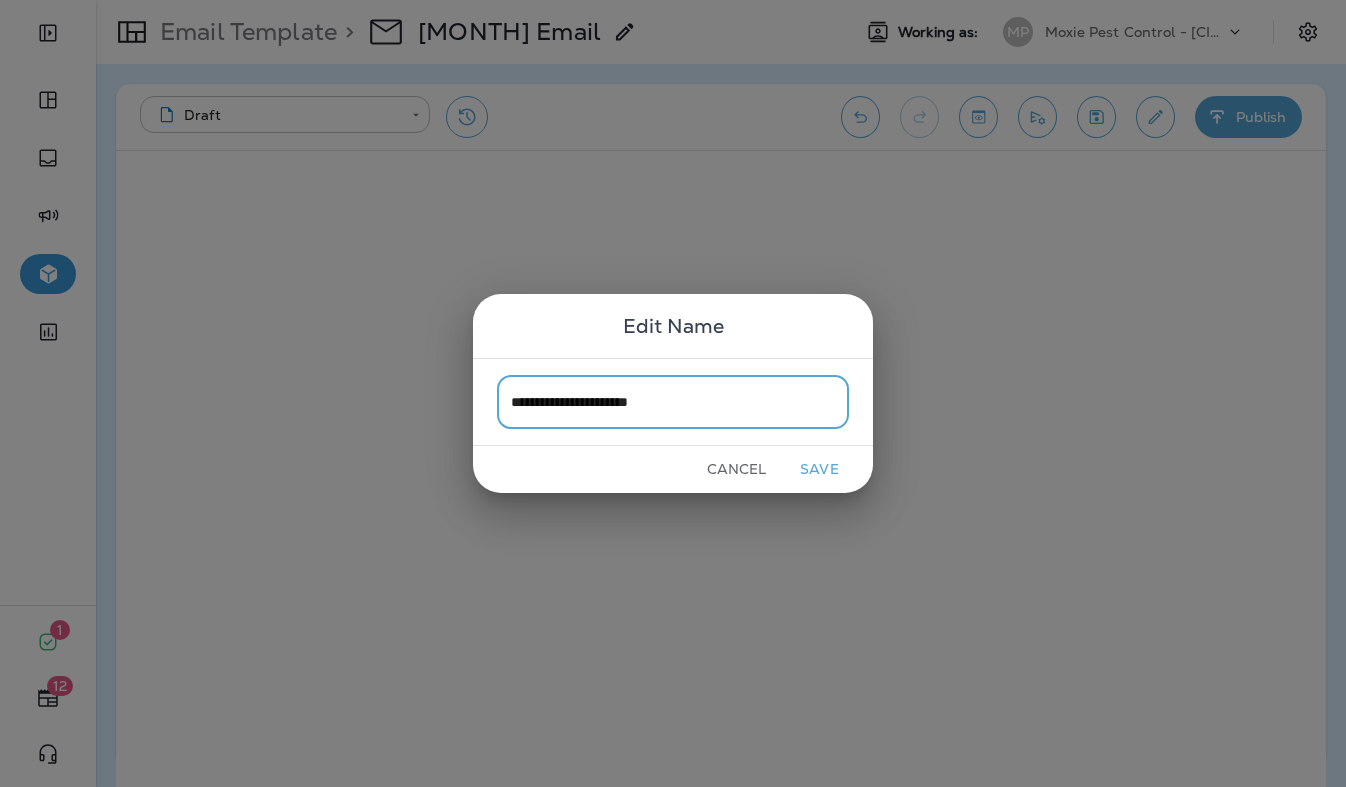 type on "**********" 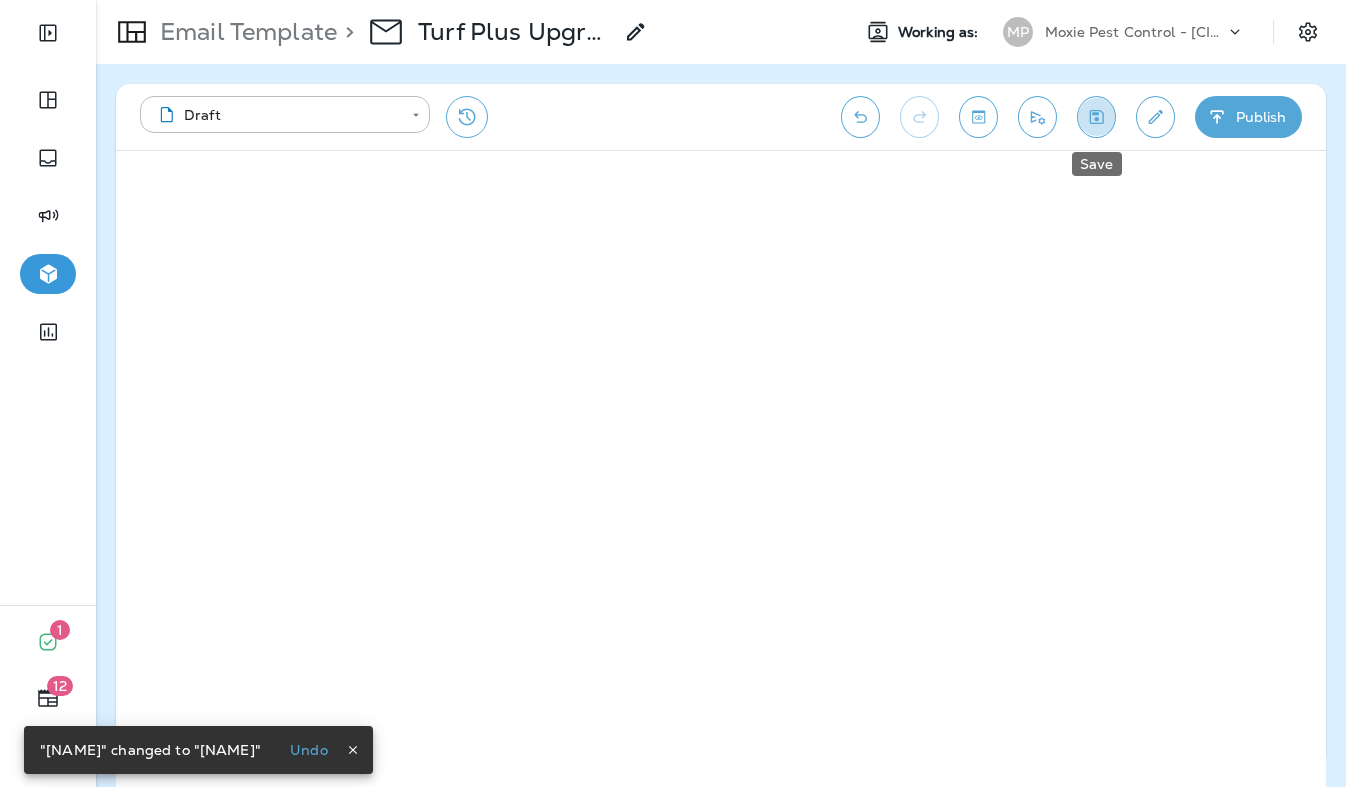 click 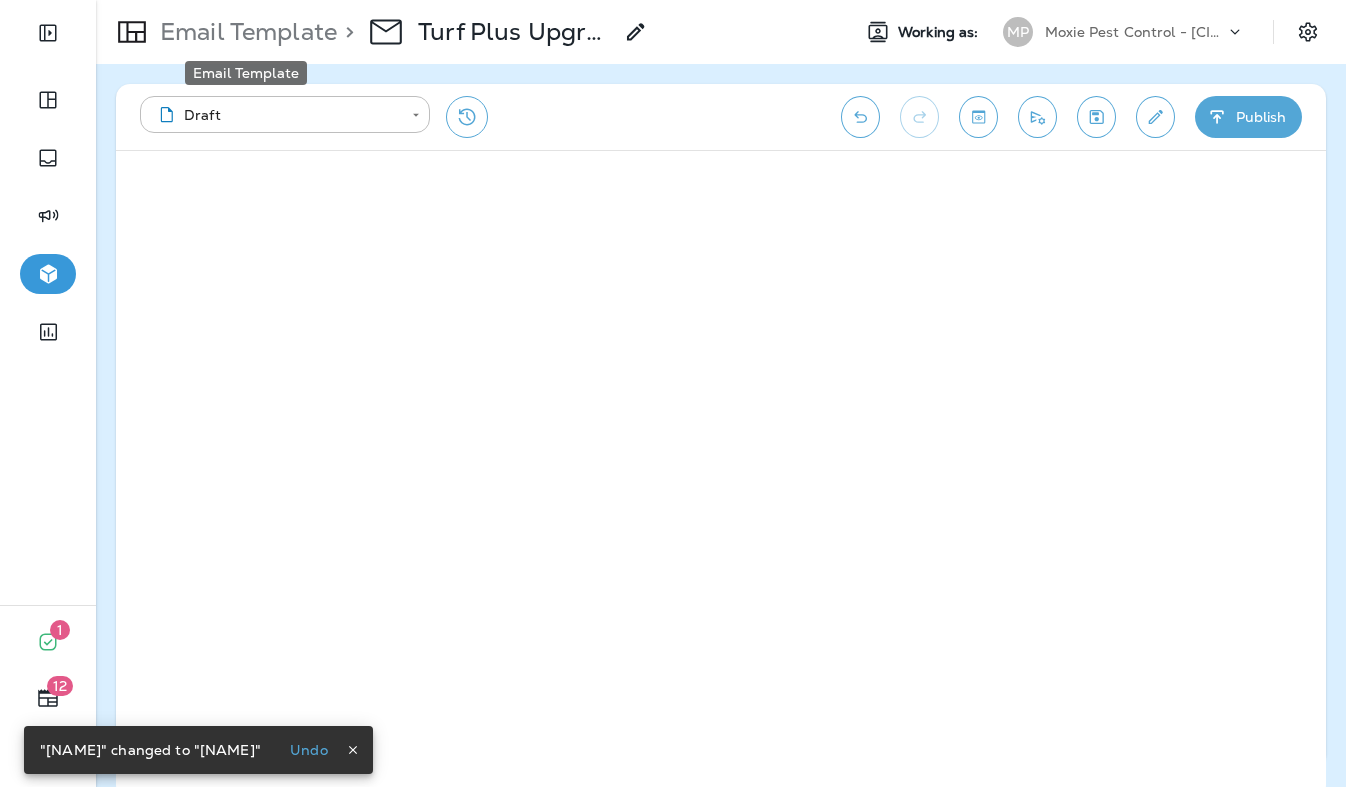 click on "Email Template" at bounding box center (244, 32) 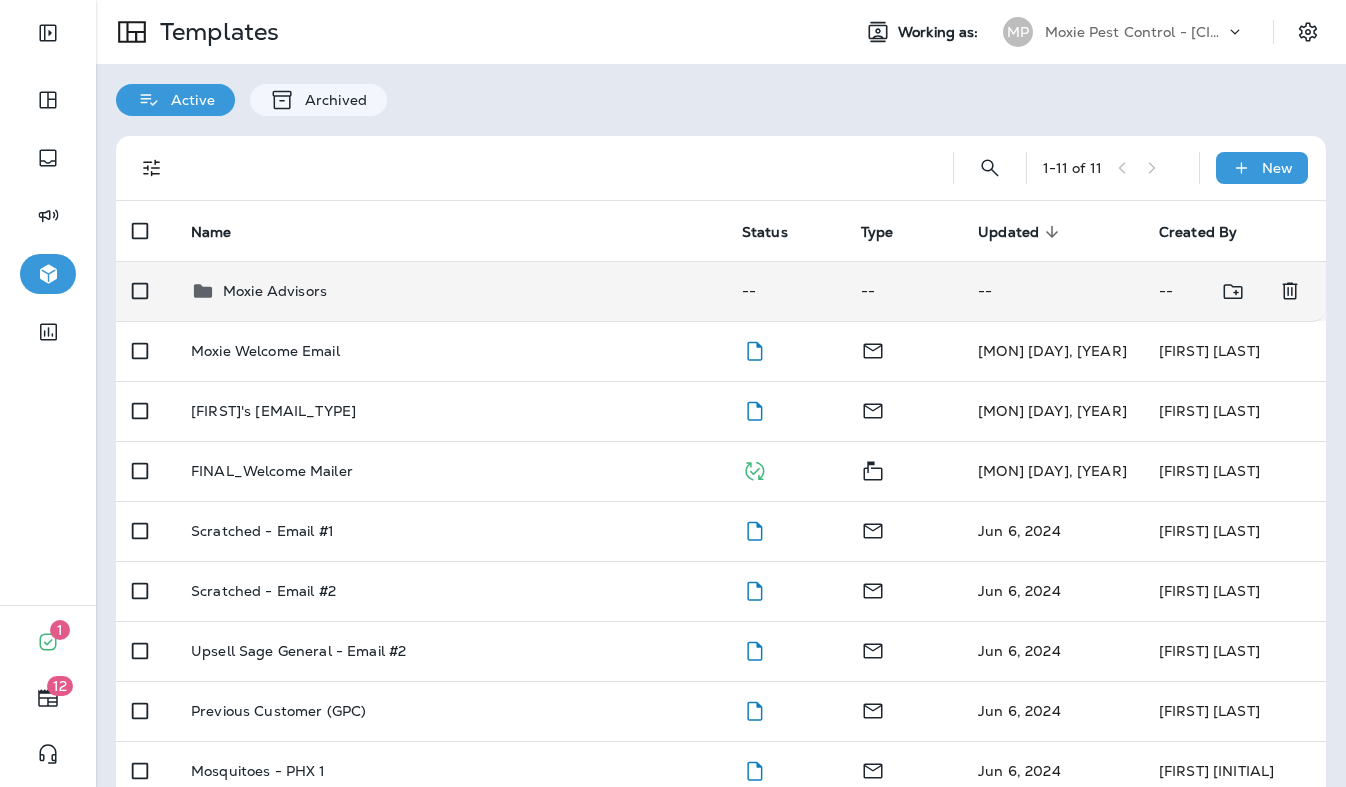 click on "Moxie Advisors" at bounding box center [450, 291] 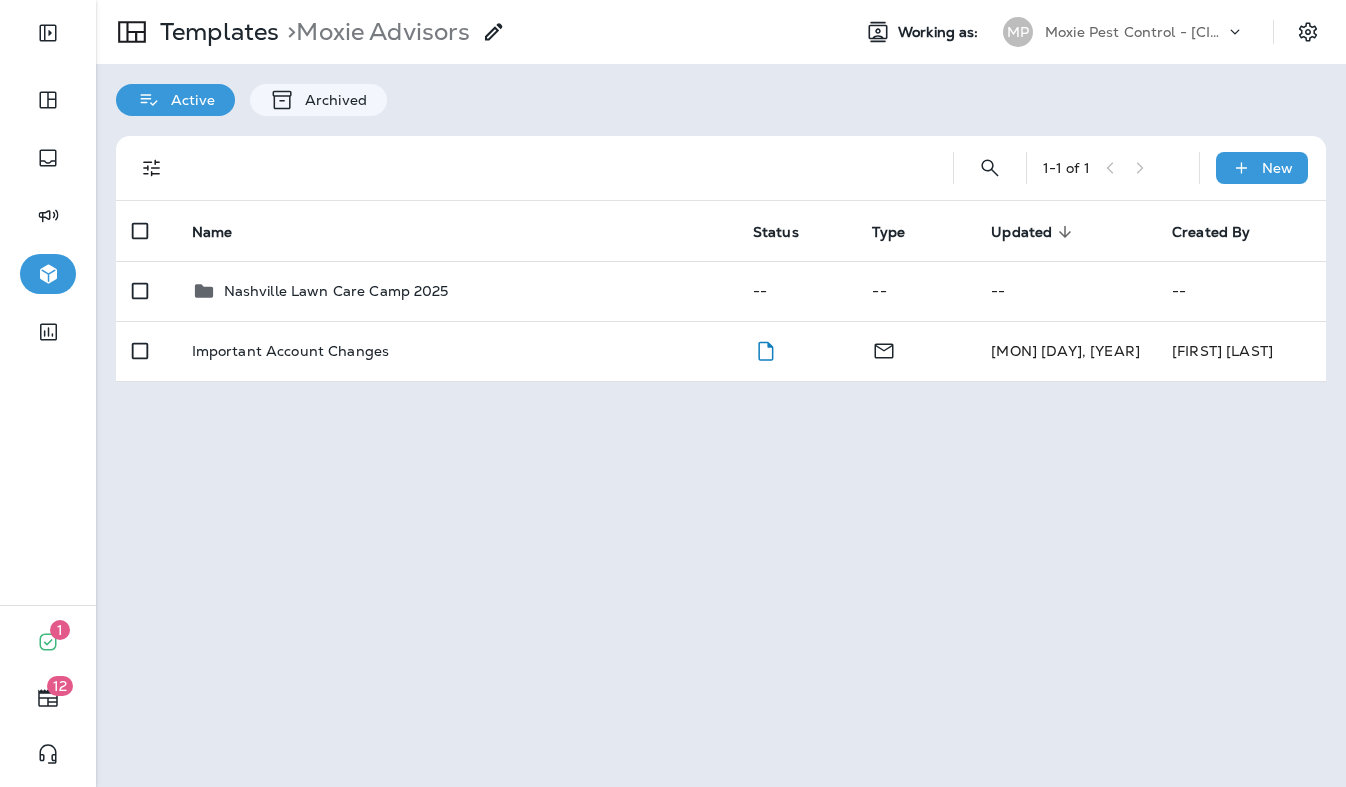 click on "Nashville Lawn Care Camp 2025" at bounding box center (456, 291) 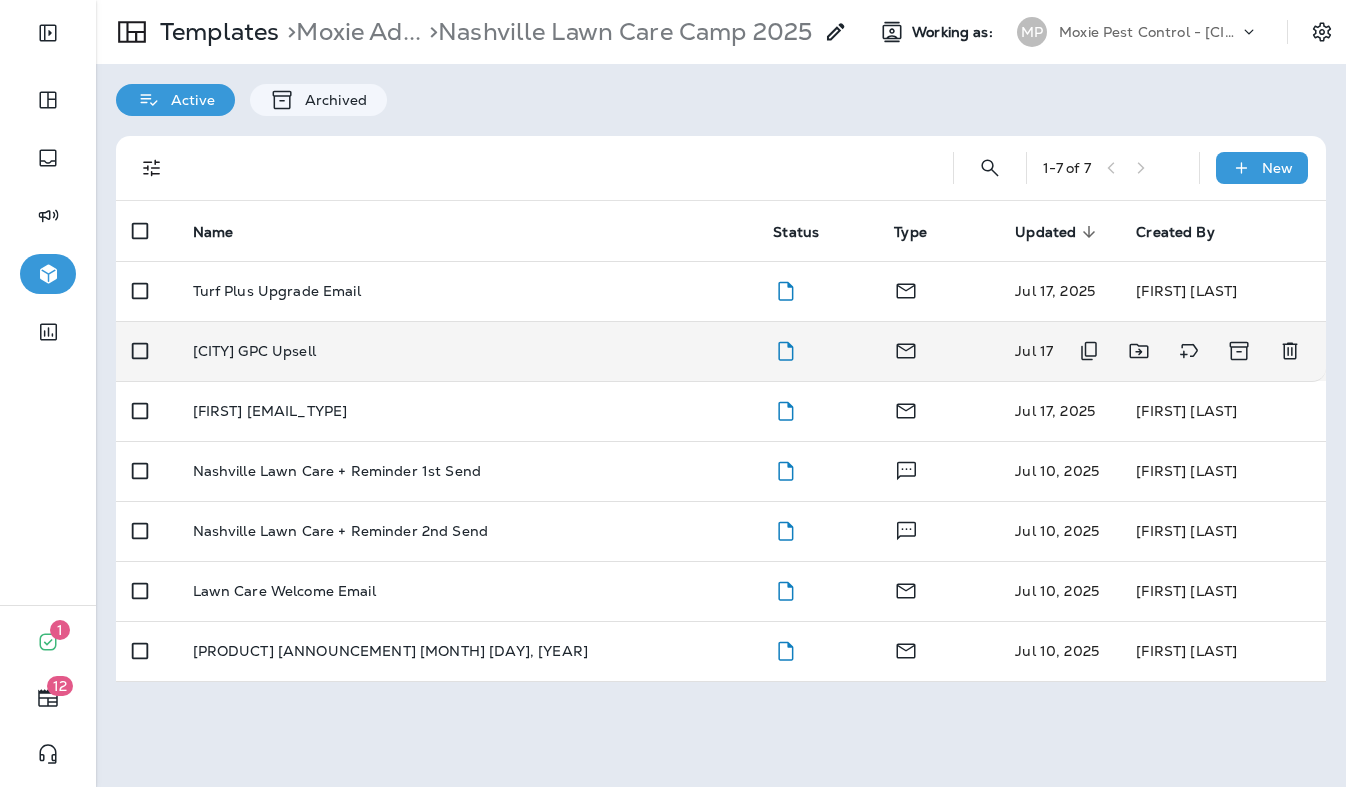 click on "[CITY] GPC Upsell" at bounding box center (254, 351) 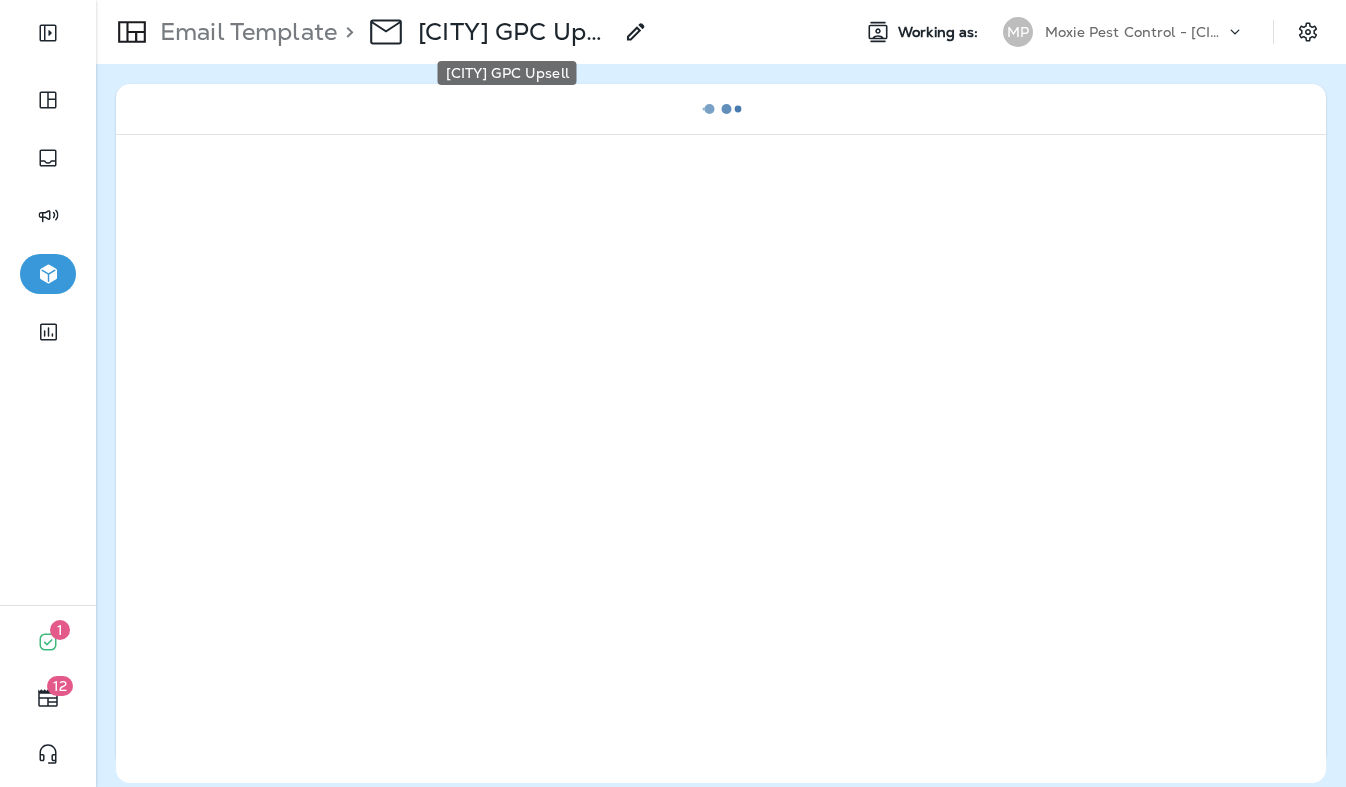 click on "[CITY] GPC Upsell" at bounding box center (515, 32) 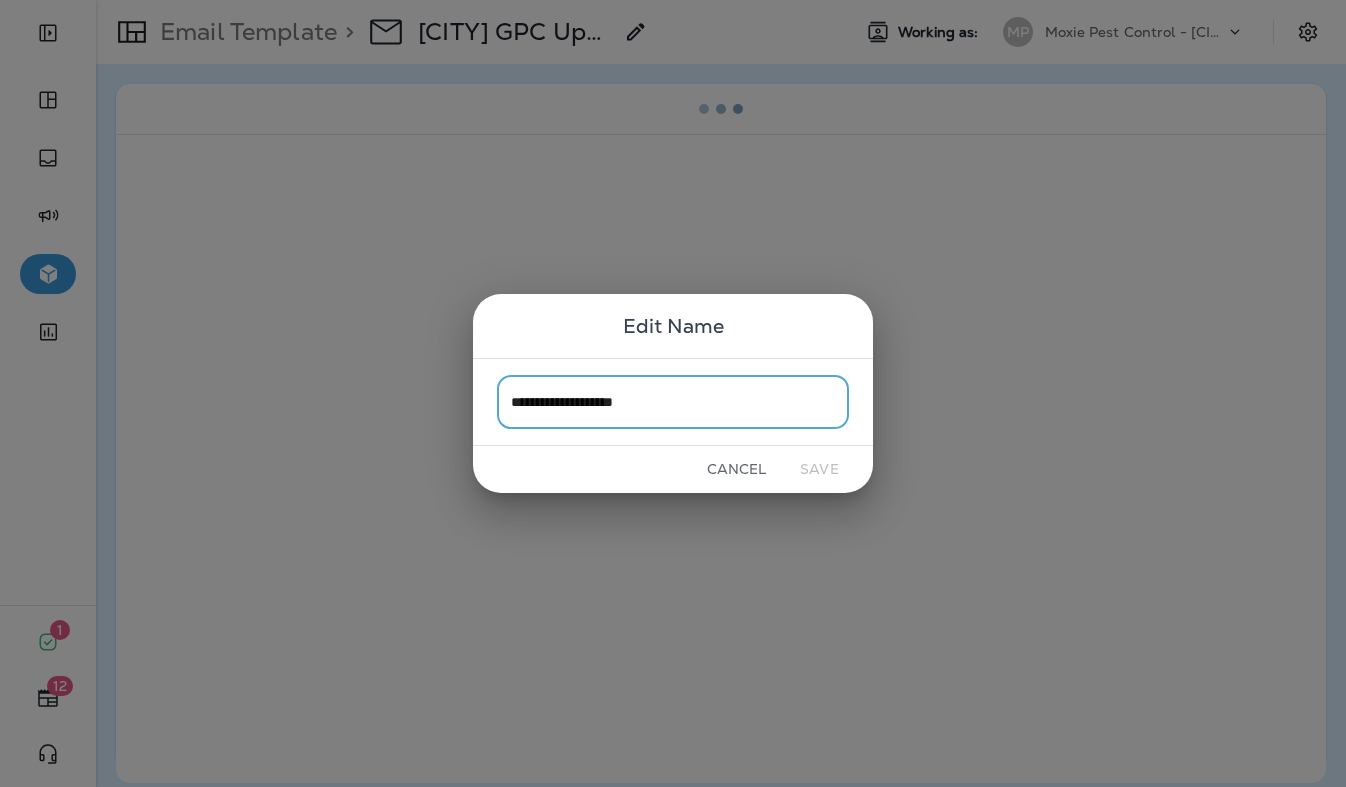 click on "**********" at bounding box center [673, 401] 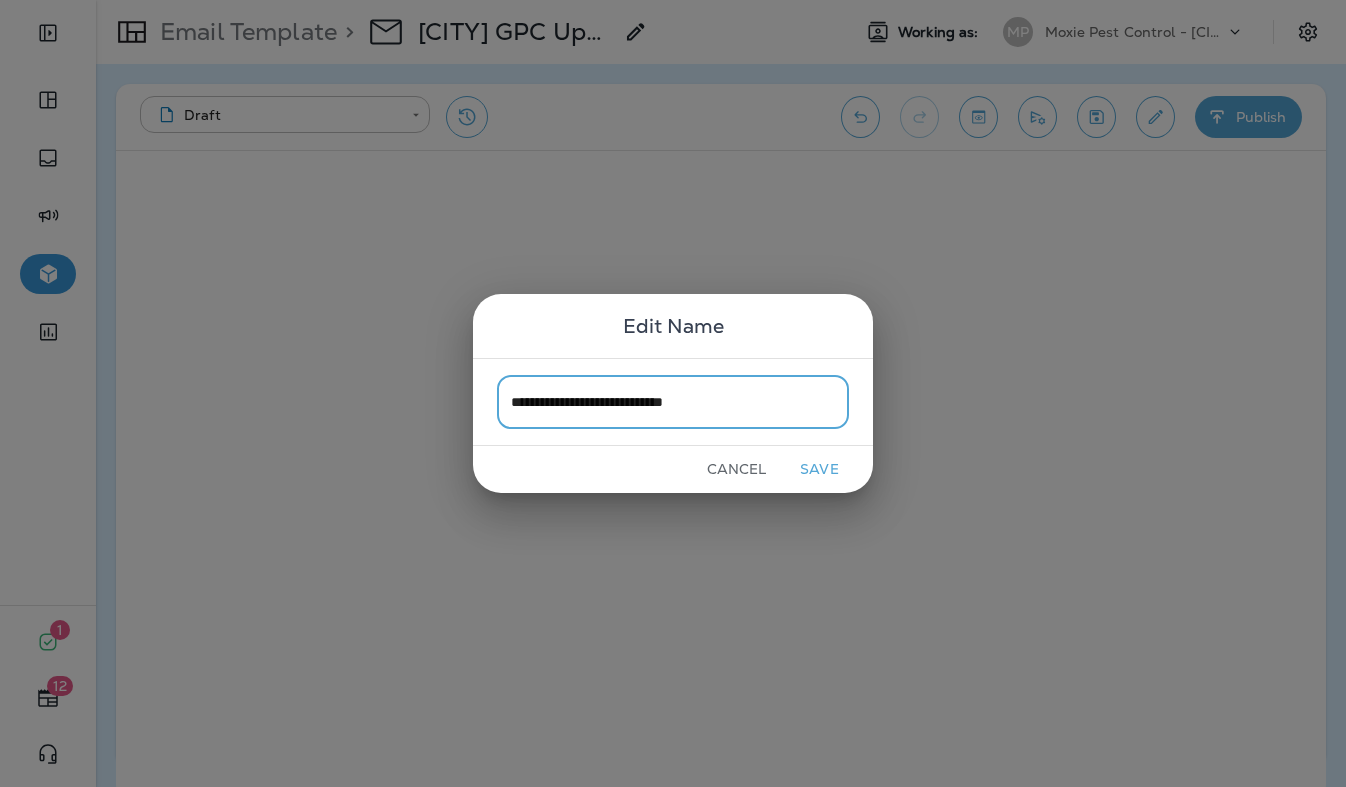 type on "**********" 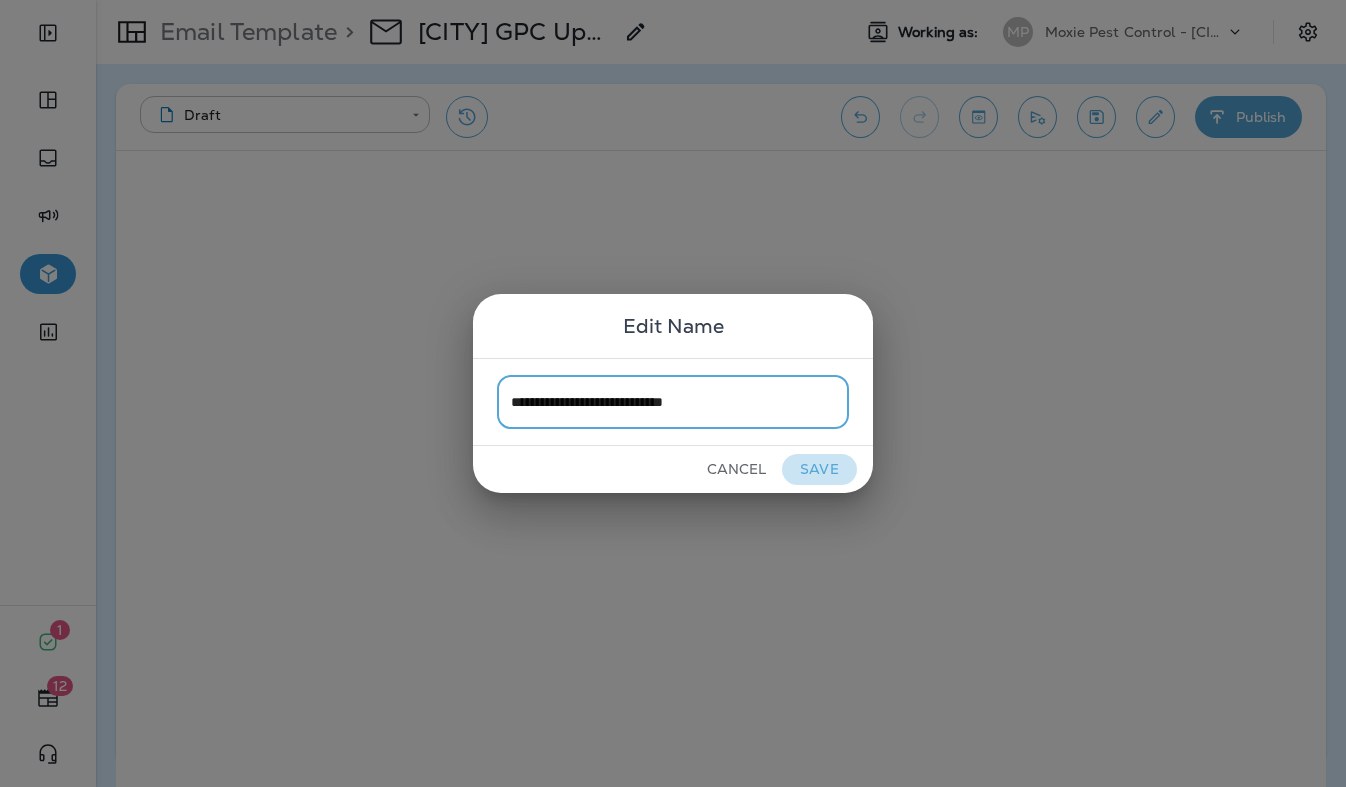 click on "Save" at bounding box center (819, 469) 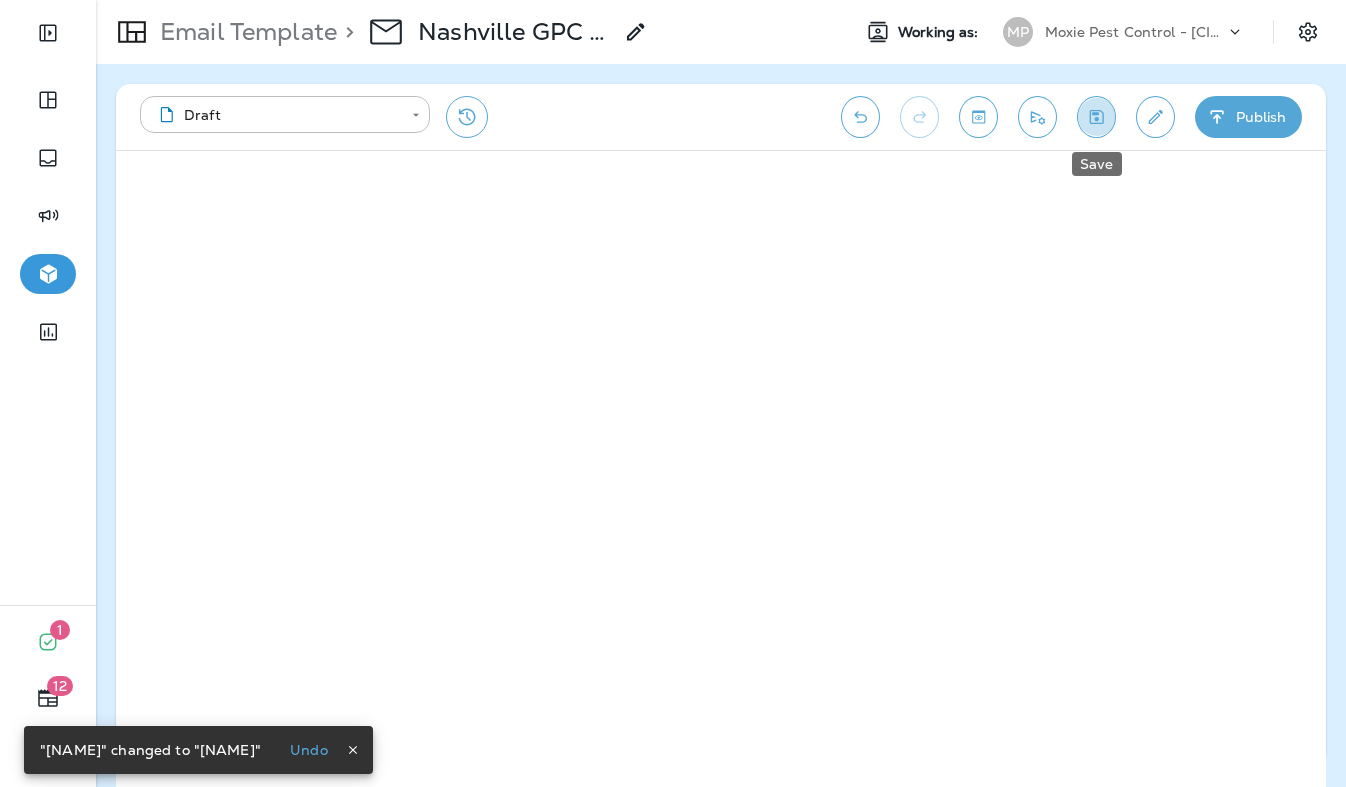 click 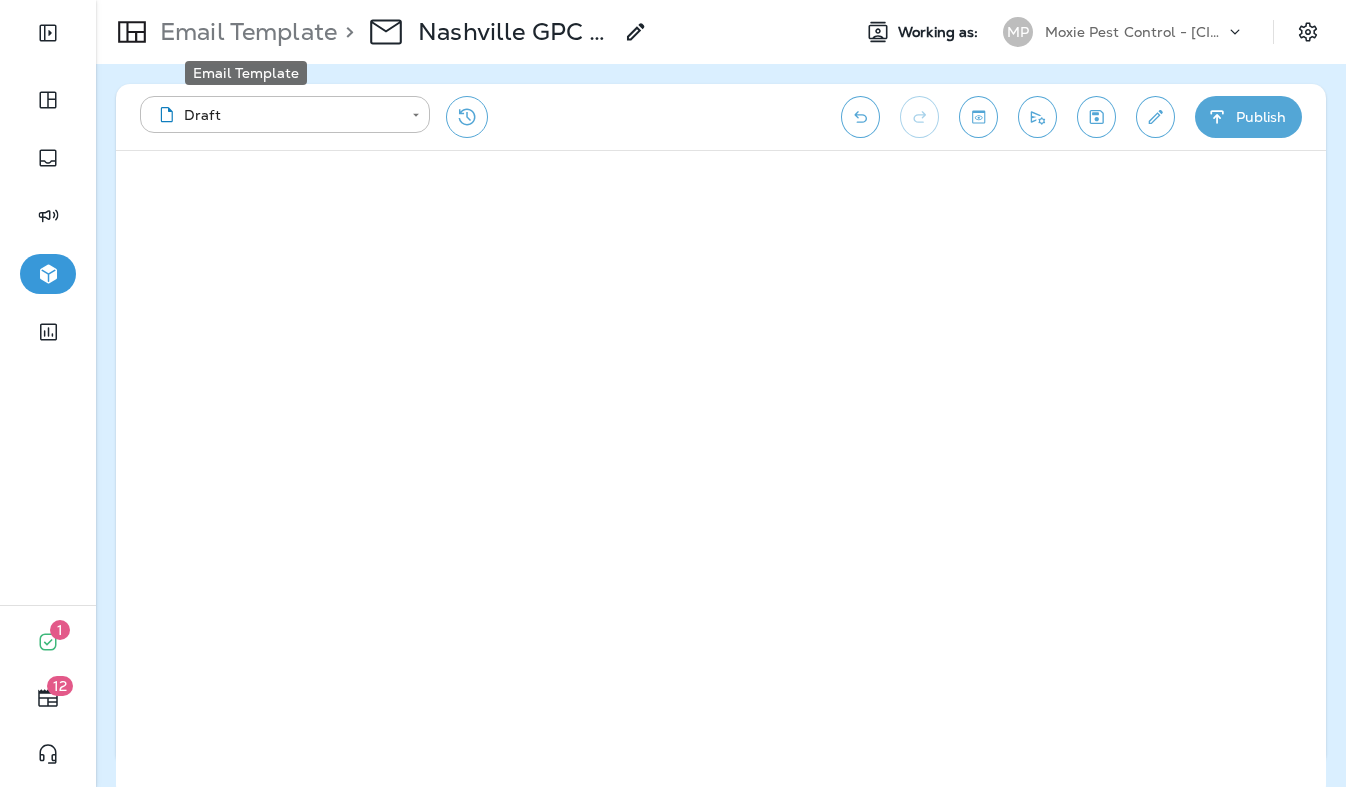 click on "Email Template" at bounding box center [244, 32] 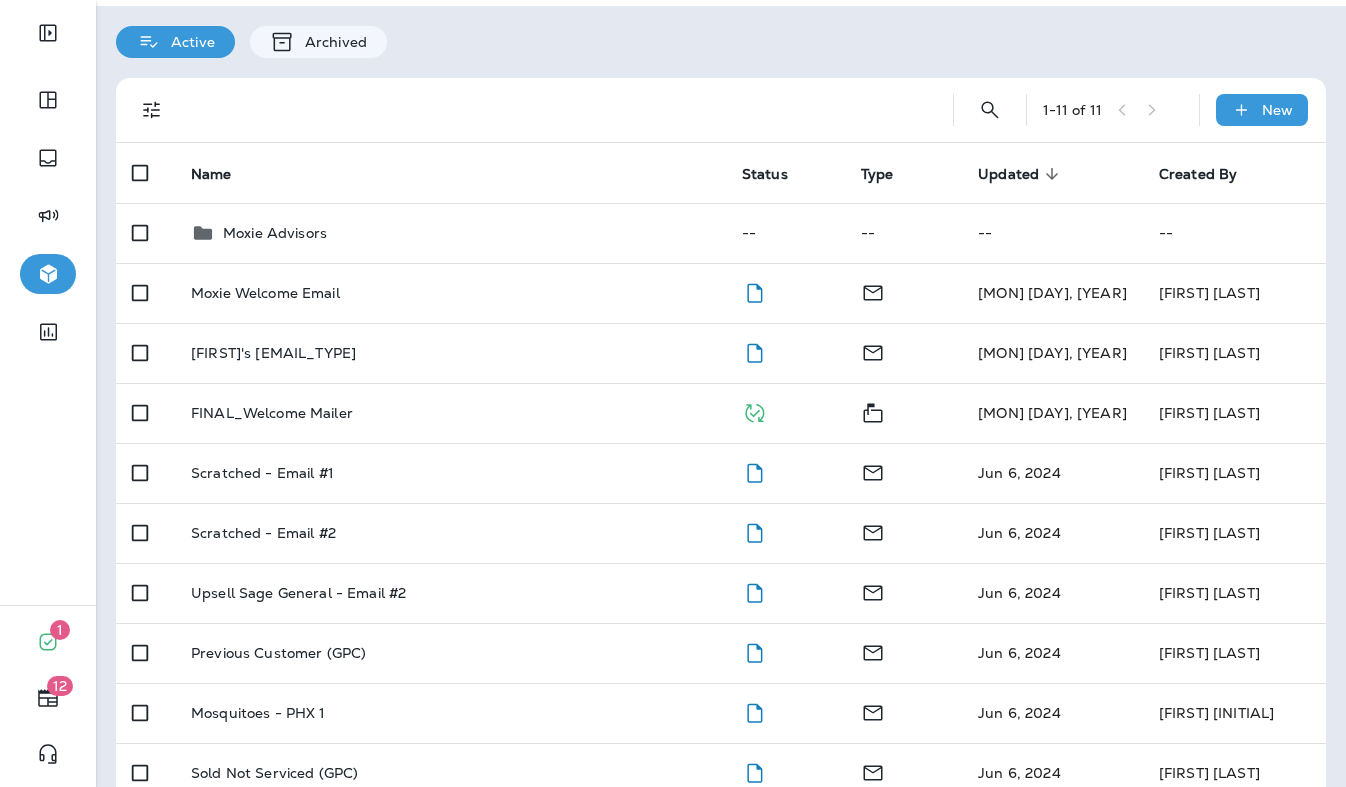 scroll, scrollTop: 59, scrollLeft: 0, axis: vertical 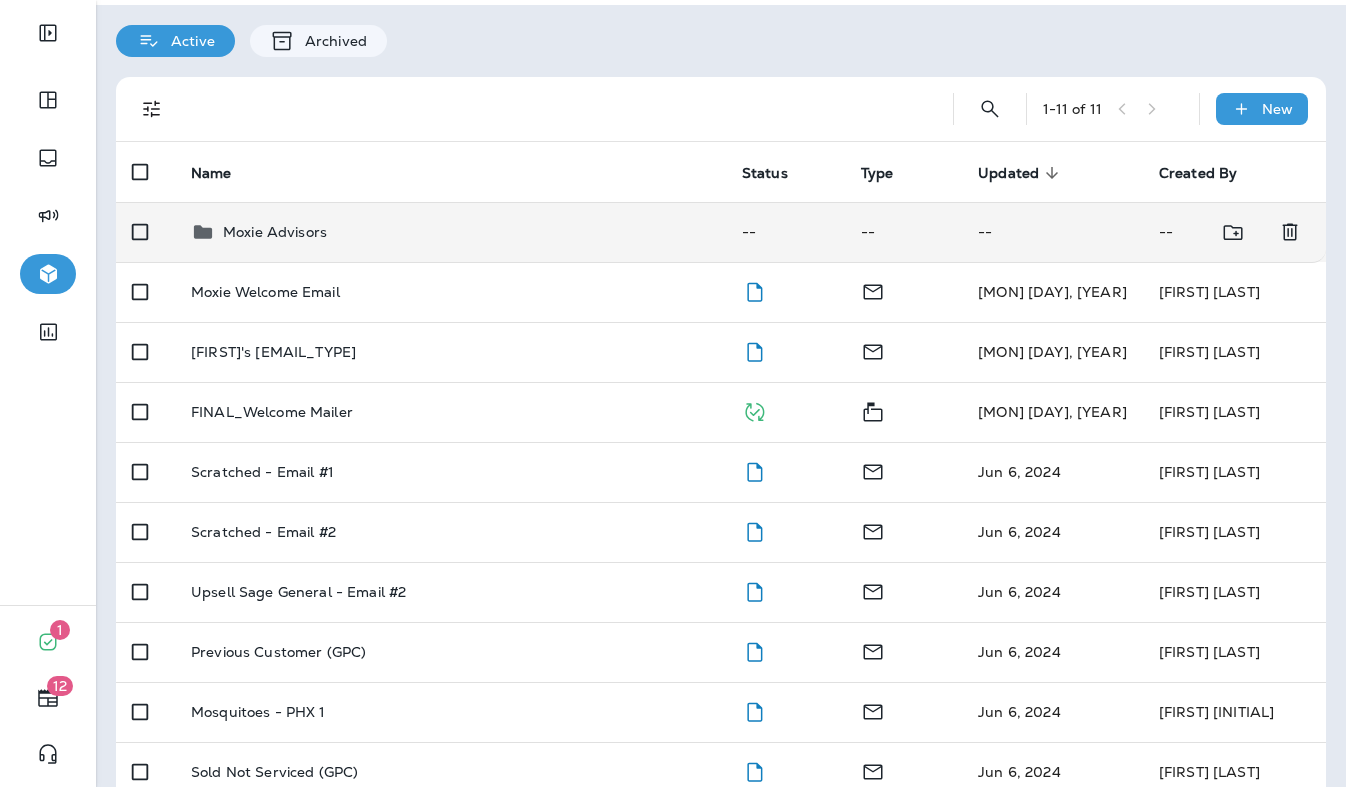 click on "Moxie Advisors" at bounding box center [275, 232] 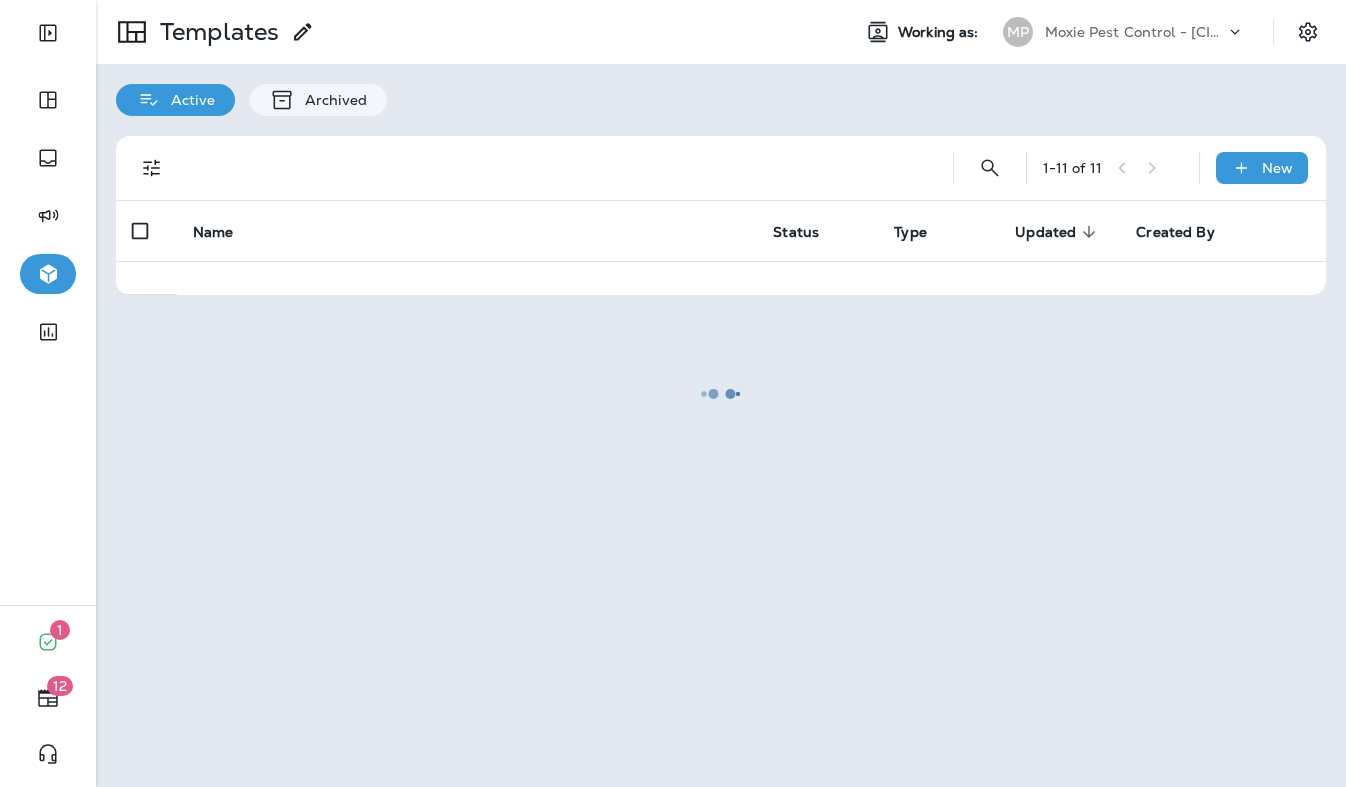 scroll, scrollTop: 0, scrollLeft: 0, axis: both 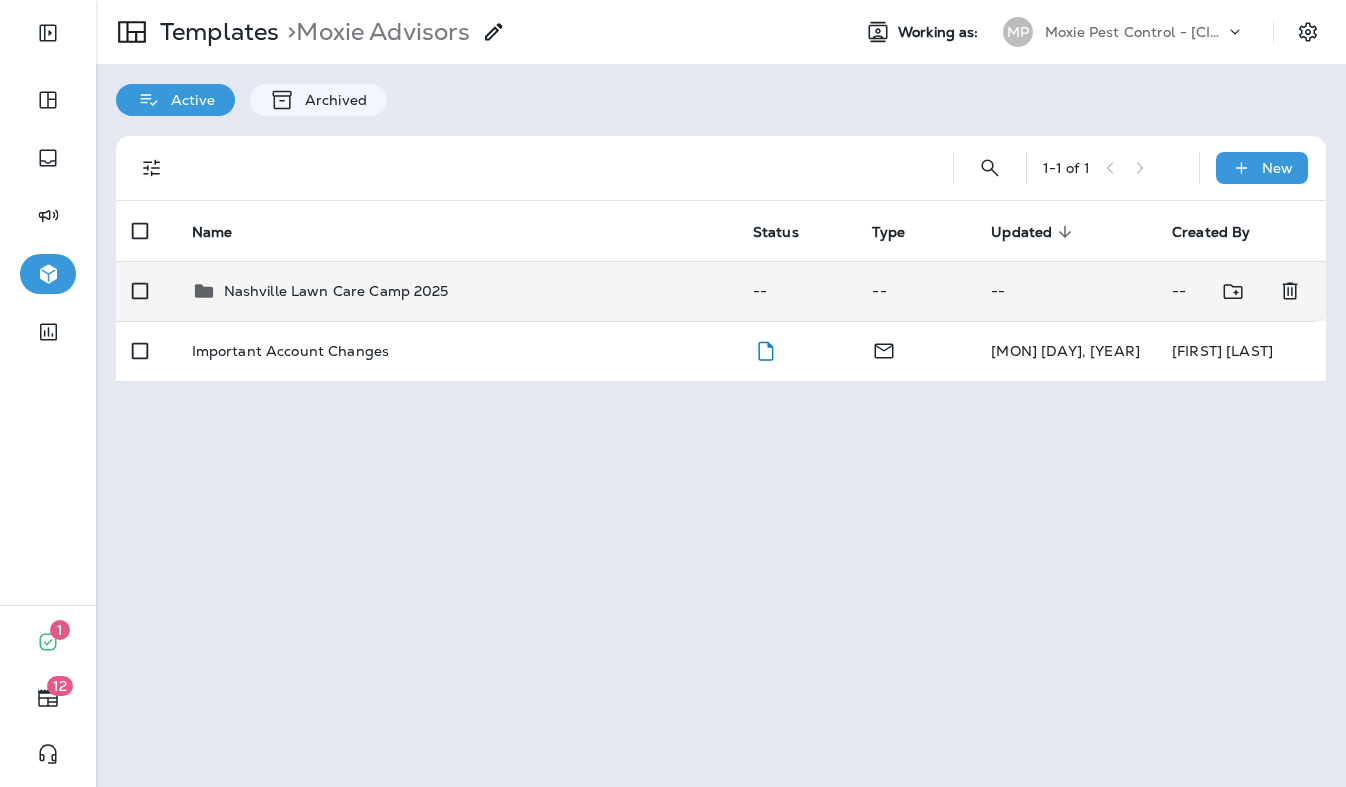 click on "Nashville Lawn Care Camp 2025" at bounding box center (336, 291) 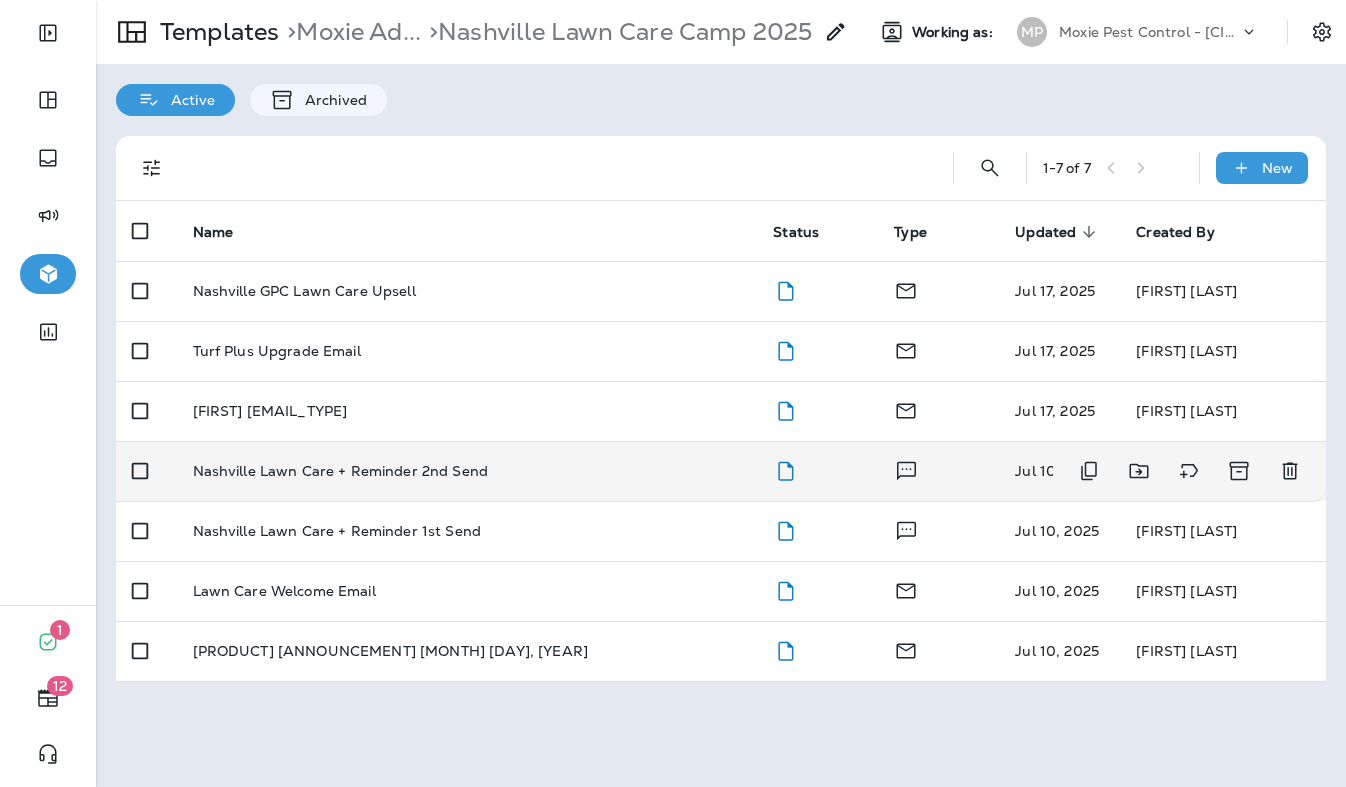 click on "Nashville Lawn Care + Reminder 2nd Send" at bounding box center [340, 471] 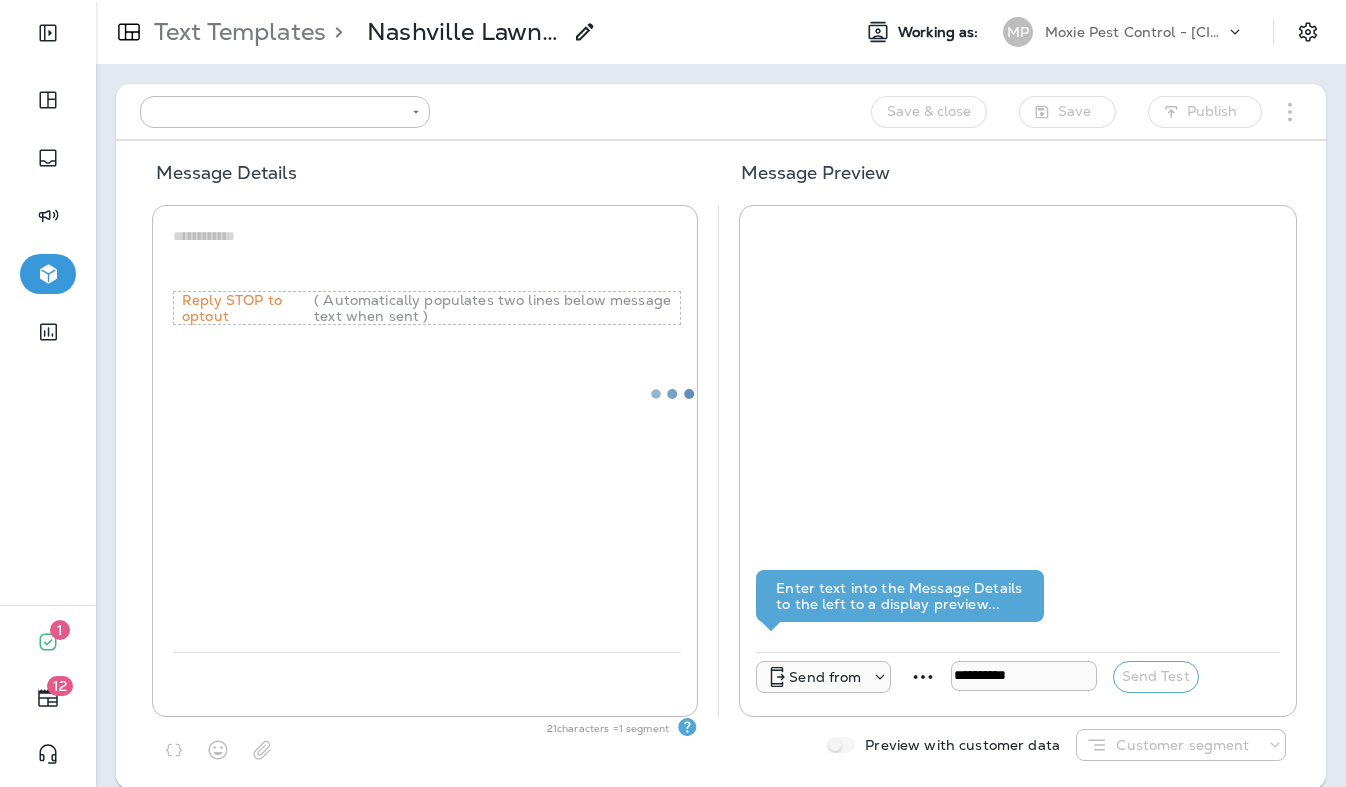 type on "**********" 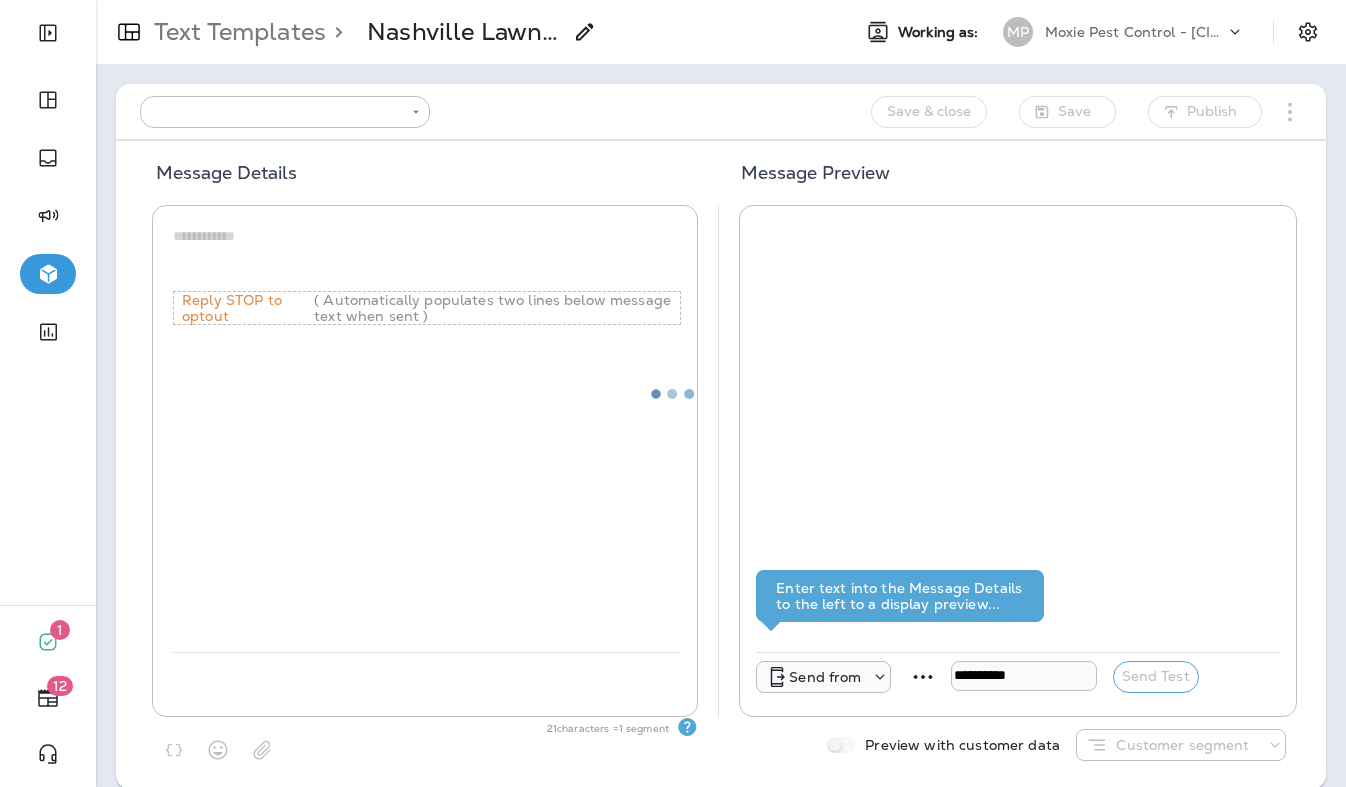 type on "**********" 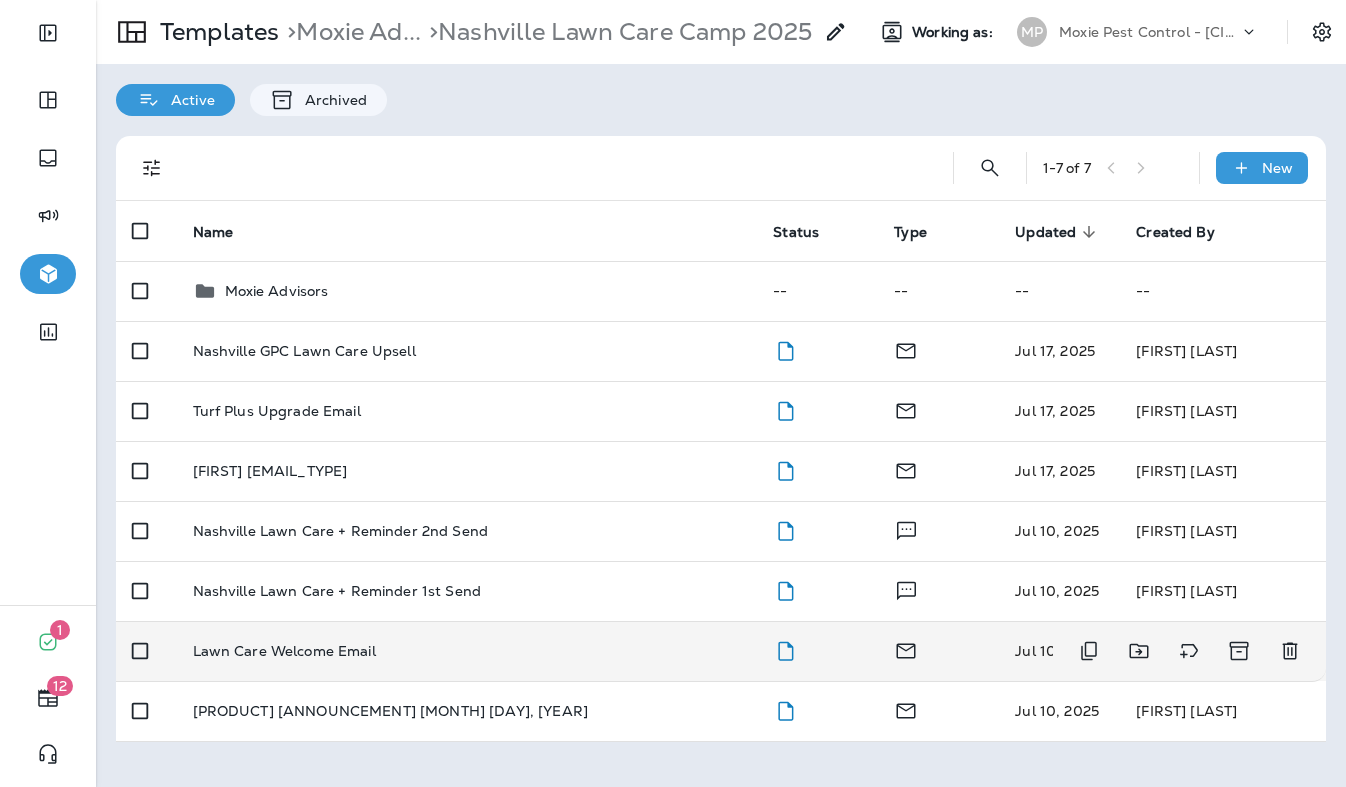 click on "Lawn Care Welcome Email" at bounding box center [284, 651] 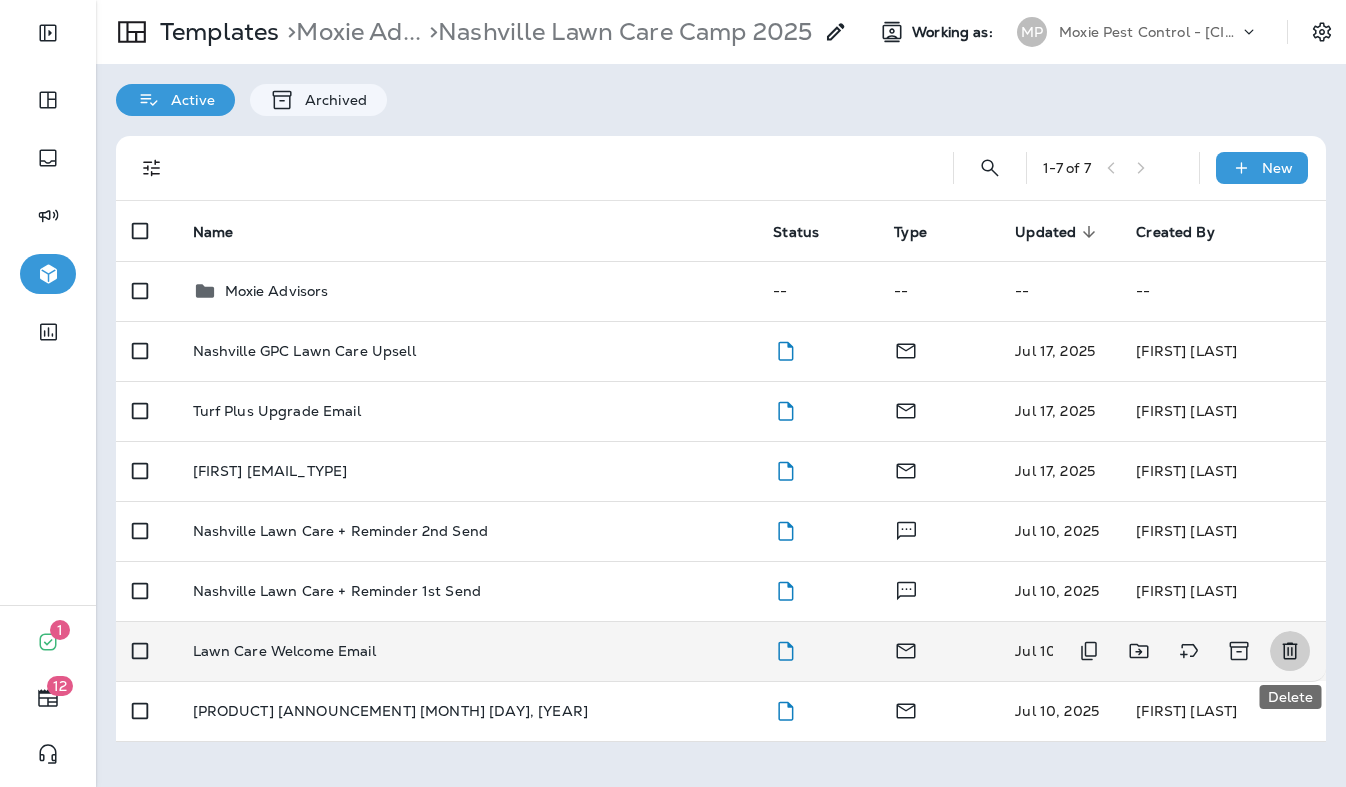 click at bounding box center [1290, 651] 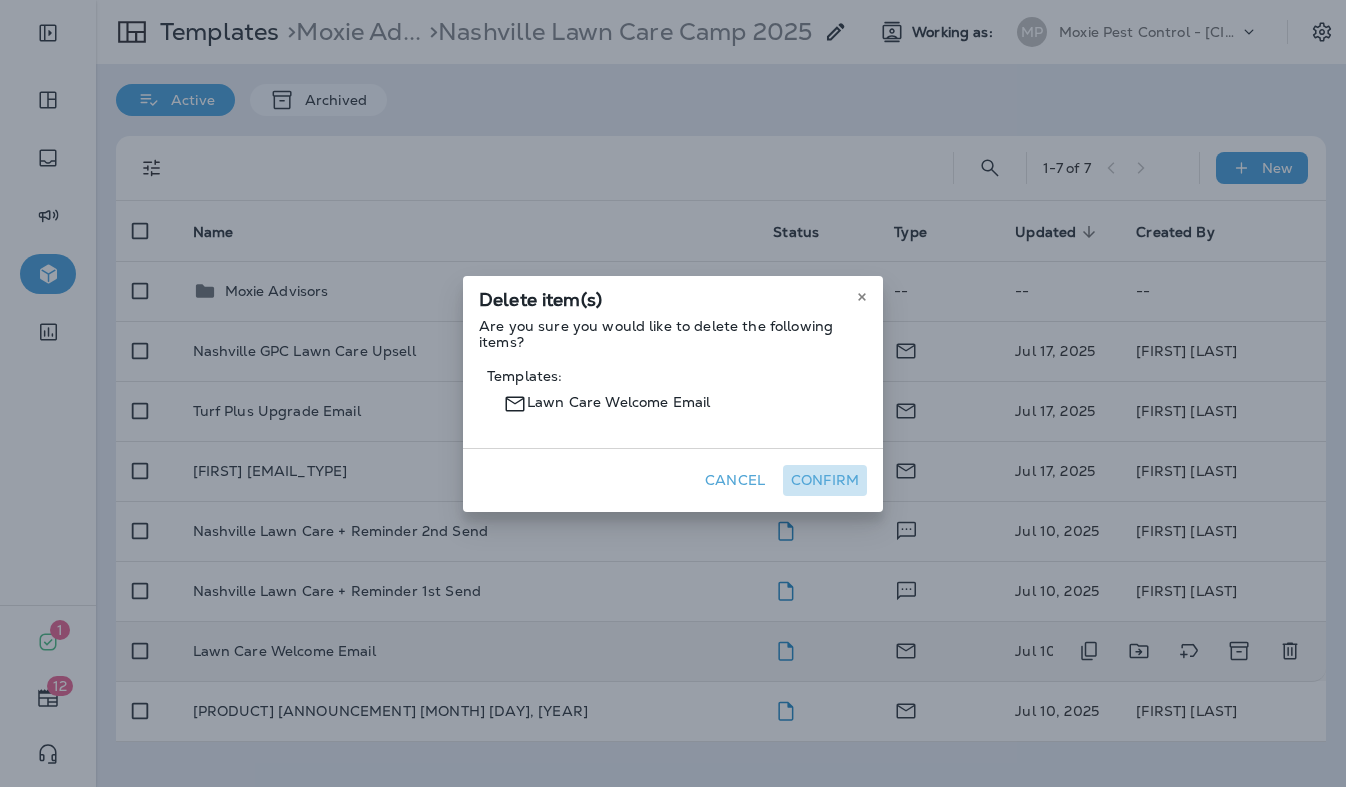 click on "Confirm" at bounding box center (825, 480) 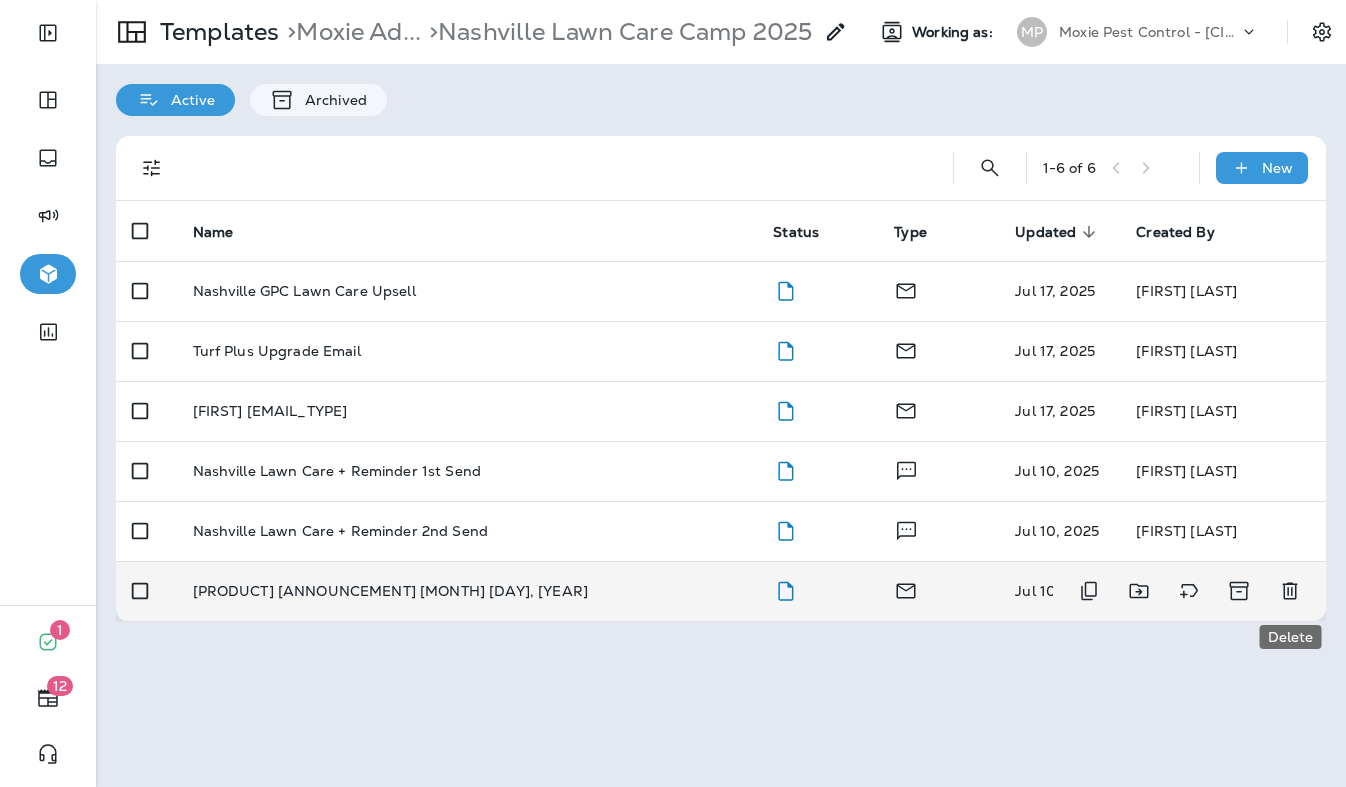 click 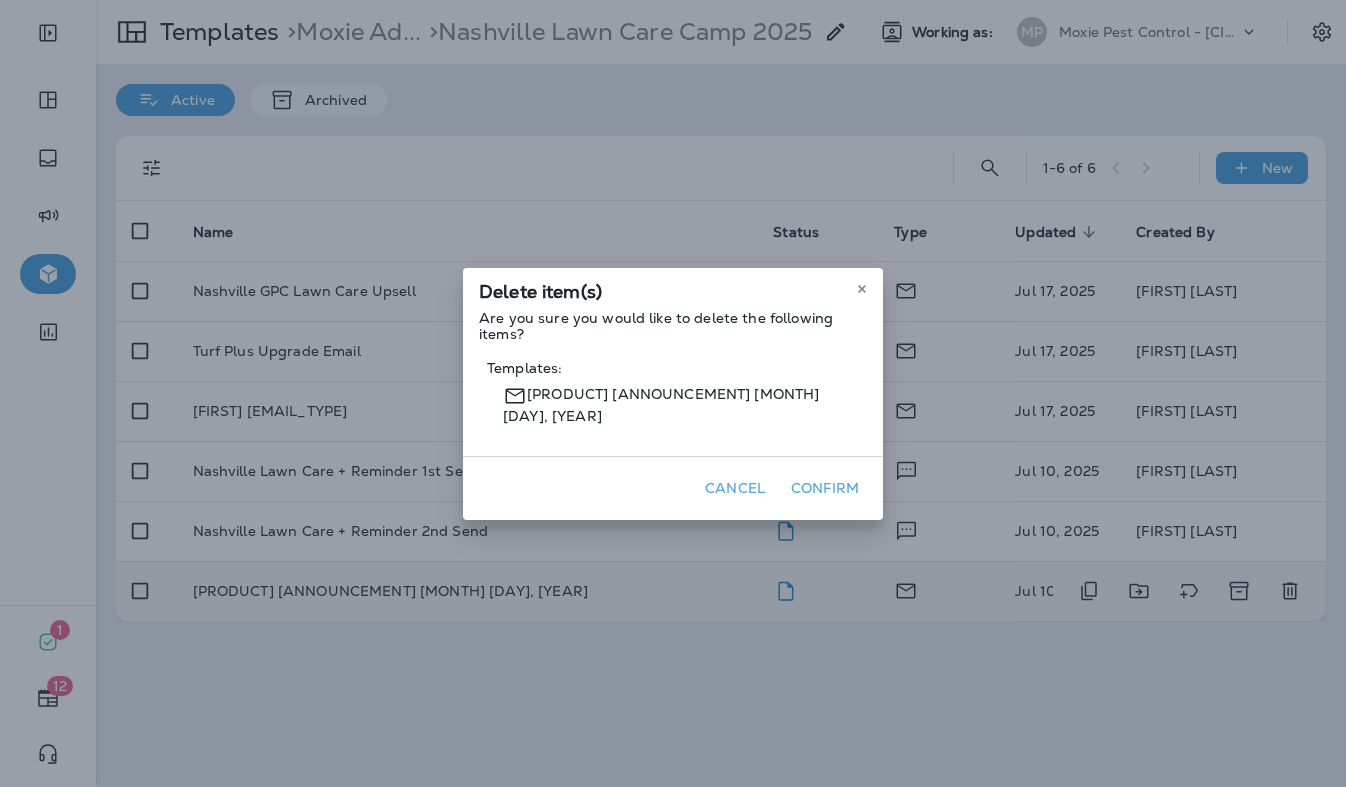 click on "Confirm" at bounding box center (825, 488) 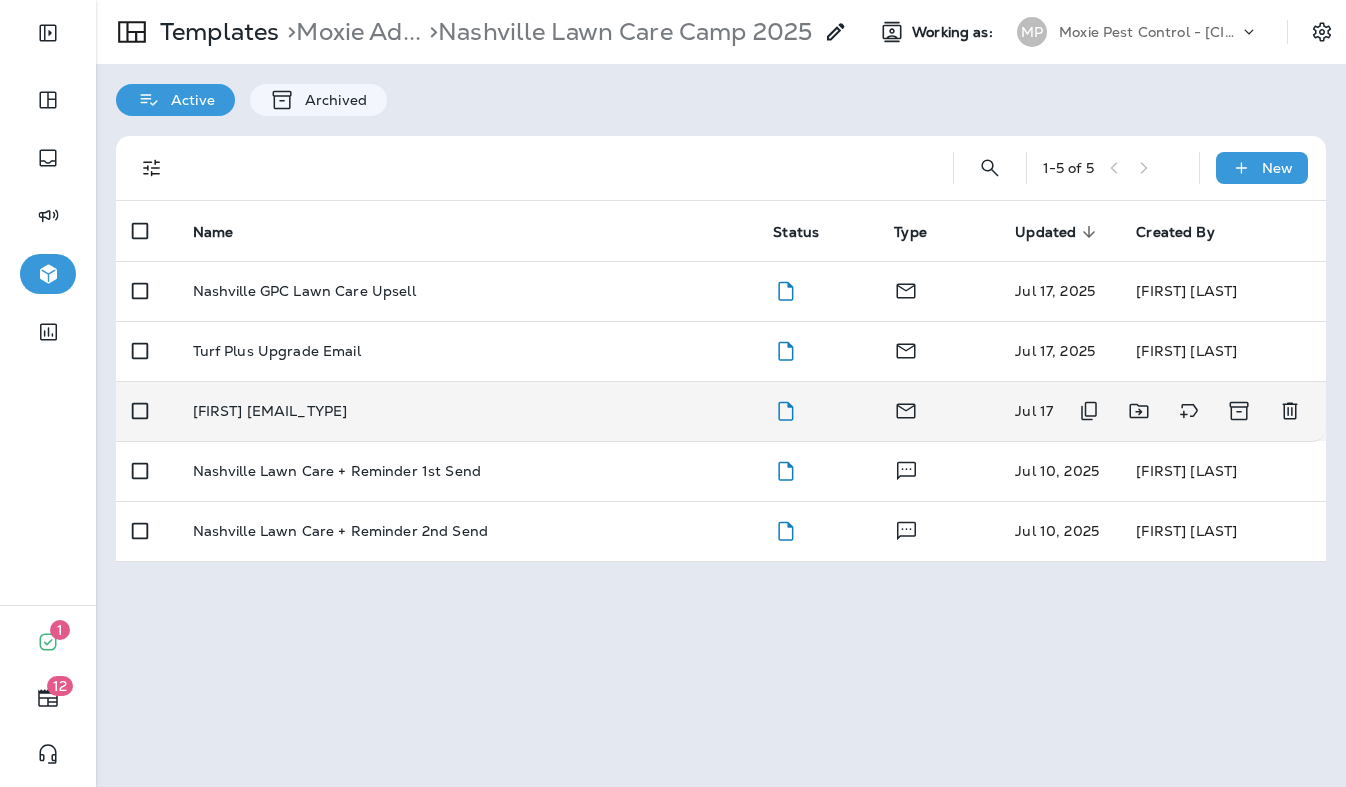 click on "[FIRST] [EMAIL_TYPE]" at bounding box center (467, 411) 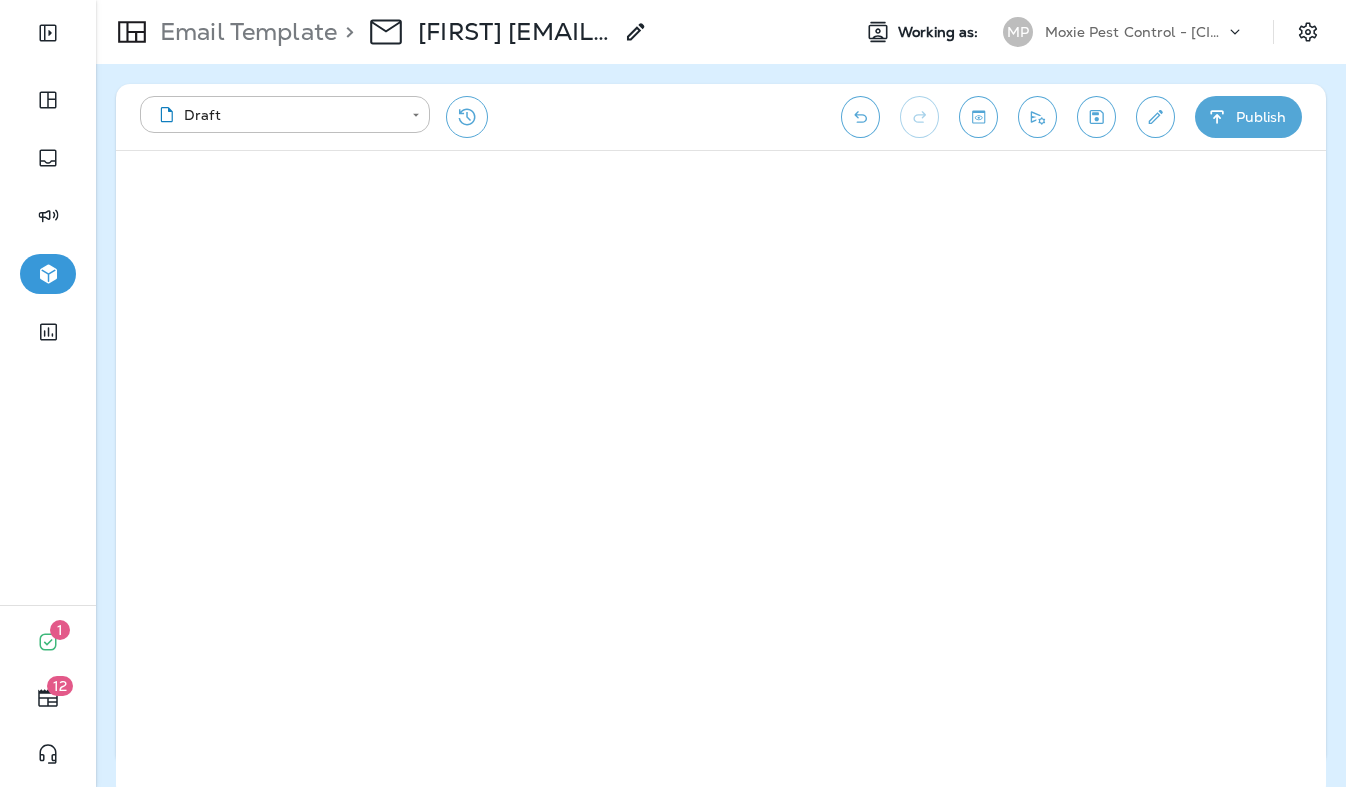click on "Email Template" at bounding box center [244, 32] 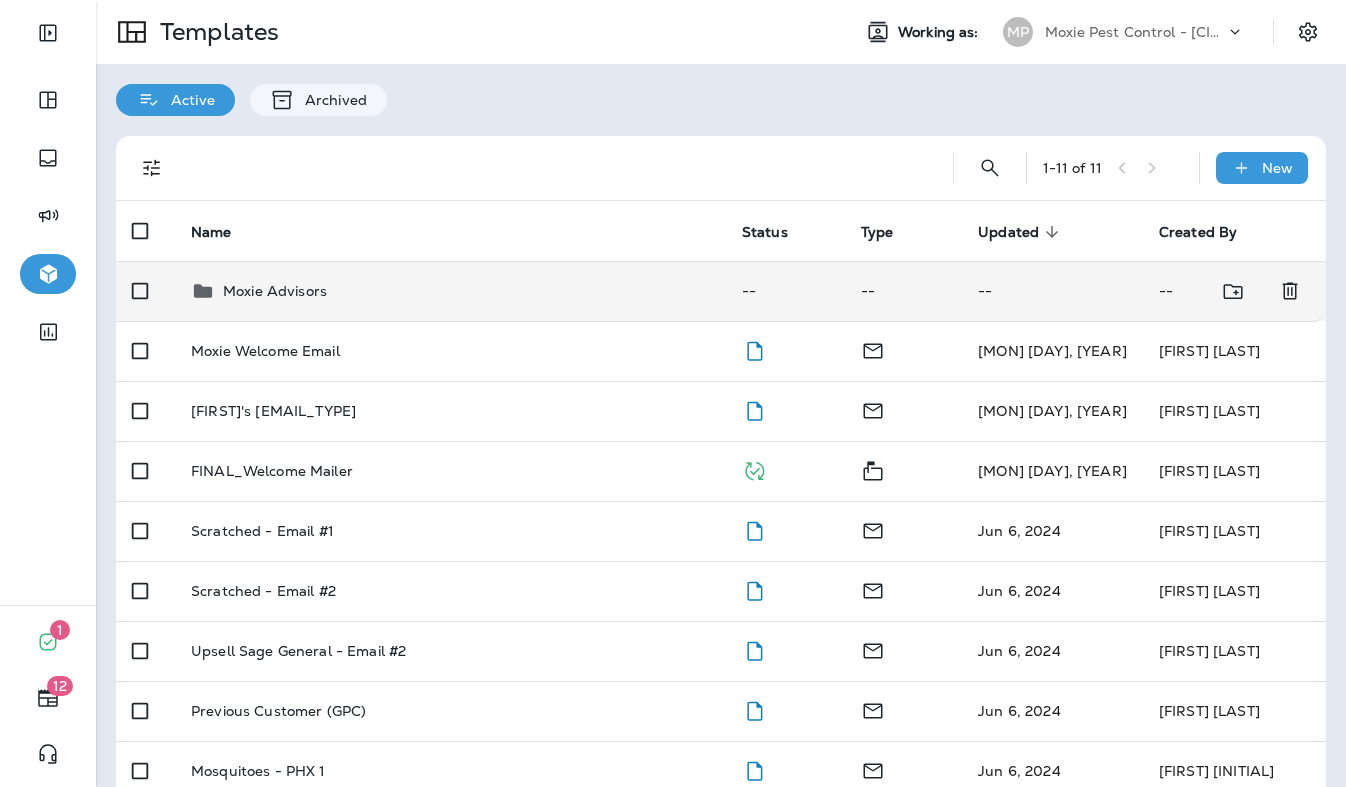 click on "Moxie Advisors" at bounding box center [275, 291] 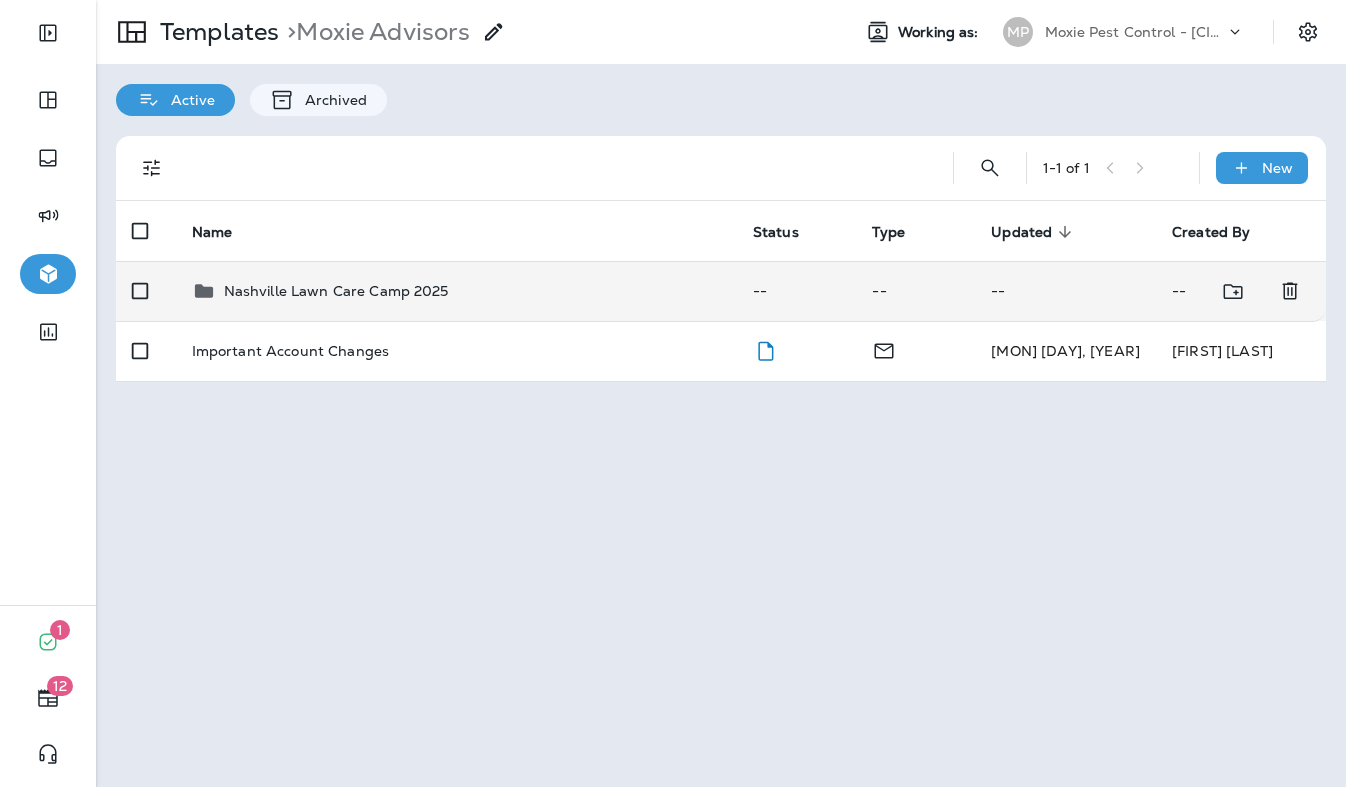 click on "Nashville Lawn Care Camp 2025" at bounding box center (336, 291) 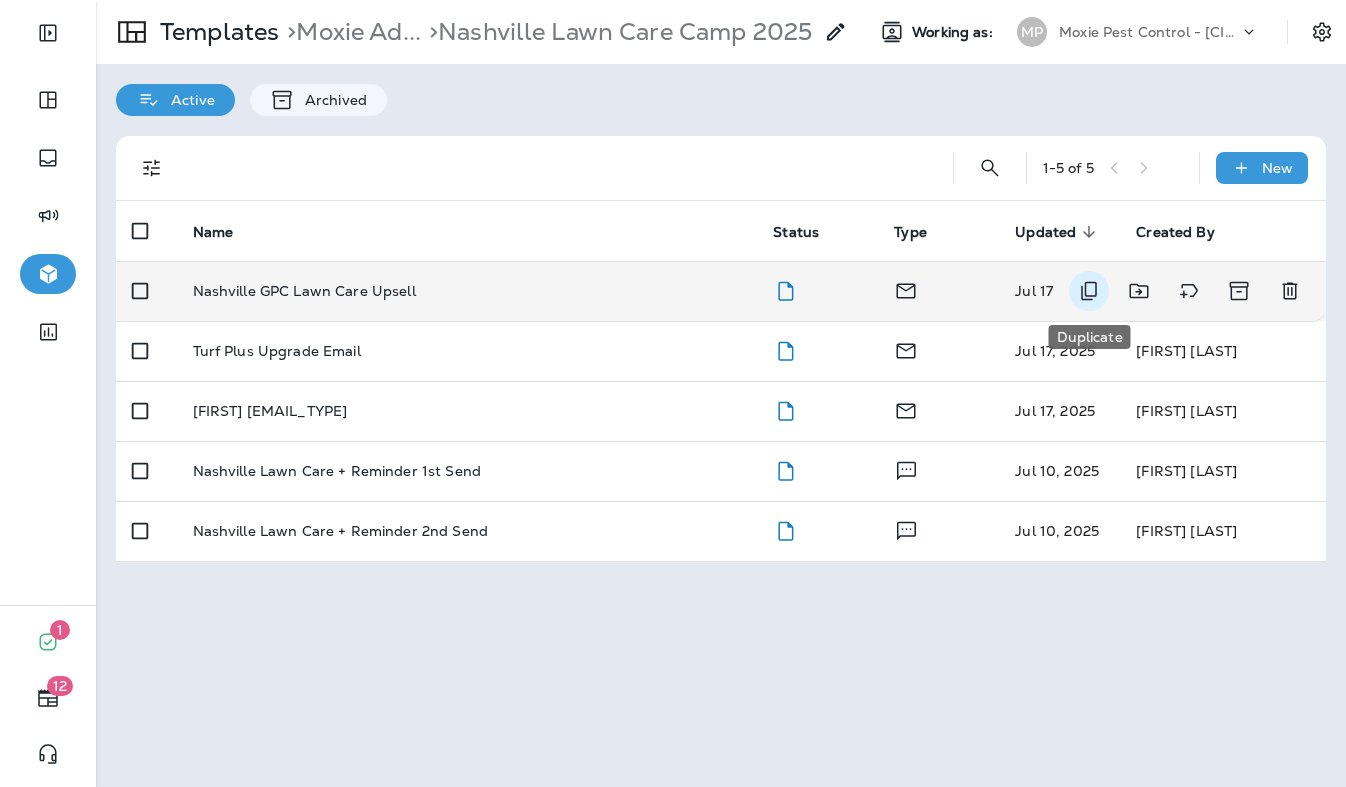 click 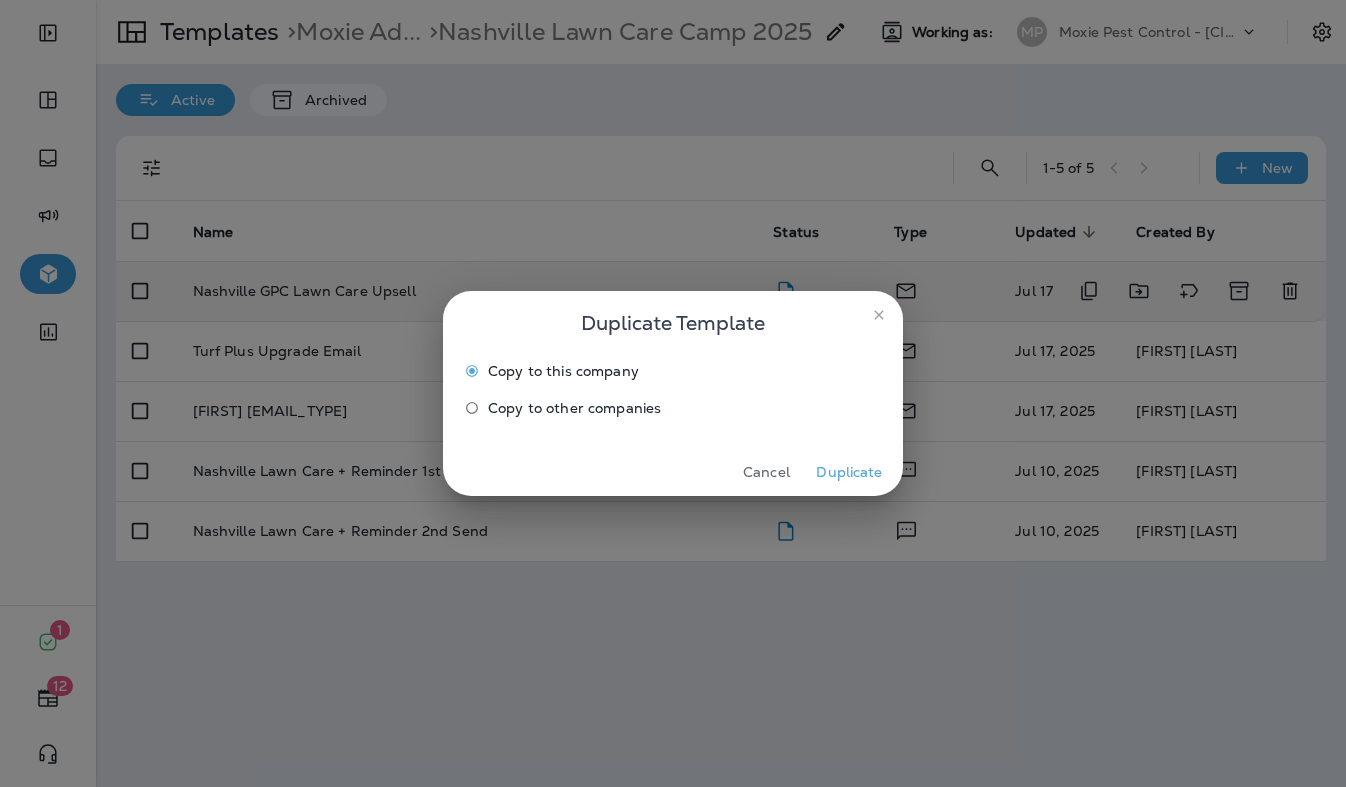 click on "Cancel" at bounding box center [766, 472] 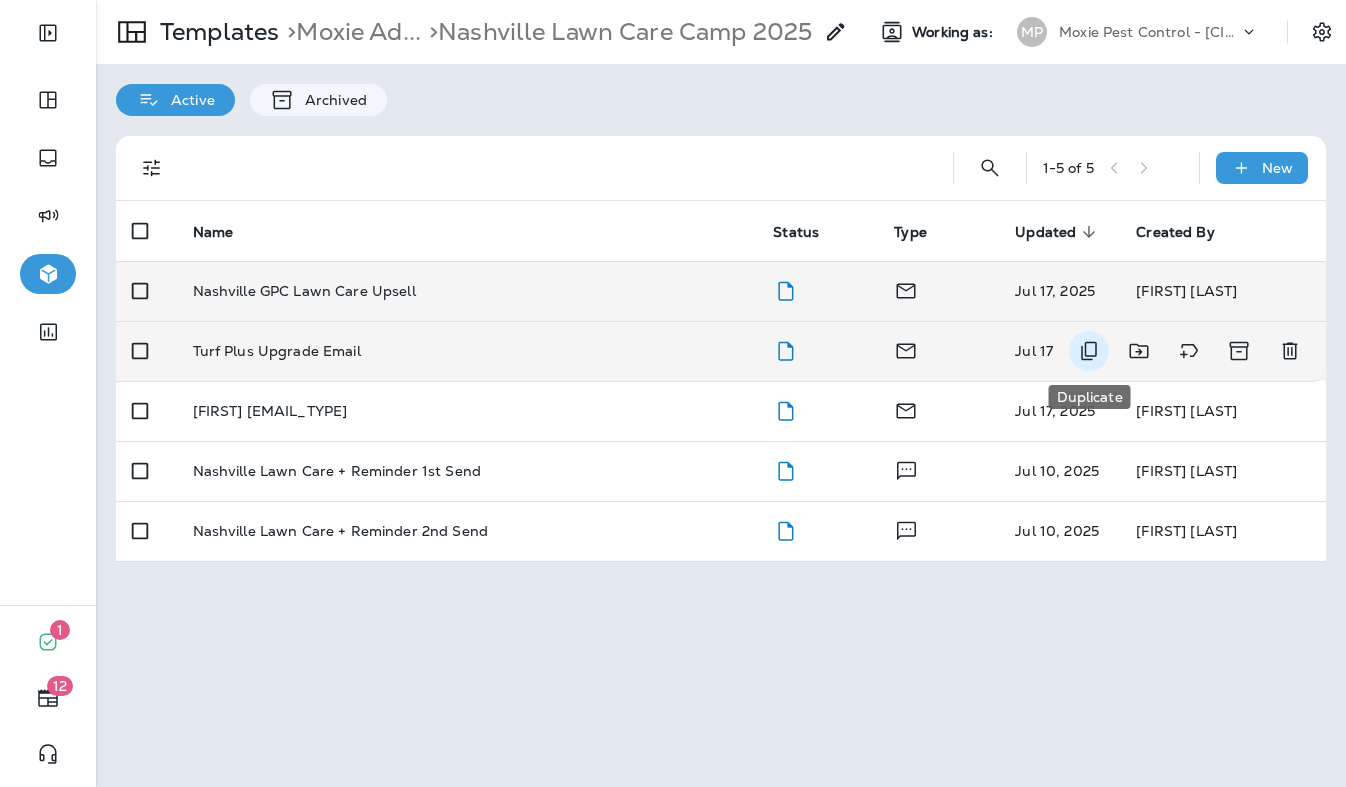 click 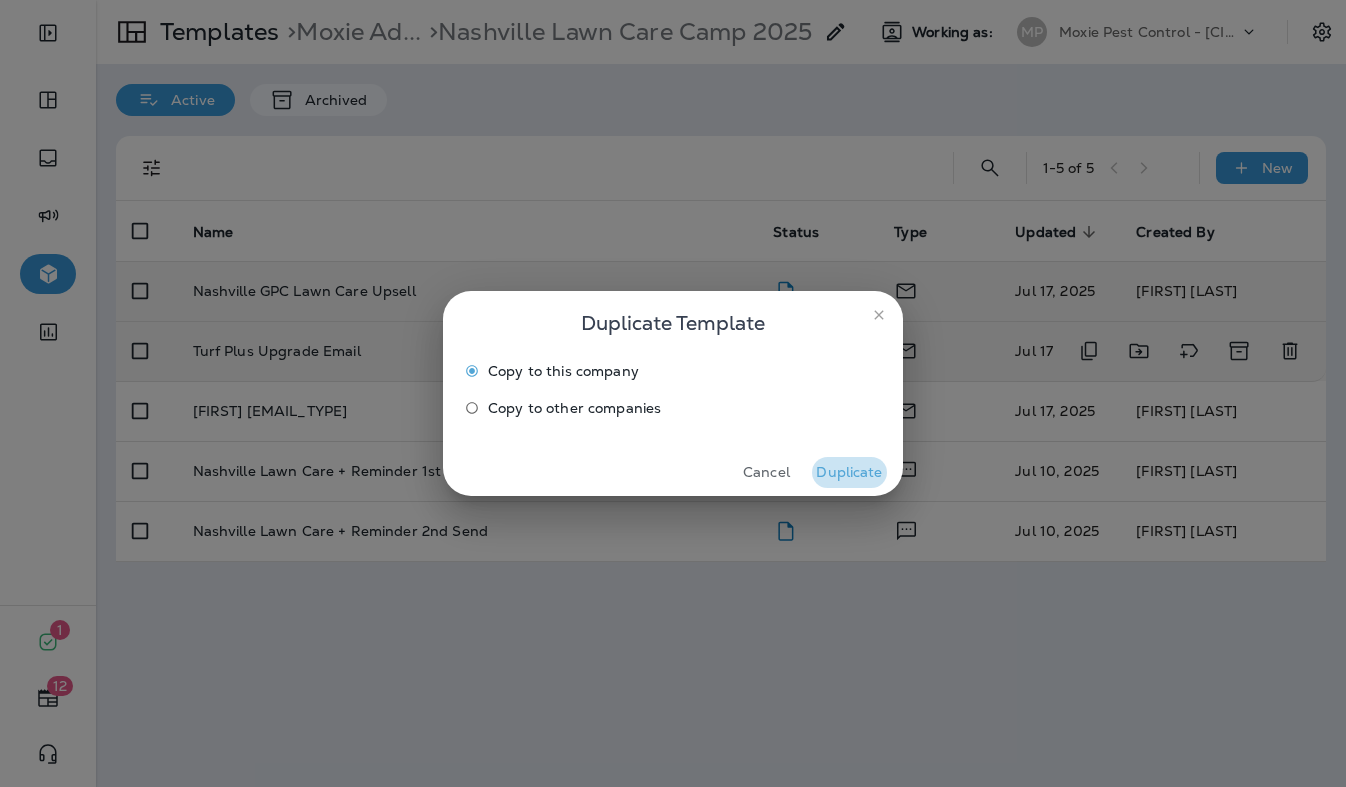 click on "Duplicate" at bounding box center (849, 472) 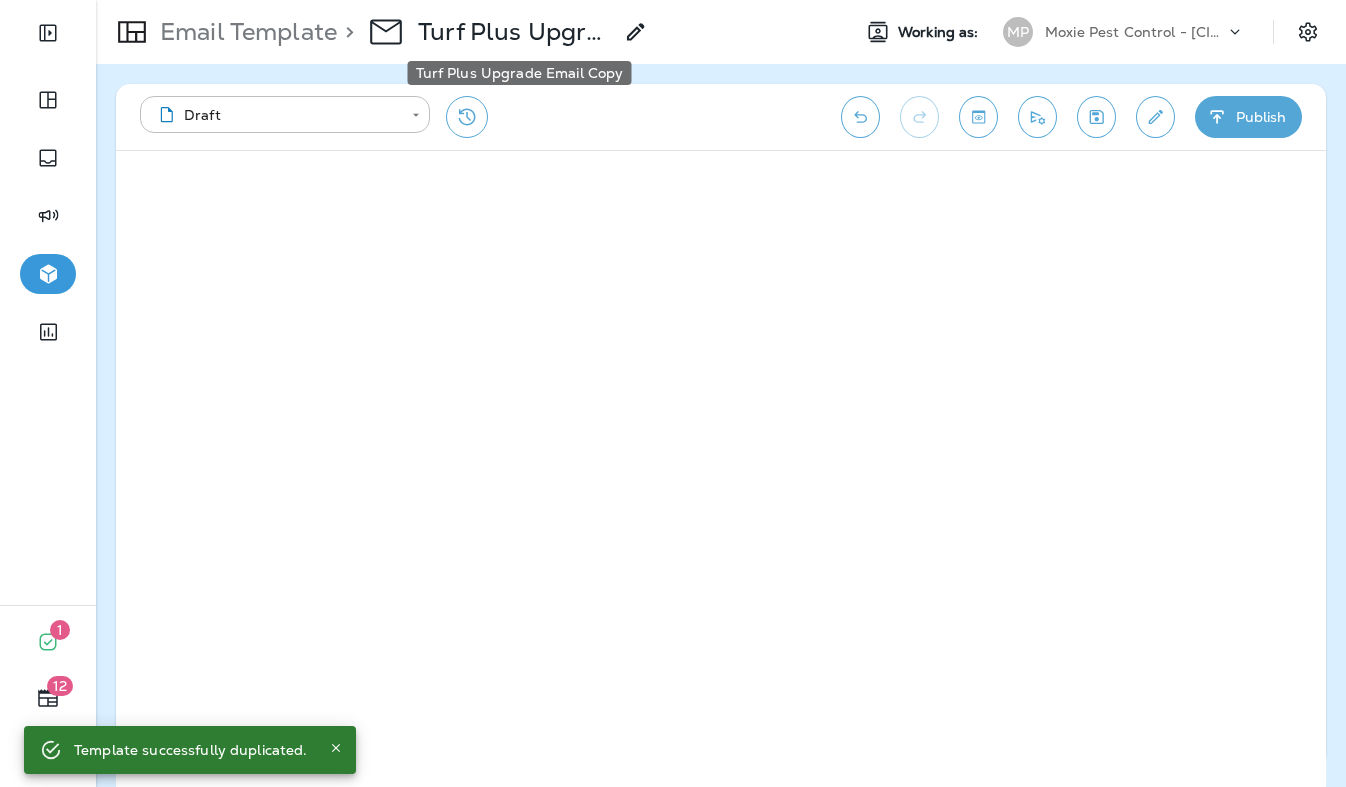 click on "Turf Plus Upgrade Email Copy" at bounding box center [515, 32] 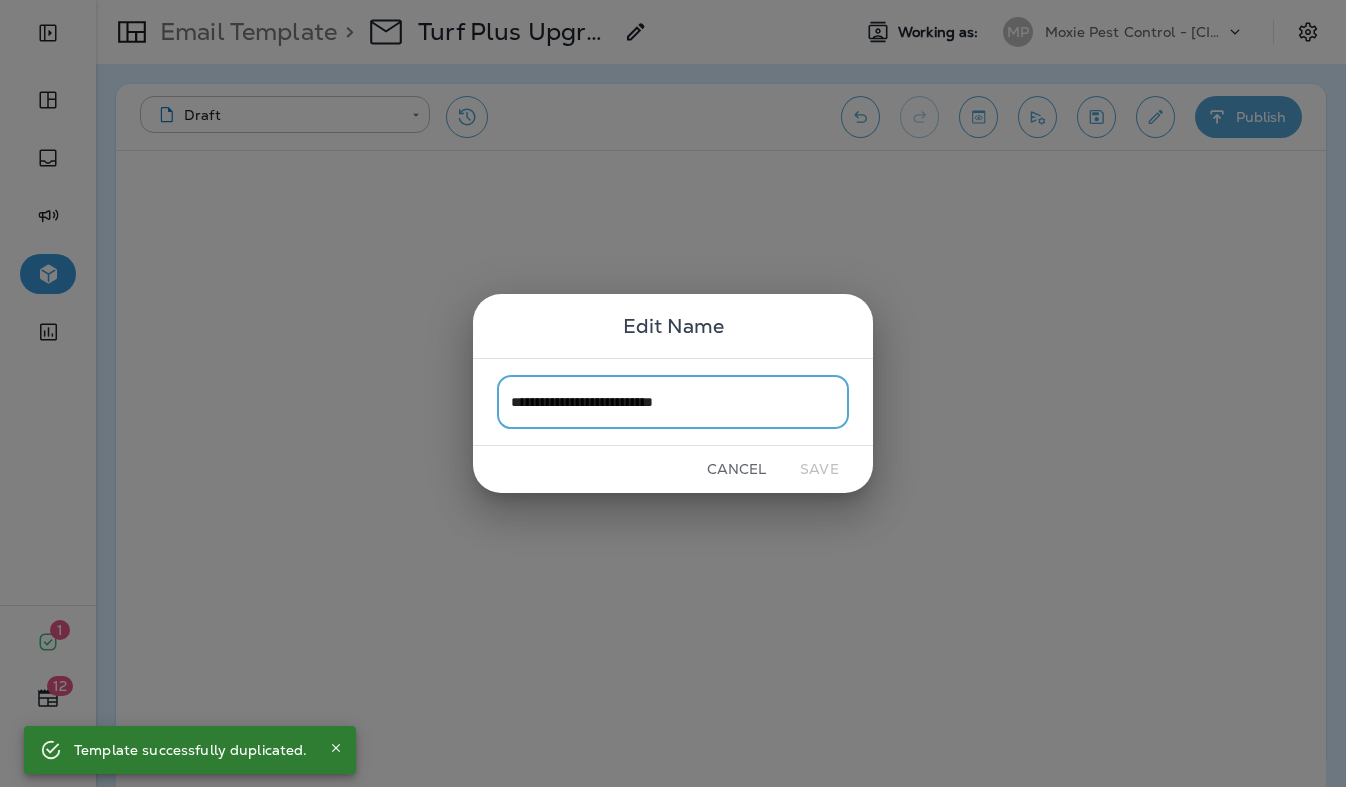 click on "**********" at bounding box center (673, 401) 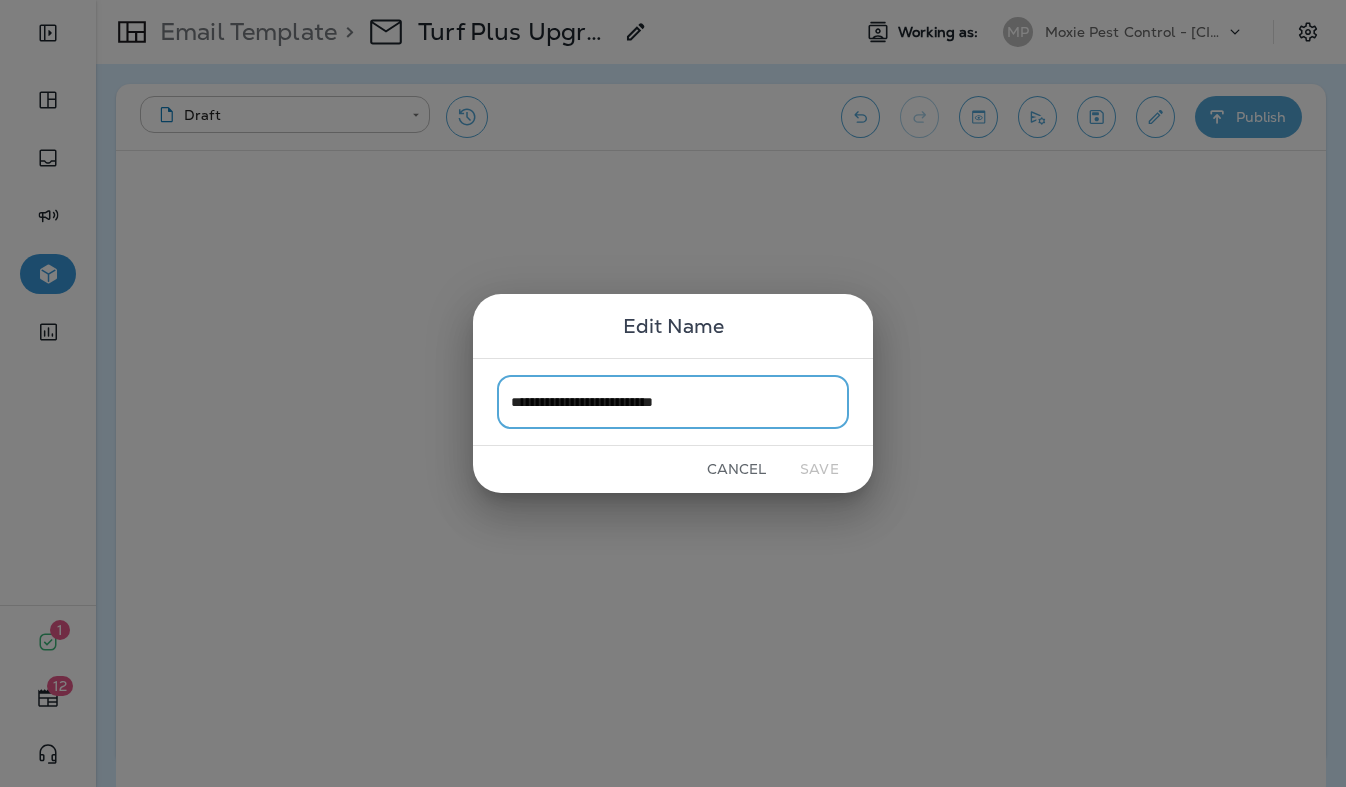 drag, startPoint x: 748, startPoint y: 400, endPoint x: 577, endPoint y: 402, distance: 171.01169 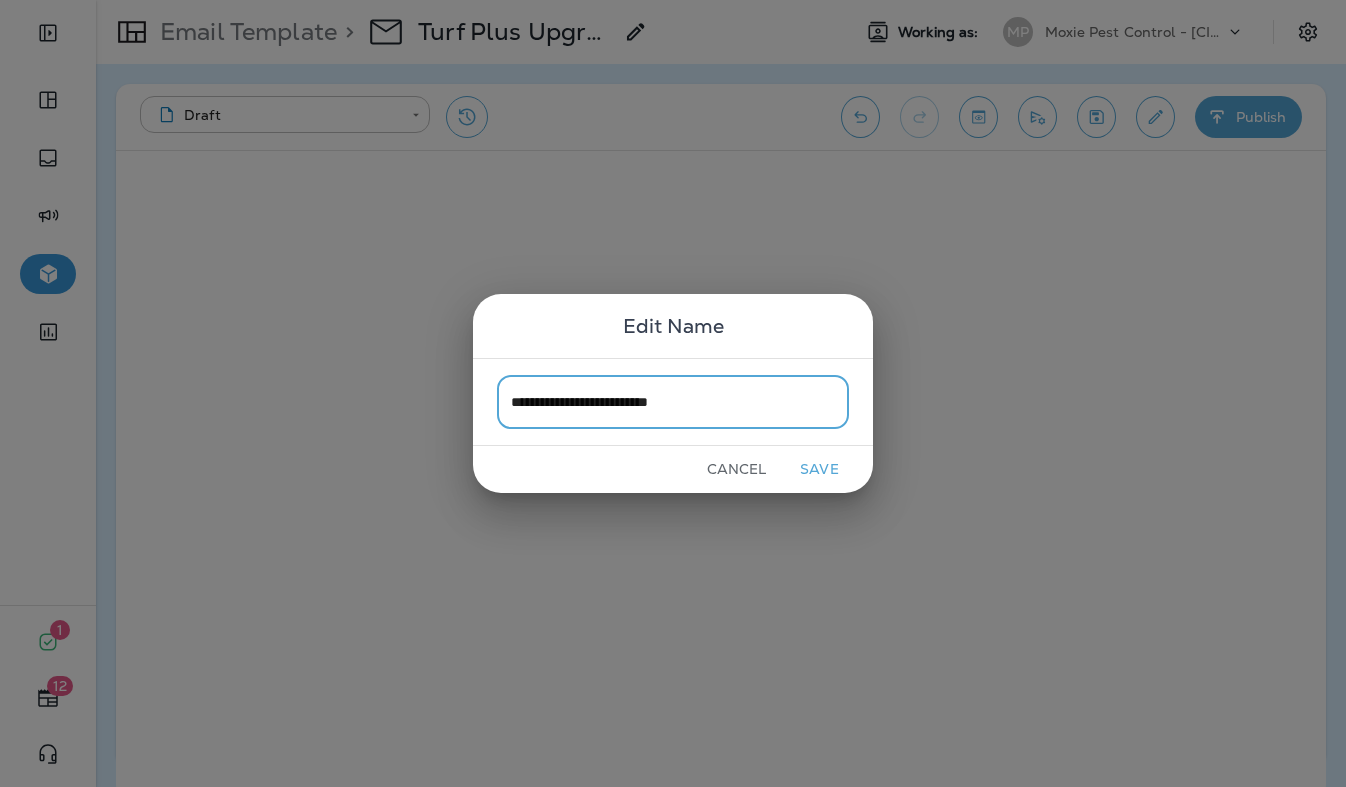 type on "**********" 